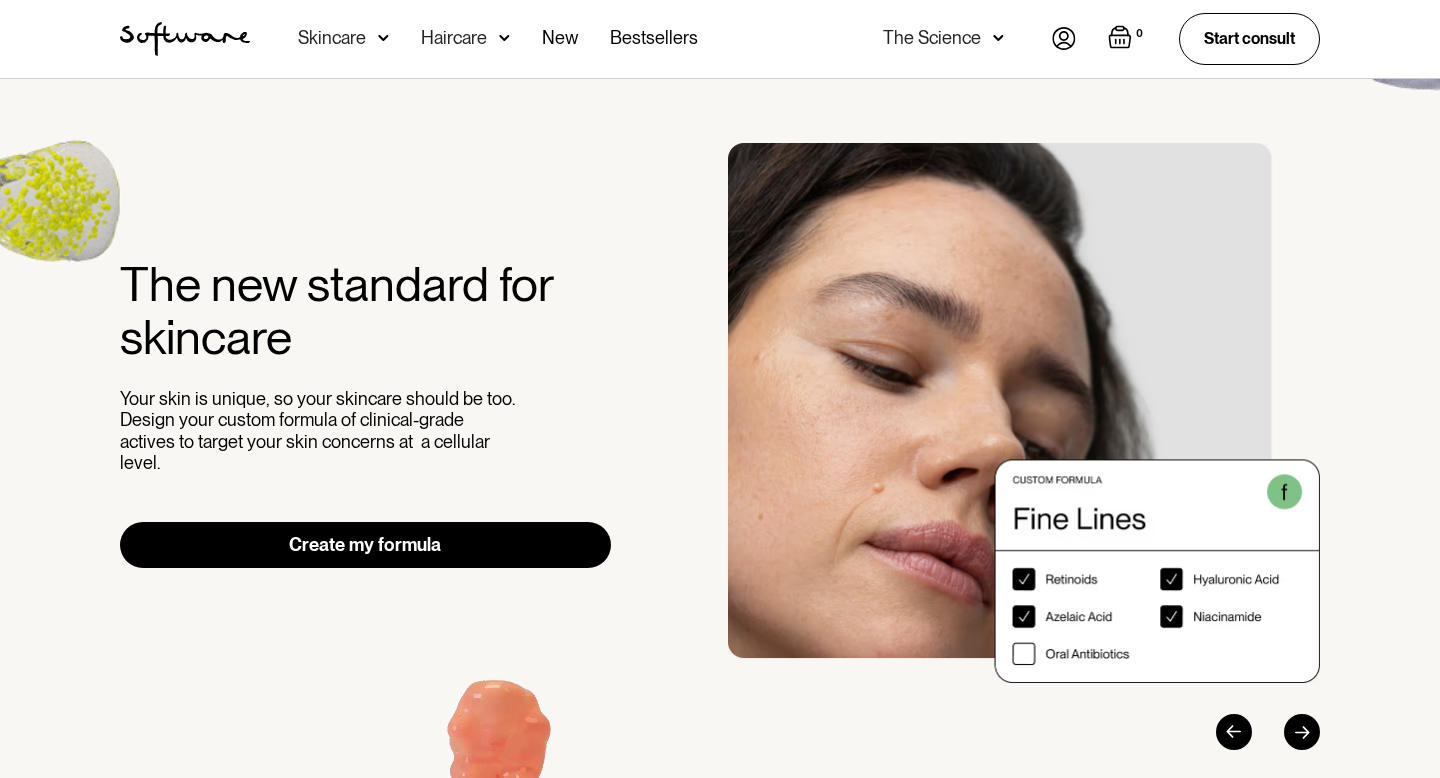 scroll, scrollTop: 0, scrollLeft: 0, axis: both 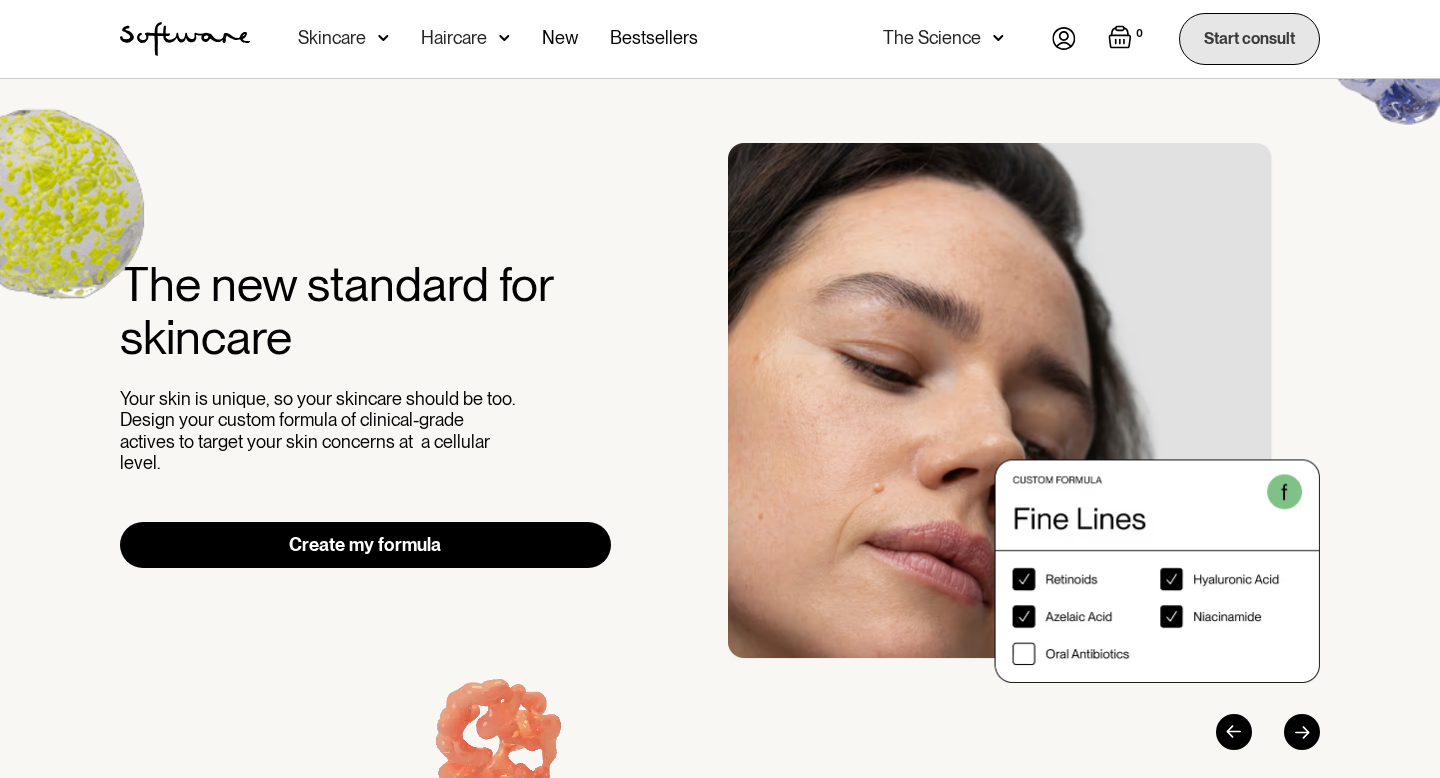 click on "Start consult" at bounding box center [1249, 38] 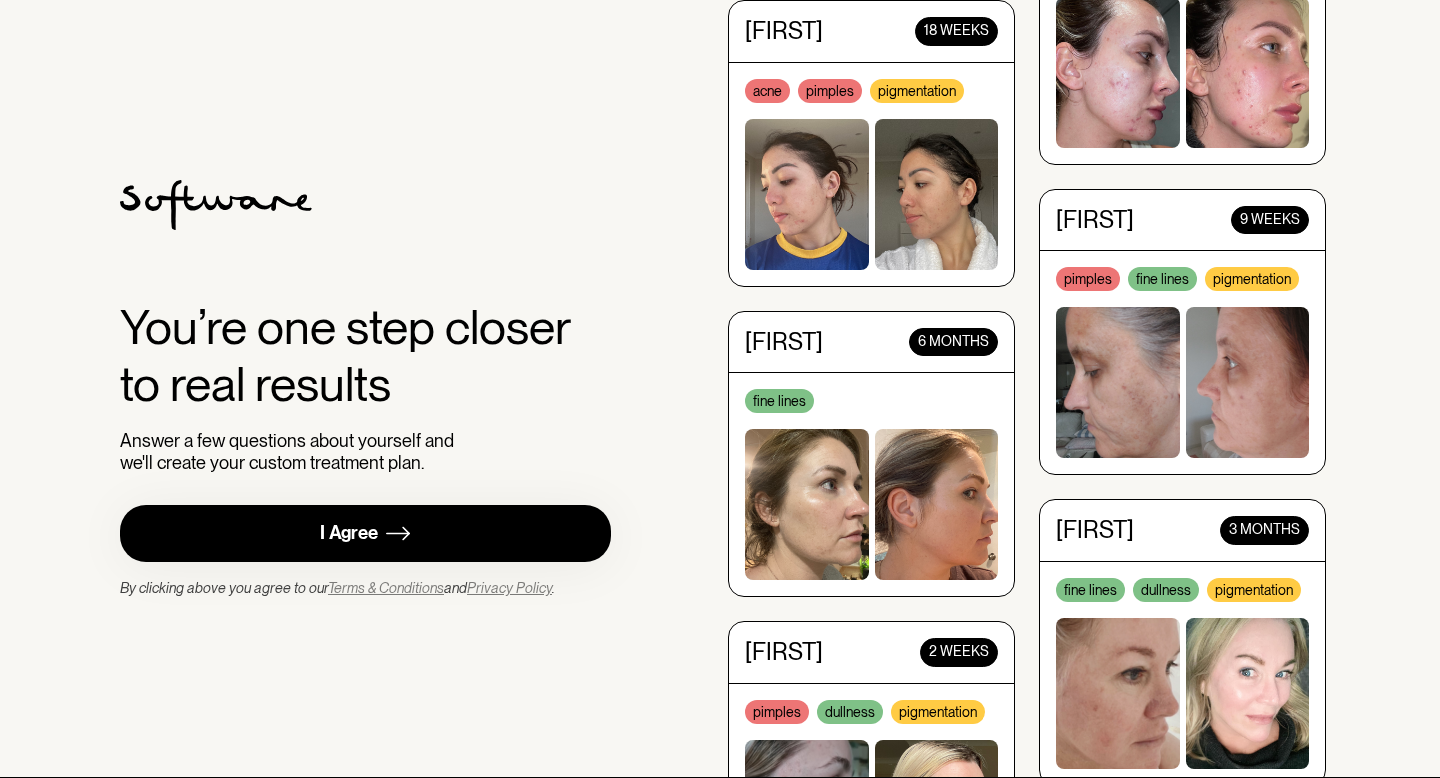 scroll, scrollTop: 0, scrollLeft: 0, axis: both 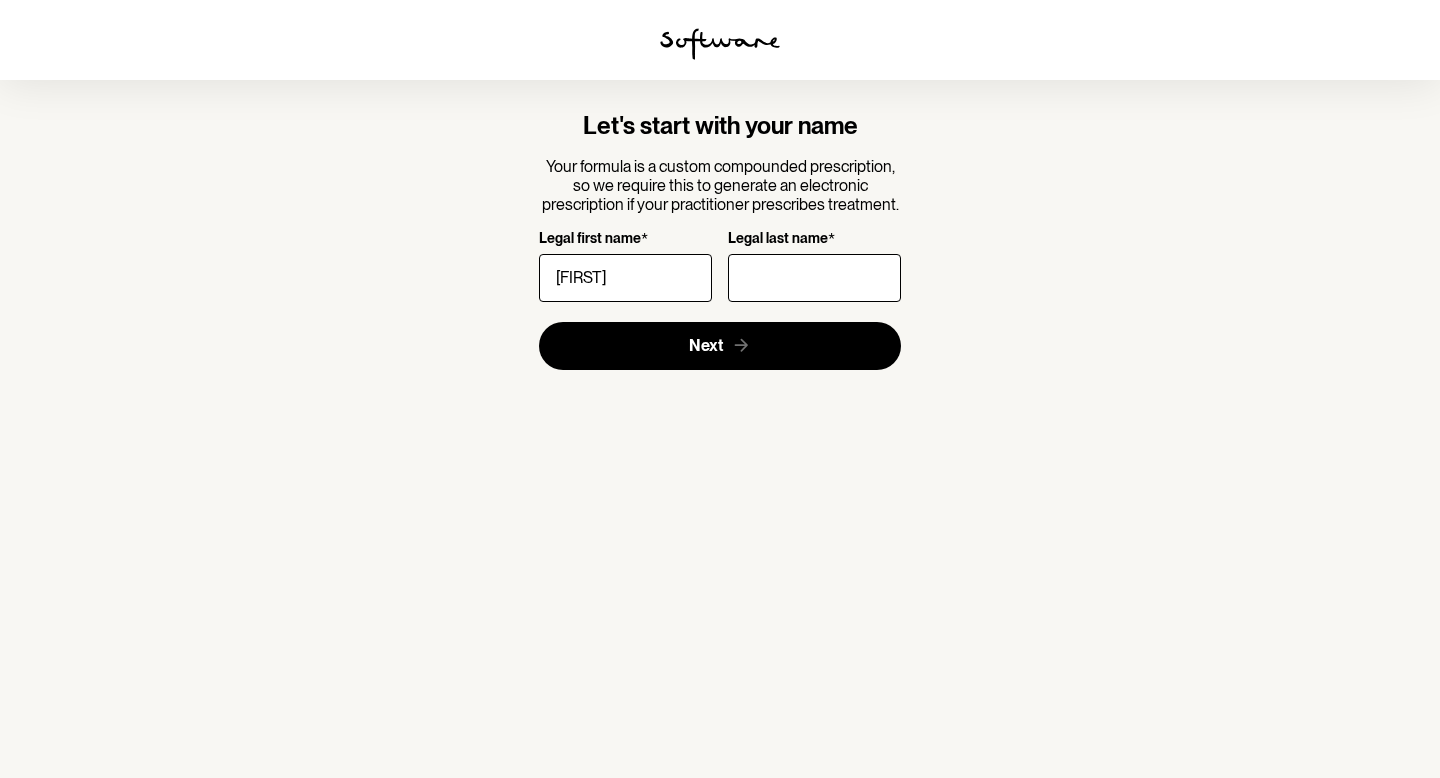 type on "[FIRST]" 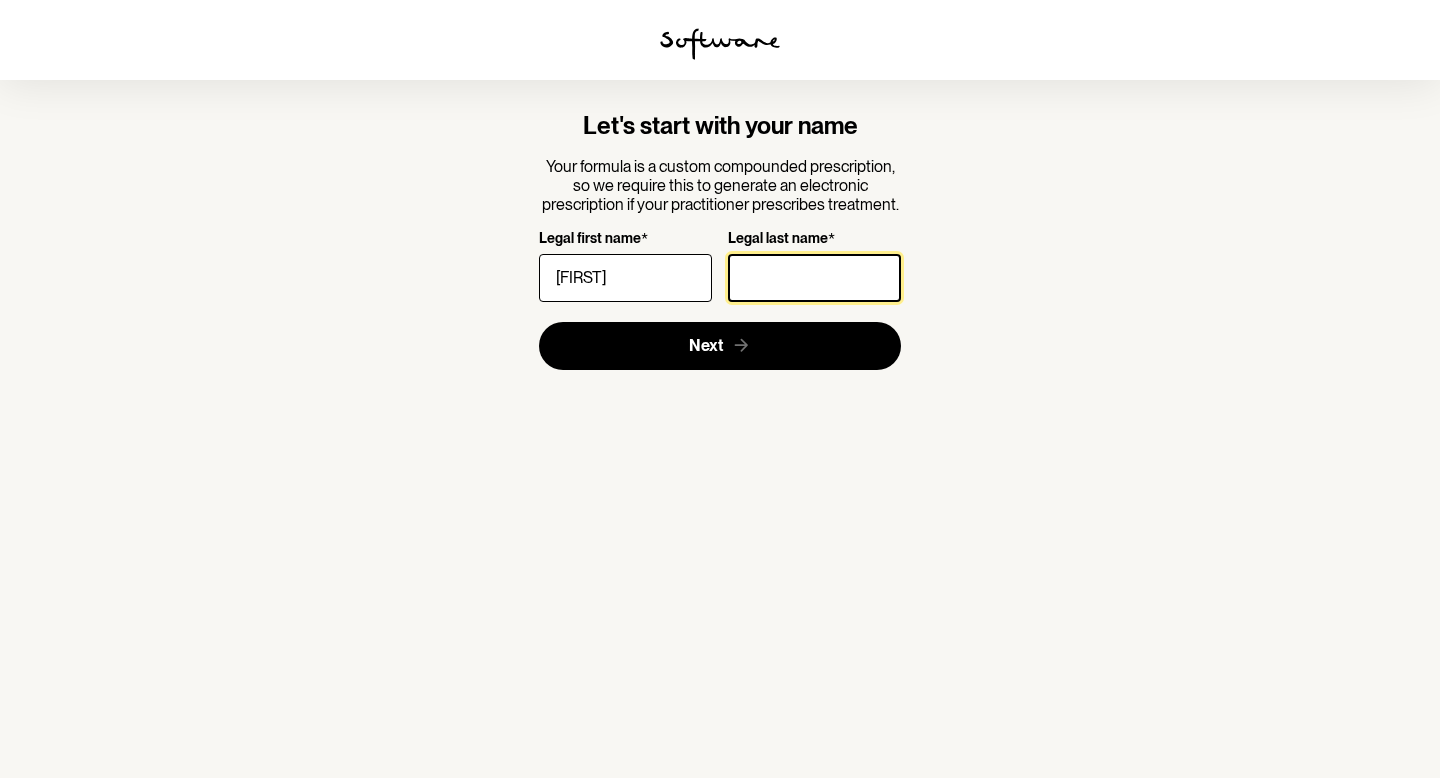 click on "Legal last name *" at bounding box center [814, 278] 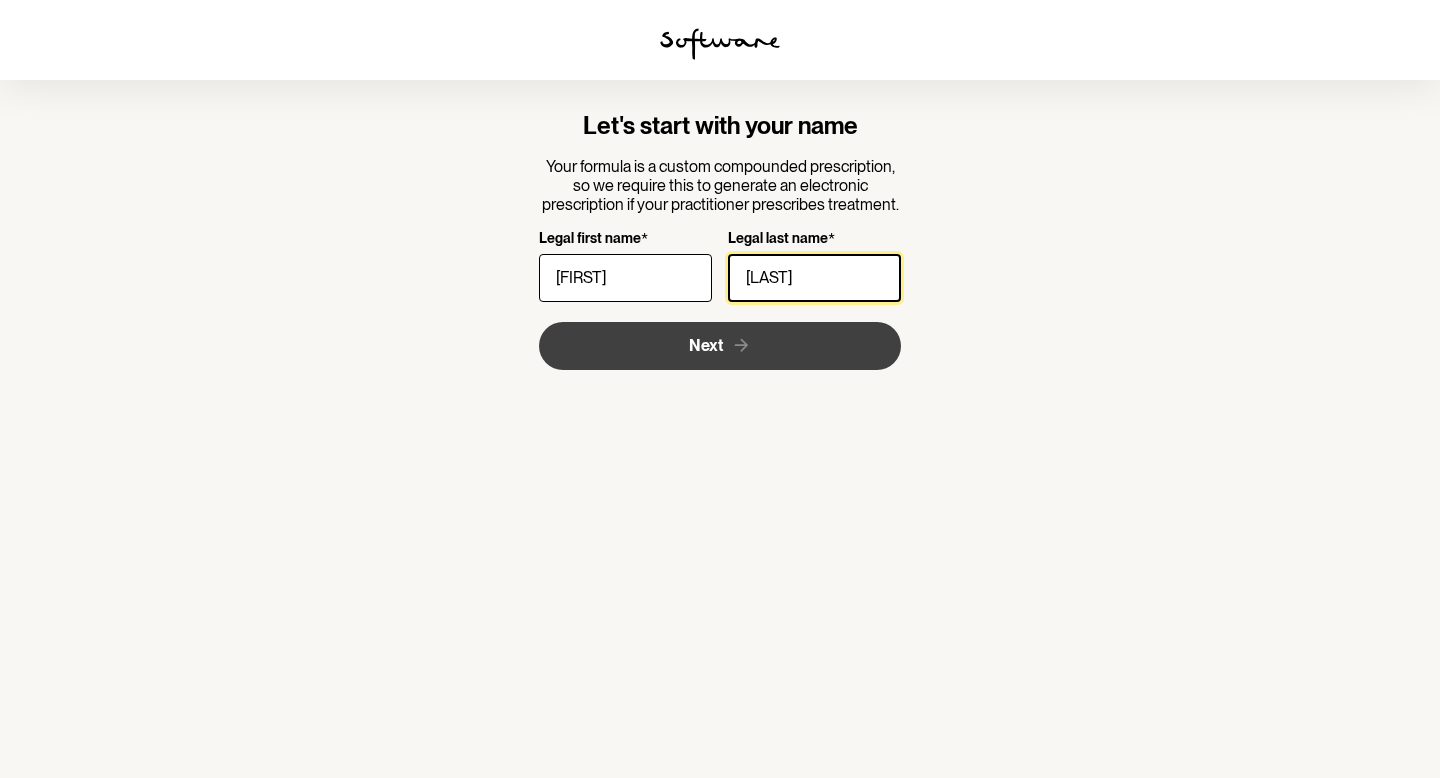 type on "[LAST]" 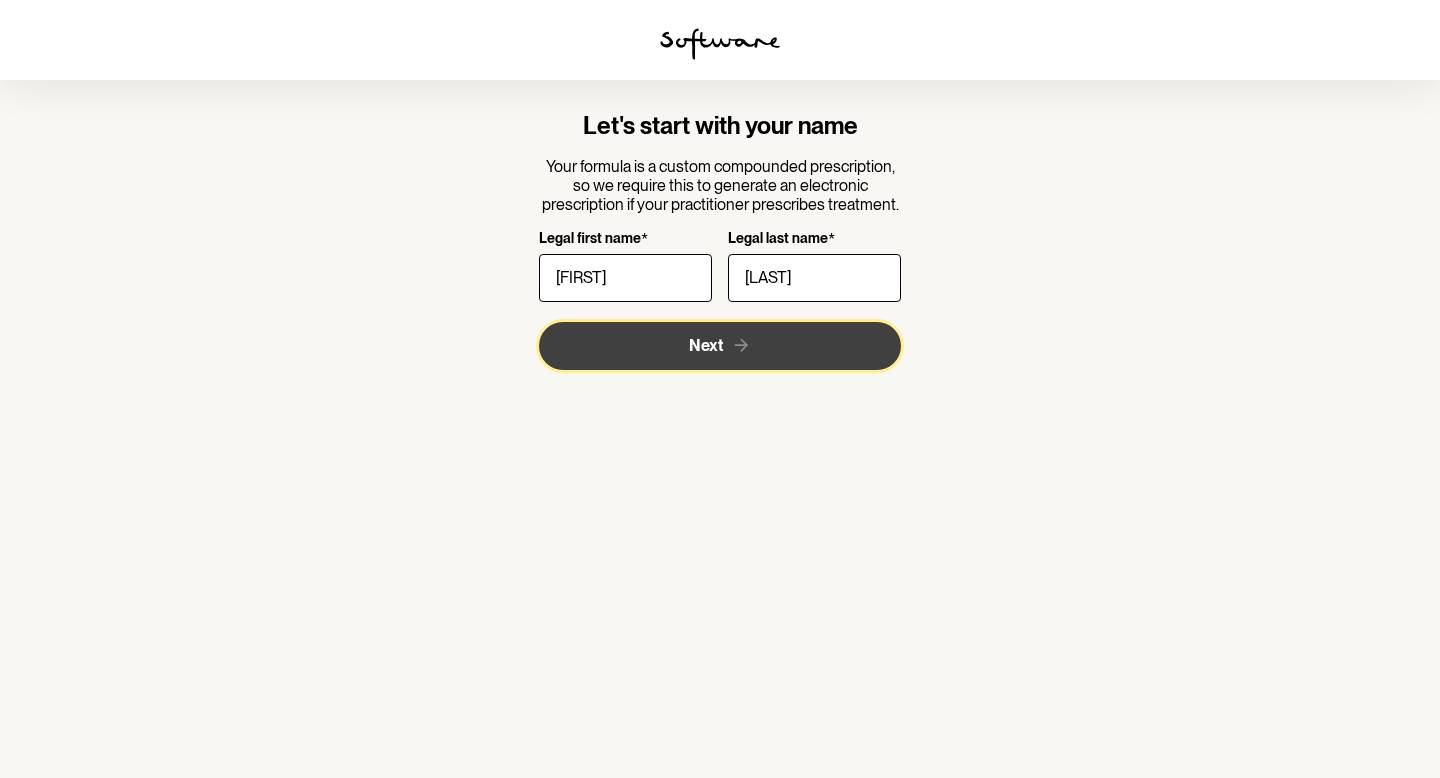click on "Next" at bounding box center [706, 345] 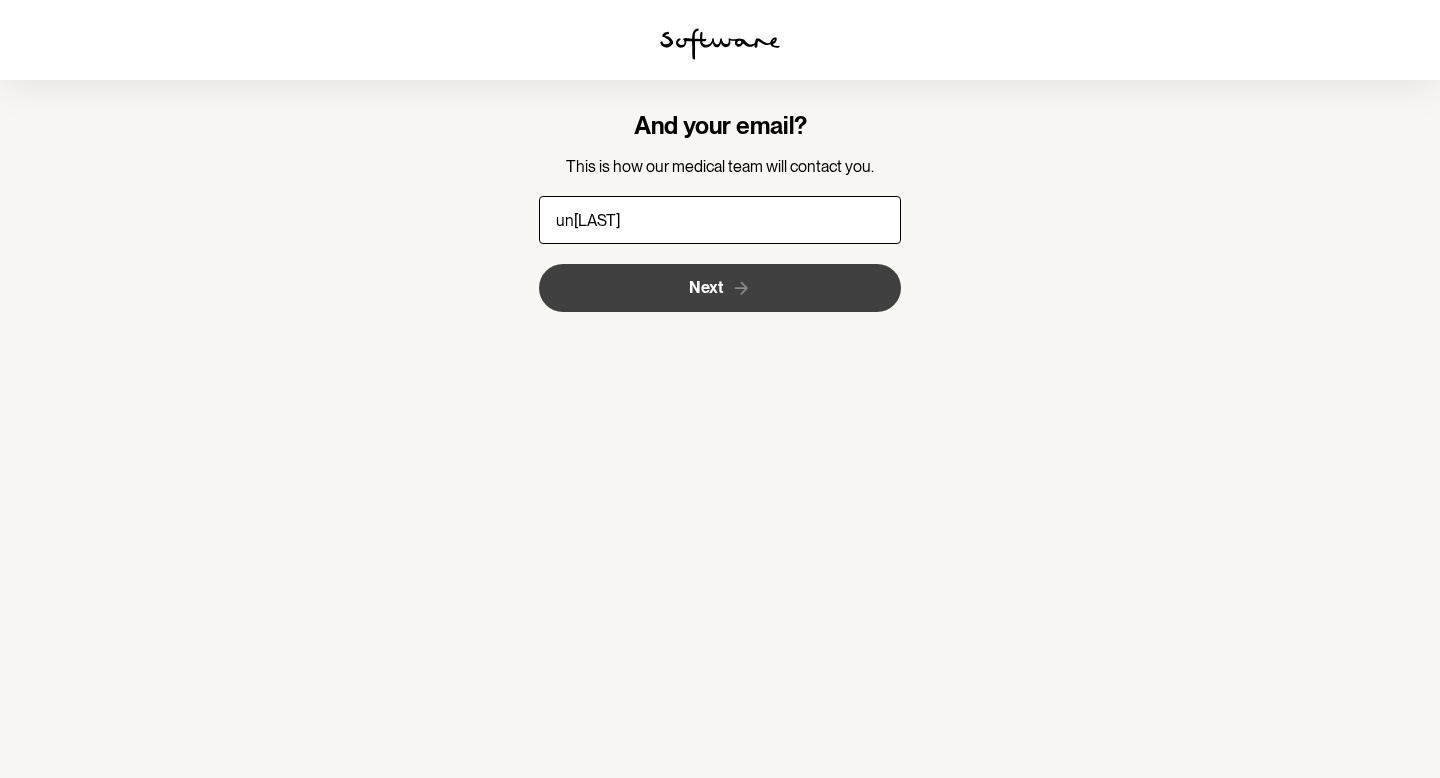 type on "[EMAIL]" 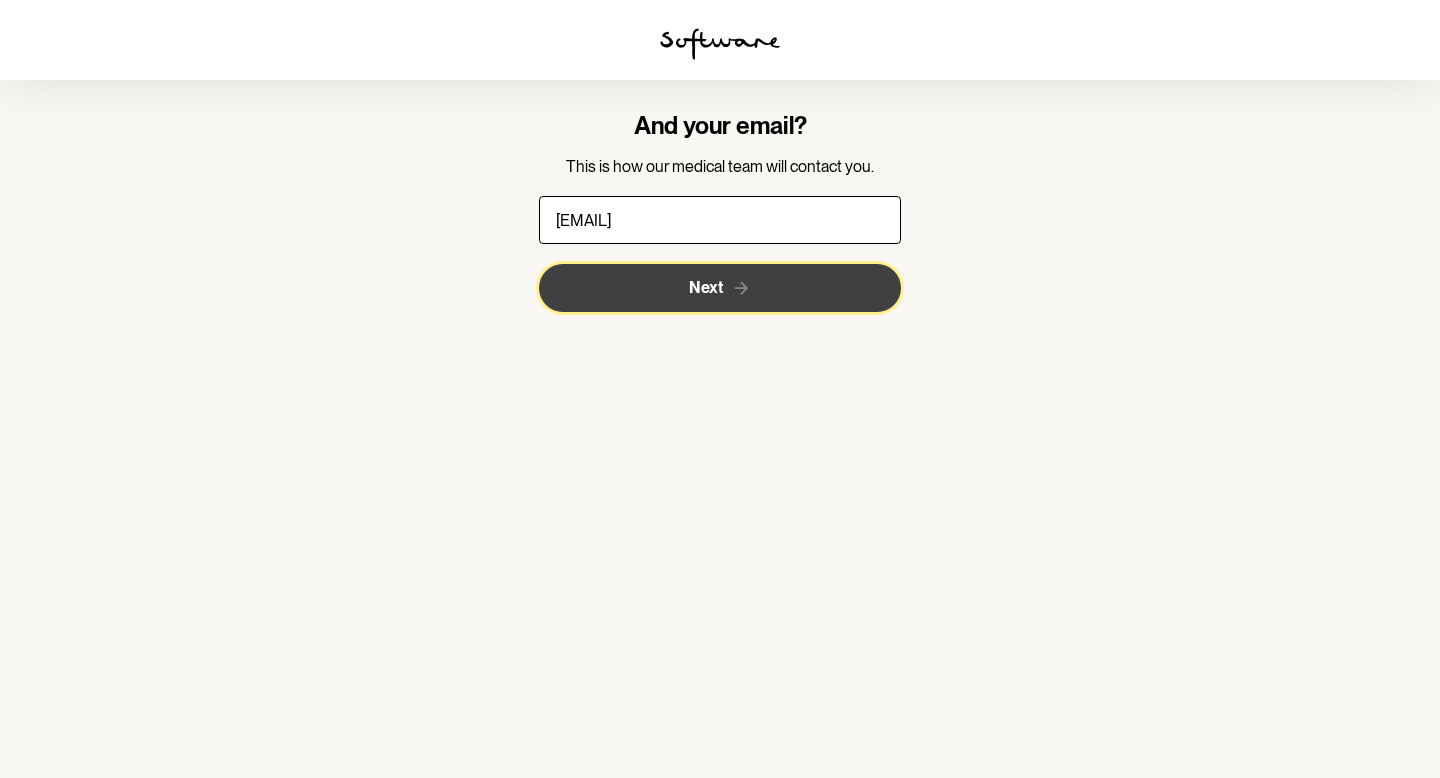 click on "Next" at bounding box center [720, 288] 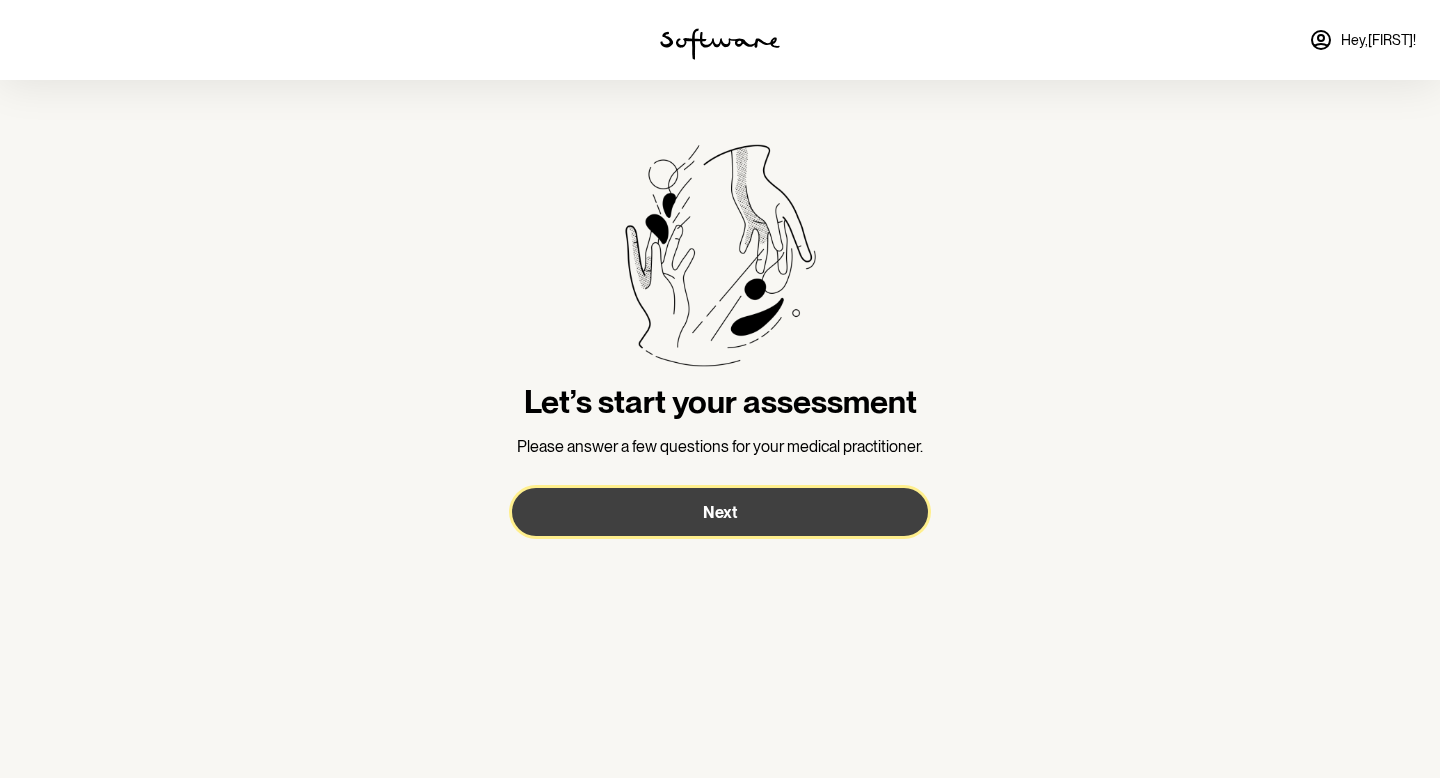 click on "Next" at bounding box center (720, 512) 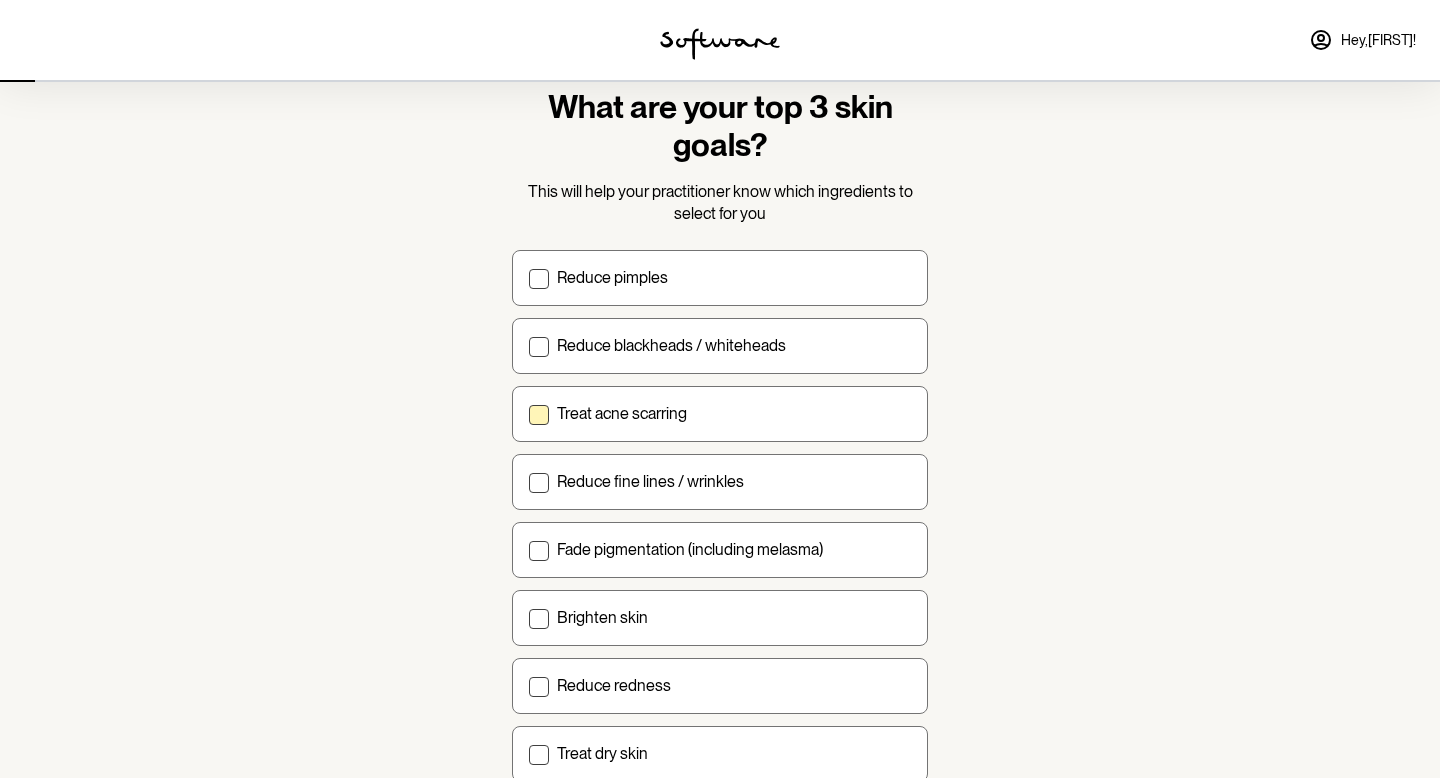 scroll, scrollTop: 203, scrollLeft: 0, axis: vertical 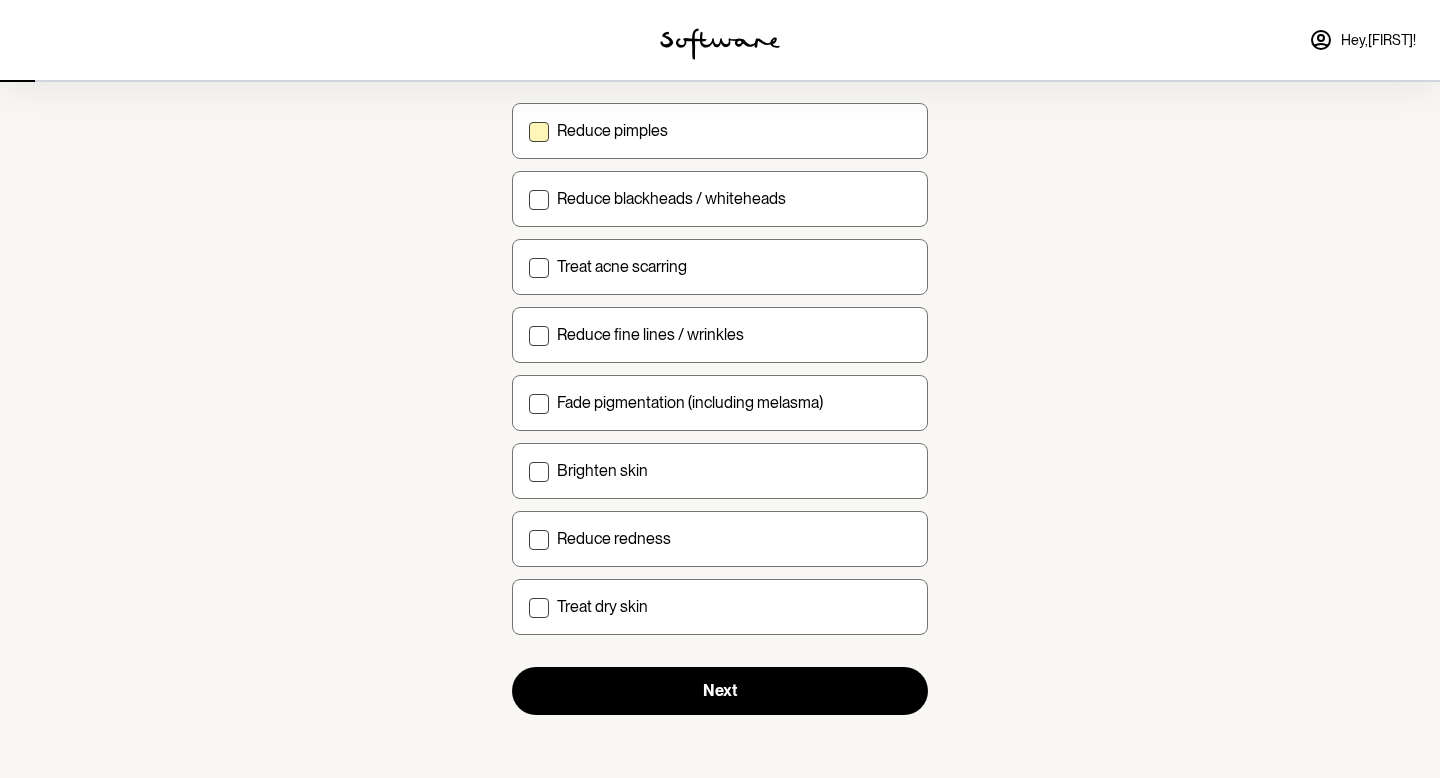 click on "Reduce pimples" at bounding box center (720, 131) 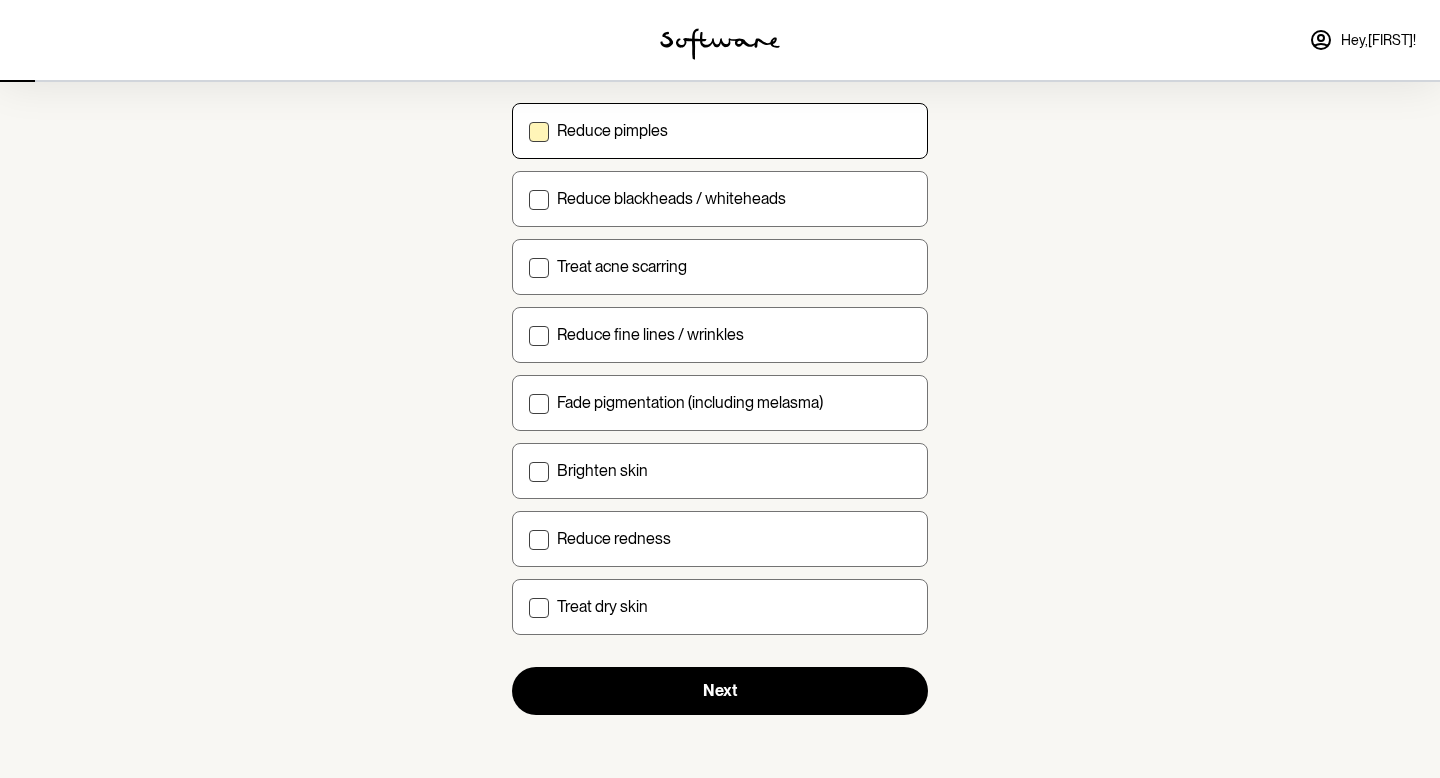 click on "Reduce pimples" at bounding box center (528, 130) 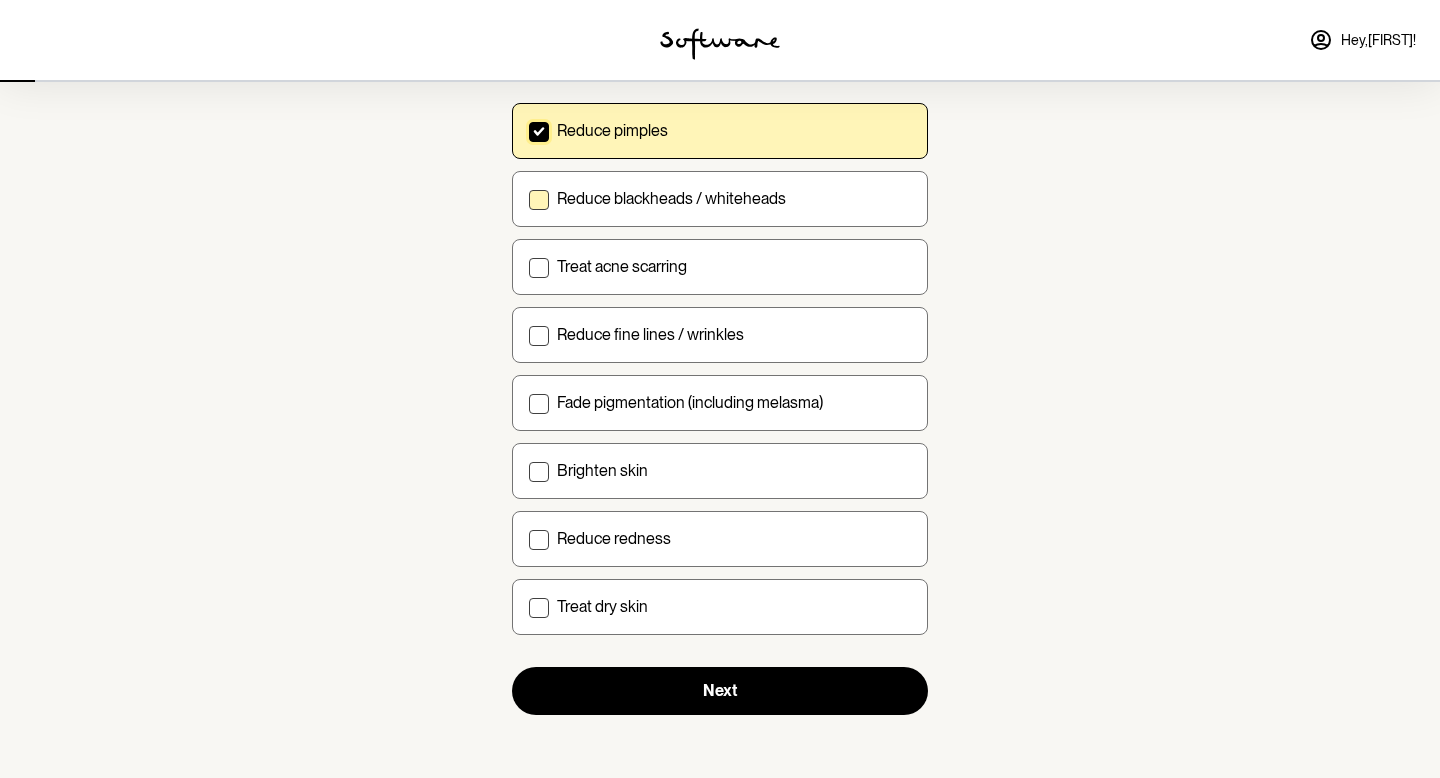 click on "Reduce blackheads / whiteheads" at bounding box center (671, 198) 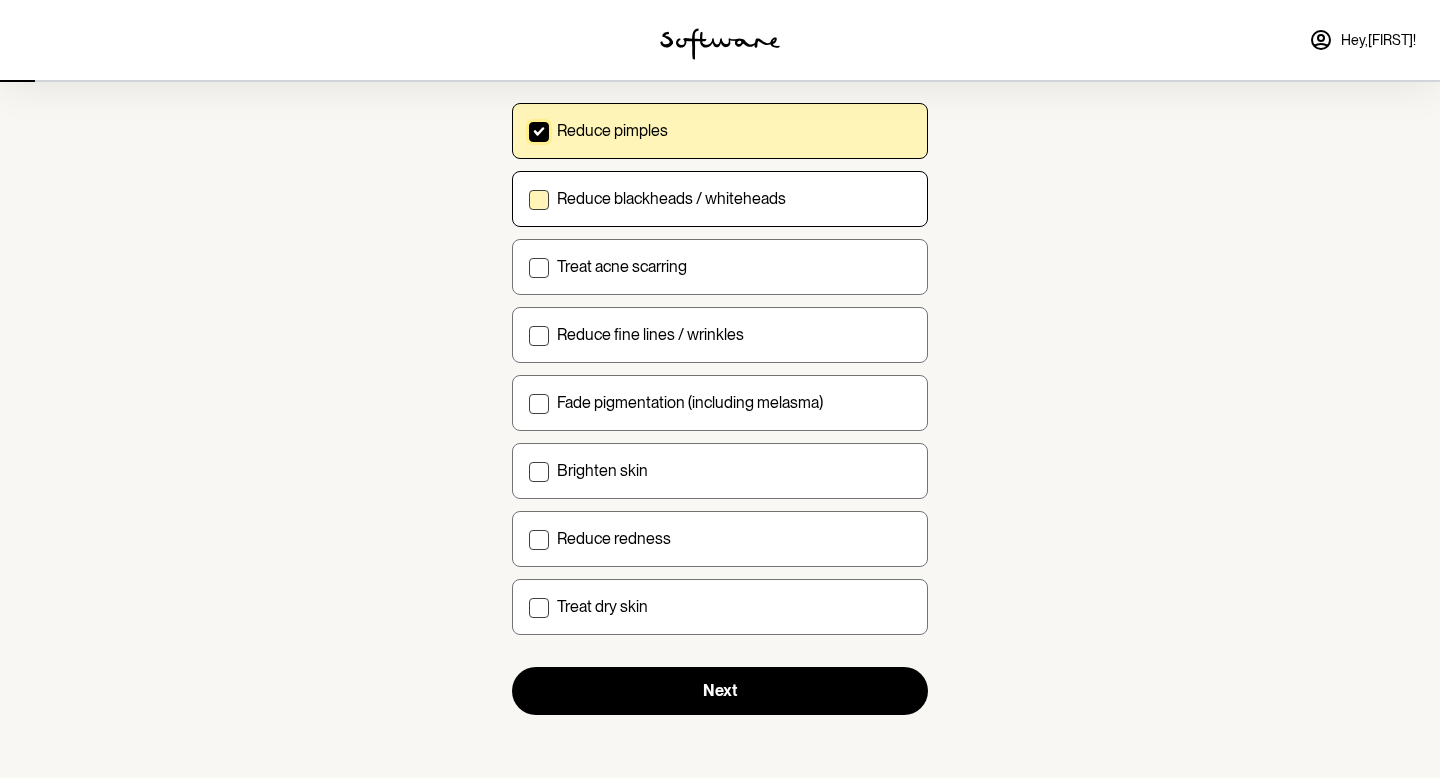click on "Reduce blackheads / whiteheads" at bounding box center [528, 198] 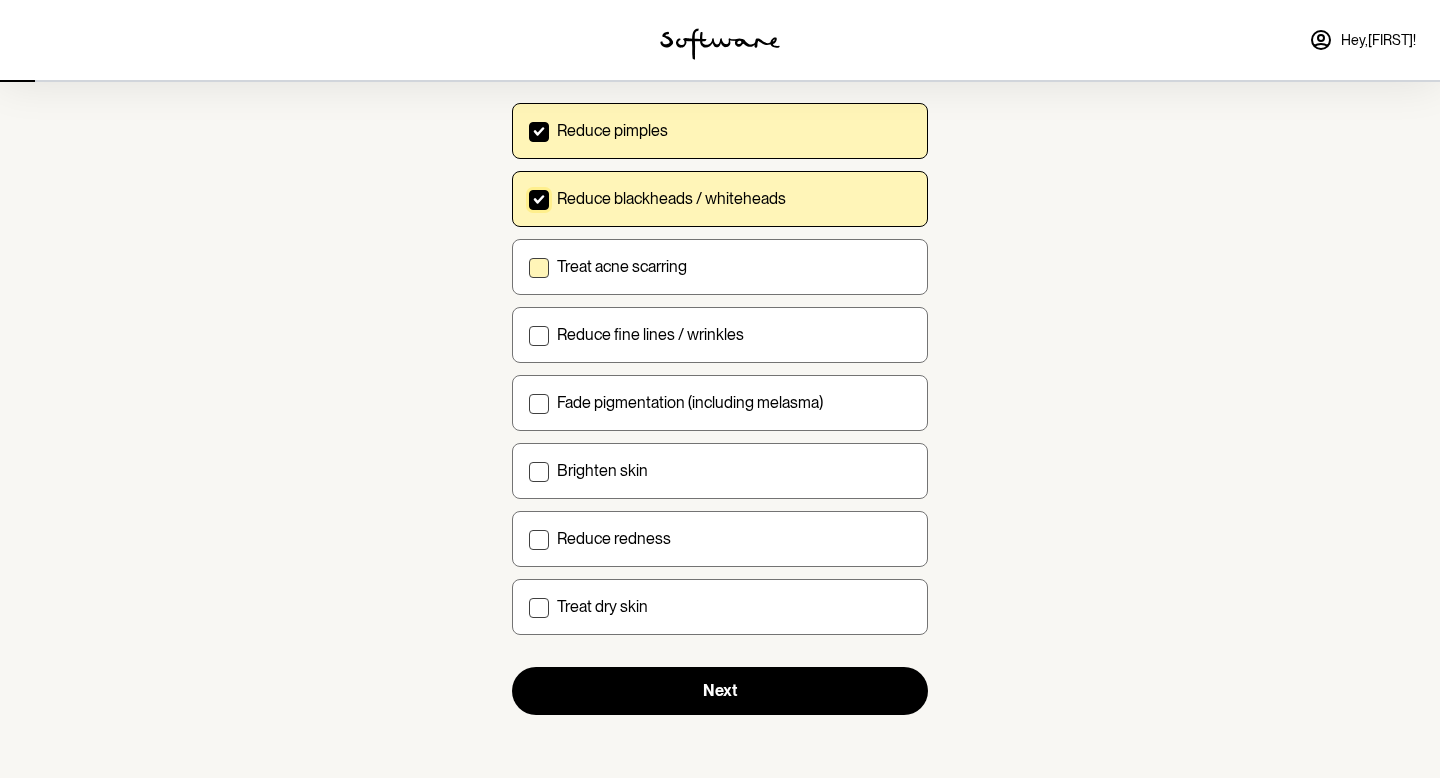 click on "Treat acne scarring" at bounding box center [720, 267] 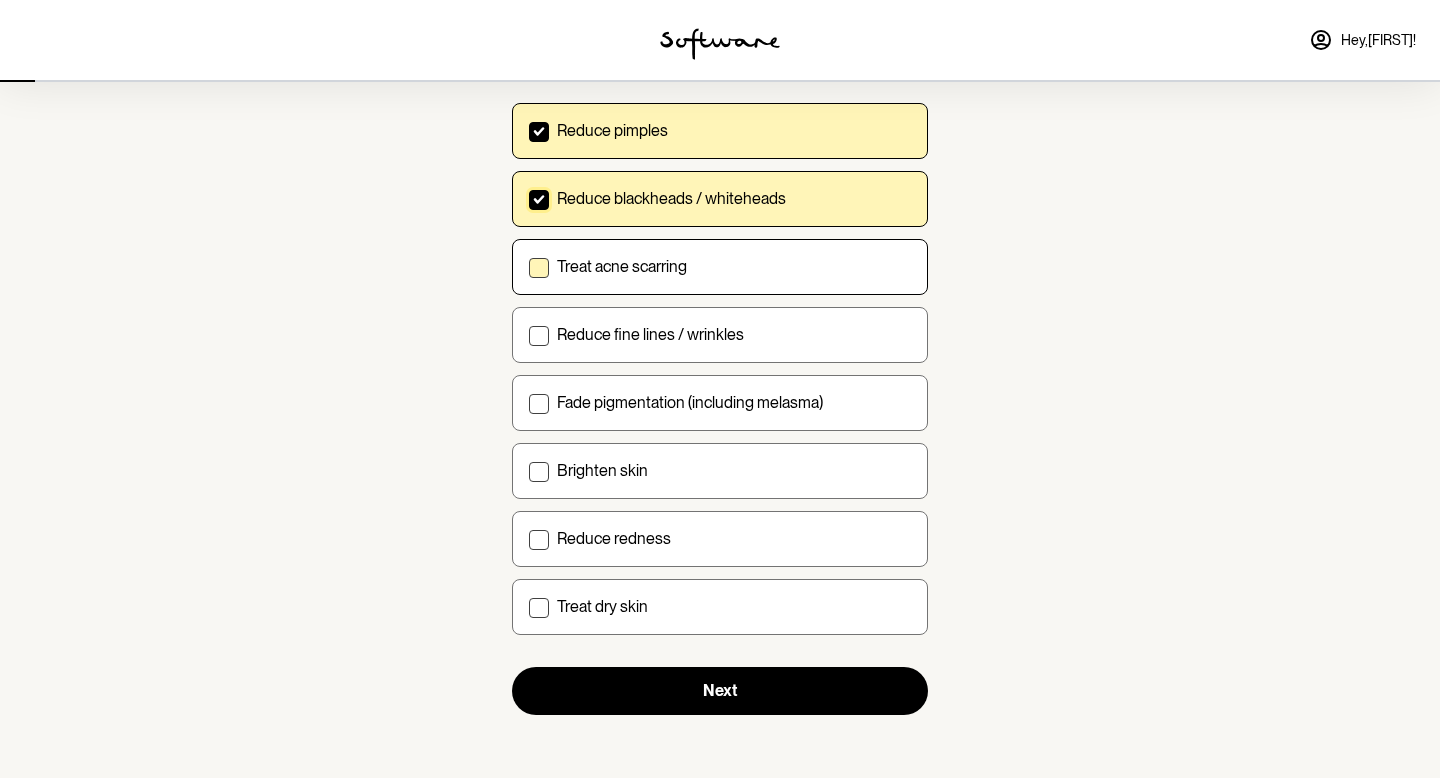 click on "Treat acne scarring" at bounding box center [528, 266] 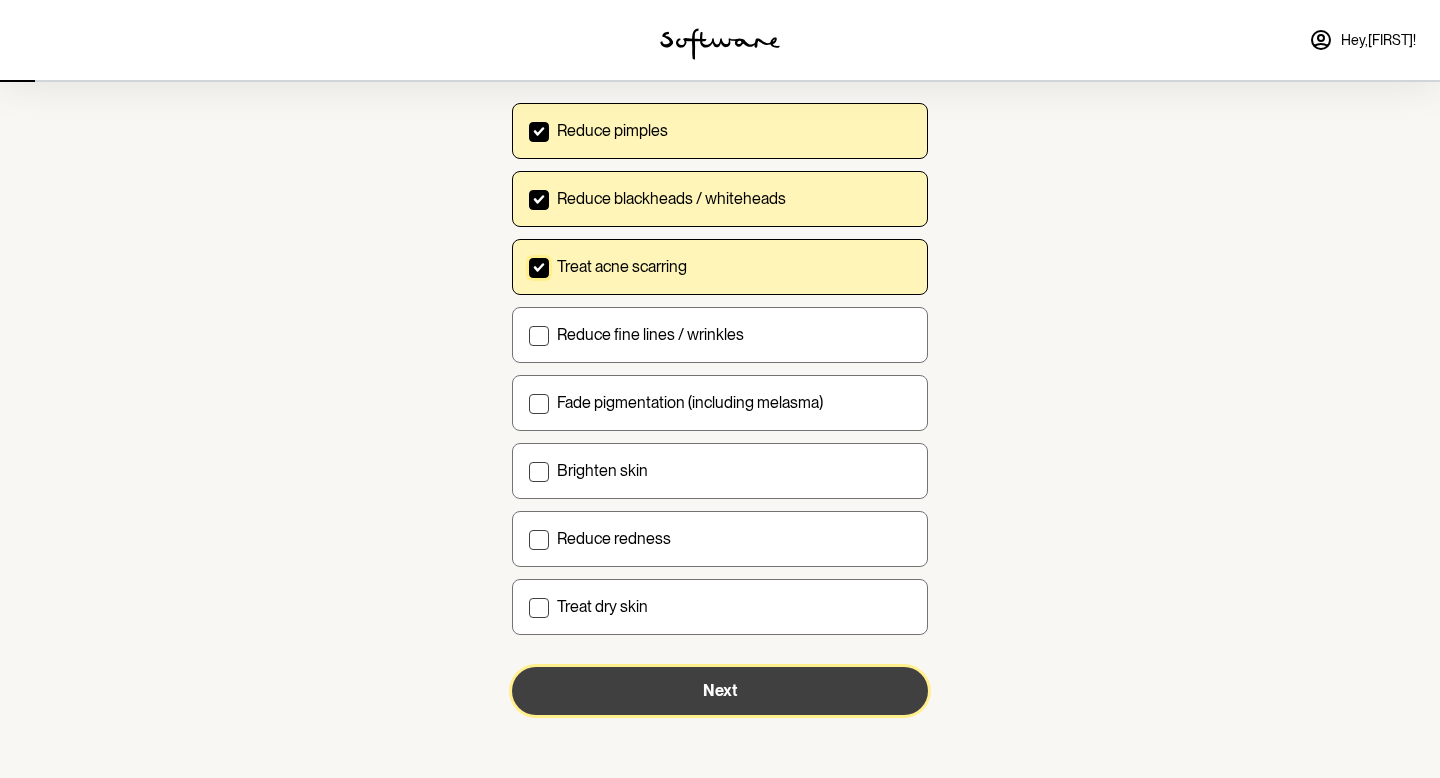 click on "Next" at bounding box center (720, 691) 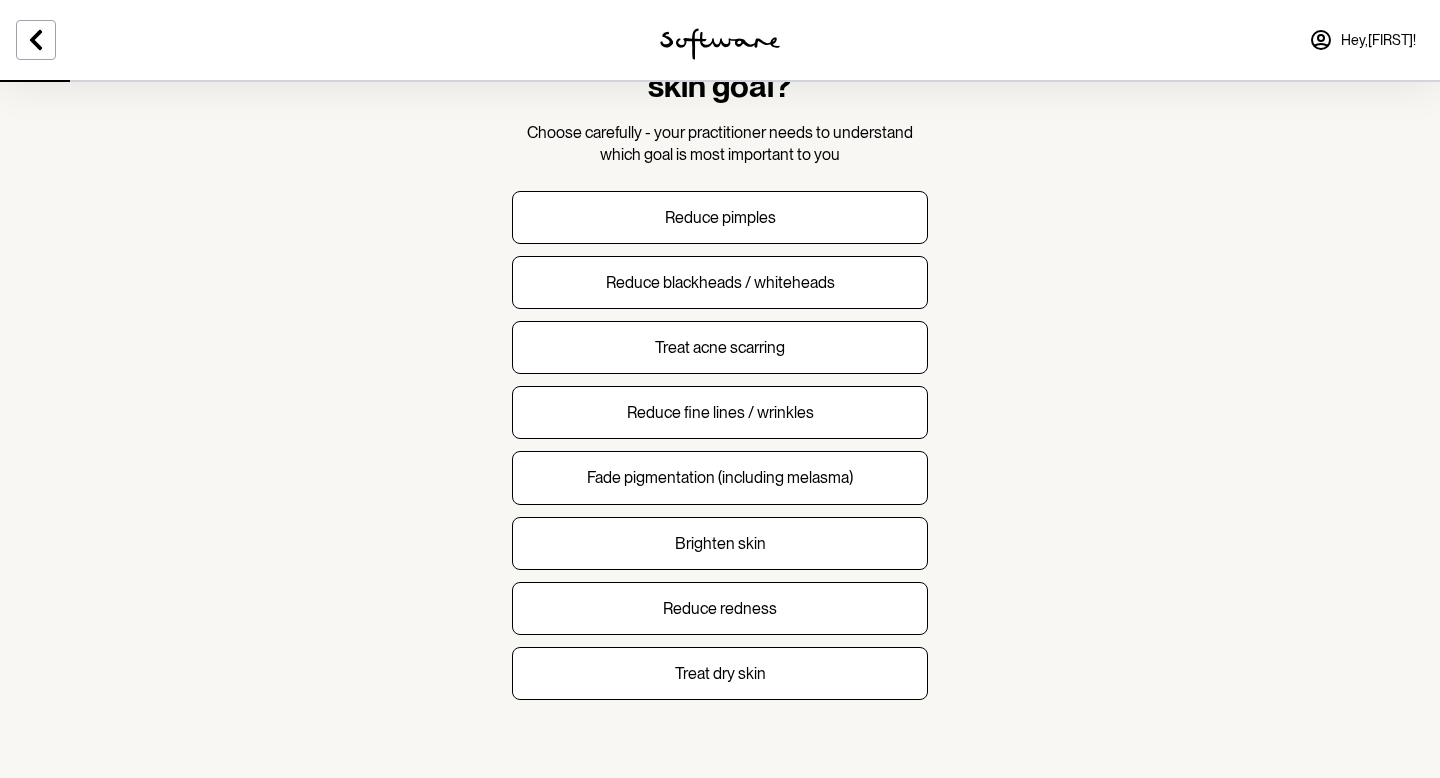 scroll, scrollTop: 133, scrollLeft: 0, axis: vertical 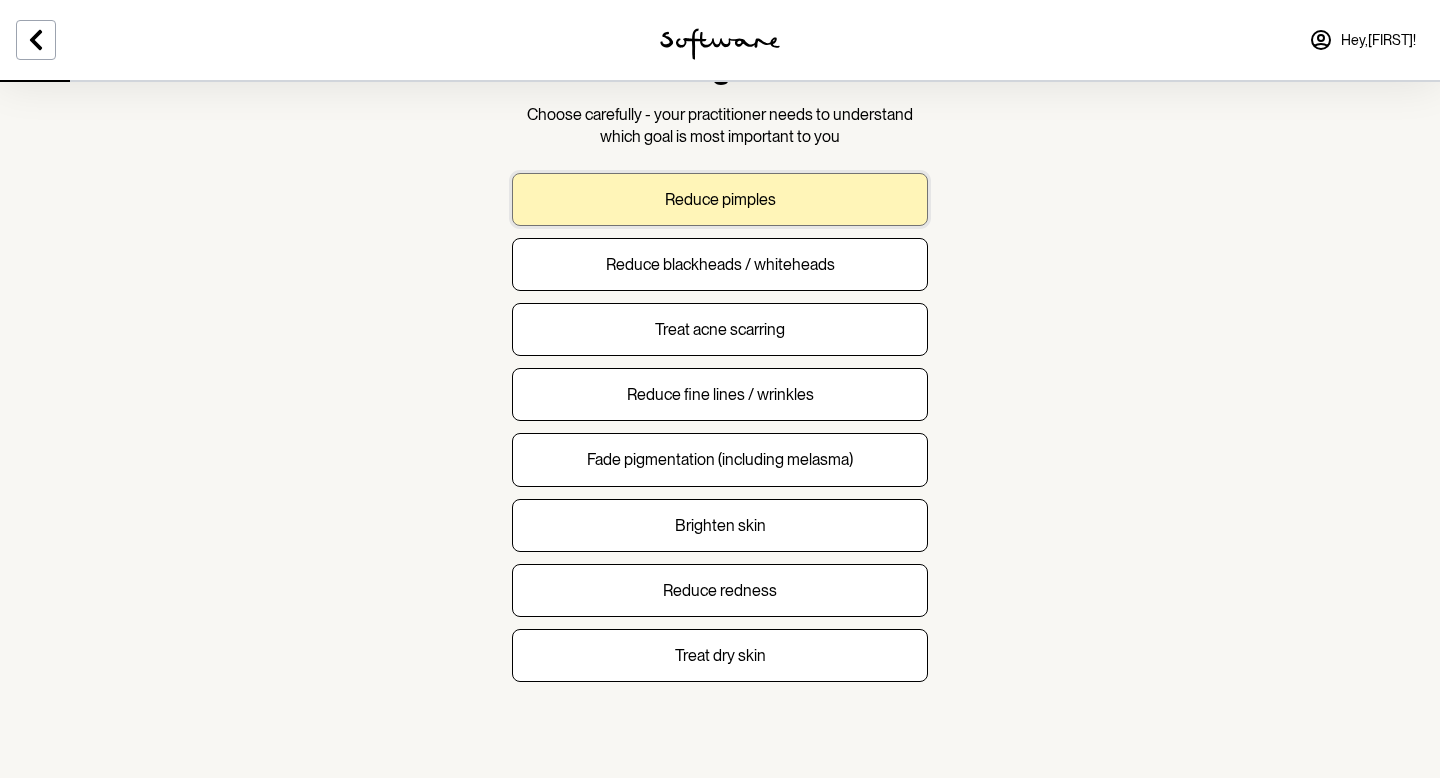 click on "Reduce pimples" at bounding box center (720, 199) 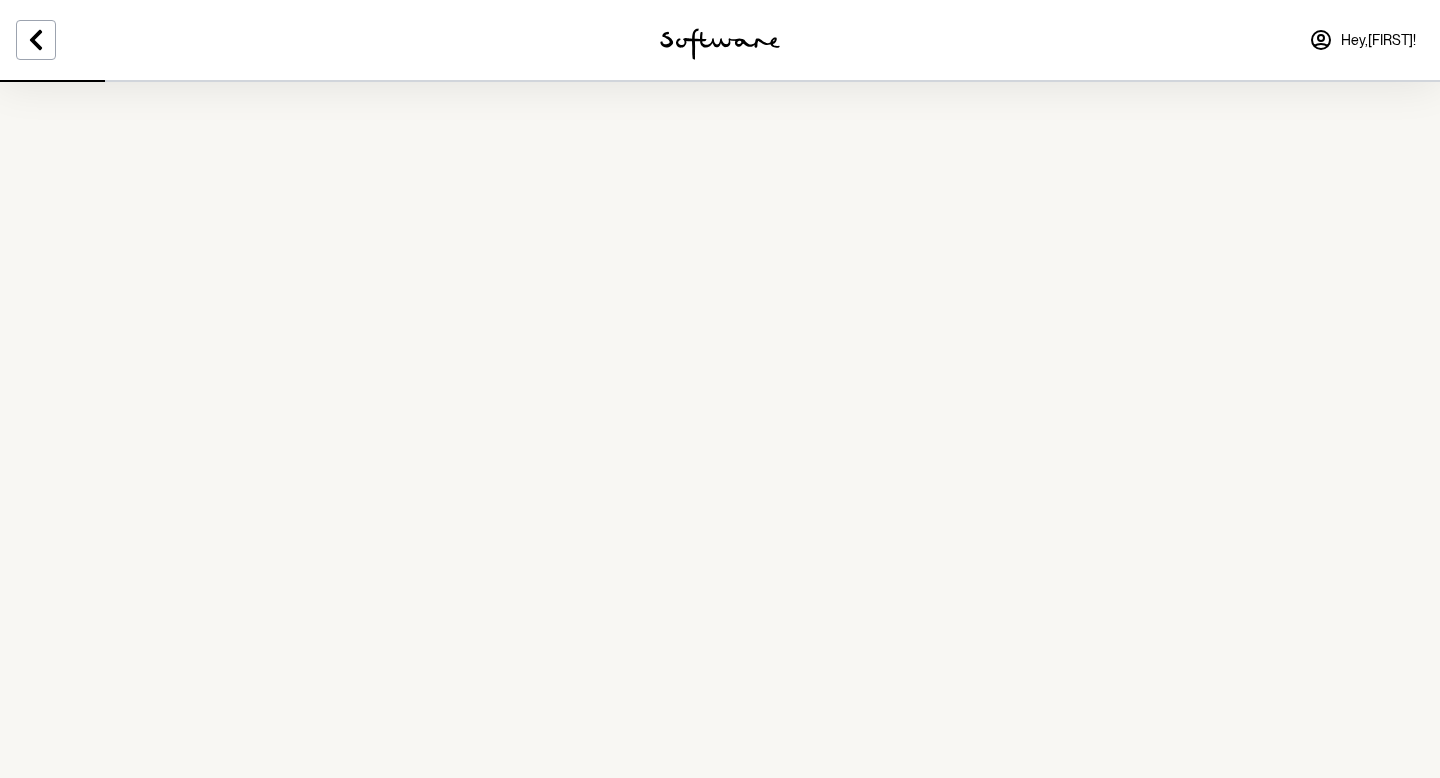 scroll, scrollTop: 0, scrollLeft: 0, axis: both 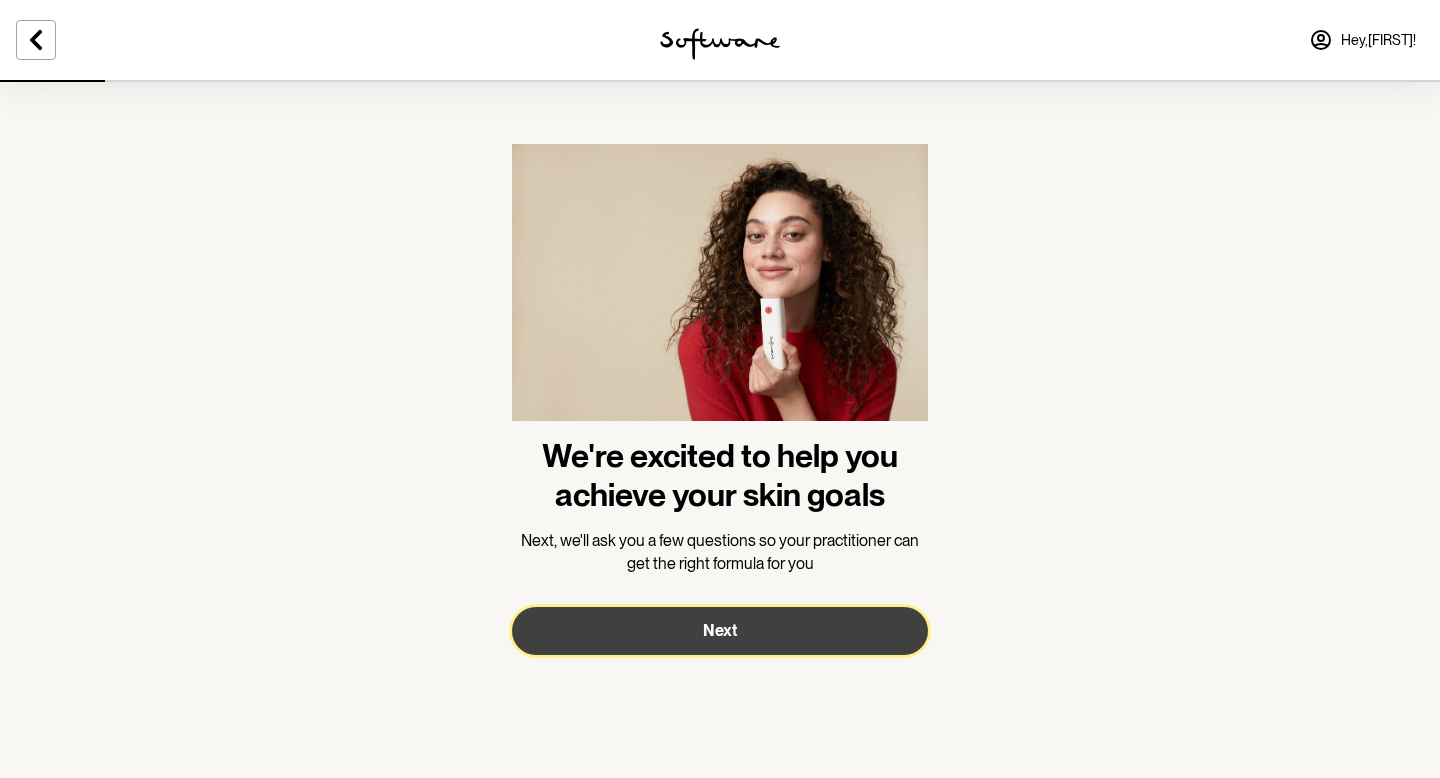 click on "Next" at bounding box center [720, 631] 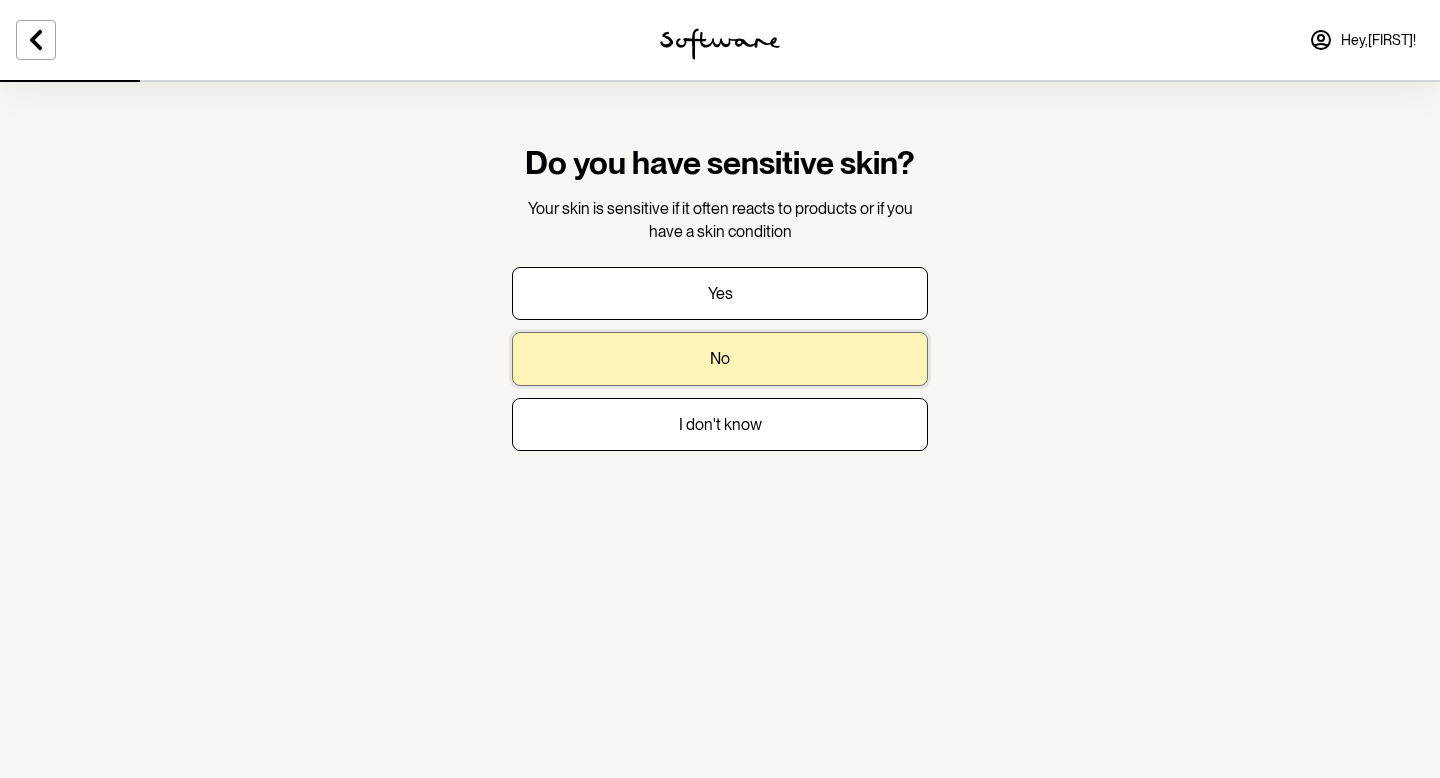 click on "No" at bounding box center (720, 358) 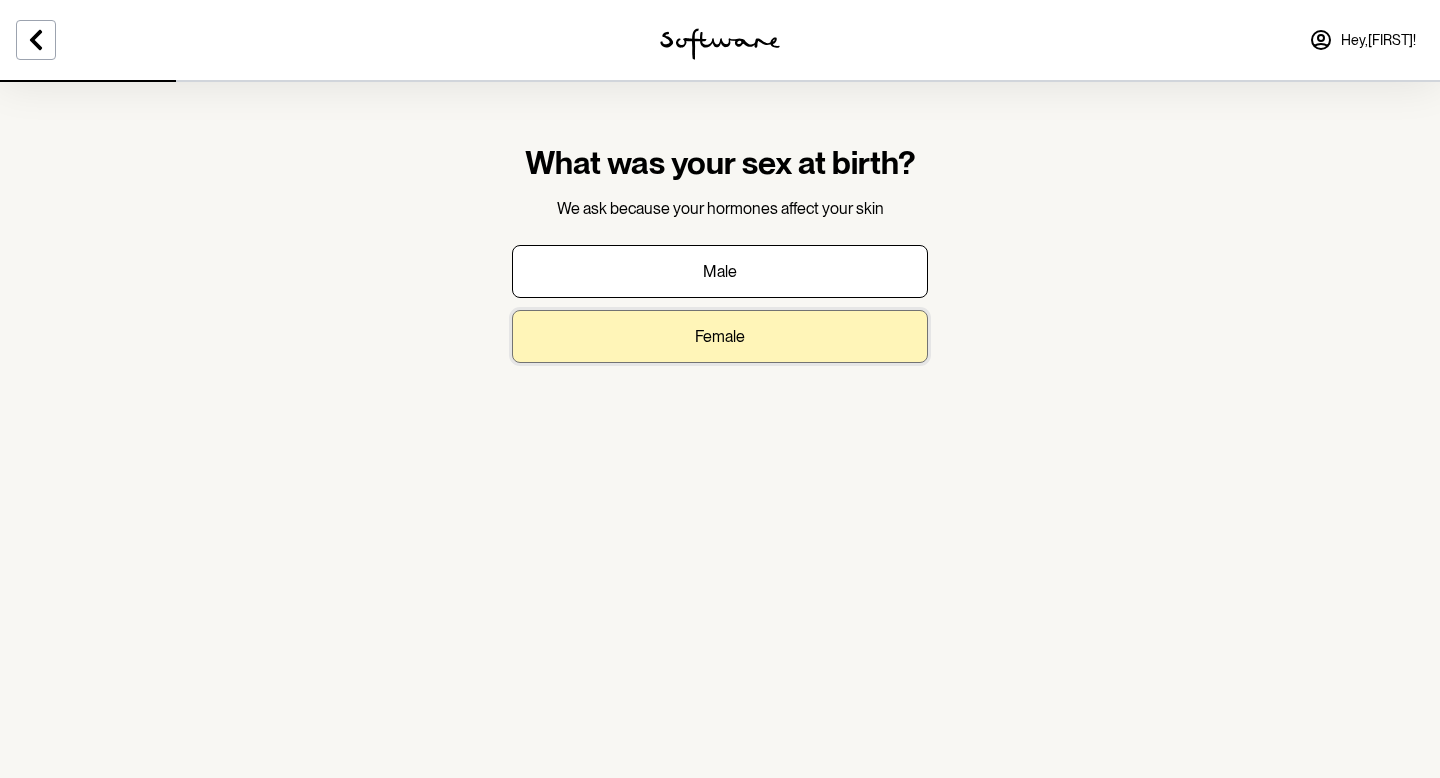 click on "Female" at bounding box center [720, 336] 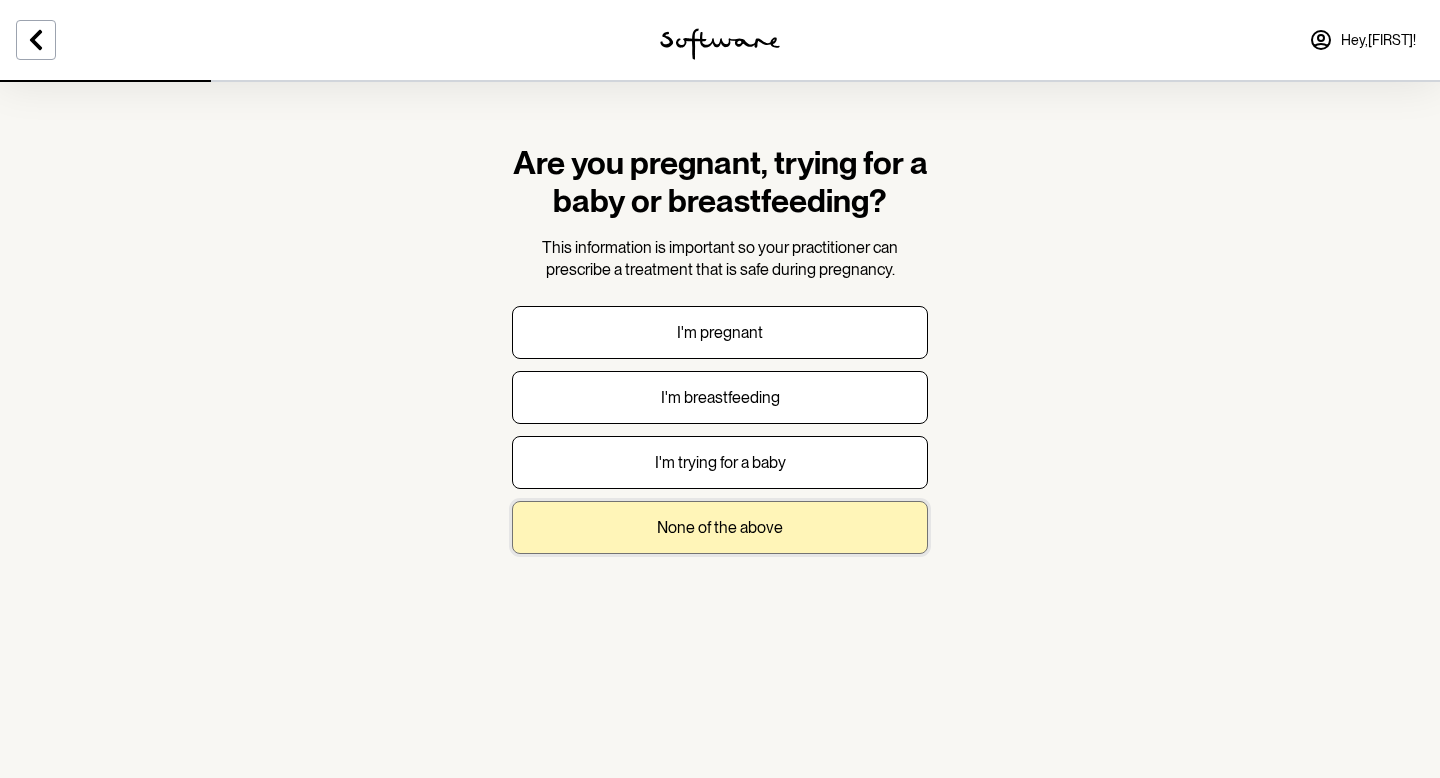 click on "None of the above" at bounding box center [720, 527] 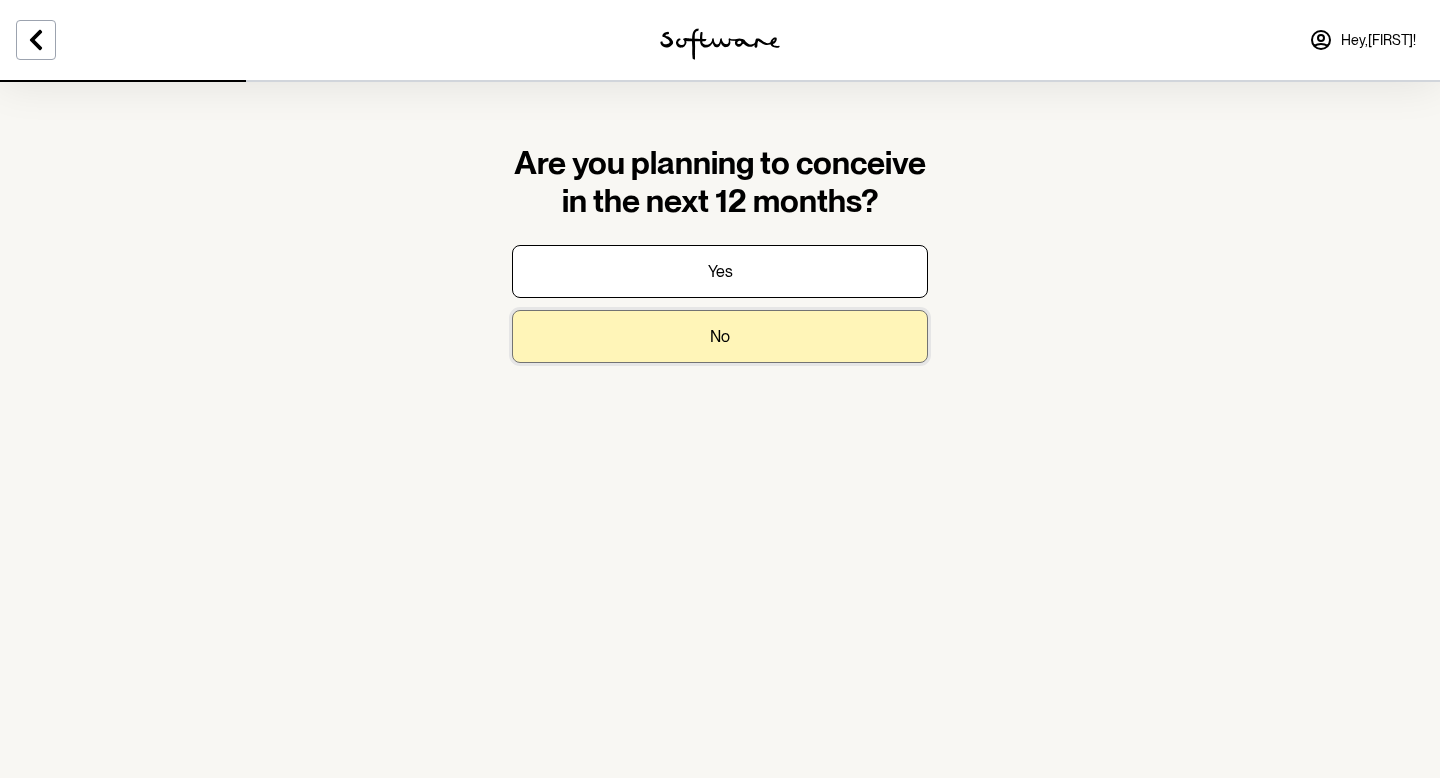 click on "No" at bounding box center [720, 336] 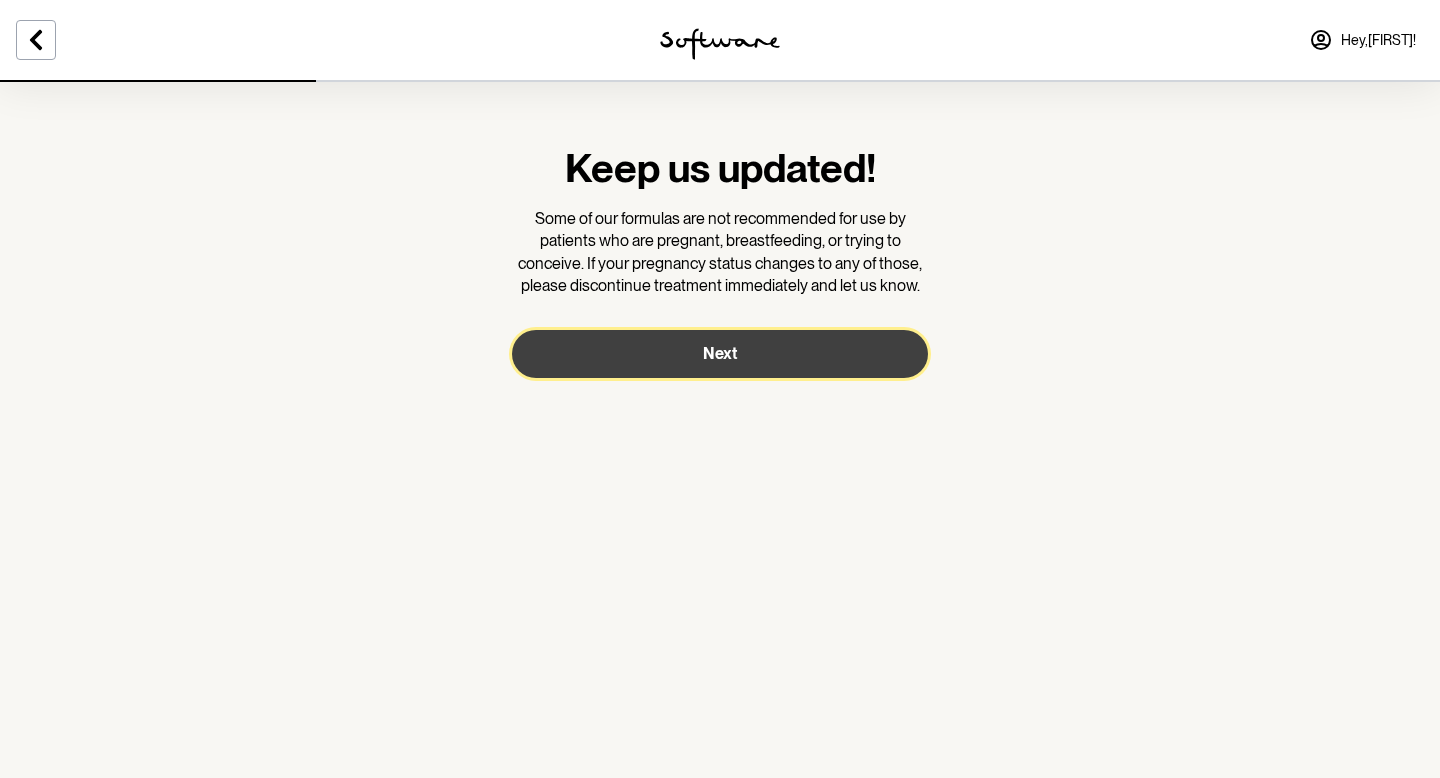 click on "Next" at bounding box center (720, 353) 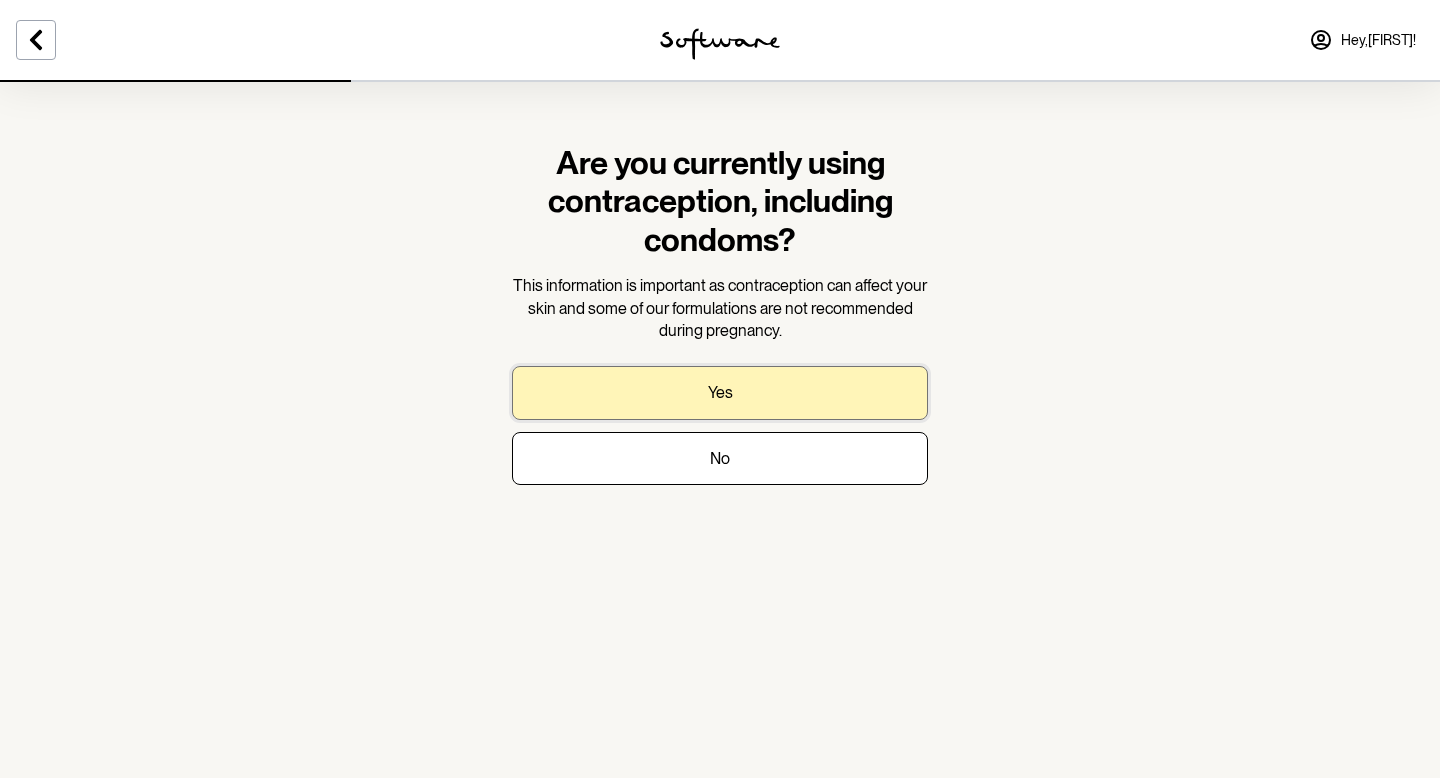 click on "Yes" at bounding box center [720, 392] 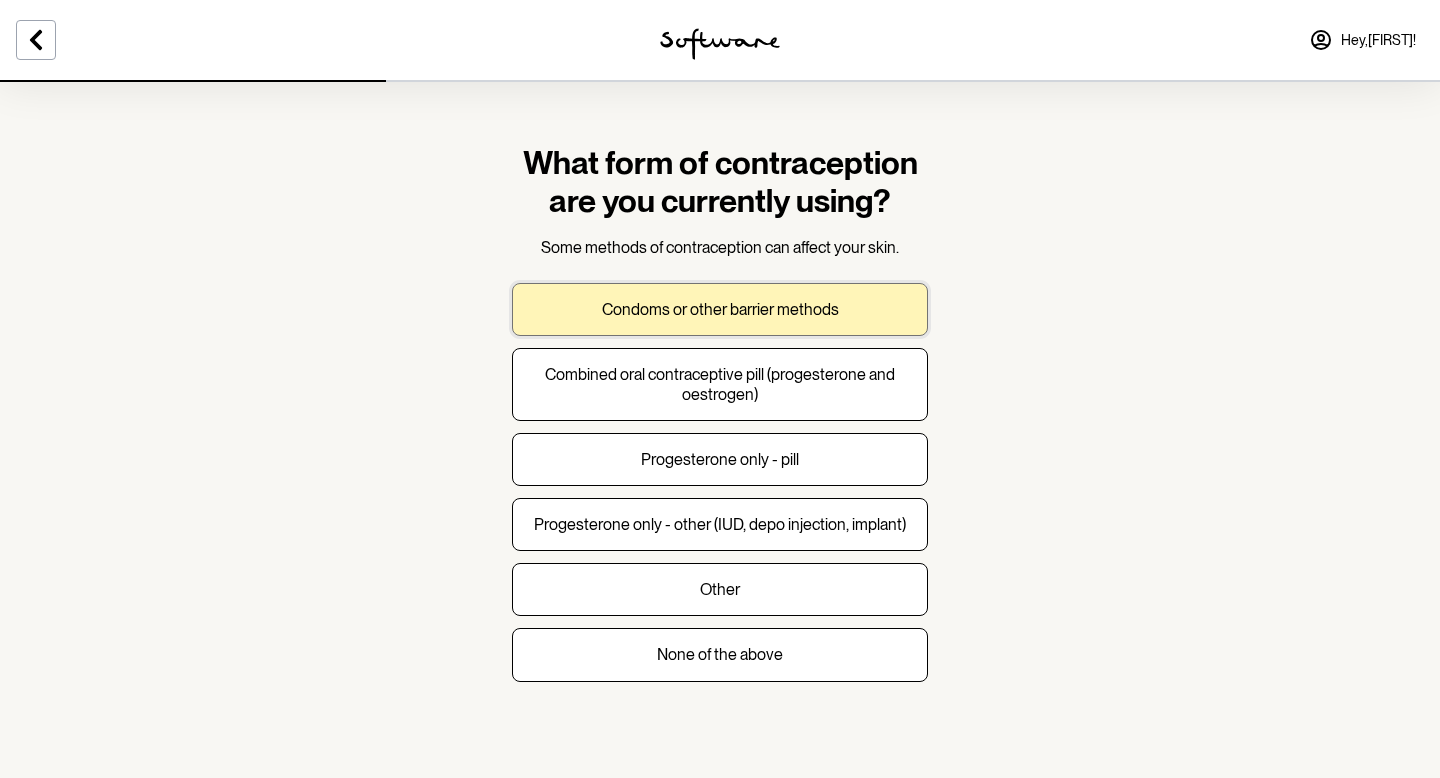 click on "Condoms or other barrier methods" at bounding box center [720, 309] 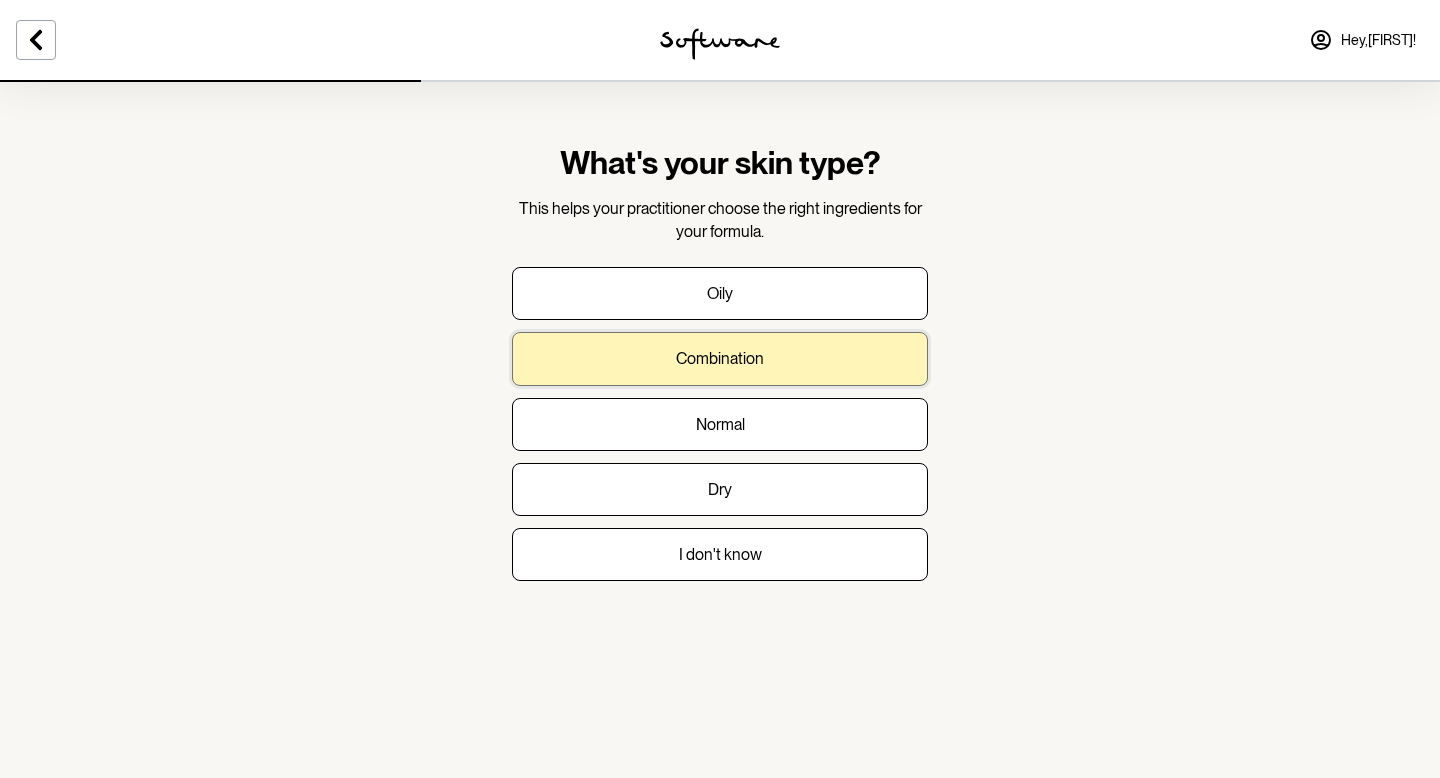 click on "Combination" at bounding box center [720, 358] 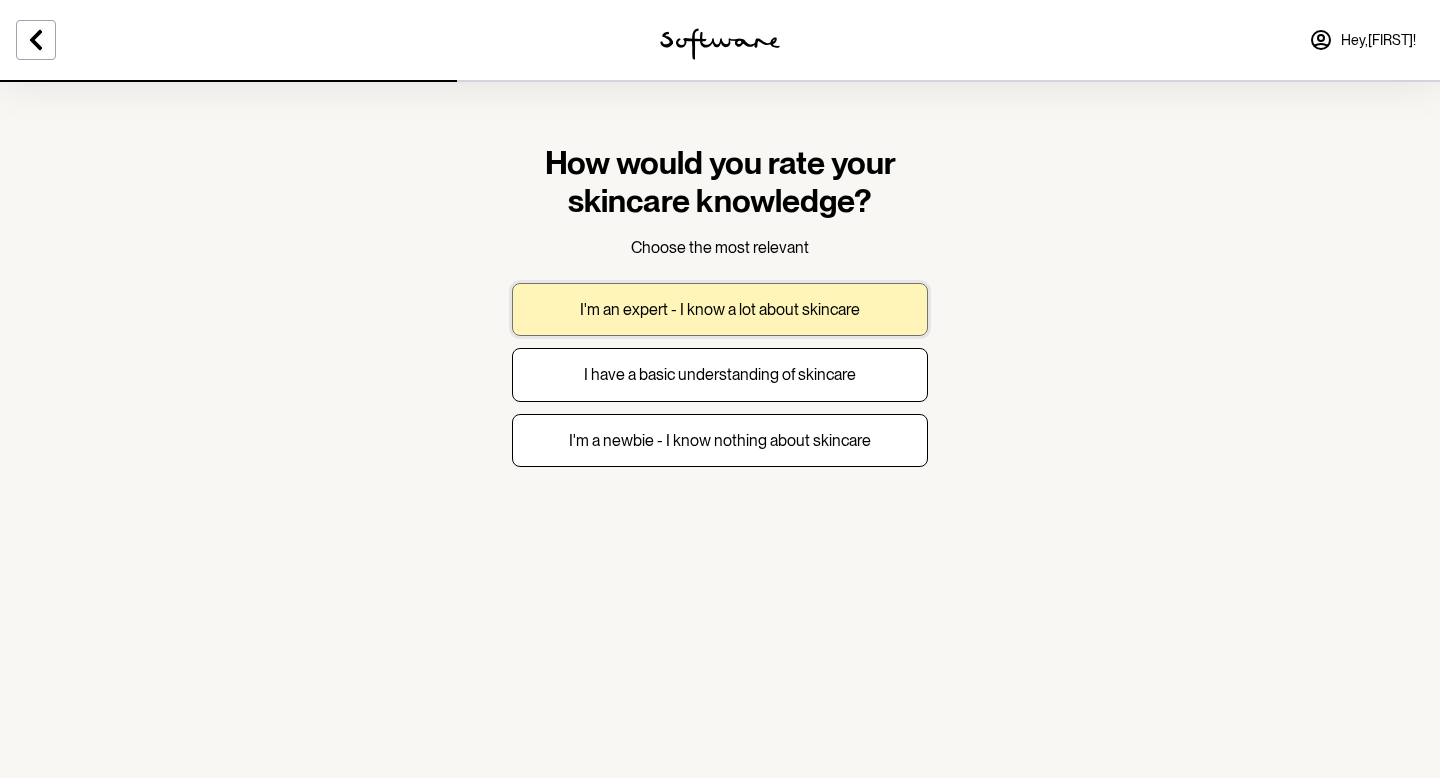 click on "I'm an expert - I know a lot about skincare" at bounding box center [720, 309] 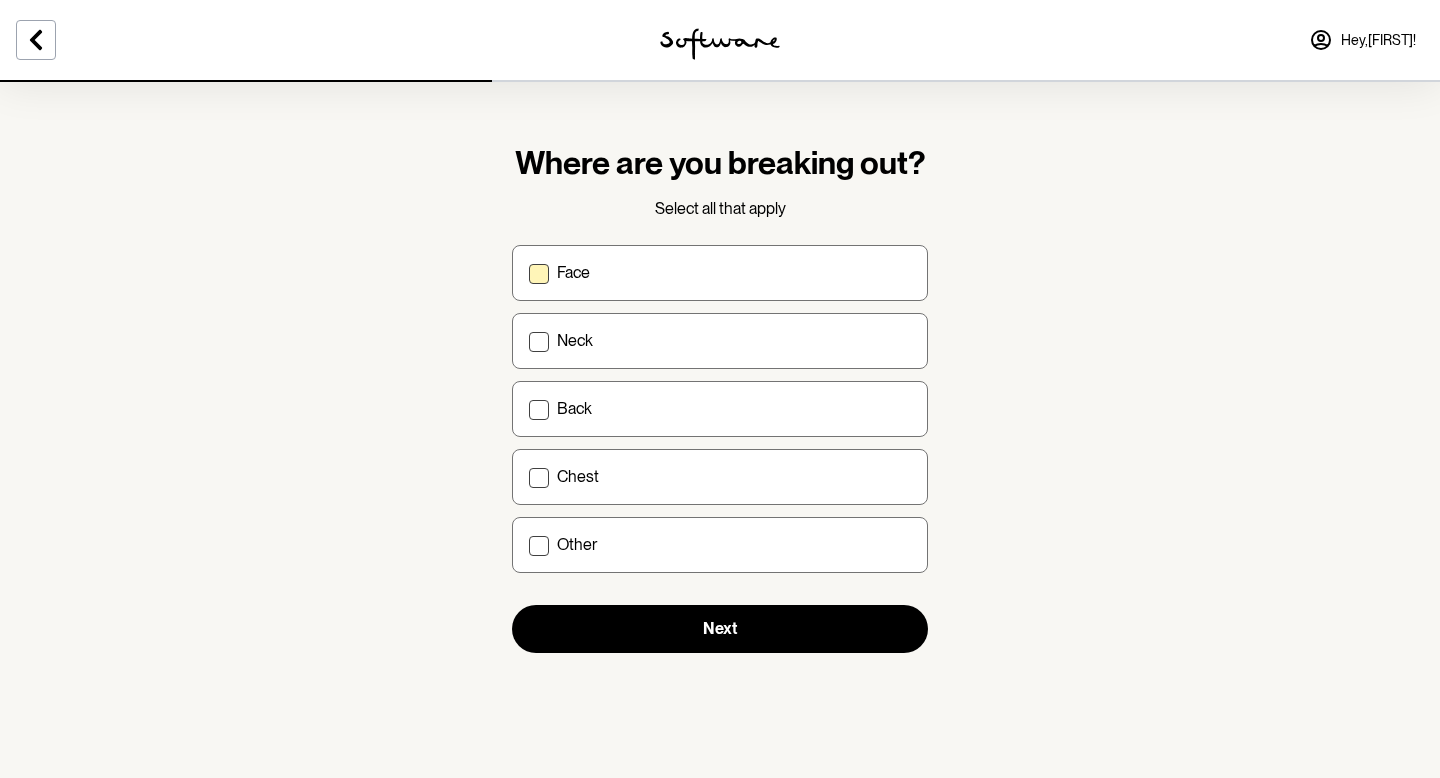 click on "Face" at bounding box center [720, 273] 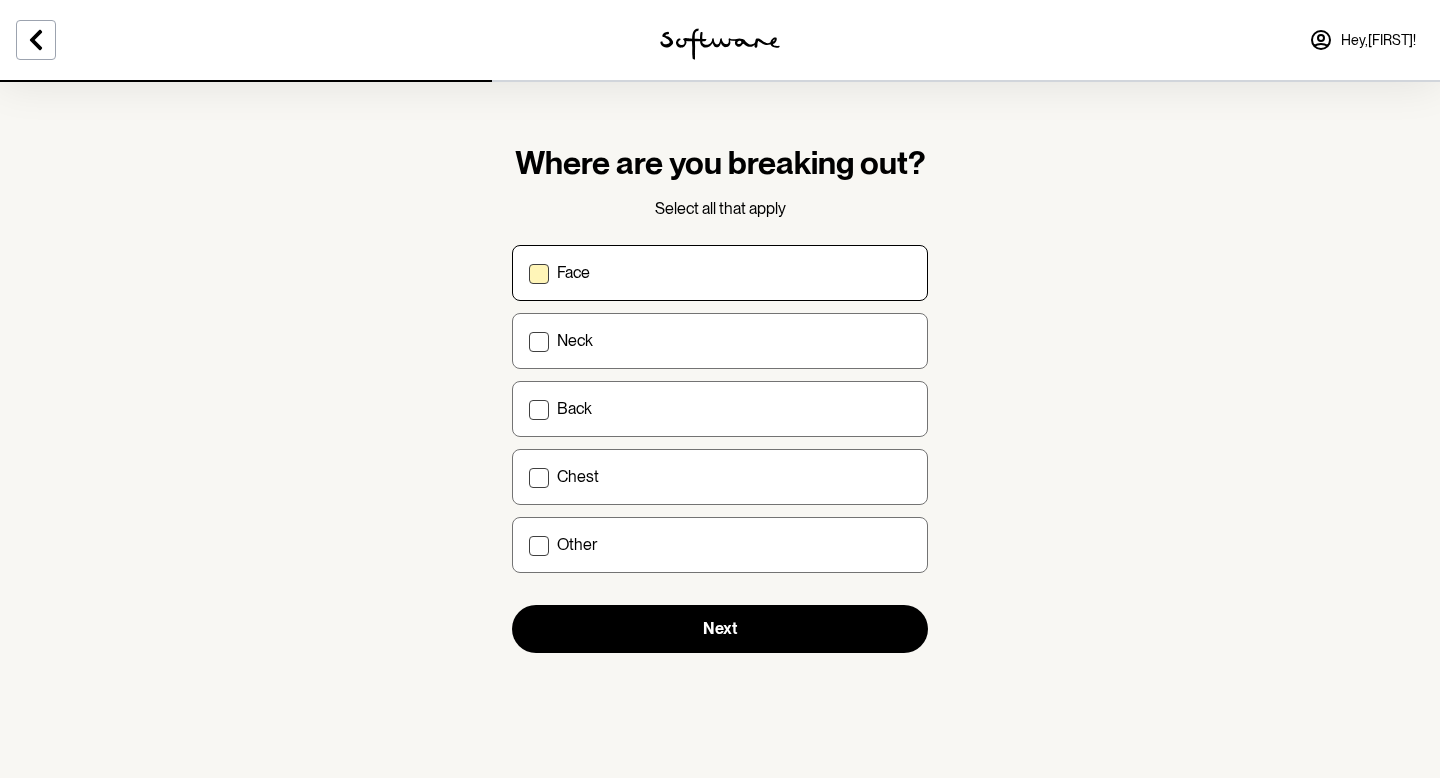 click on "Face" at bounding box center [528, 272] 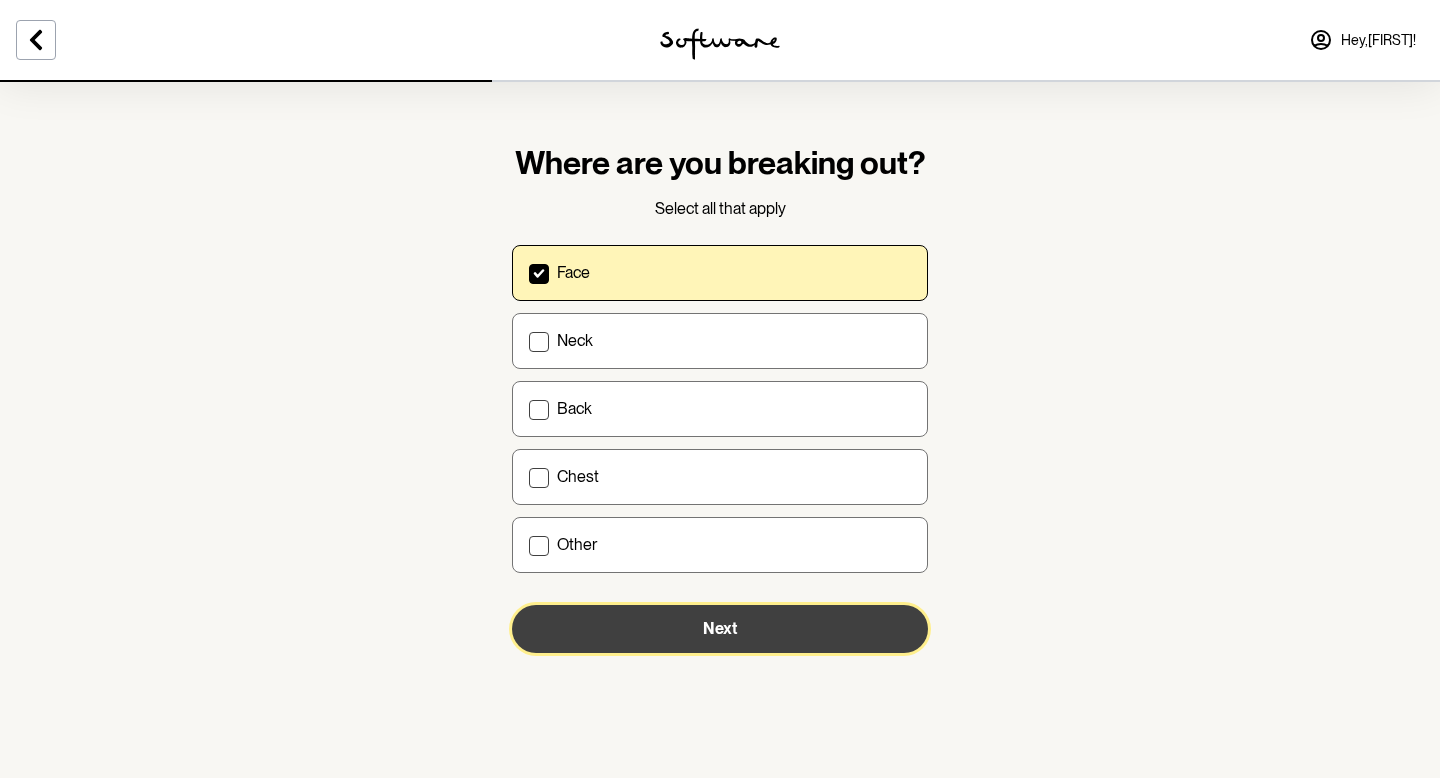 click on "Next" at bounding box center (720, 629) 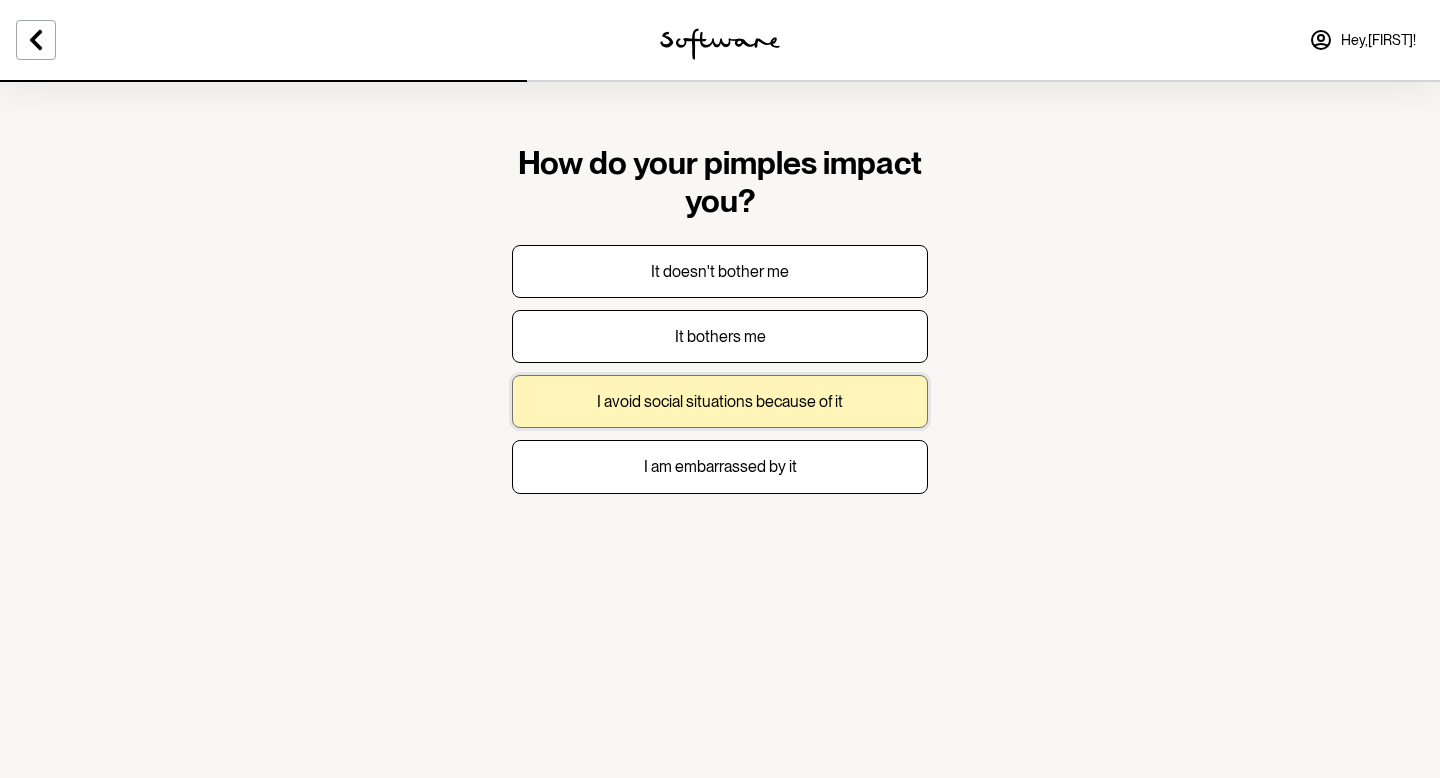 click on "I avoid social situations because of it" at bounding box center [720, 401] 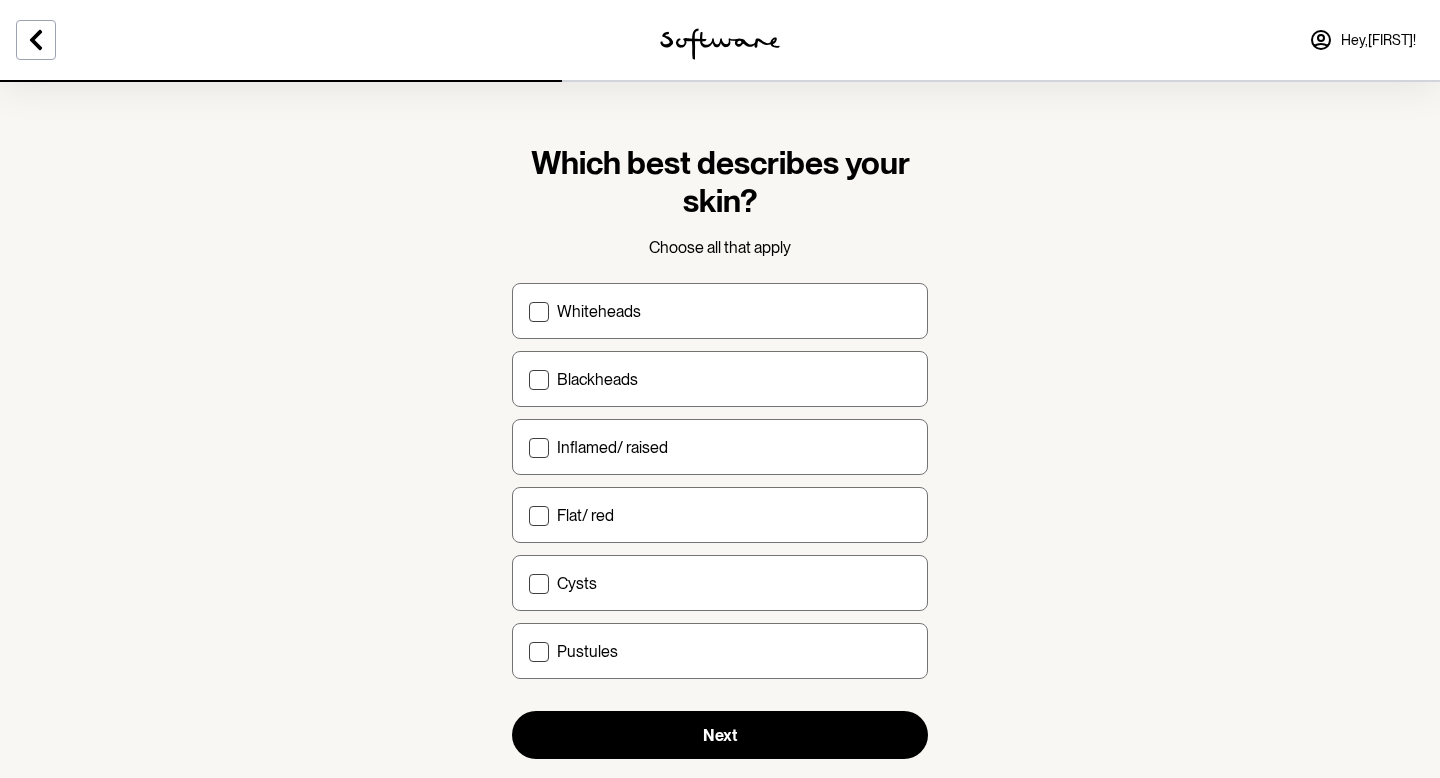 scroll, scrollTop: 45, scrollLeft: 0, axis: vertical 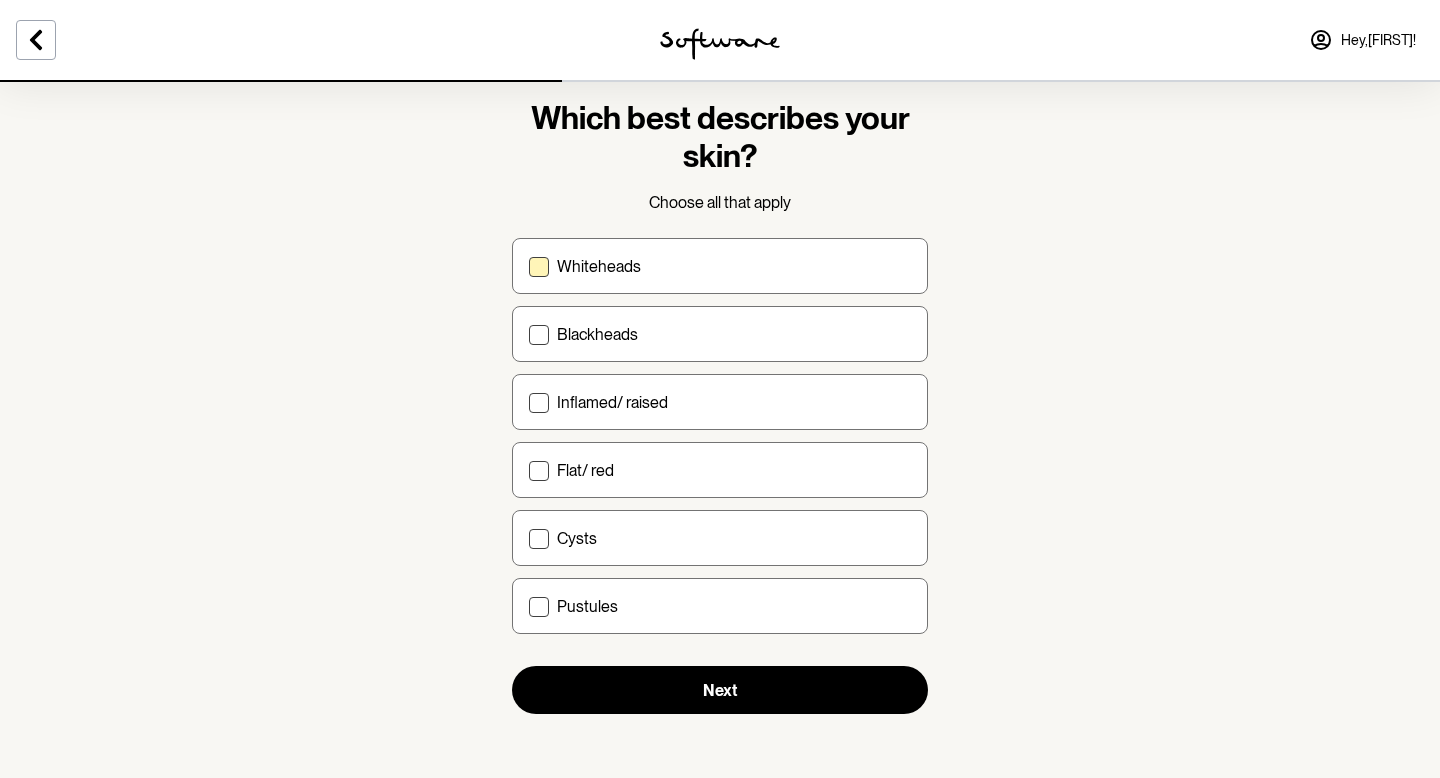 click on "Whiteheads" at bounding box center [599, 266] 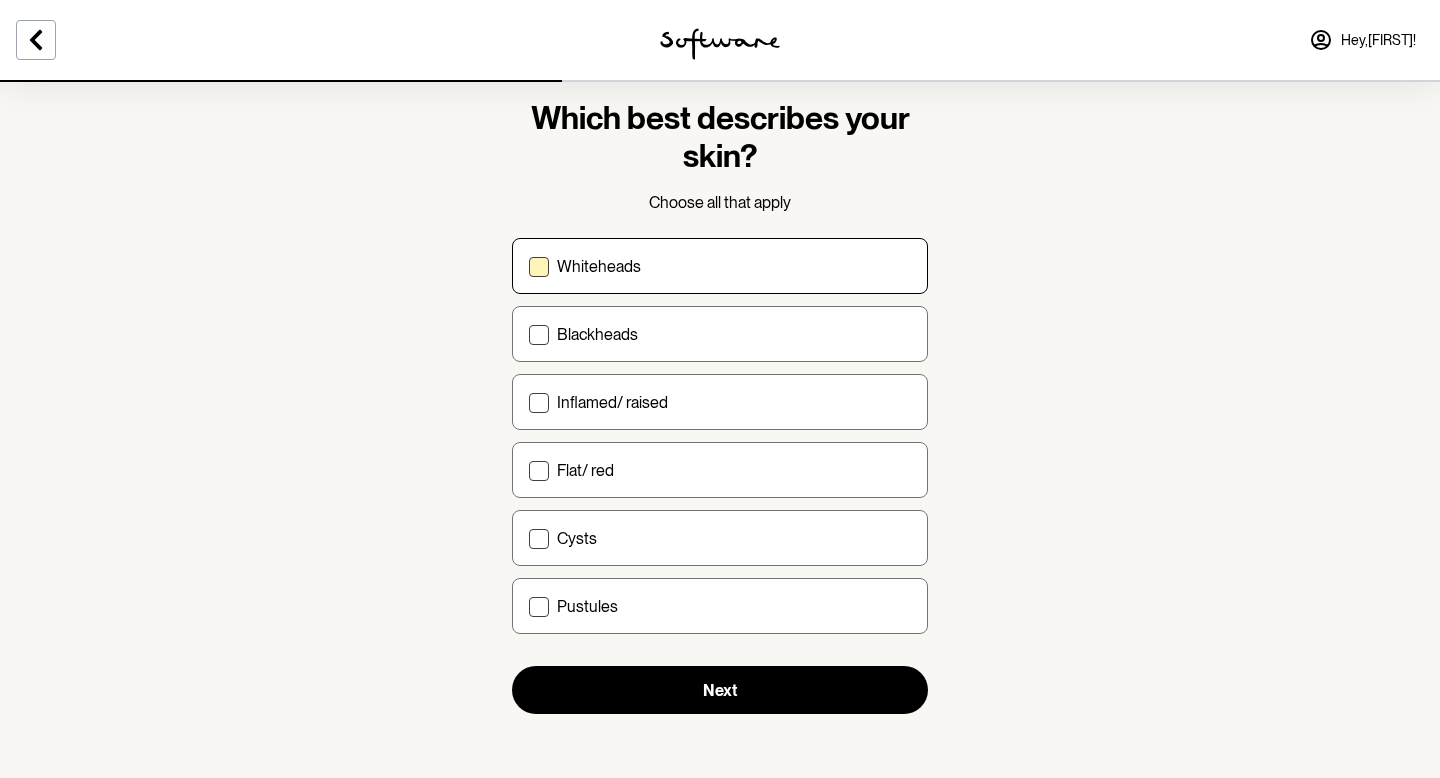 click on "Whiteheads" at bounding box center [528, 266] 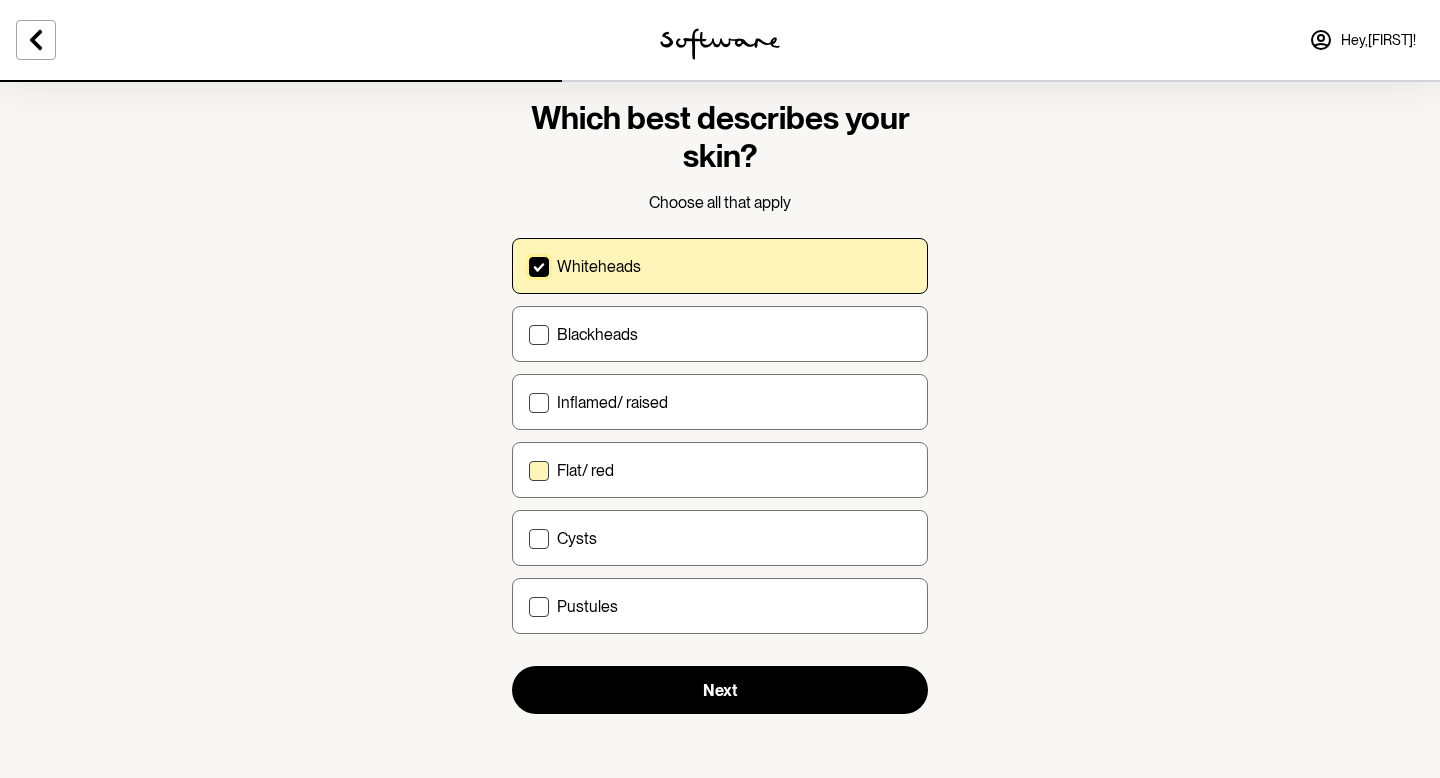 click on "Flat/ red" at bounding box center [720, 470] 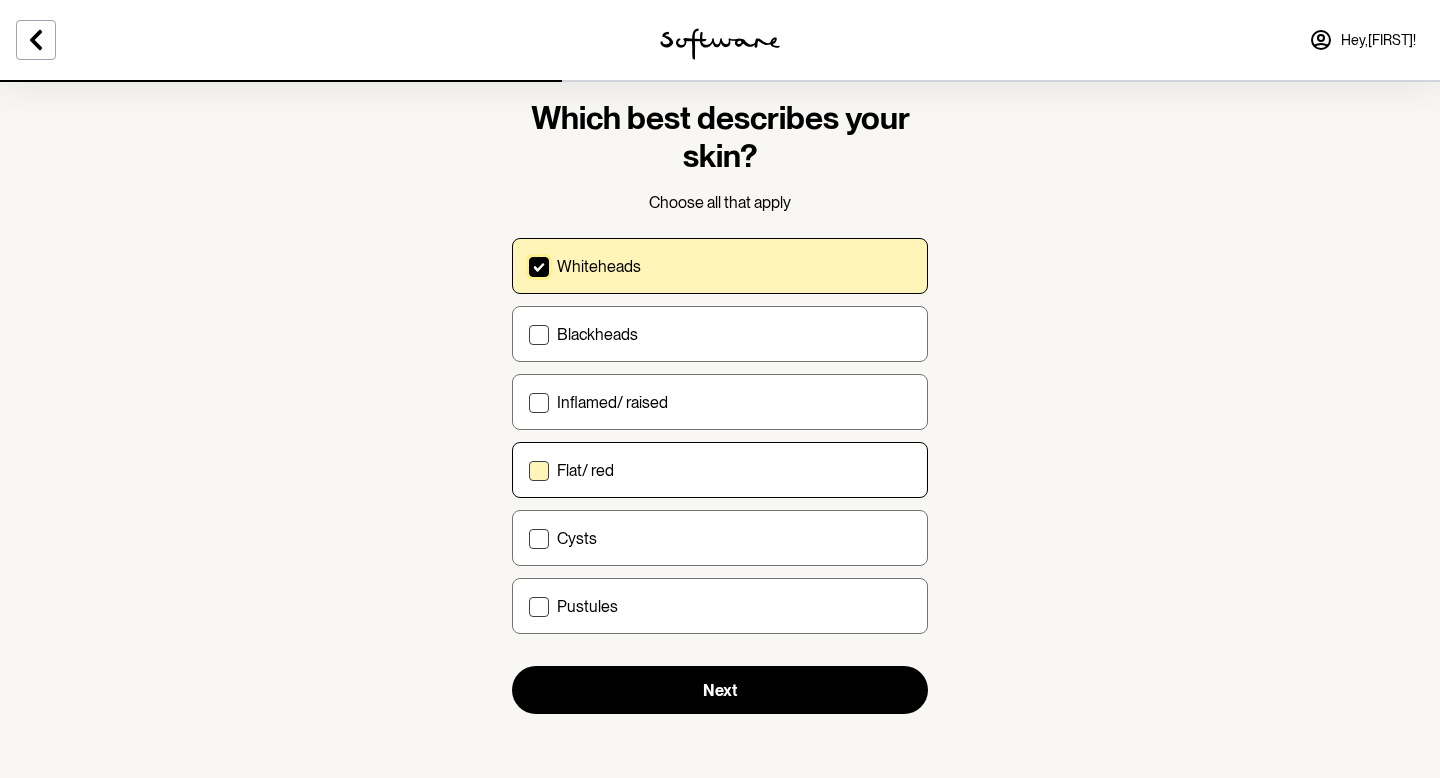 click on "Flat/ red" at bounding box center (528, 470) 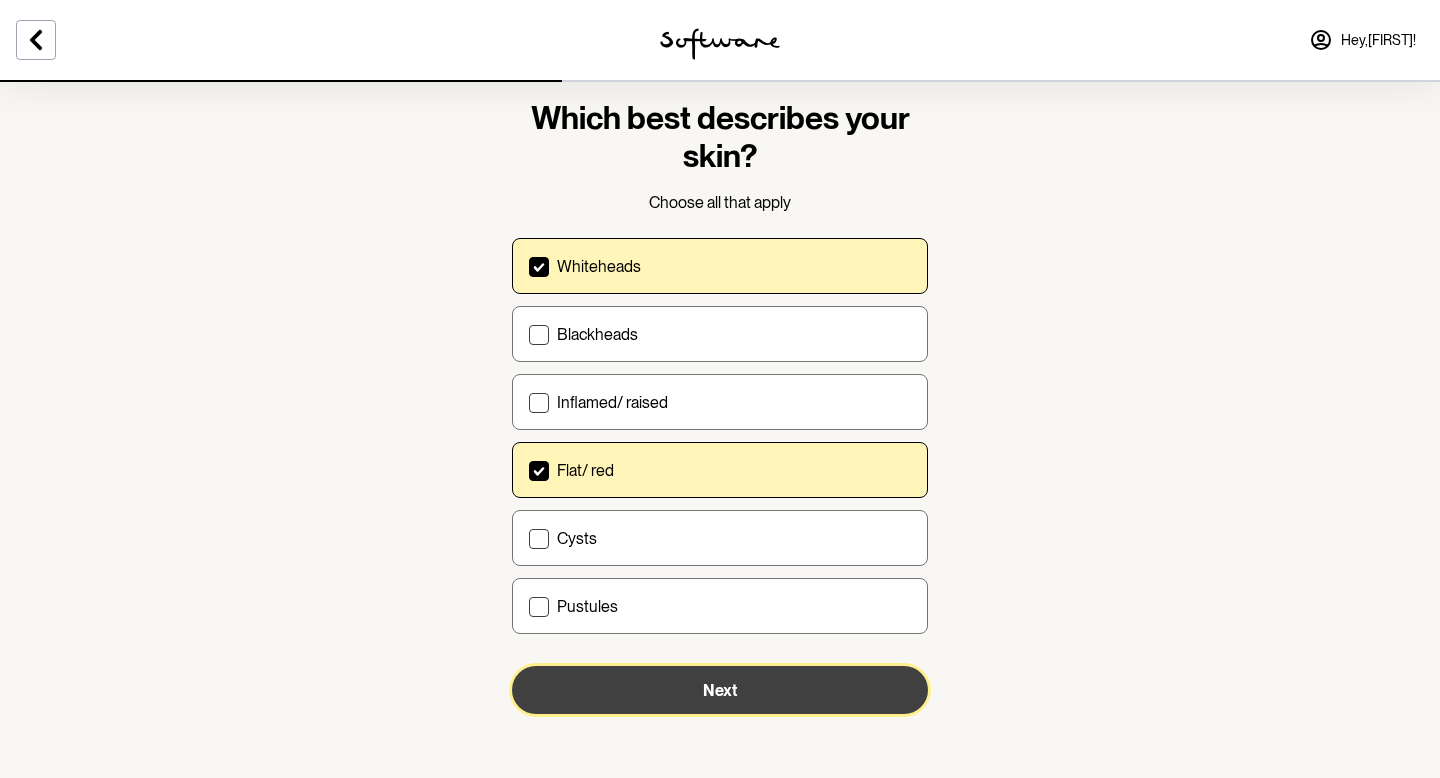 click on "Next" at bounding box center (720, 690) 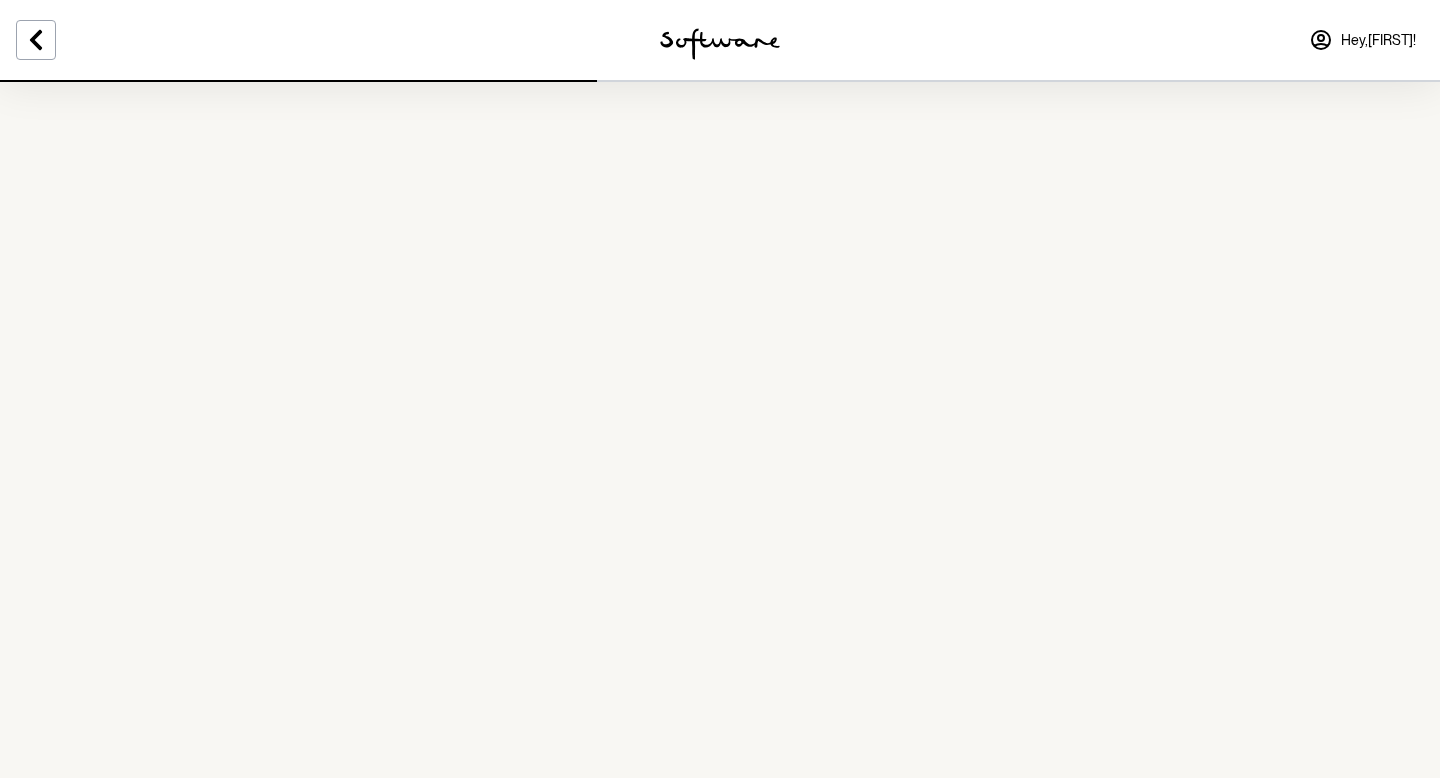 scroll, scrollTop: 0, scrollLeft: 0, axis: both 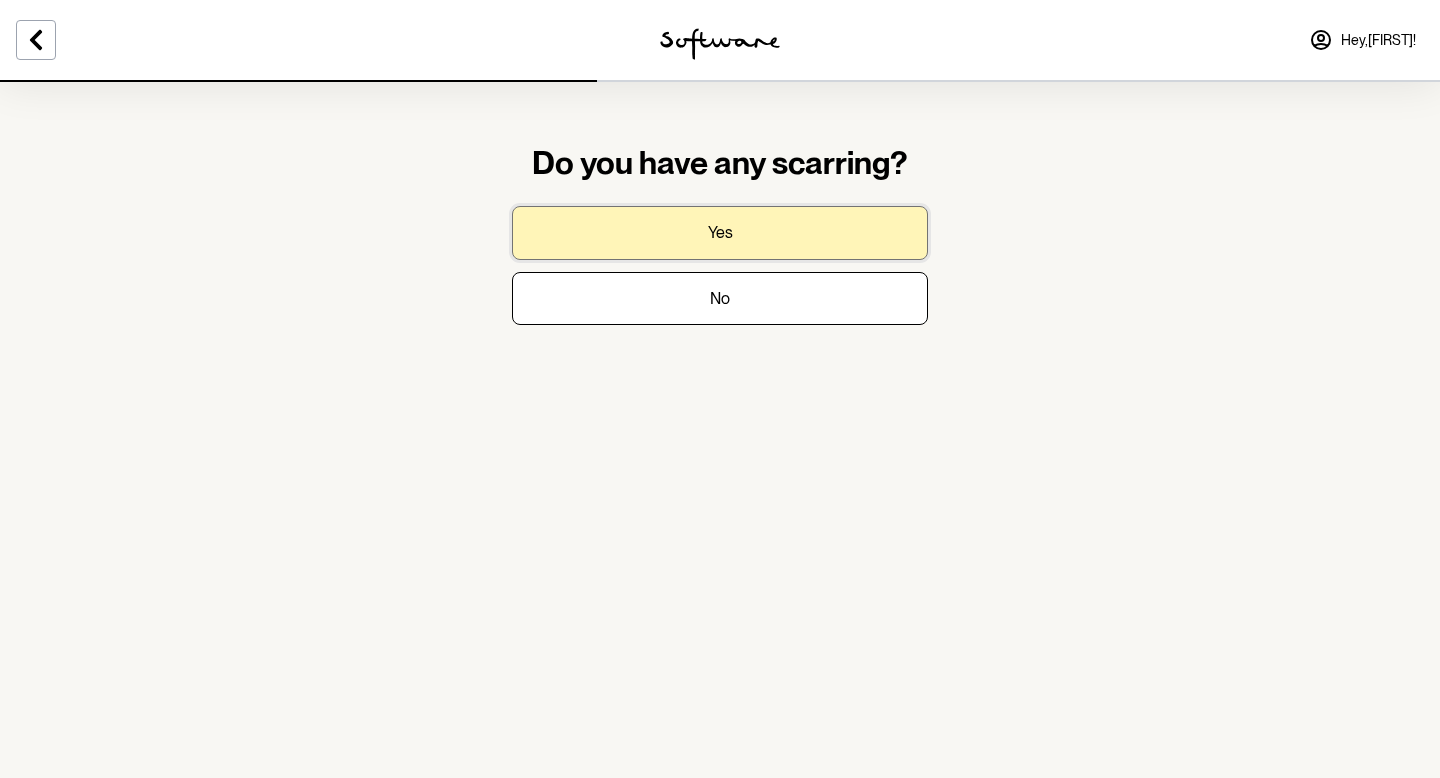 click on "Yes" at bounding box center [720, 232] 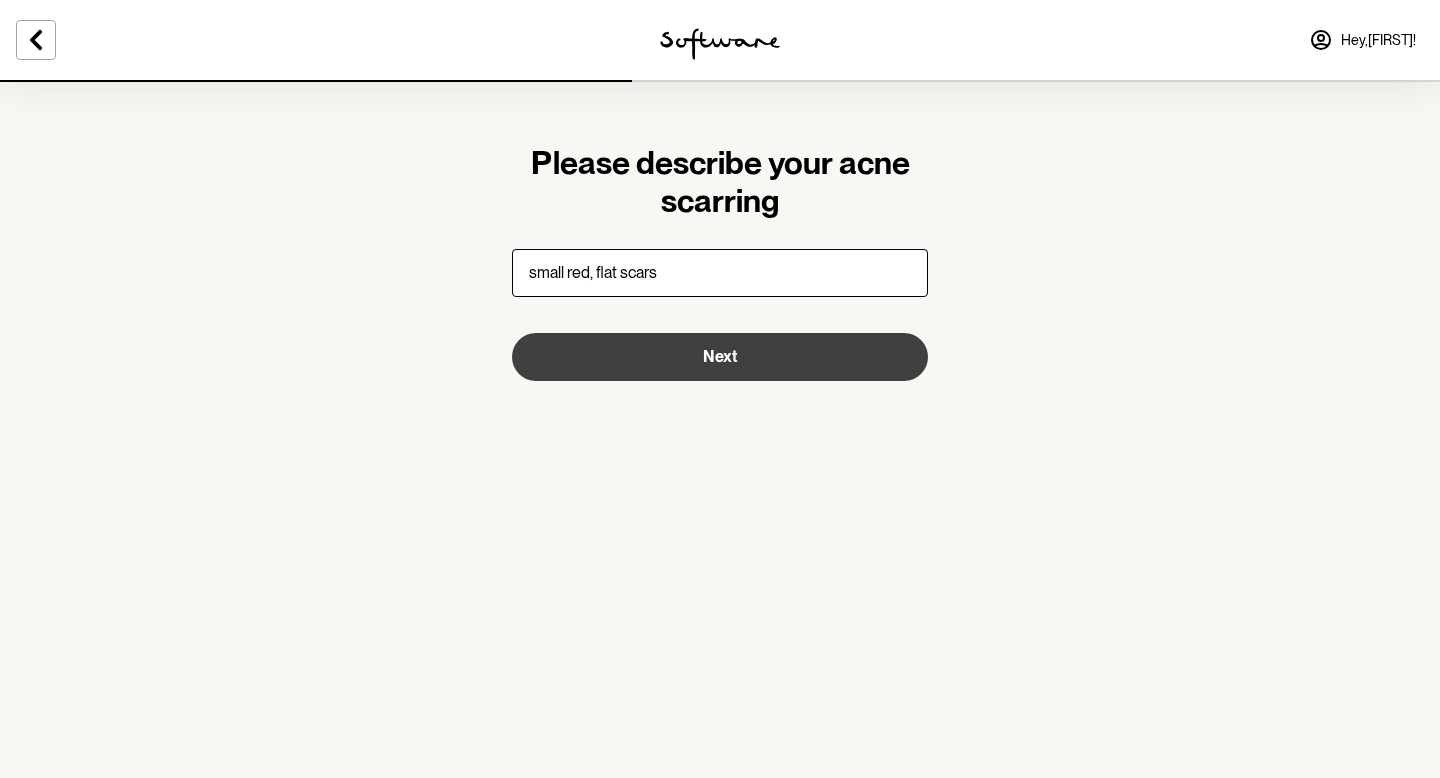 type on "small red, flat scars" 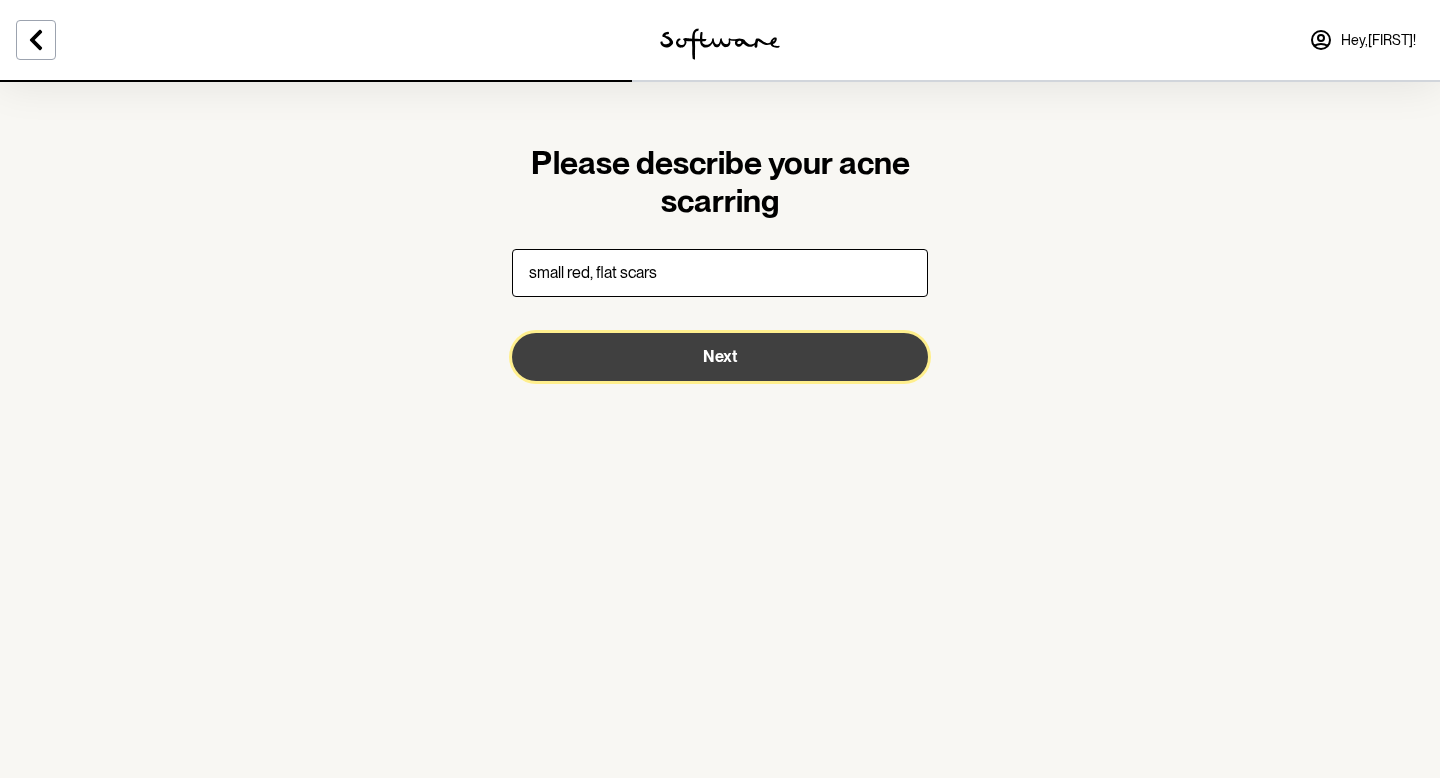 click on "Next" at bounding box center (720, 357) 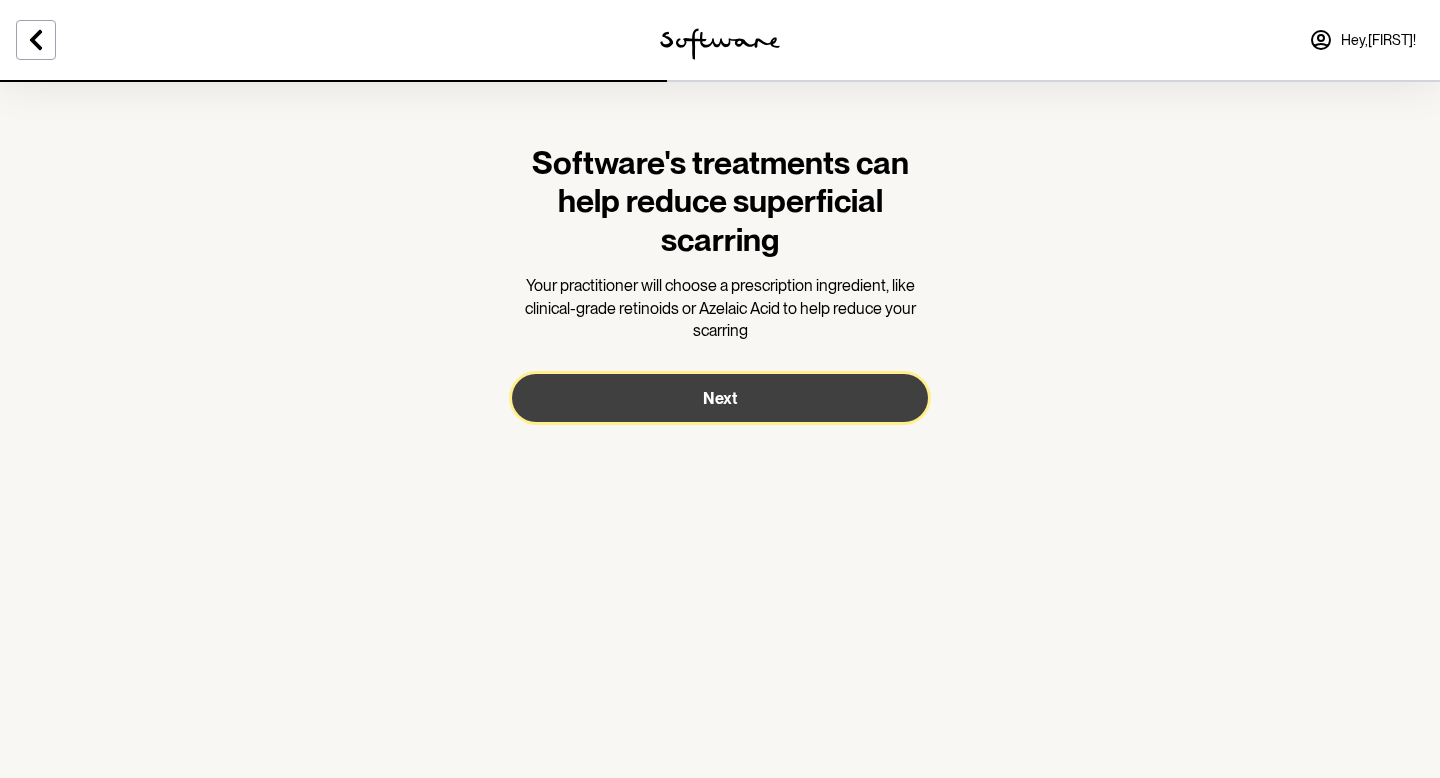 click on "Next" at bounding box center [720, 398] 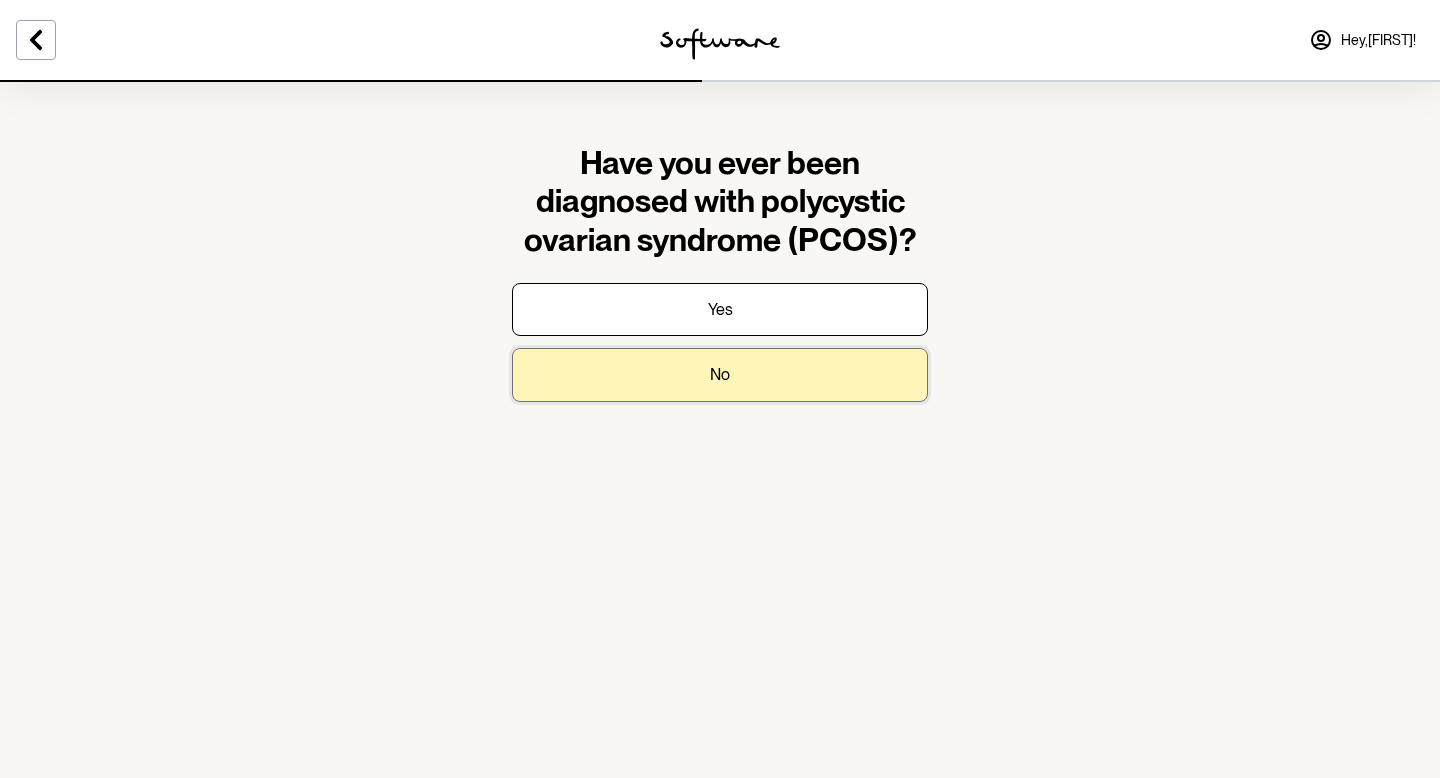click on "No" at bounding box center (720, 374) 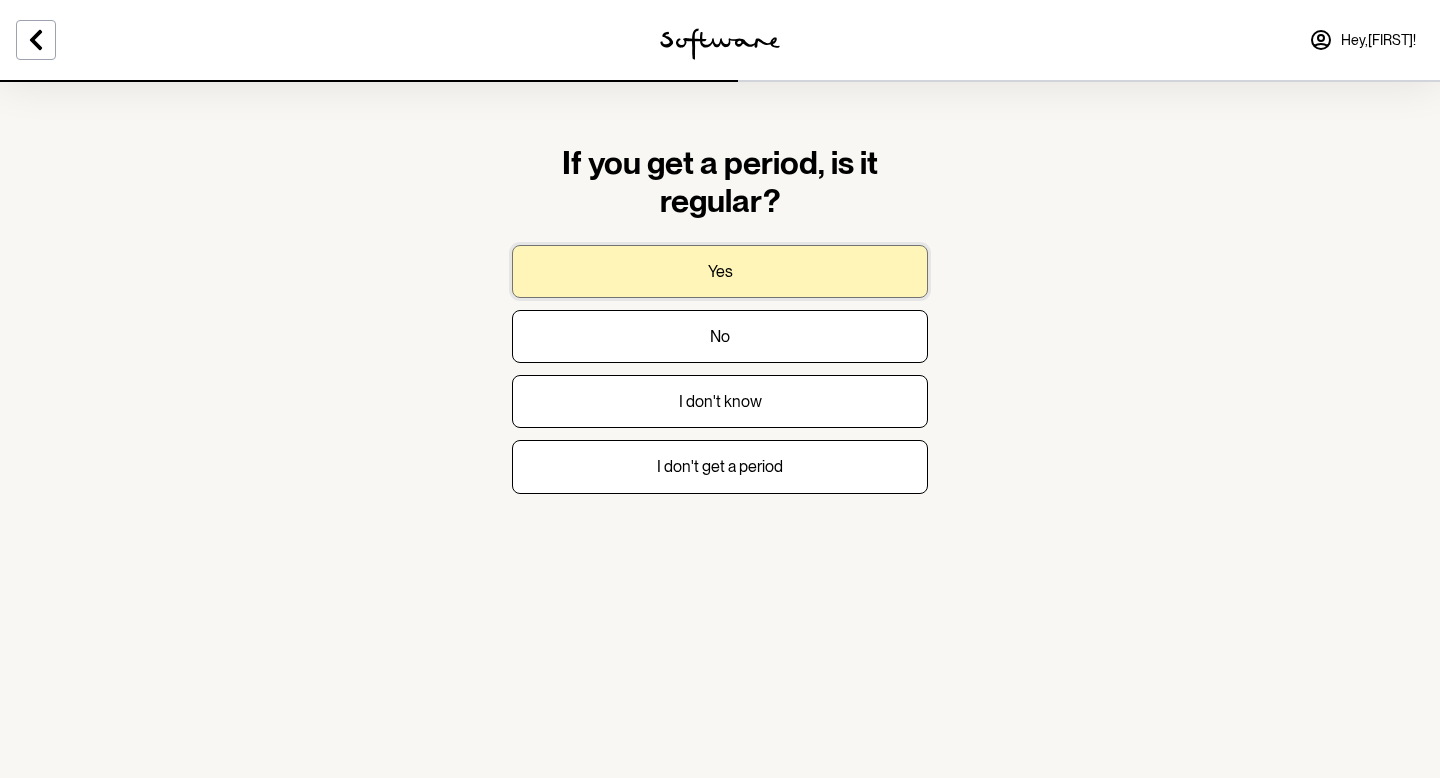 click on "Yes" at bounding box center (720, 271) 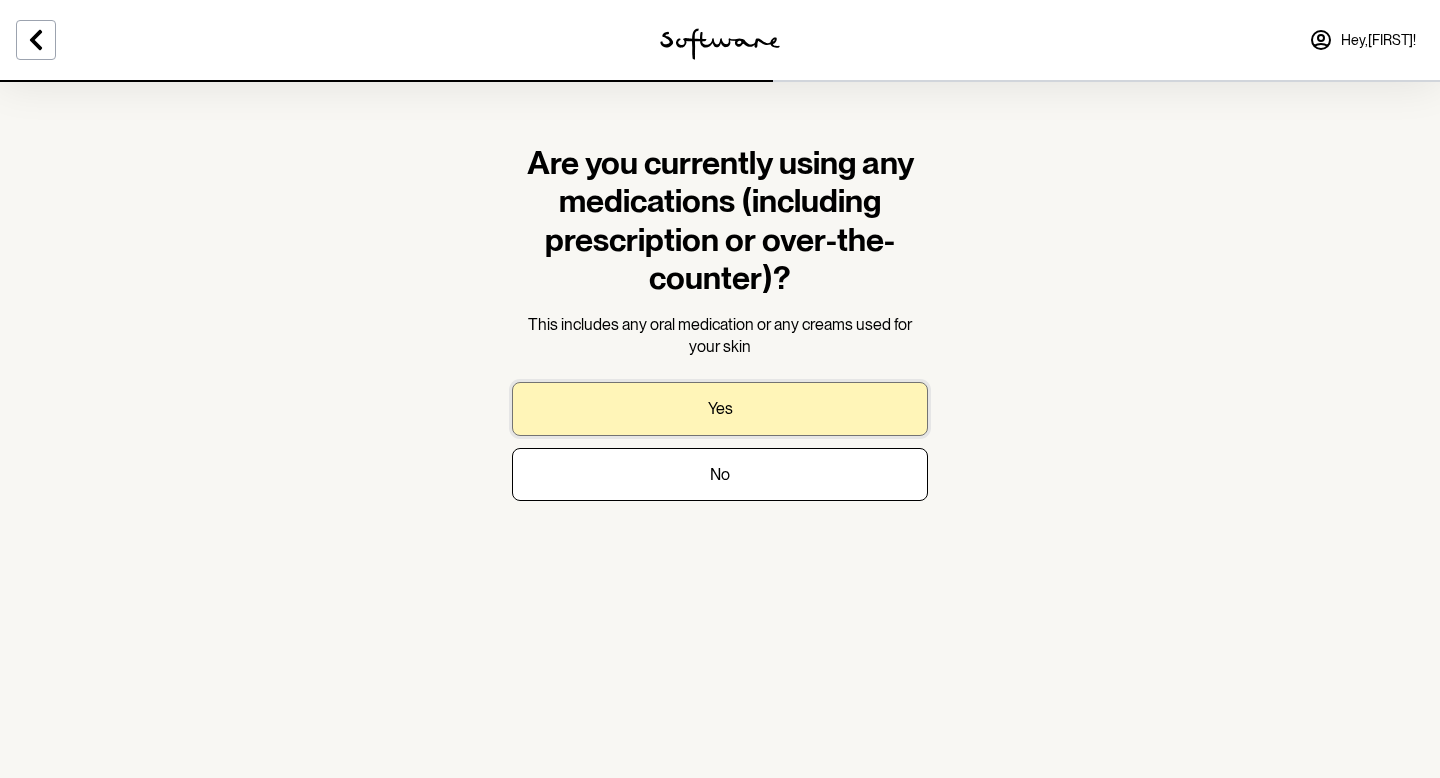 click on "Yes" at bounding box center (720, 408) 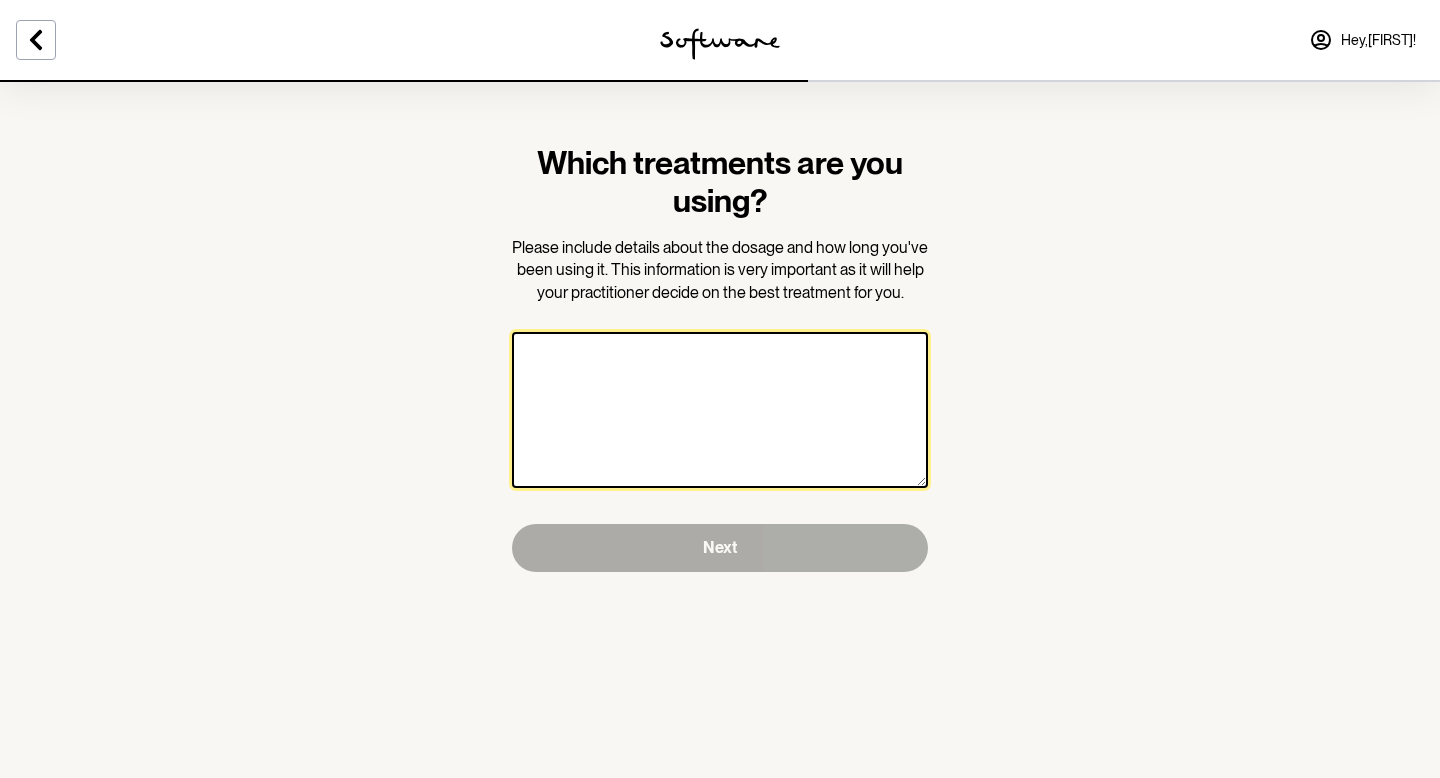 click at bounding box center [720, 410] 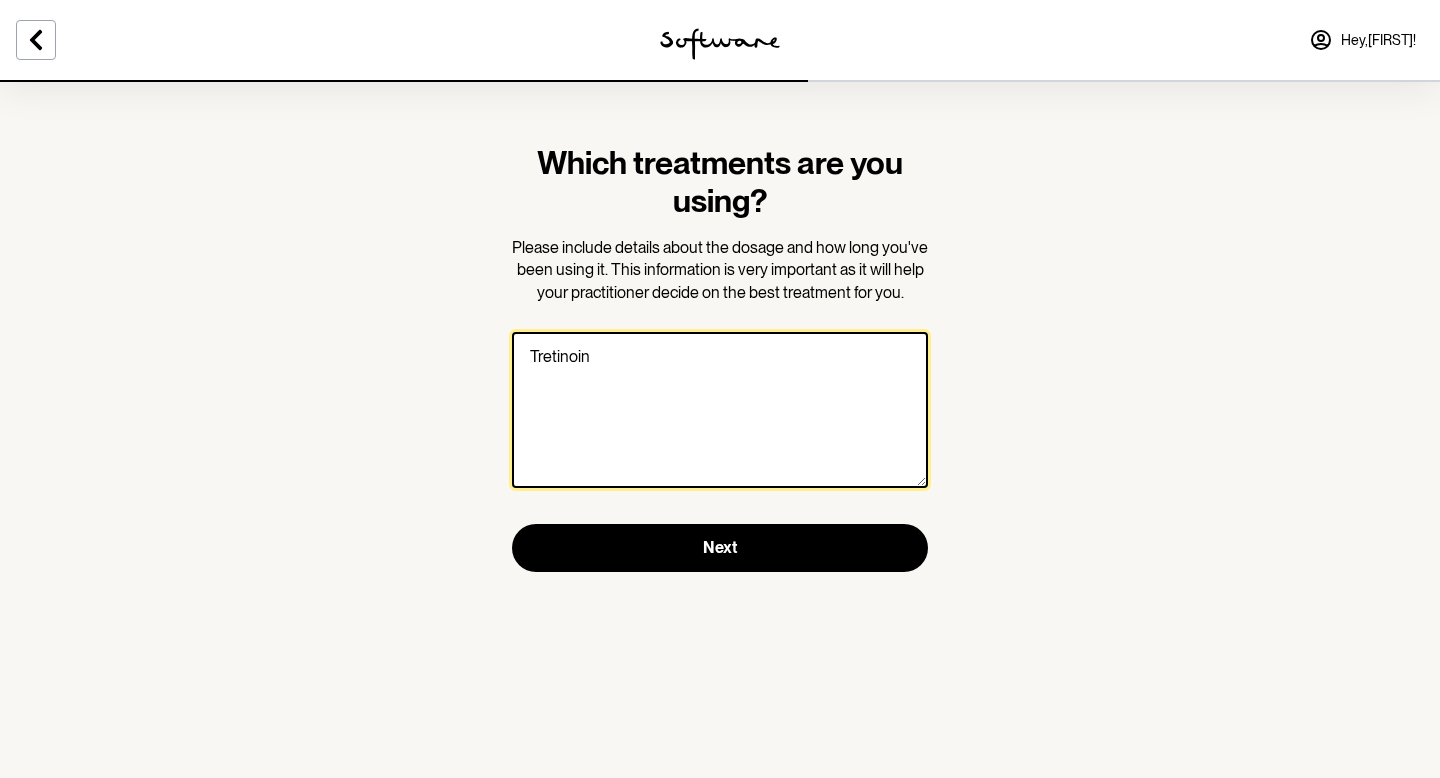 paste on "0.025% cream" 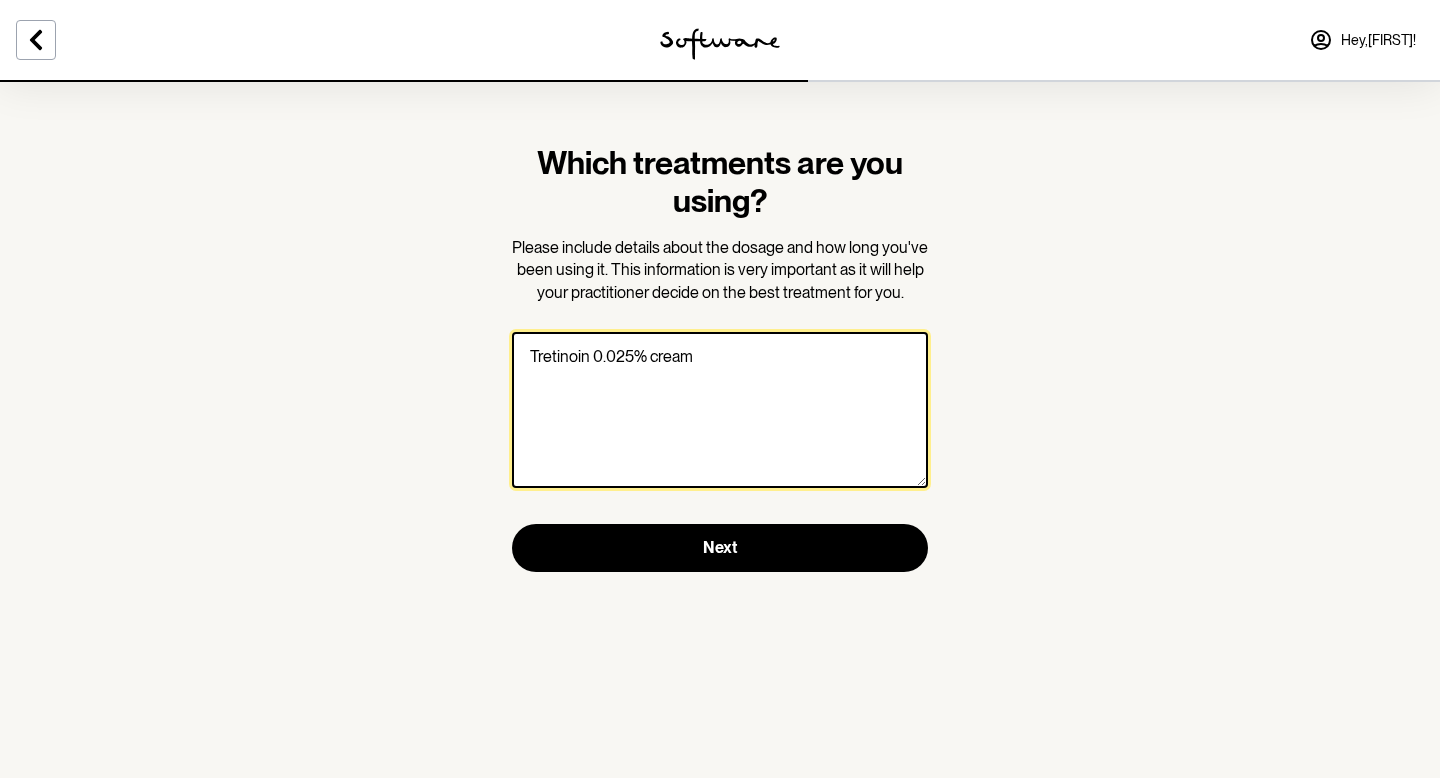 type on "Tretinoin 0.025% cream" 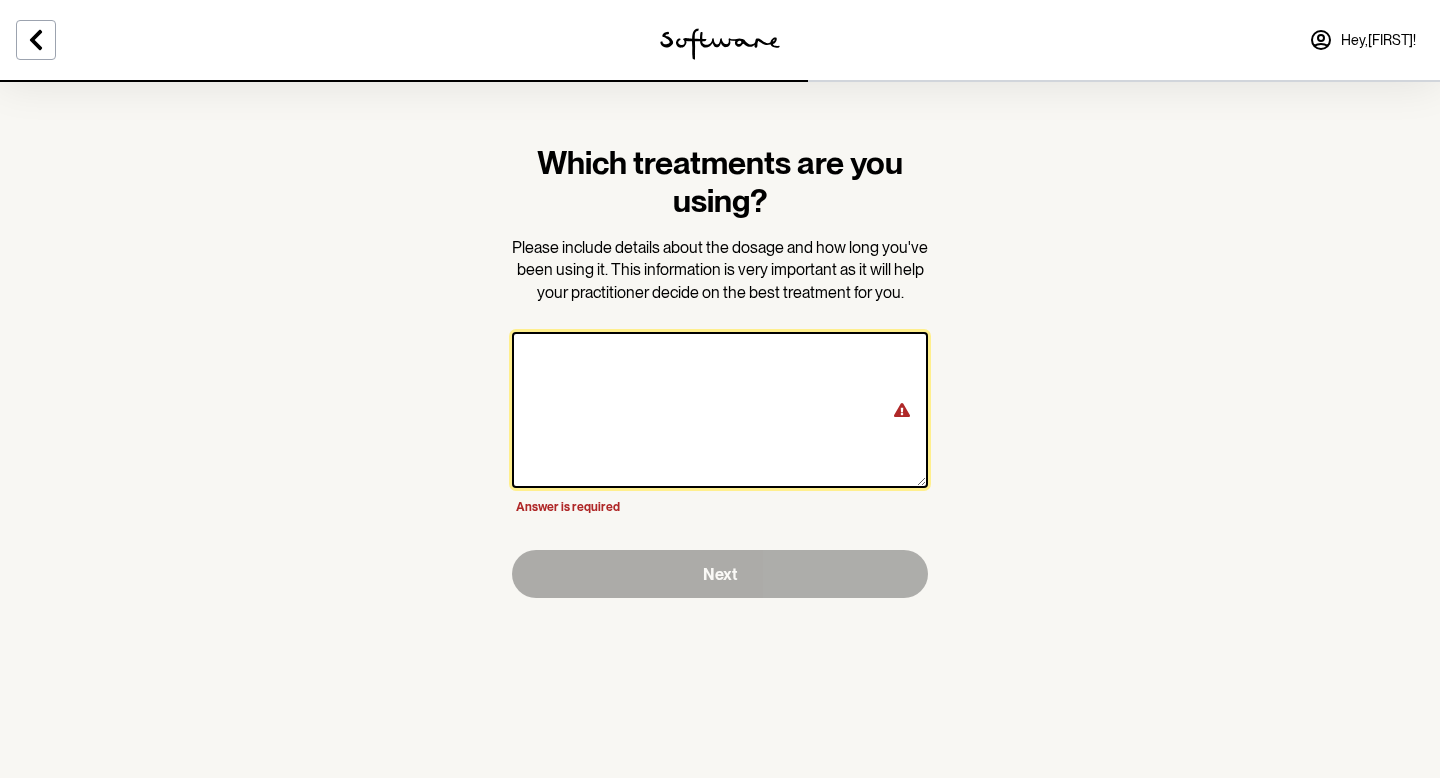 paste on "Yes, I’ve used tretinoin 0.025% cream before while overseas and tolerated it well. I applied it 2–3 nights per week and always used sunscreen. I’ve just run out and want to continue." 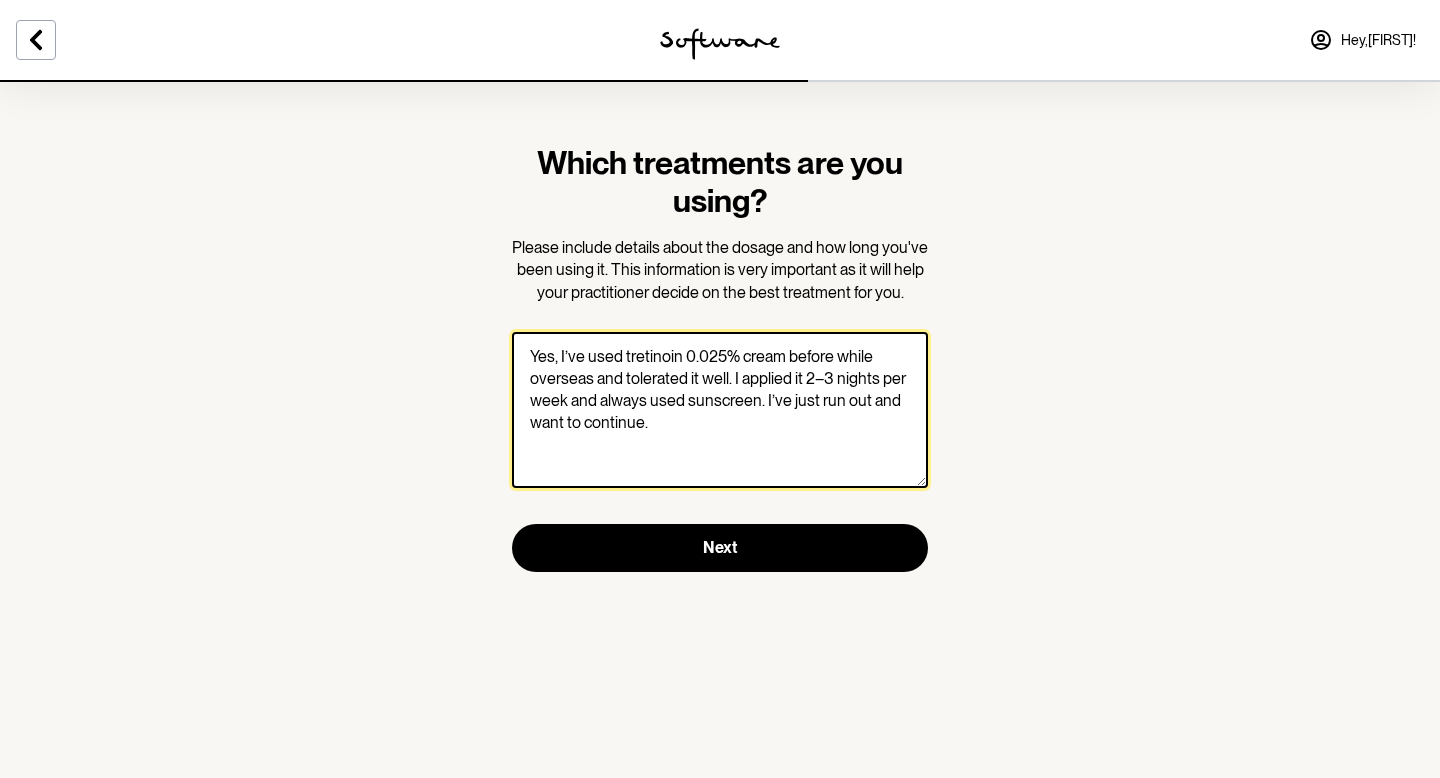 click on "Yes, I’ve used tretinoin 0.025% cream before while overseas and tolerated it well. I applied it 2–3 nights per week and always used sunscreen. I’ve just run out and want to continue." at bounding box center [720, 410] 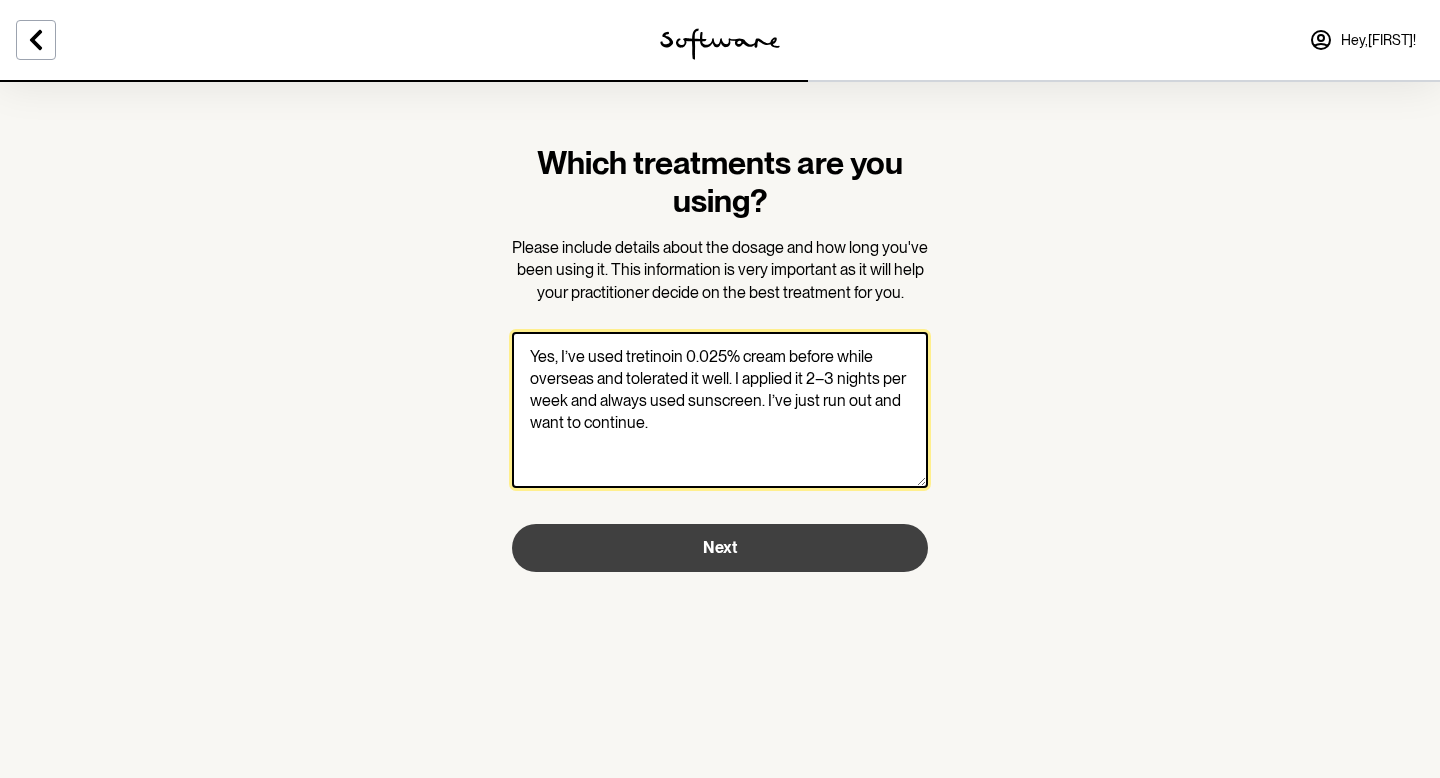 type on "Yes, I’ve used tretinoin 0.025% cream before while overseas and tolerated it well. I applied it 2–3 nights per week and always used sunscreen. I’ve just run out and want to continue." 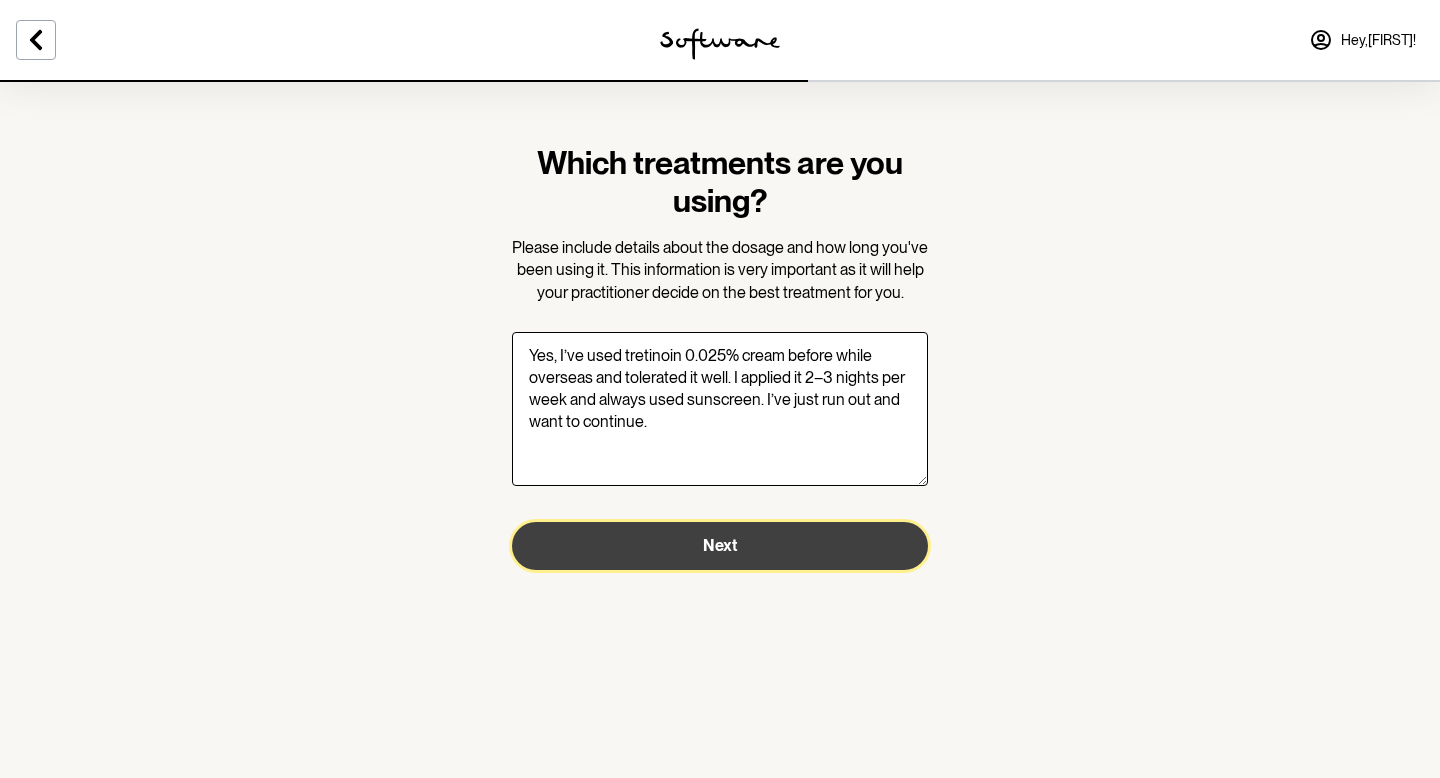 click on "Next" at bounding box center (720, 546) 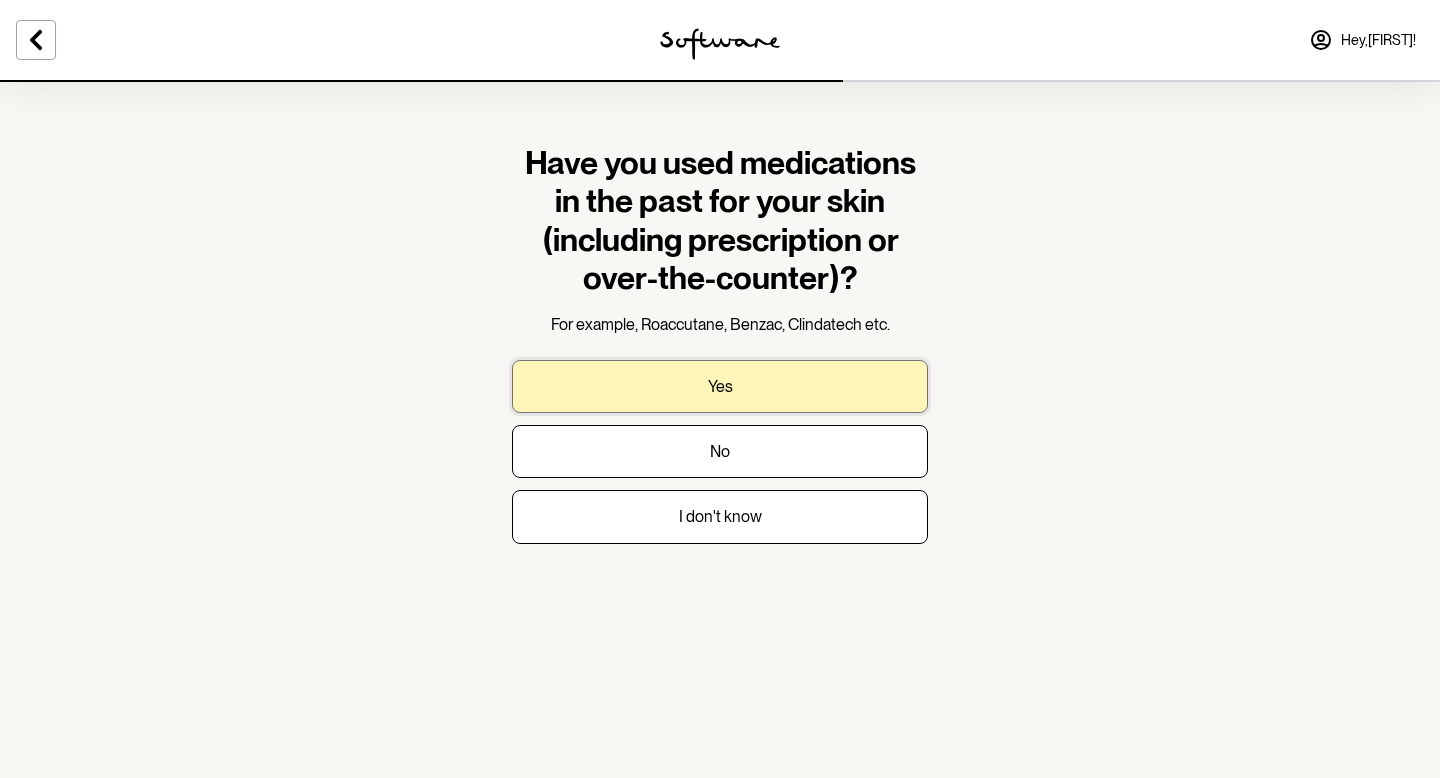click on "Yes" at bounding box center (720, 386) 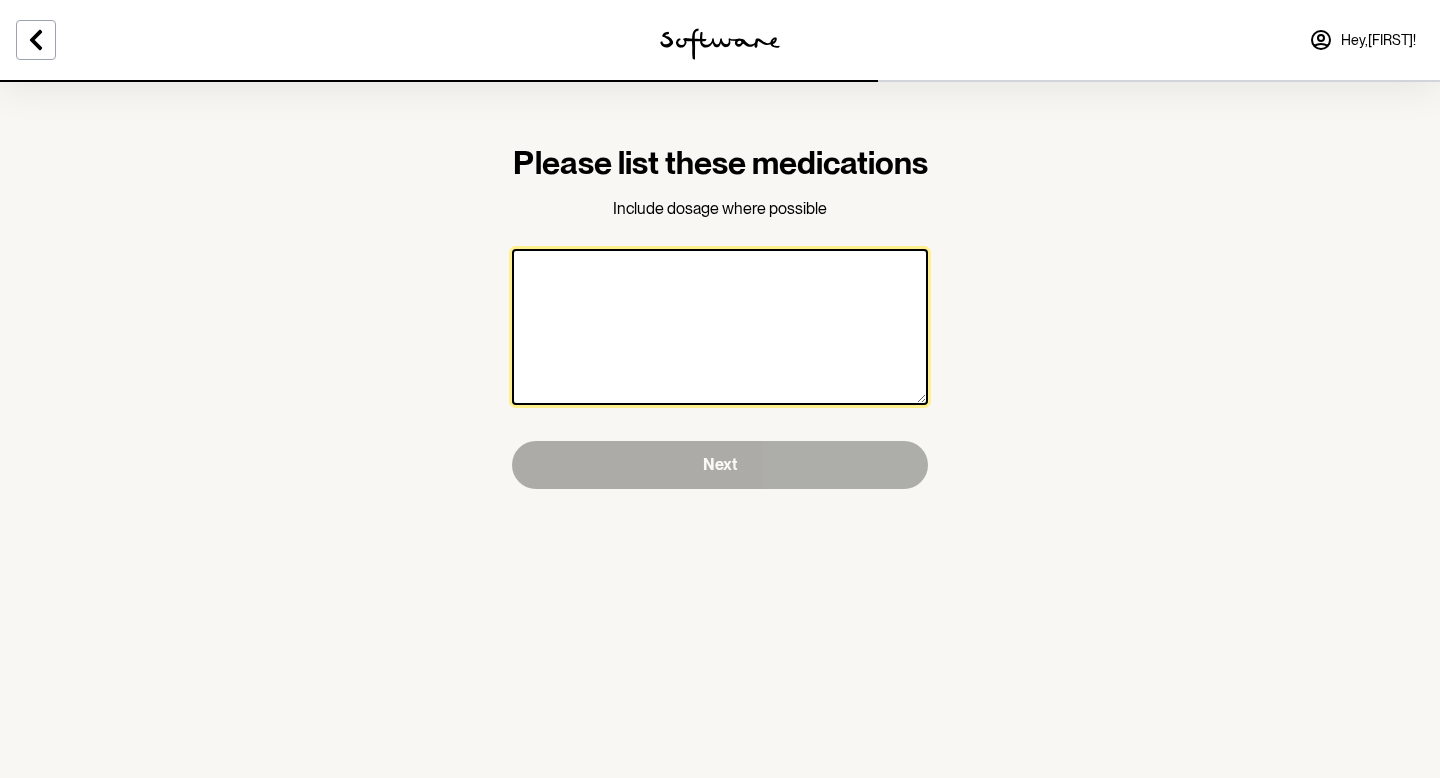 click at bounding box center [720, 327] 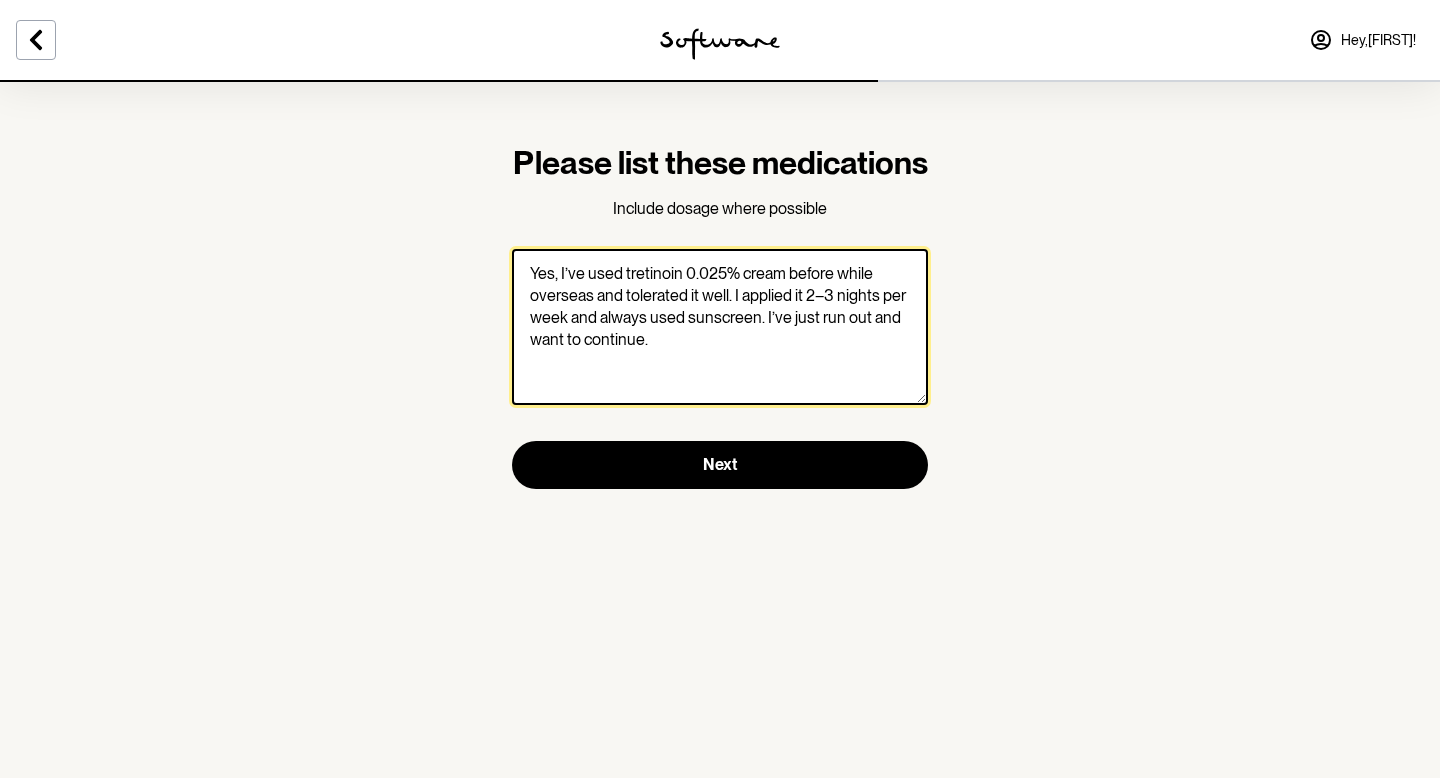 drag, startPoint x: 669, startPoint y: 374, endPoint x: 787, endPoint y: 317, distance: 131.04579 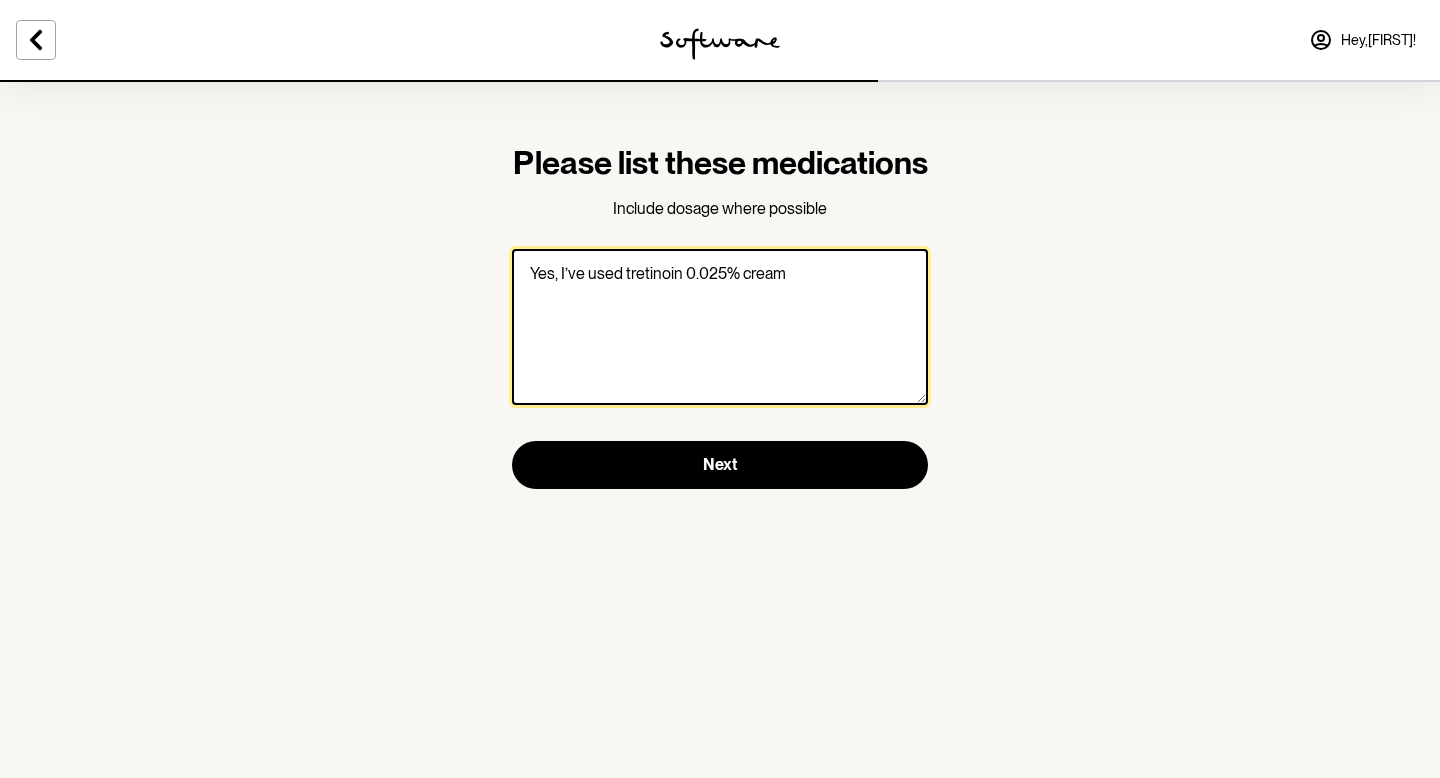 drag, startPoint x: 560, startPoint y: 311, endPoint x: 458, endPoint y: 299, distance: 102.70345 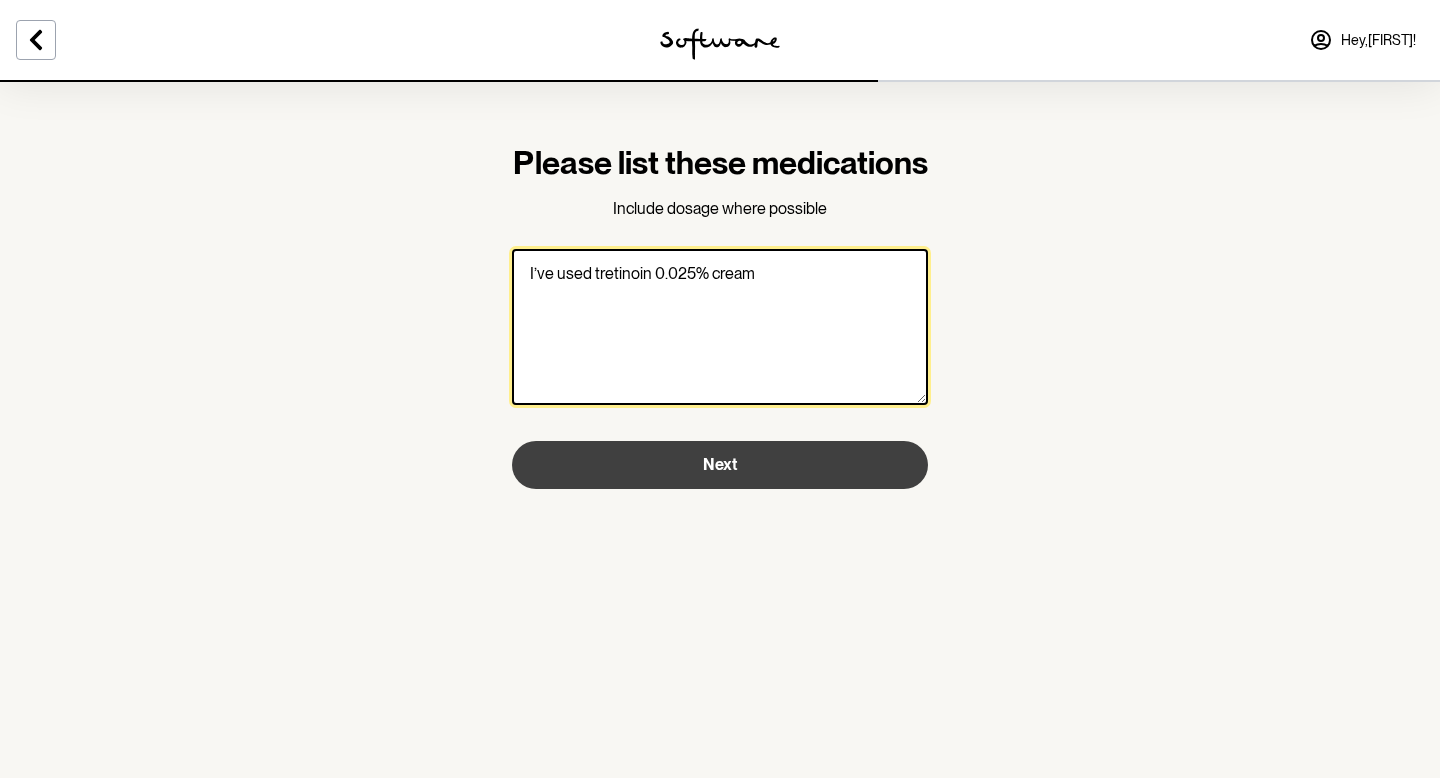 type on "I’ve used tretinoin 0.025% cream" 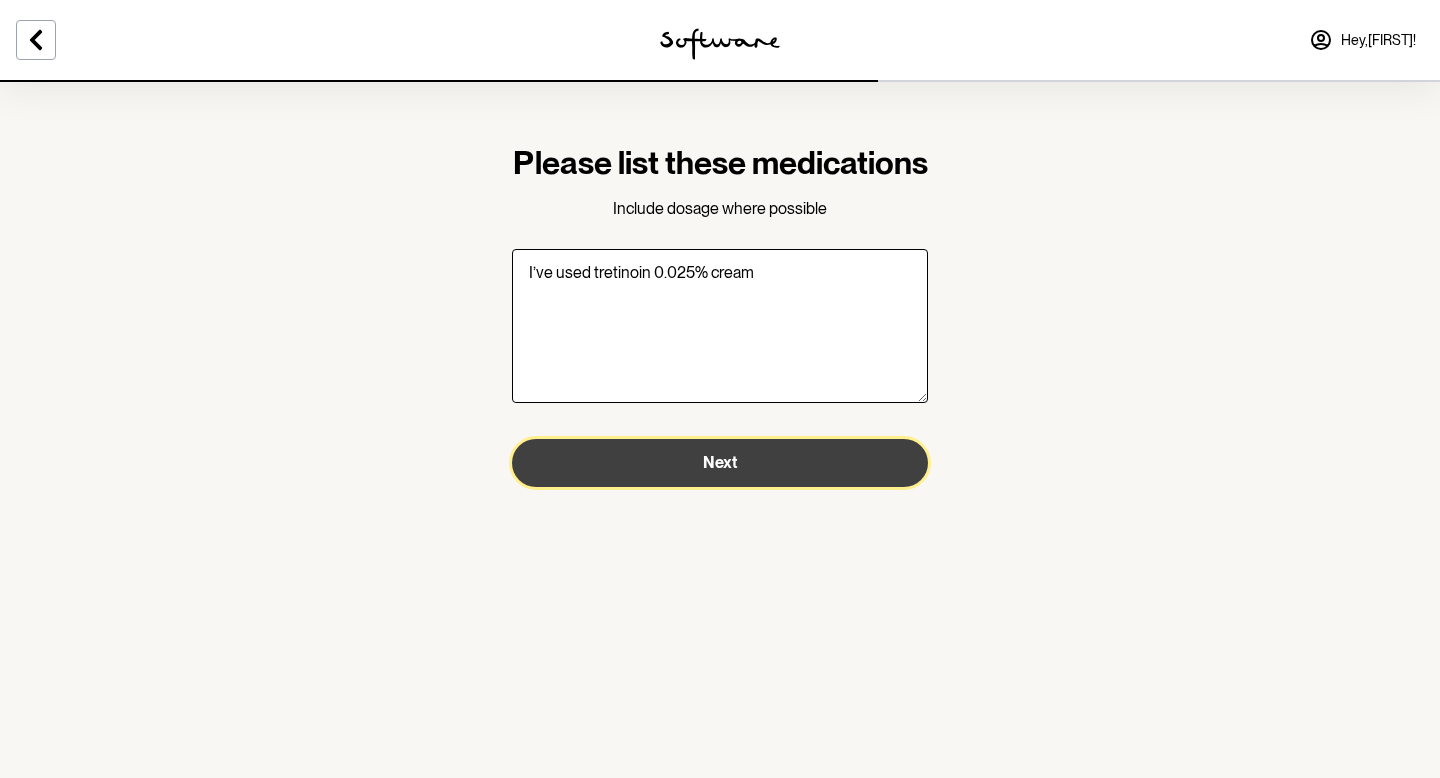 click on "Next" at bounding box center (720, 463) 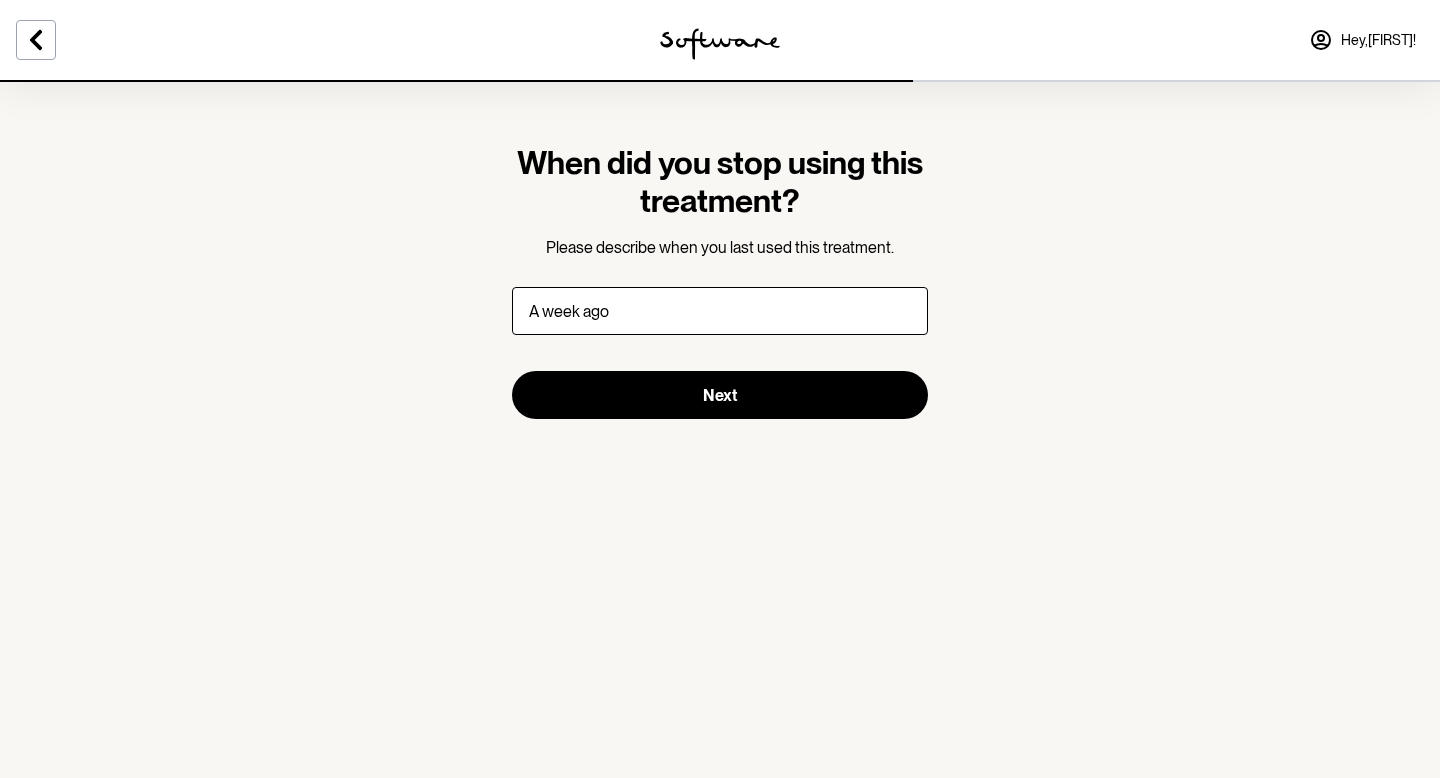 click on "A week ago" at bounding box center [720, 311] 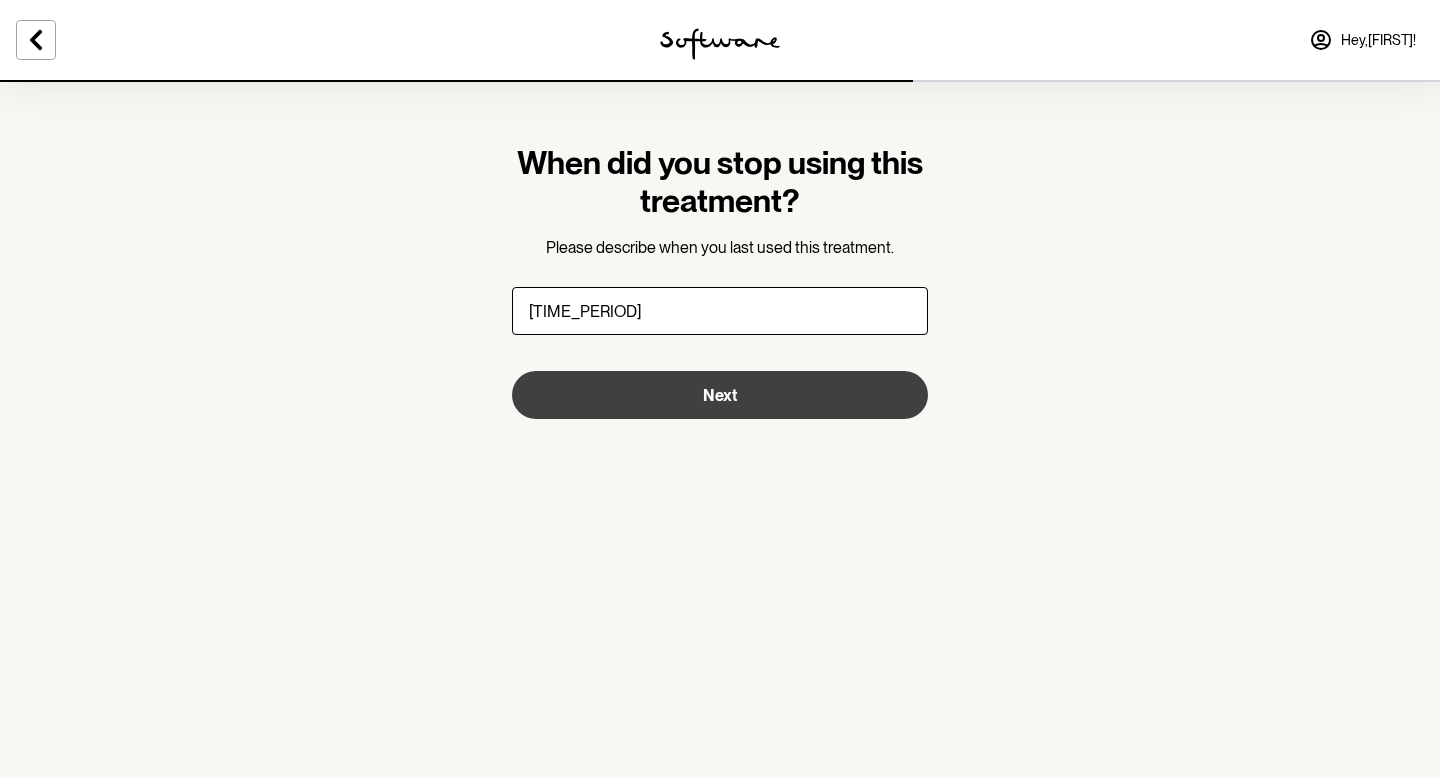 type on "[TIME_PERIOD]" 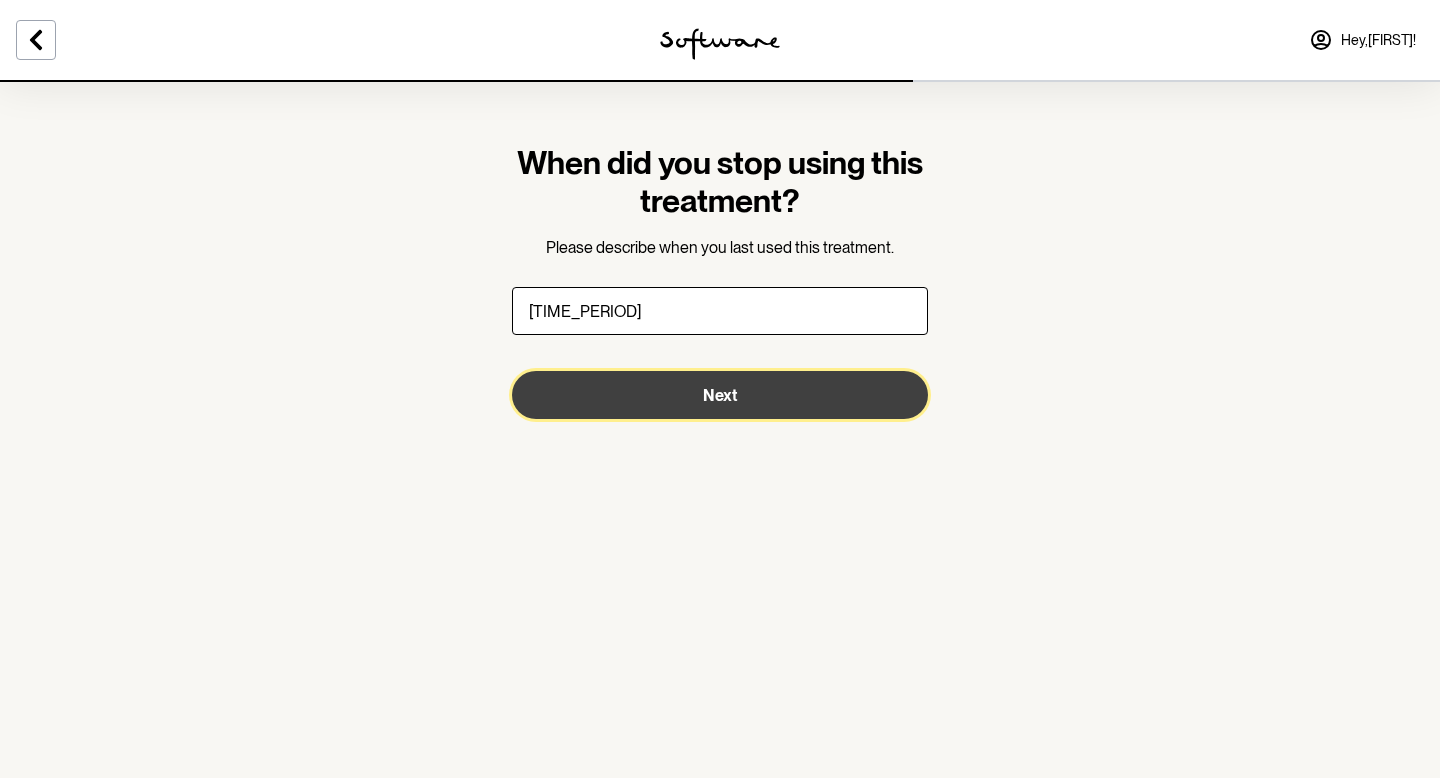 click on "Next" at bounding box center (720, 395) 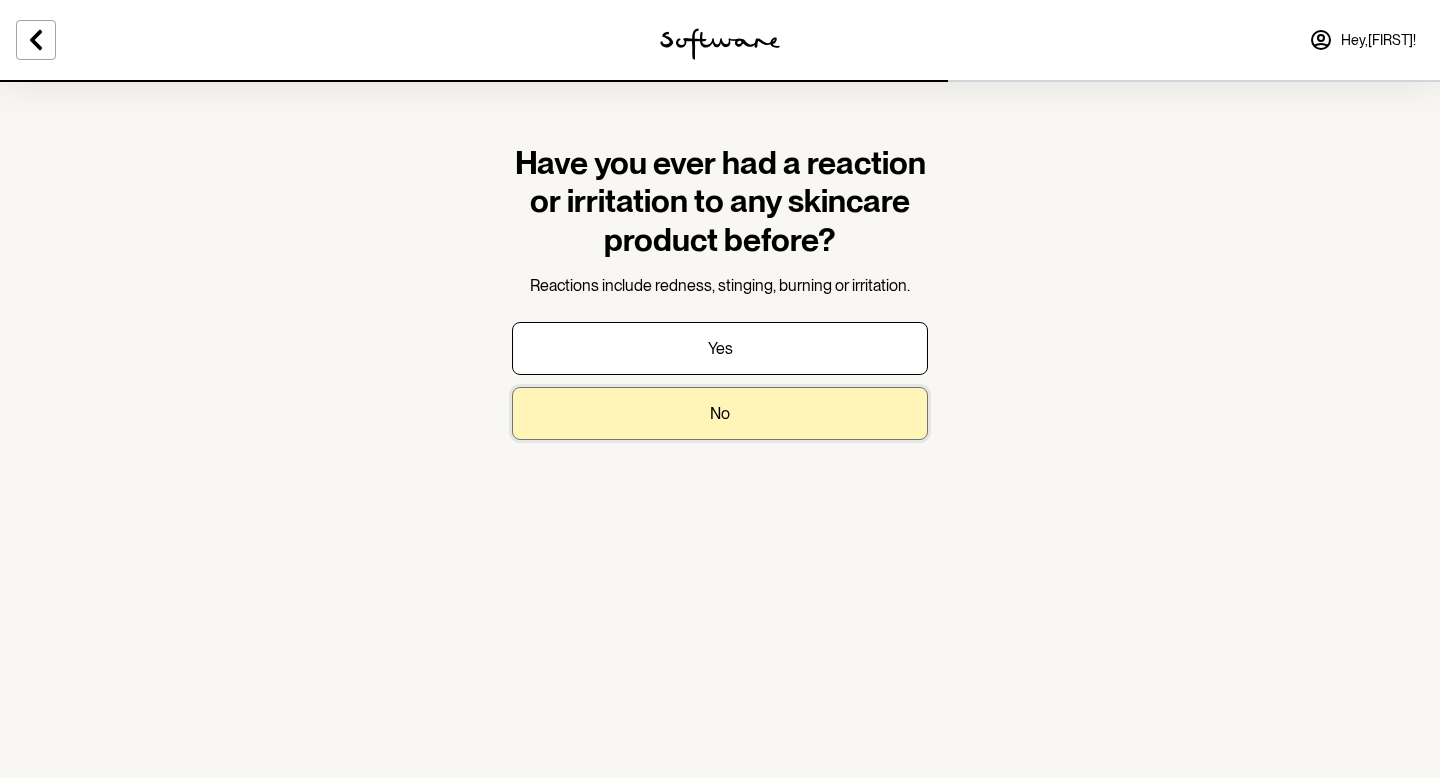 click on "No" at bounding box center (720, 413) 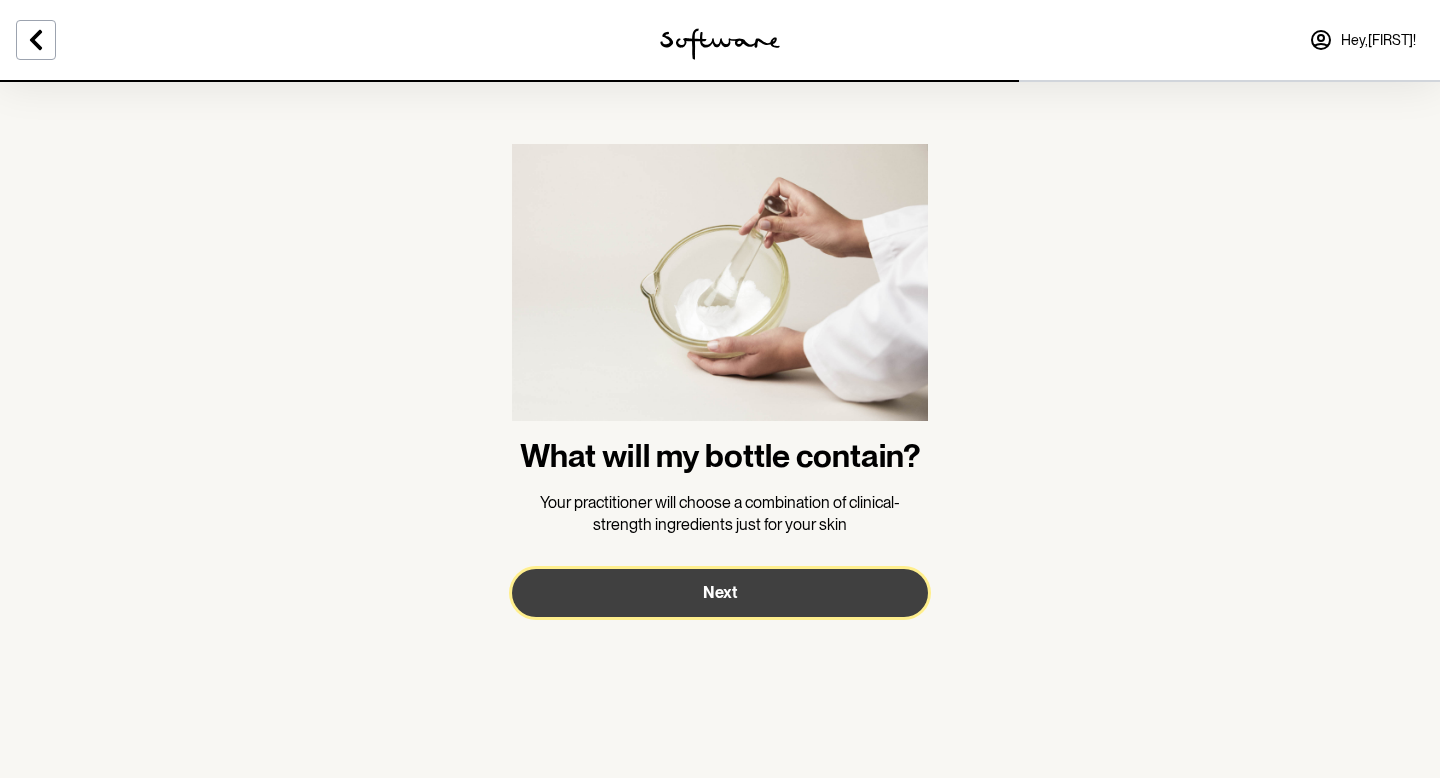 click on "Next" at bounding box center (720, 593) 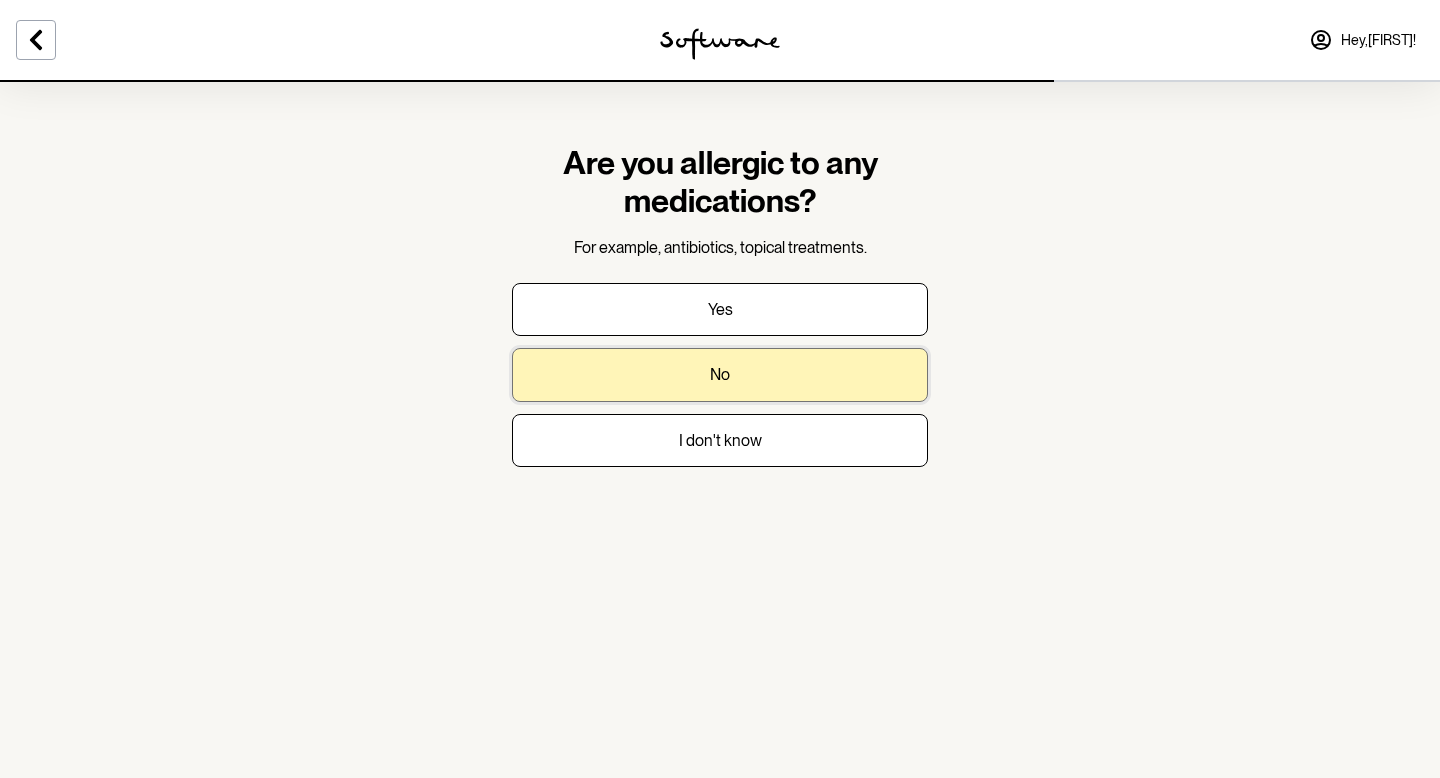 click on "No" at bounding box center [720, 374] 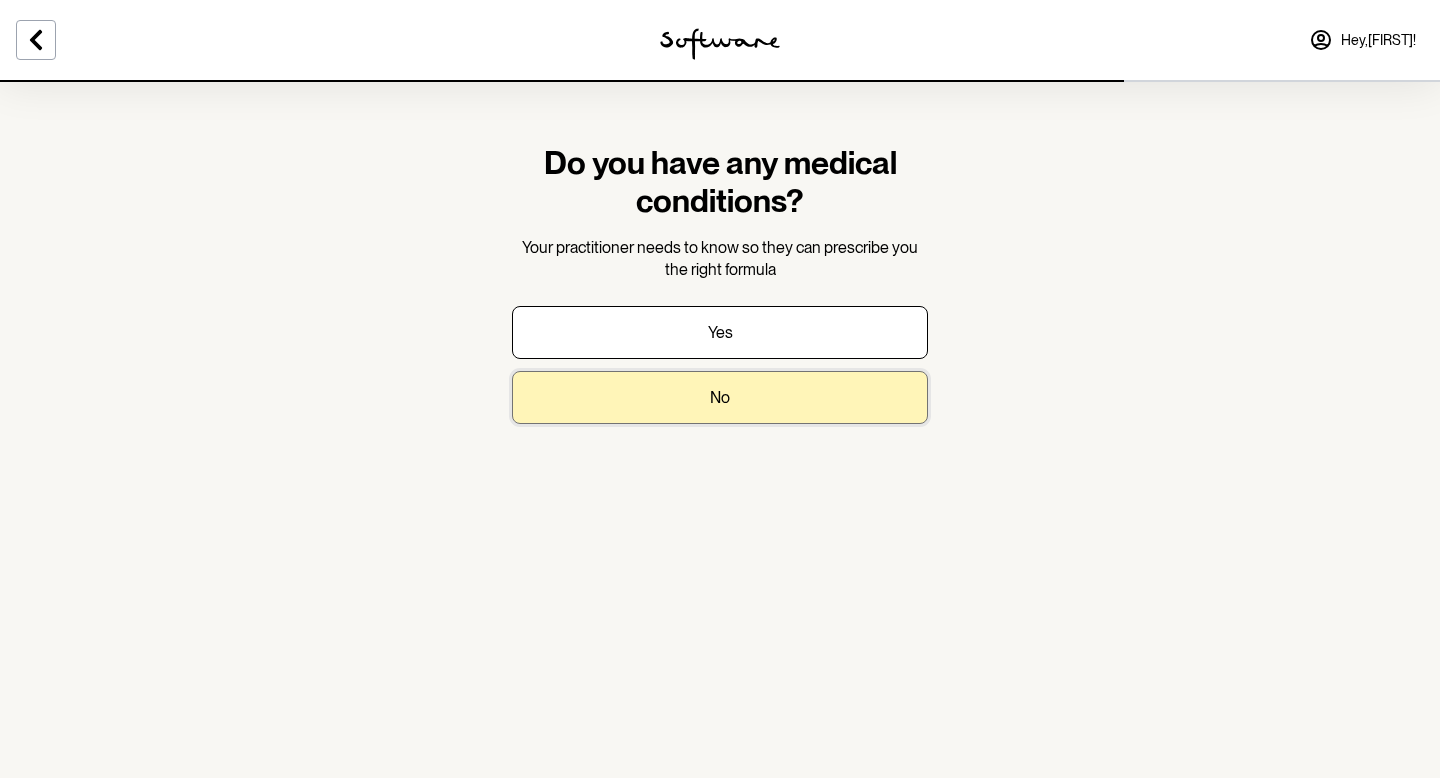 click on "No" at bounding box center (720, 397) 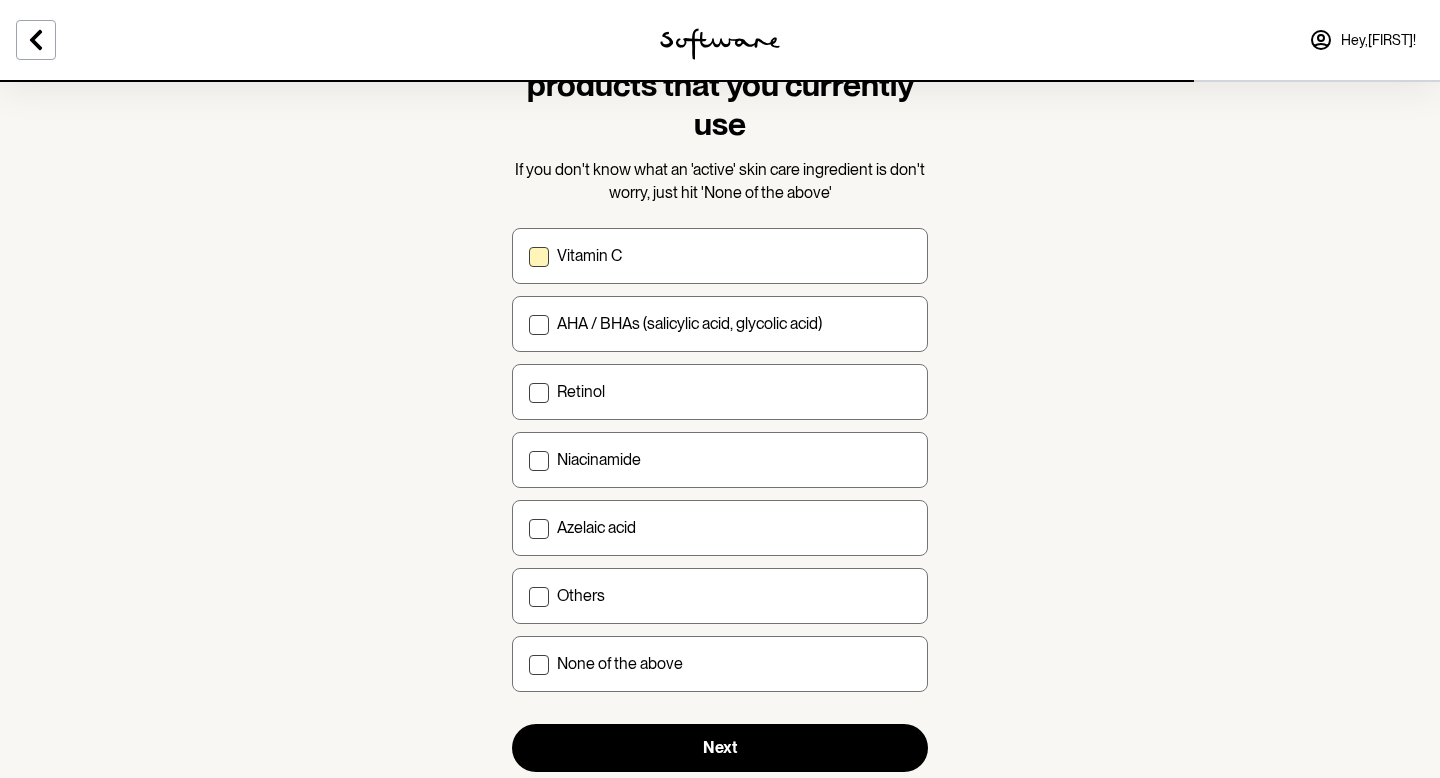 scroll, scrollTop: 163, scrollLeft: 0, axis: vertical 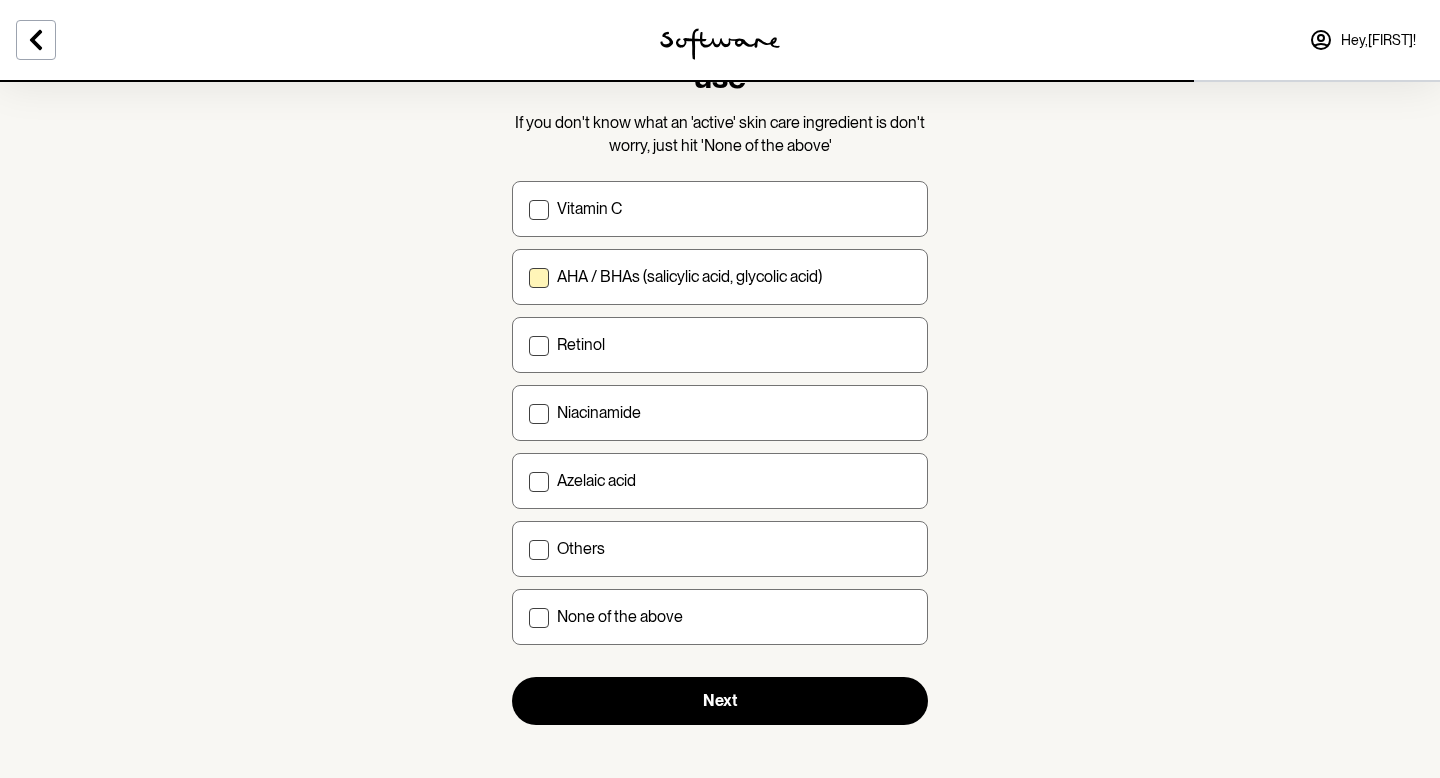 click on "AHA / BHAs (salicylic acid, glycolic acid)" at bounding box center [689, 276] 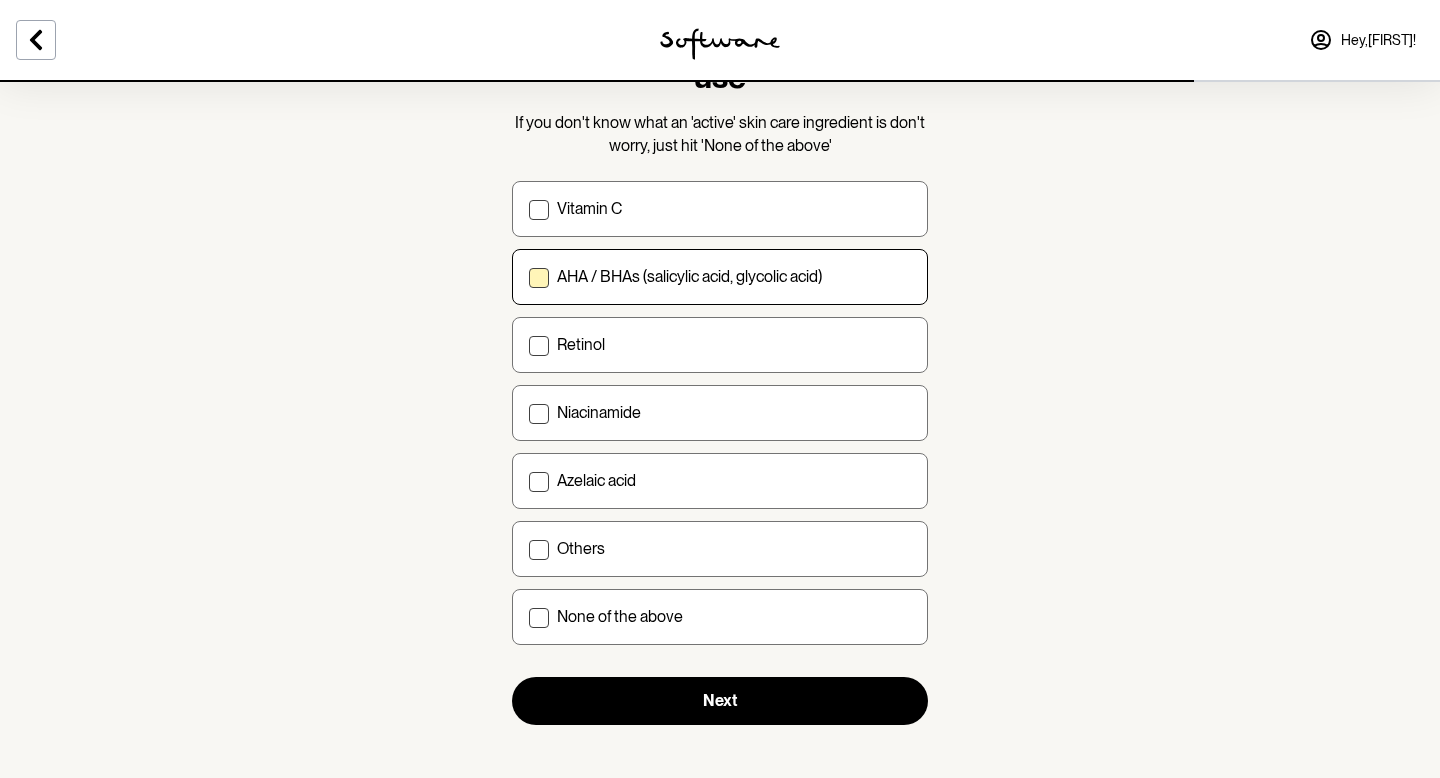 click on "AHA / BHAs (salicylic acid, glycolic acid)" at bounding box center [528, 277] 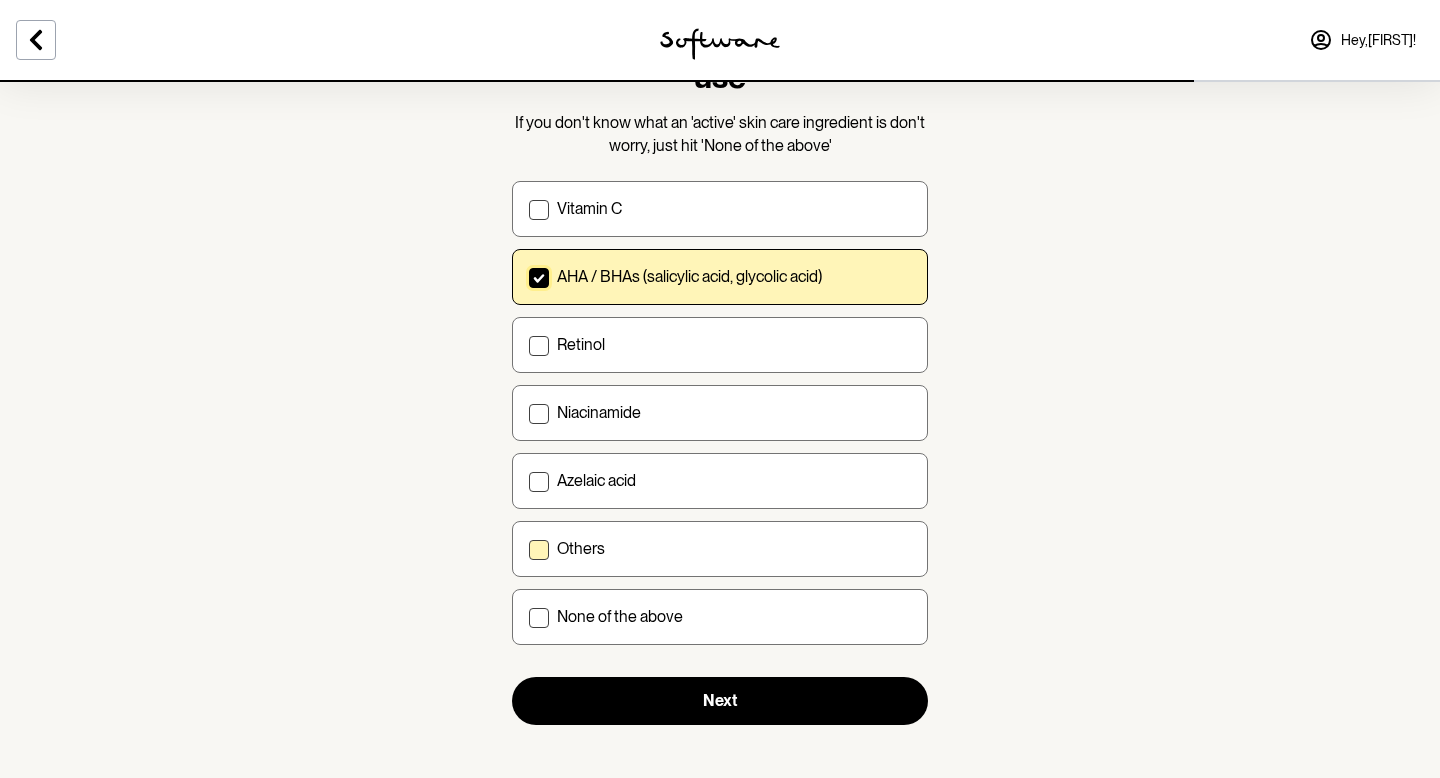 click on "Others" at bounding box center (734, 548) 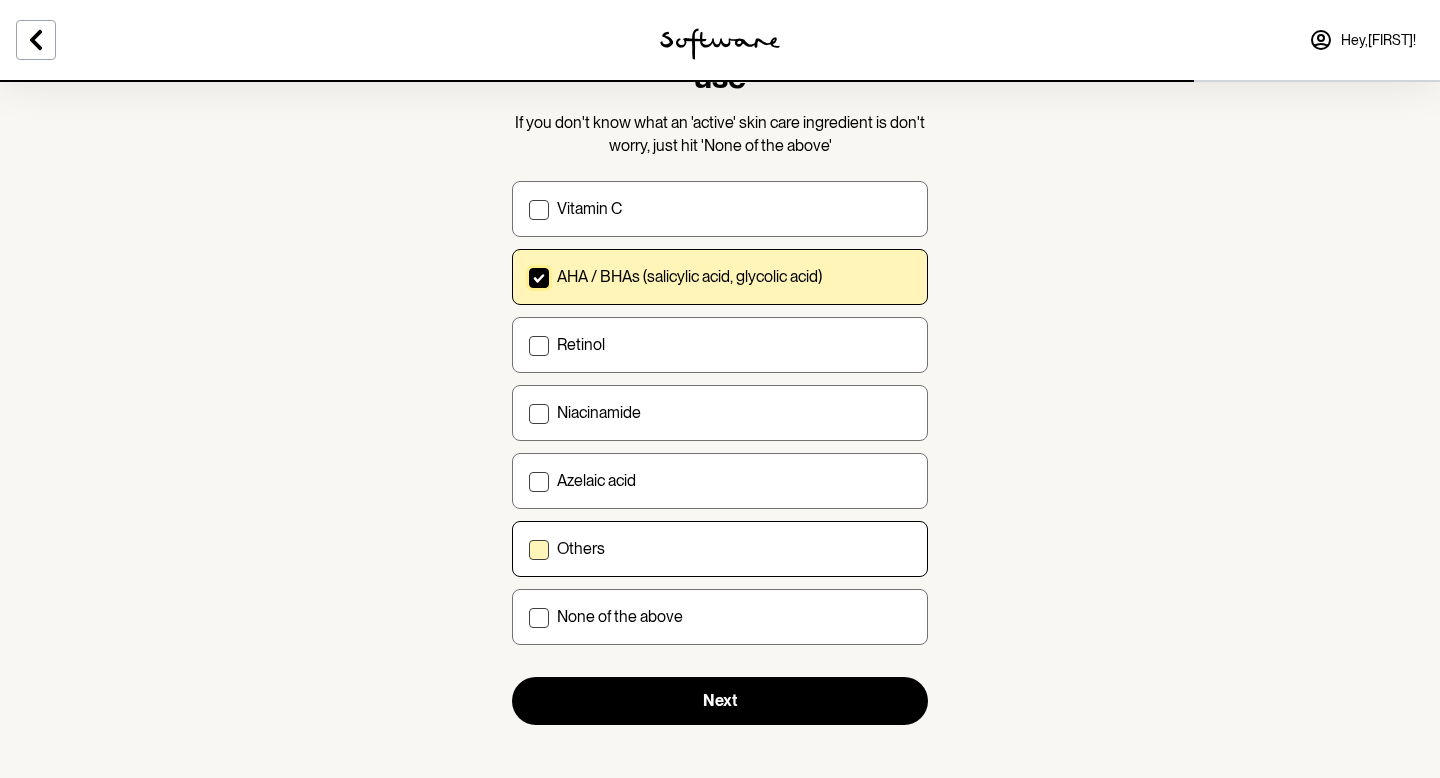 click on "Others" at bounding box center (528, 549) 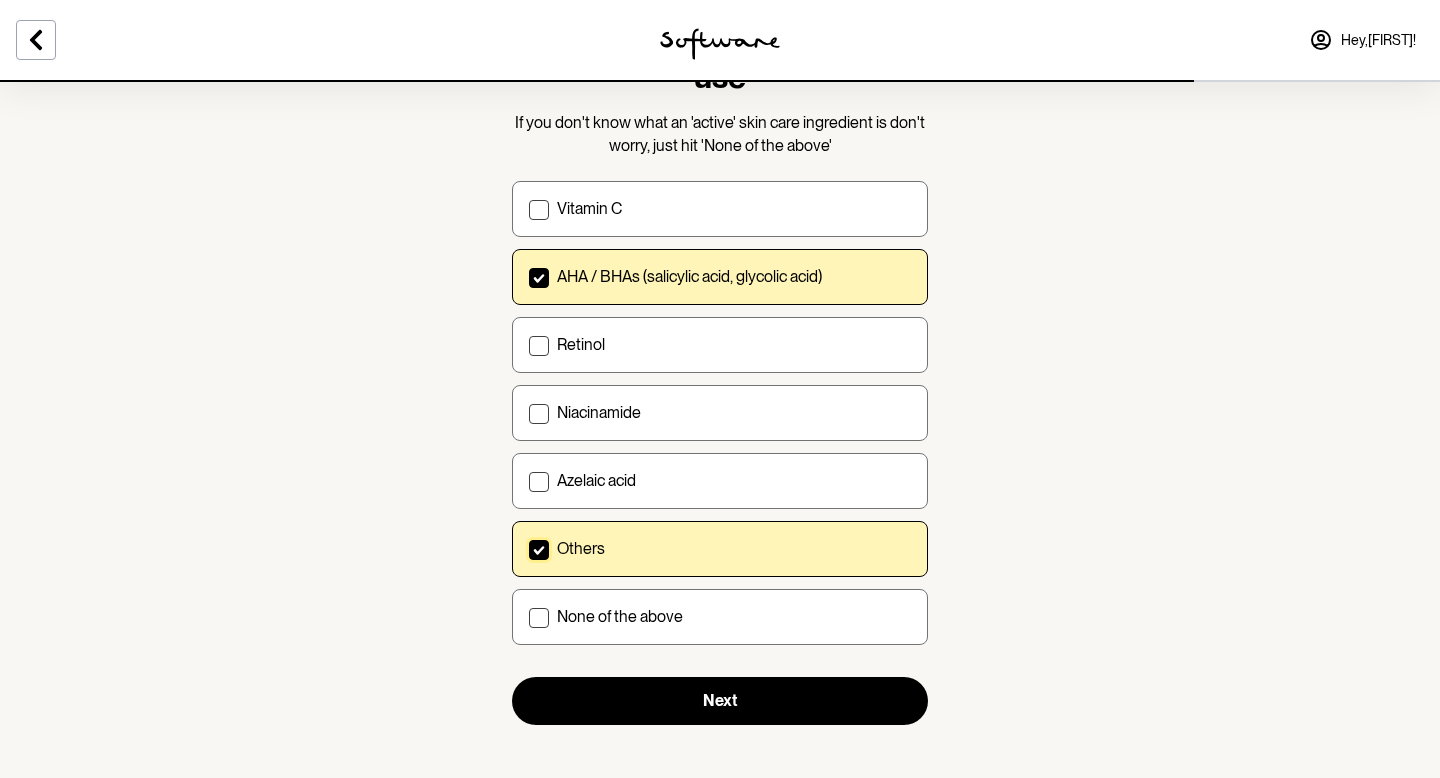click on "Others" at bounding box center [734, 548] 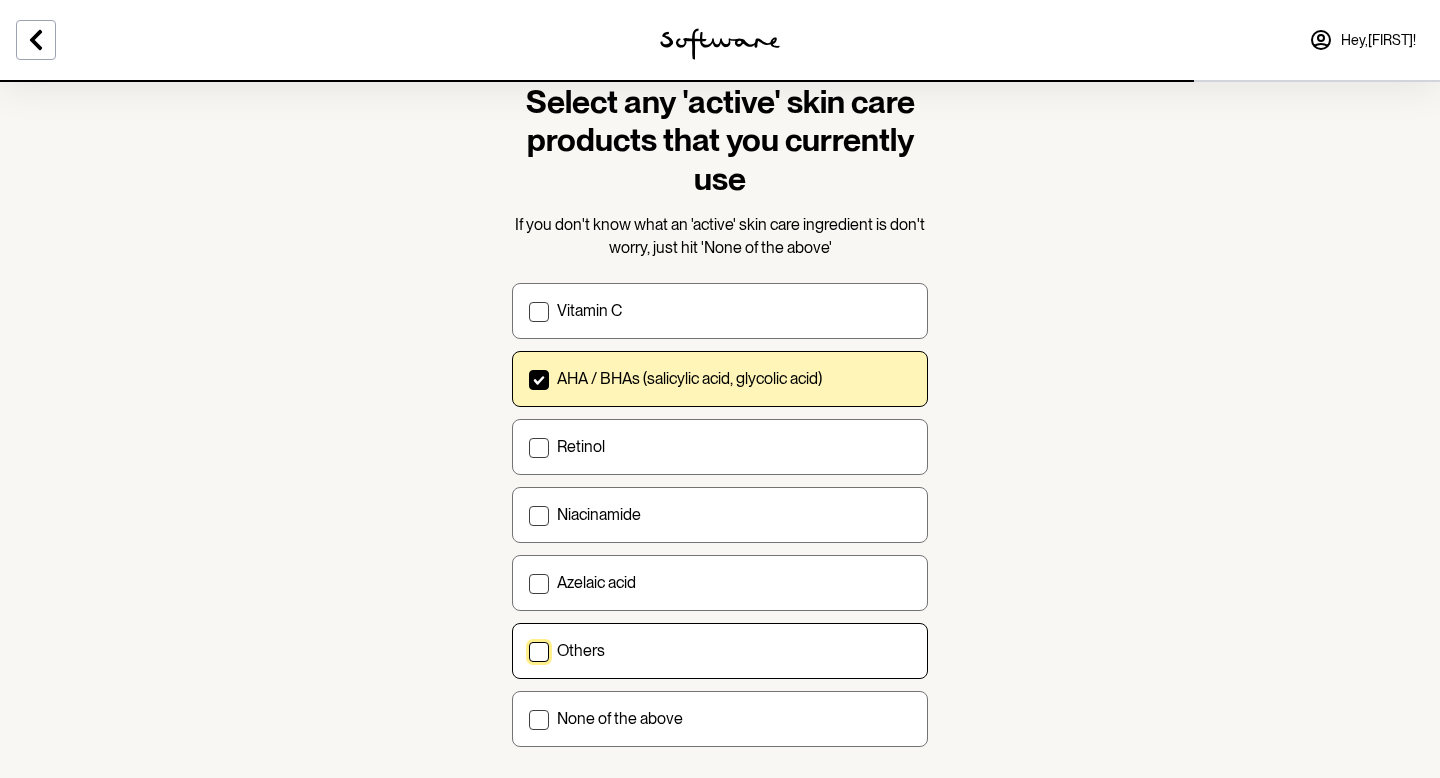scroll, scrollTop: 60, scrollLeft: 0, axis: vertical 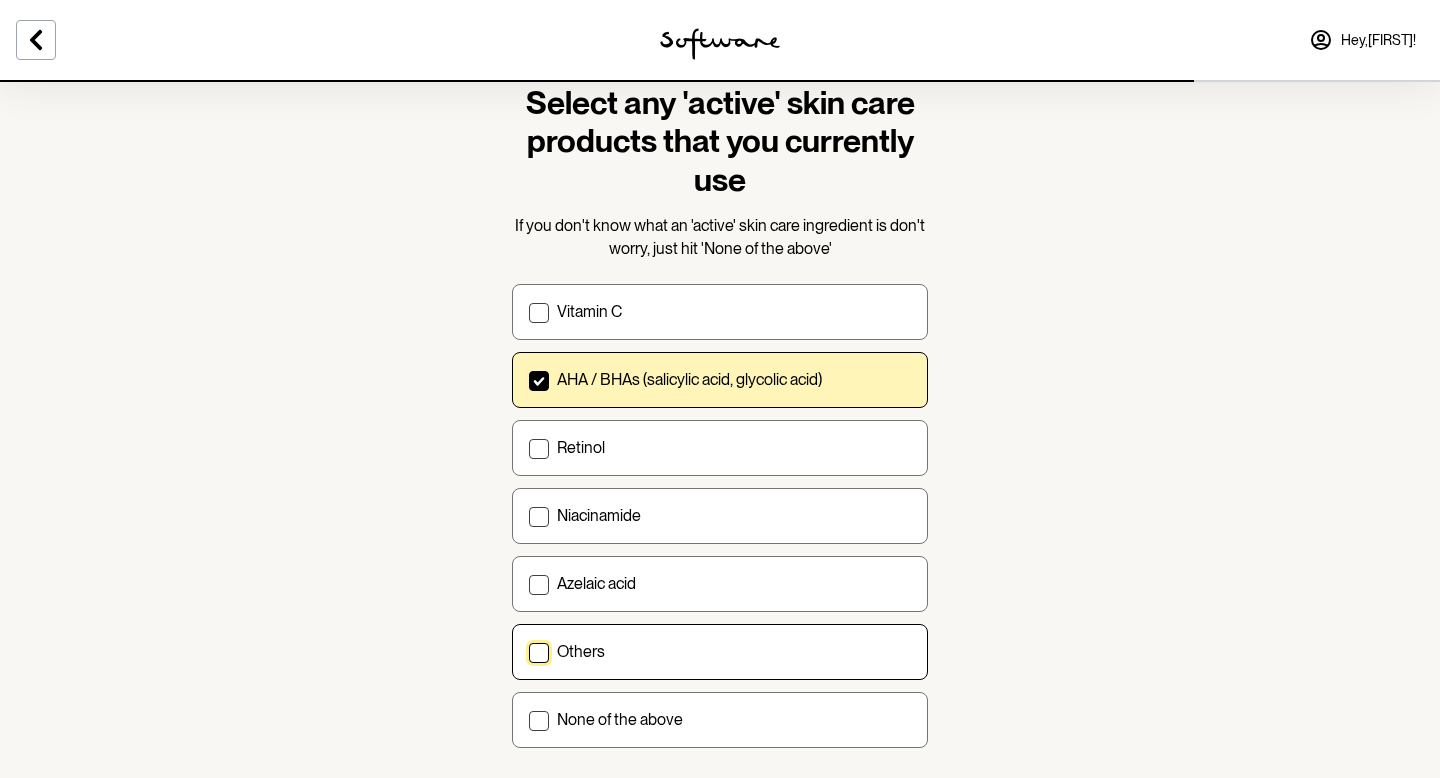 click on "AHA / BHAs (salicylic acid, glycolic acid)" at bounding box center [689, 379] 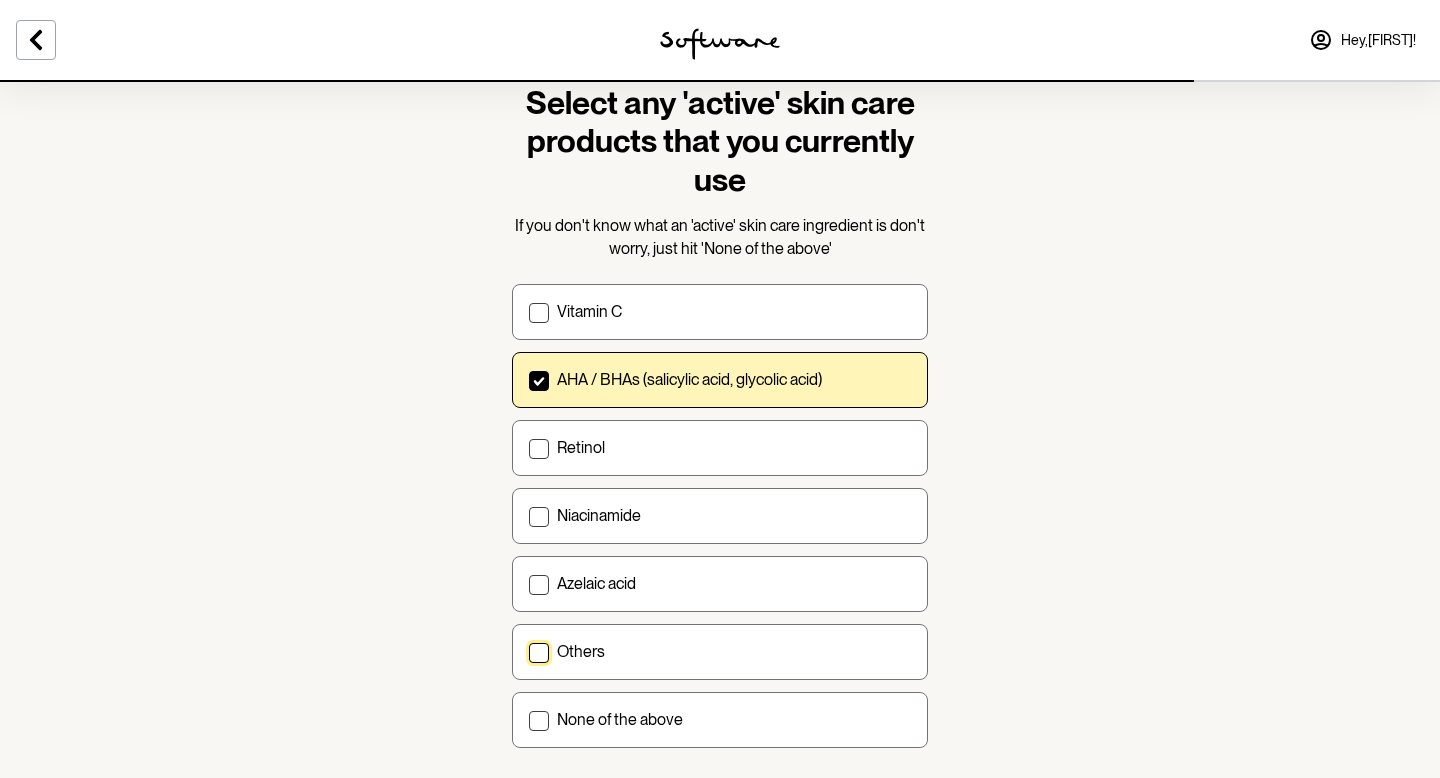 click on "AHA / BHAs (salicylic acid, glycolic acid)" at bounding box center [528, 380] 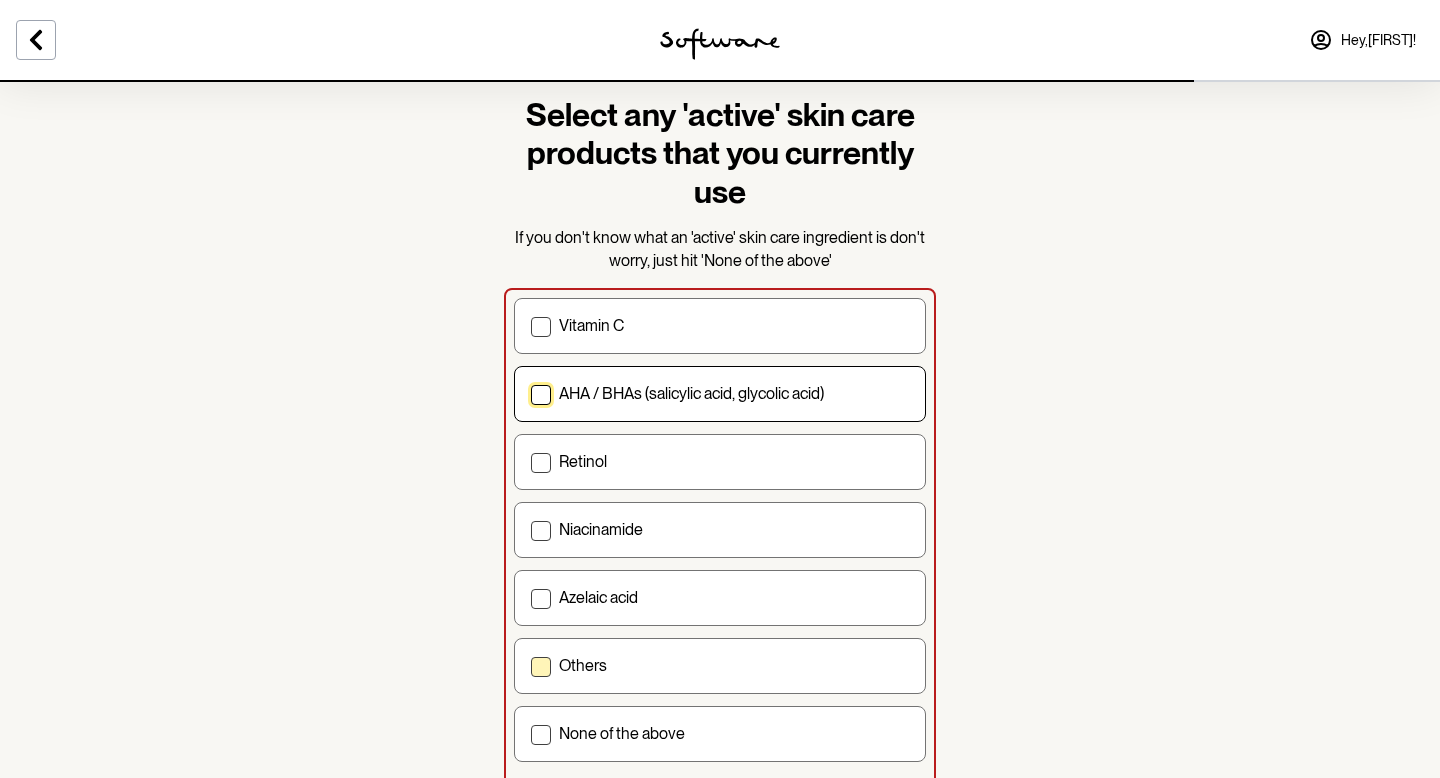 scroll, scrollTop: 0, scrollLeft: 0, axis: both 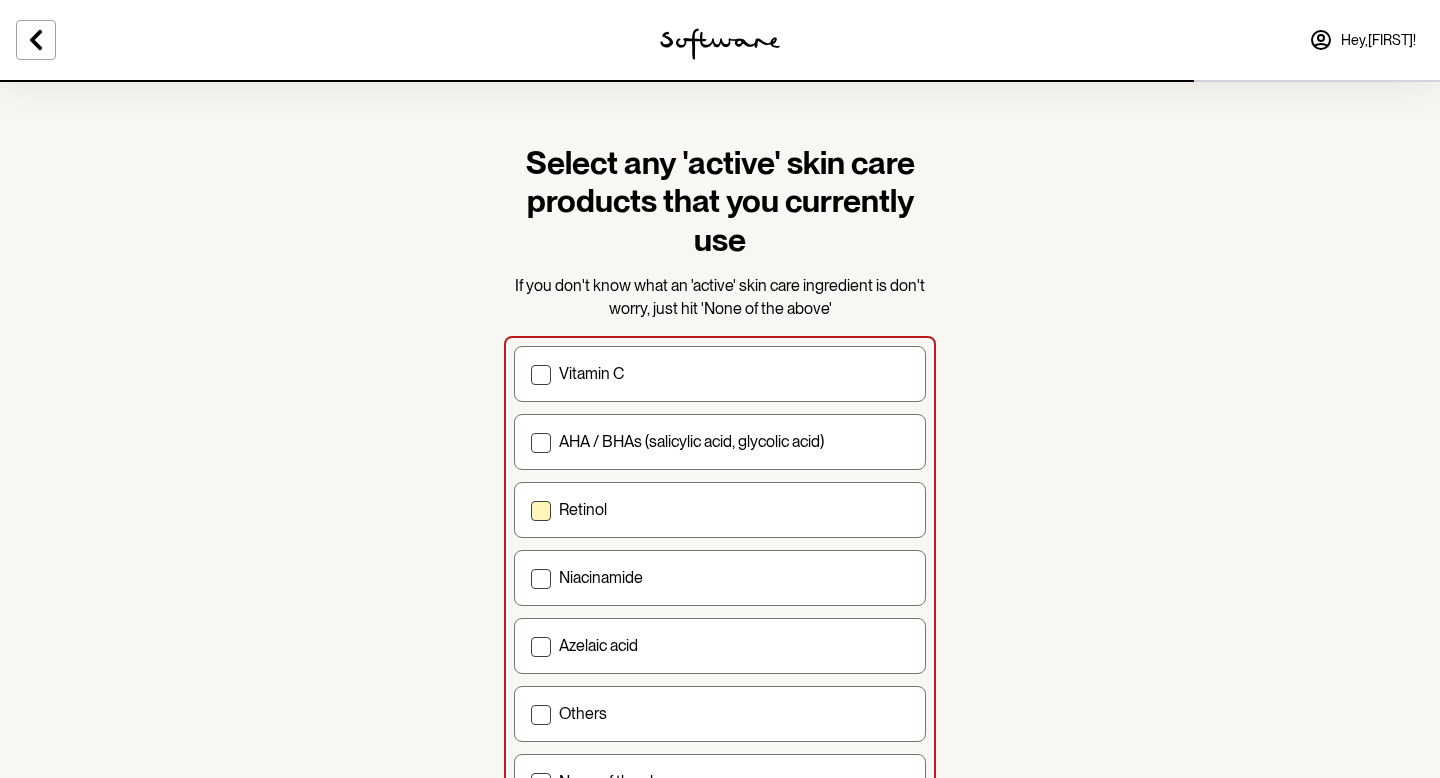 click on "Retinol" at bounding box center (720, 510) 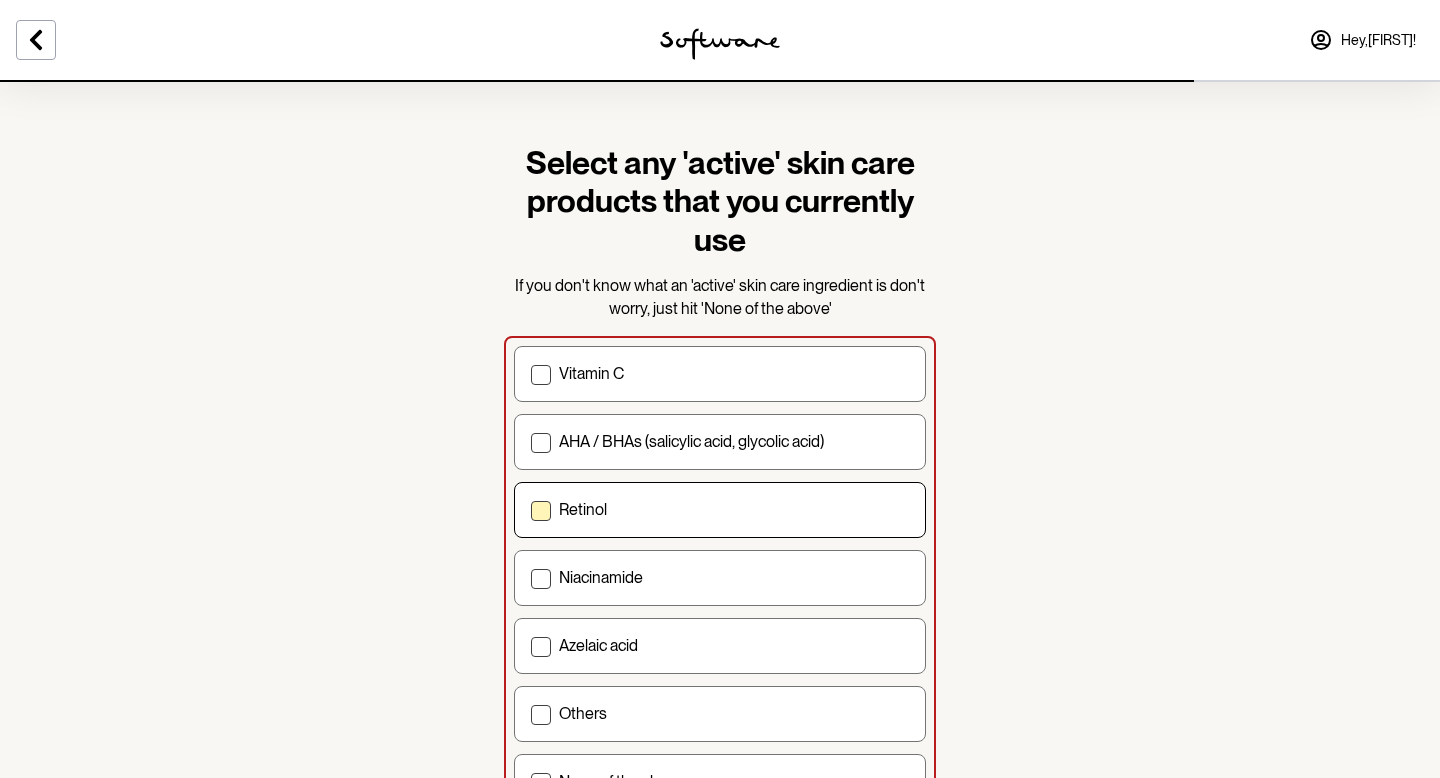 click on "Retinol" at bounding box center [530, 510] 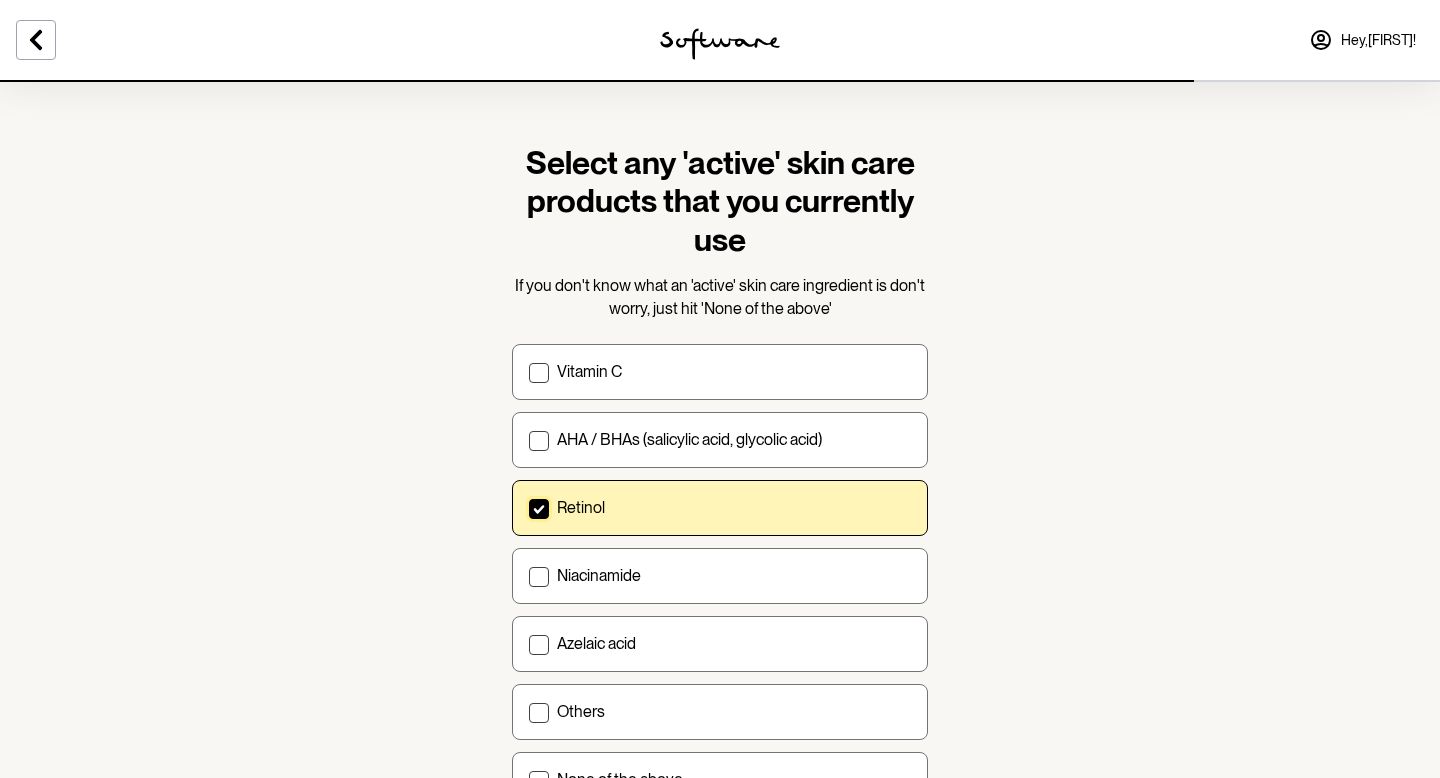 scroll, scrollTop: 174, scrollLeft: 0, axis: vertical 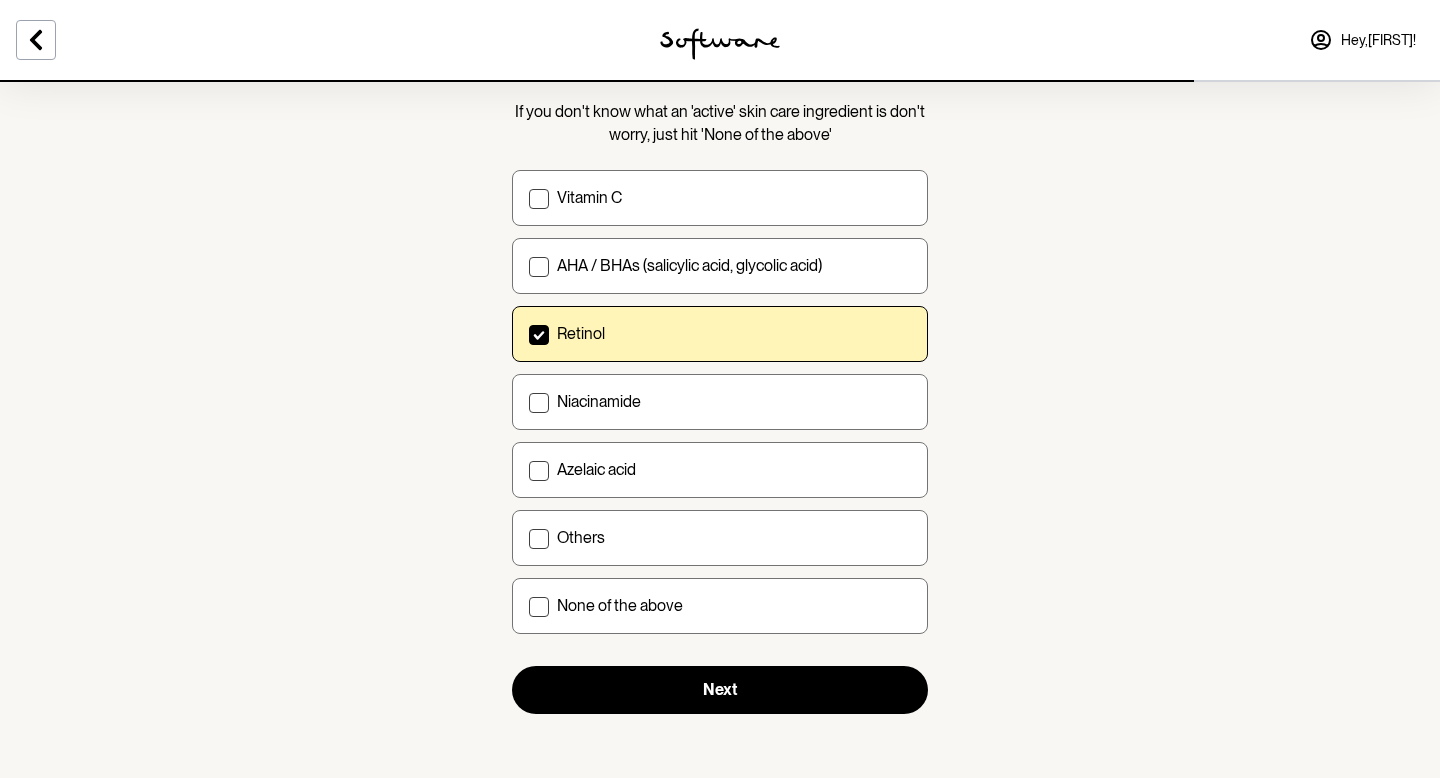 click on "Select any 'active' skin care products that you currently use If you don't know what an 'active' skin care ingredient is don't worry, just hit 'None of the above' Vitamin C AHA / BHAs (salicylic acid, glycolic acid) Retinol Niacinamide Azelaic acid Others None of the above Next" at bounding box center [720, 342] 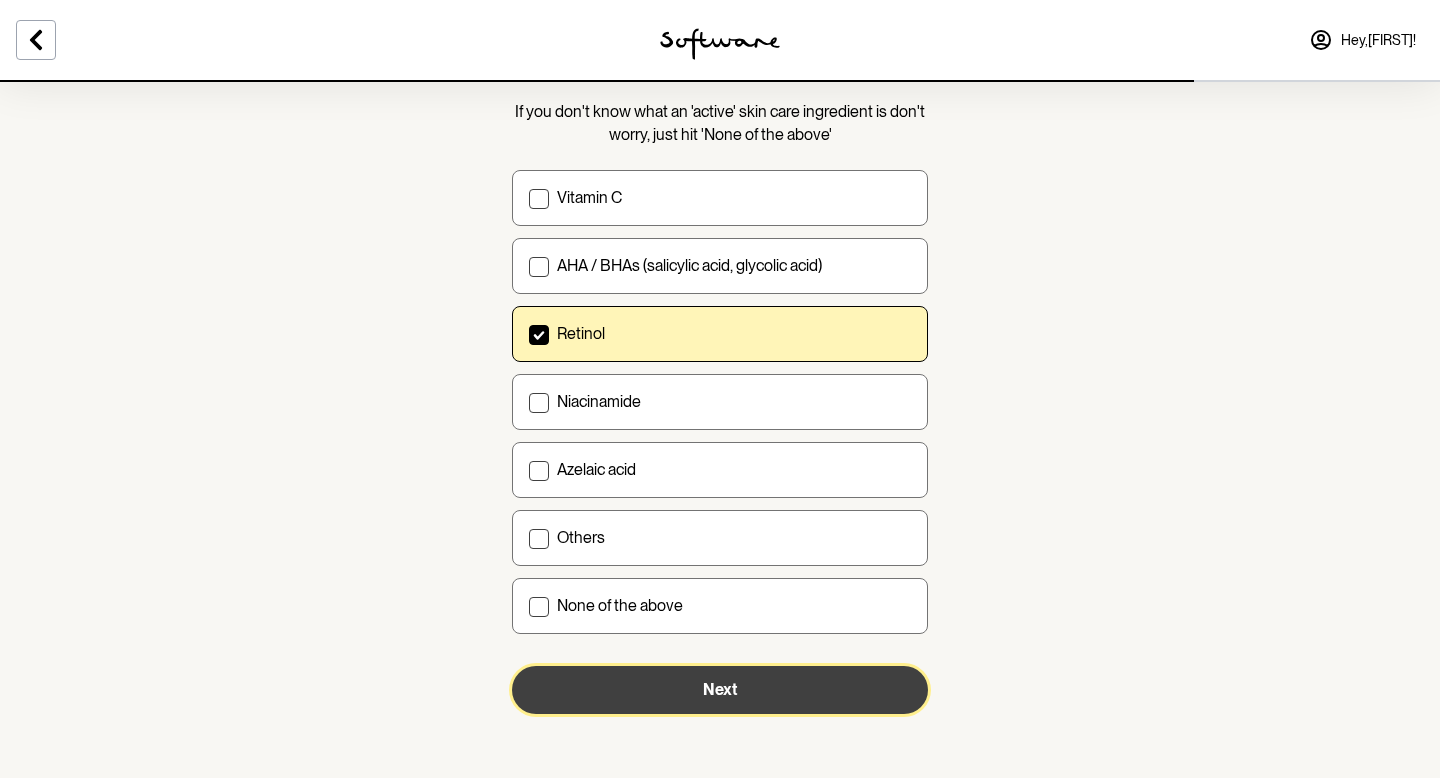 click on "Next" at bounding box center (720, 690) 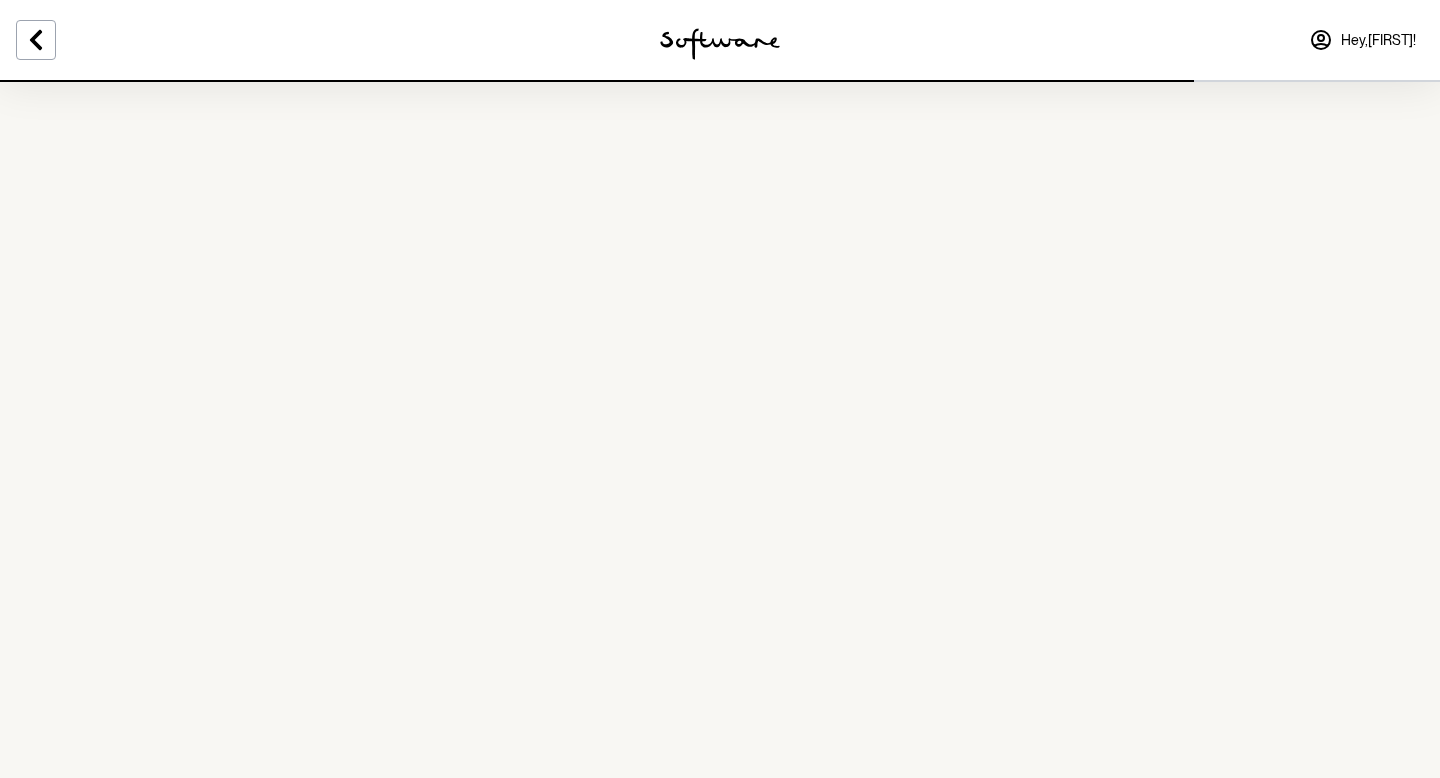 scroll, scrollTop: 0, scrollLeft: 0, axis: both 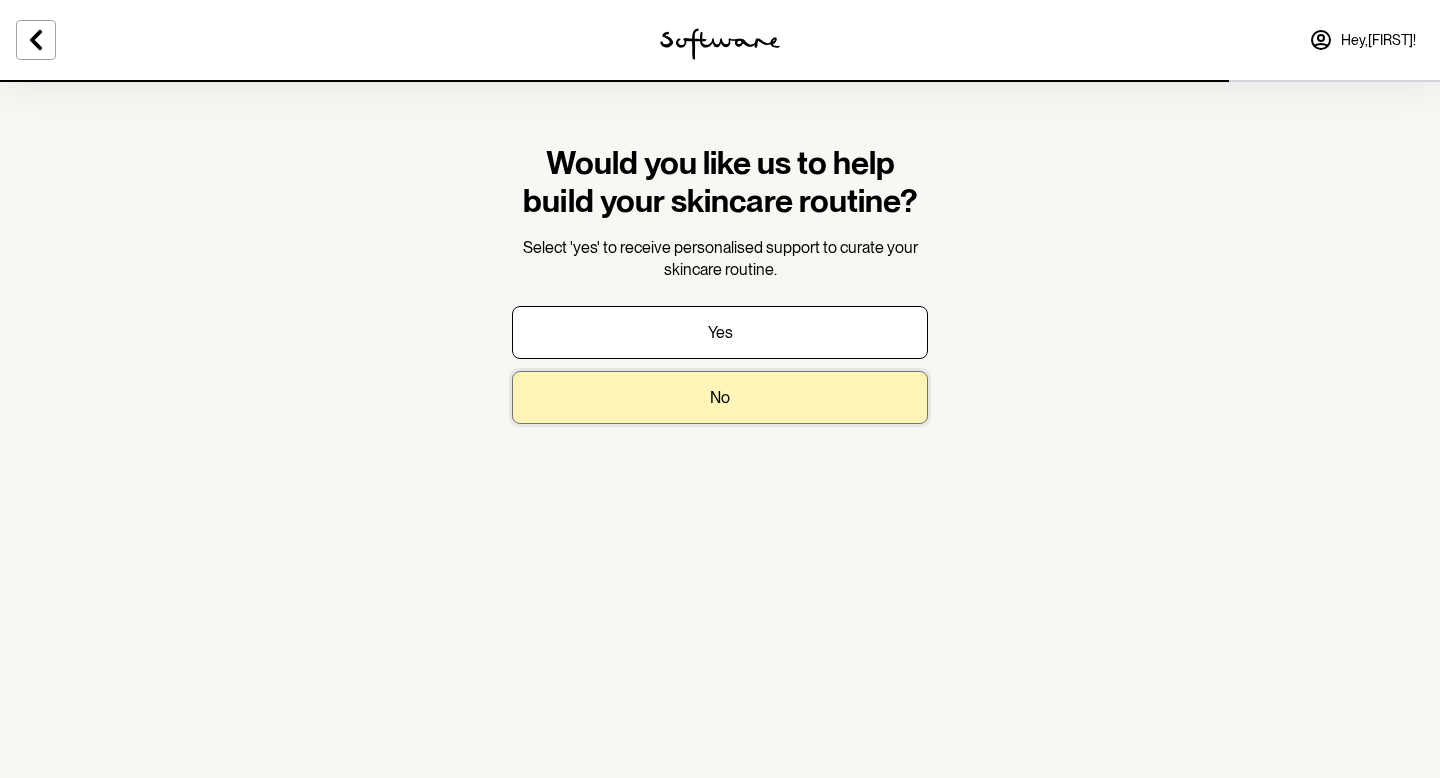click on "No" at bounding box center [720, 397] 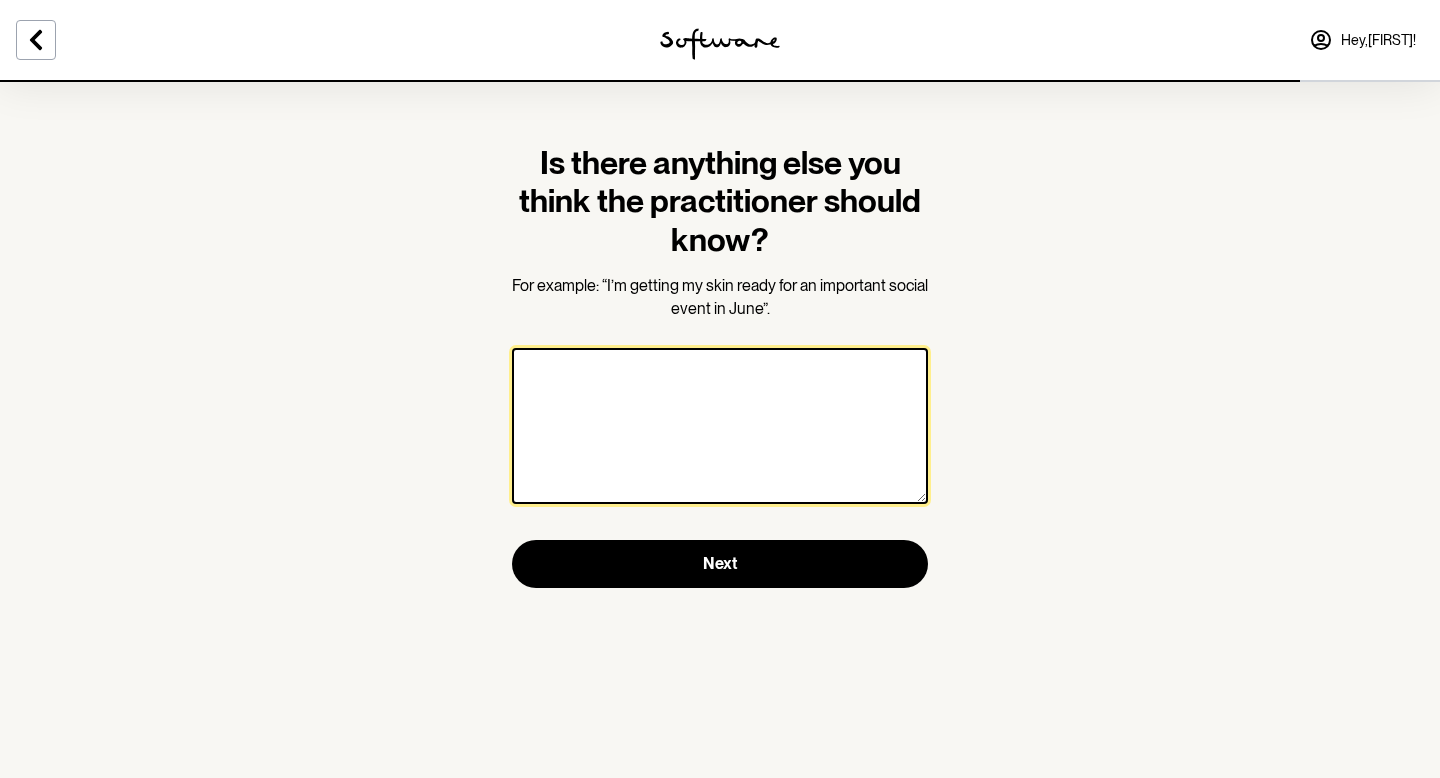 click at bounding box center [720, 426] 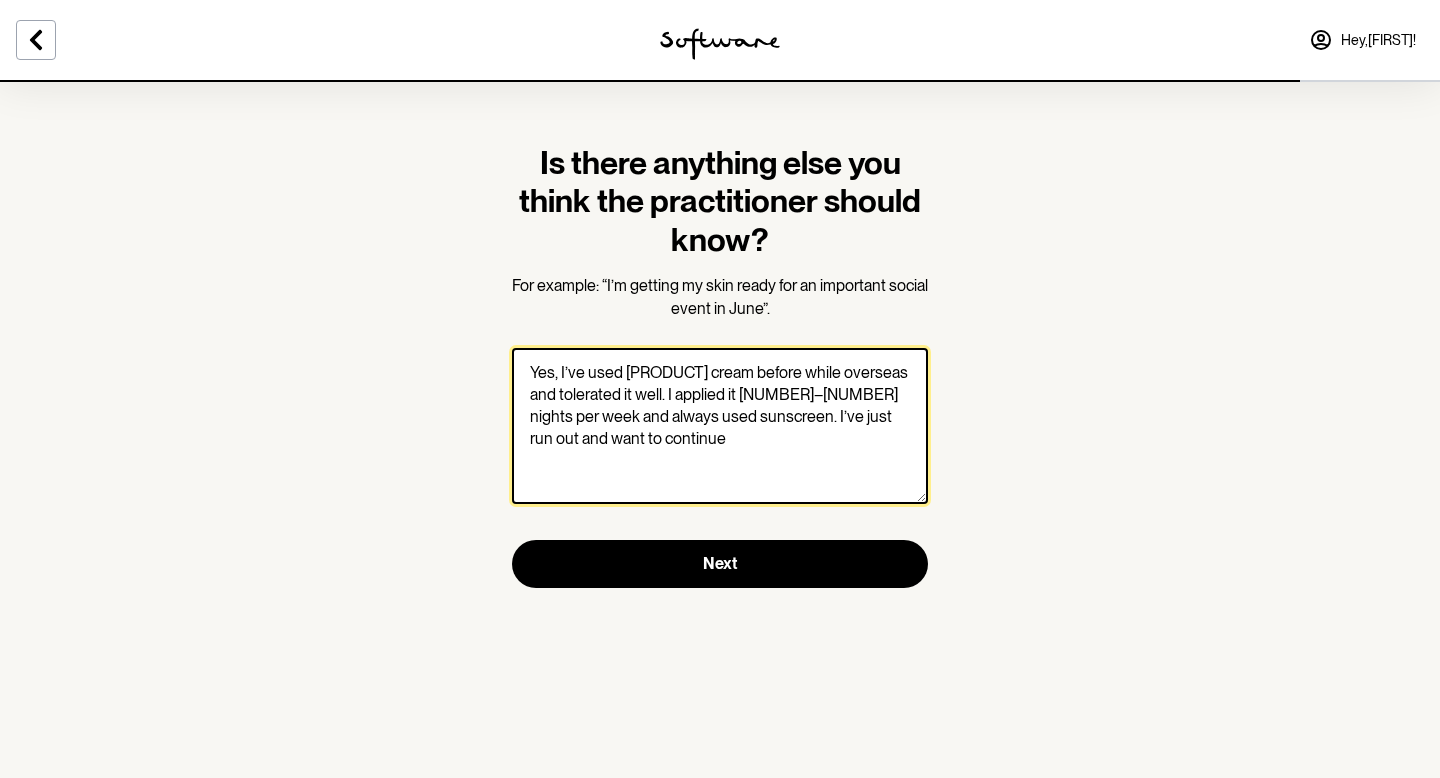 drag, startPoint x: 559, startPoint y: 368, endPoint x: 497, endPoint y: 365, distance: 62.072536 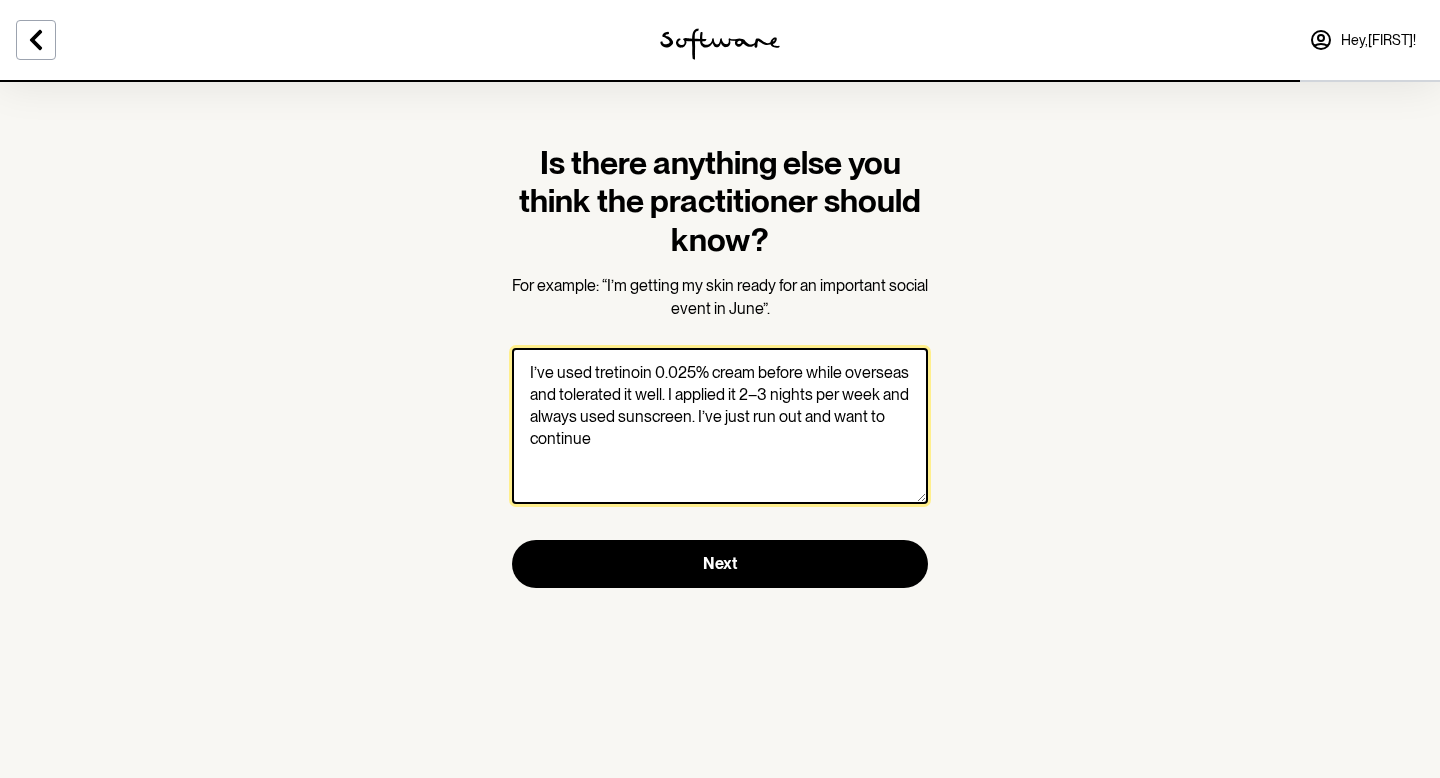 click on "I’ve used tretinoin 0.025% cream before while overseas and tolerated it well. I applied it 2–3 nights per week and always used sunscreen. I’ve just run out and want to continue" at bounding box center [720, 426] 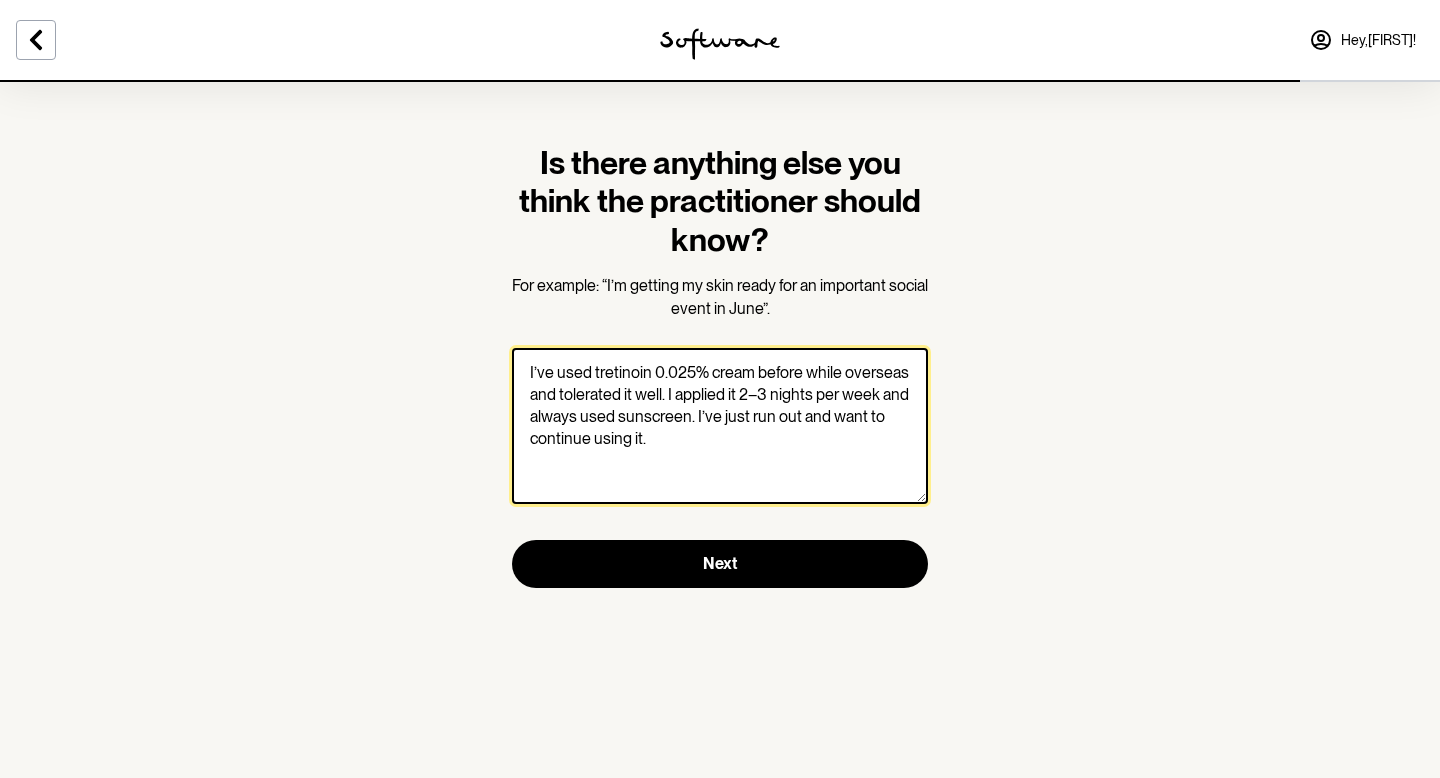 drag, startPoint x: 833, startPoint y: 422, endPoint x: 896, endPoint y: 424, distance: 63.03174 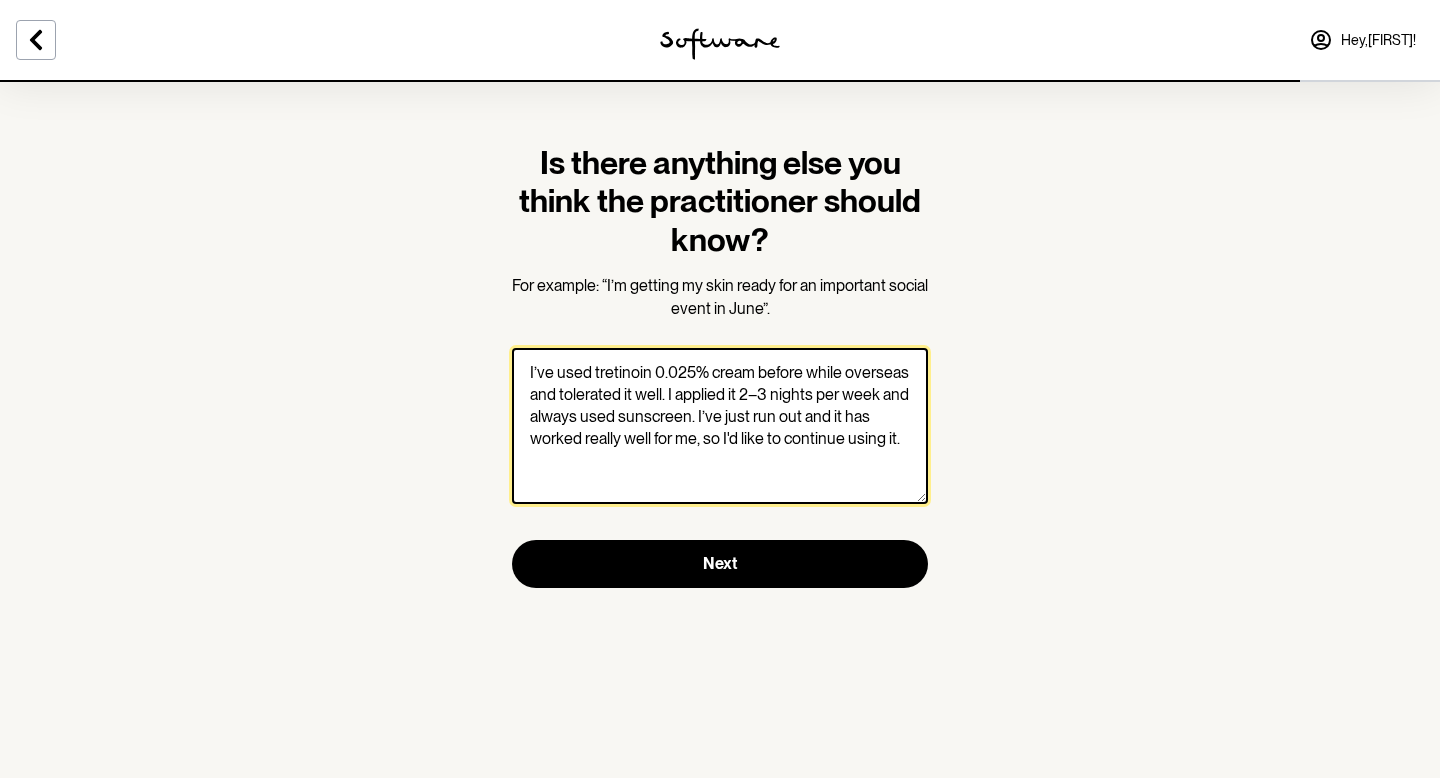 click on "I’ve used tretinoin 0.025% cream before while overseas and tolerated it well. I applied it 2–3 nights per week and always used sunscreen. I’ve just run out and it has worked really well for me, so I'd like to continue using it." at bounding box center (720, 426) 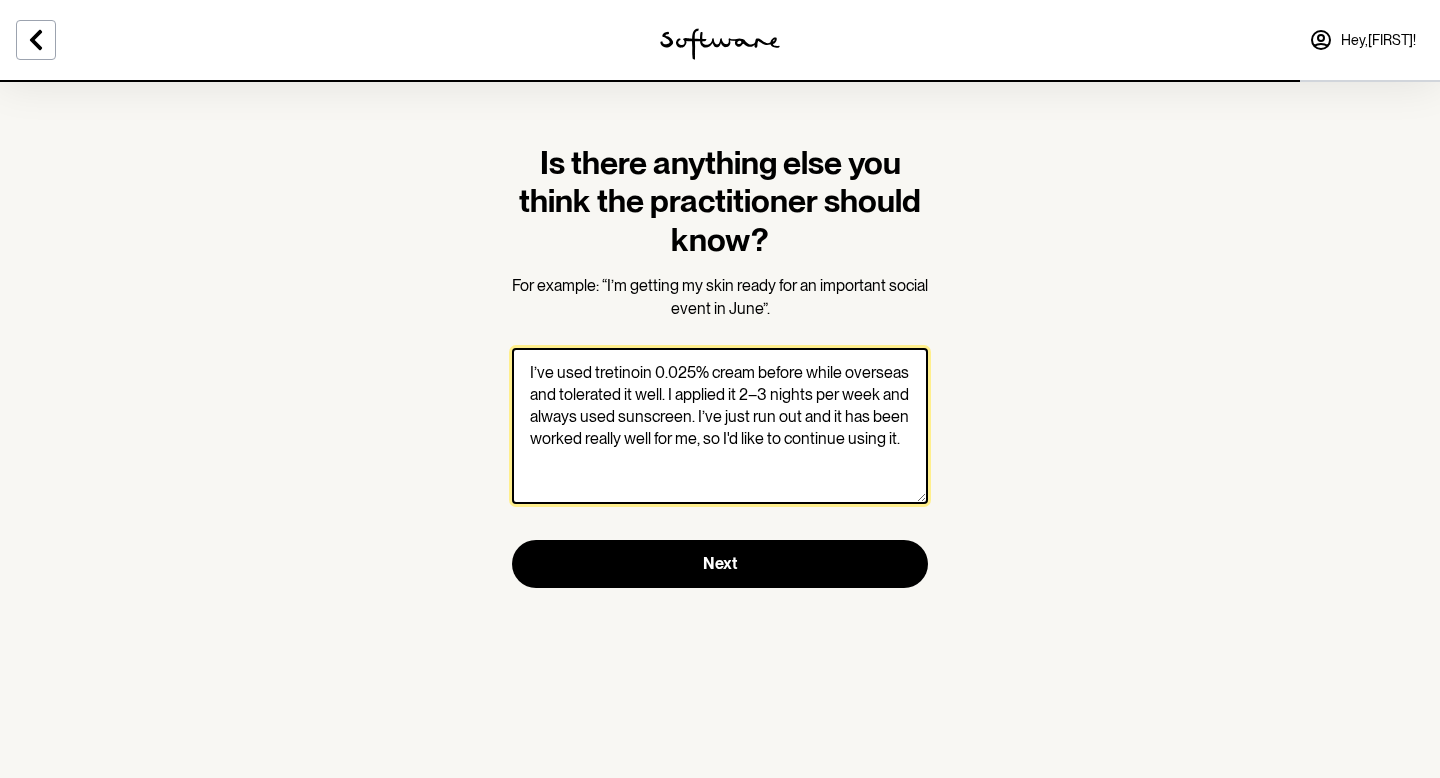 click on "I’ve used tretinoin 0.025% cream before while overseas and tolerated it well. I applied it 2–3 nights per week and always used sunscreen. I’ve just run out and it has been worked really well for me, so I'd like to continue using it." at bounding box center (720, 426) 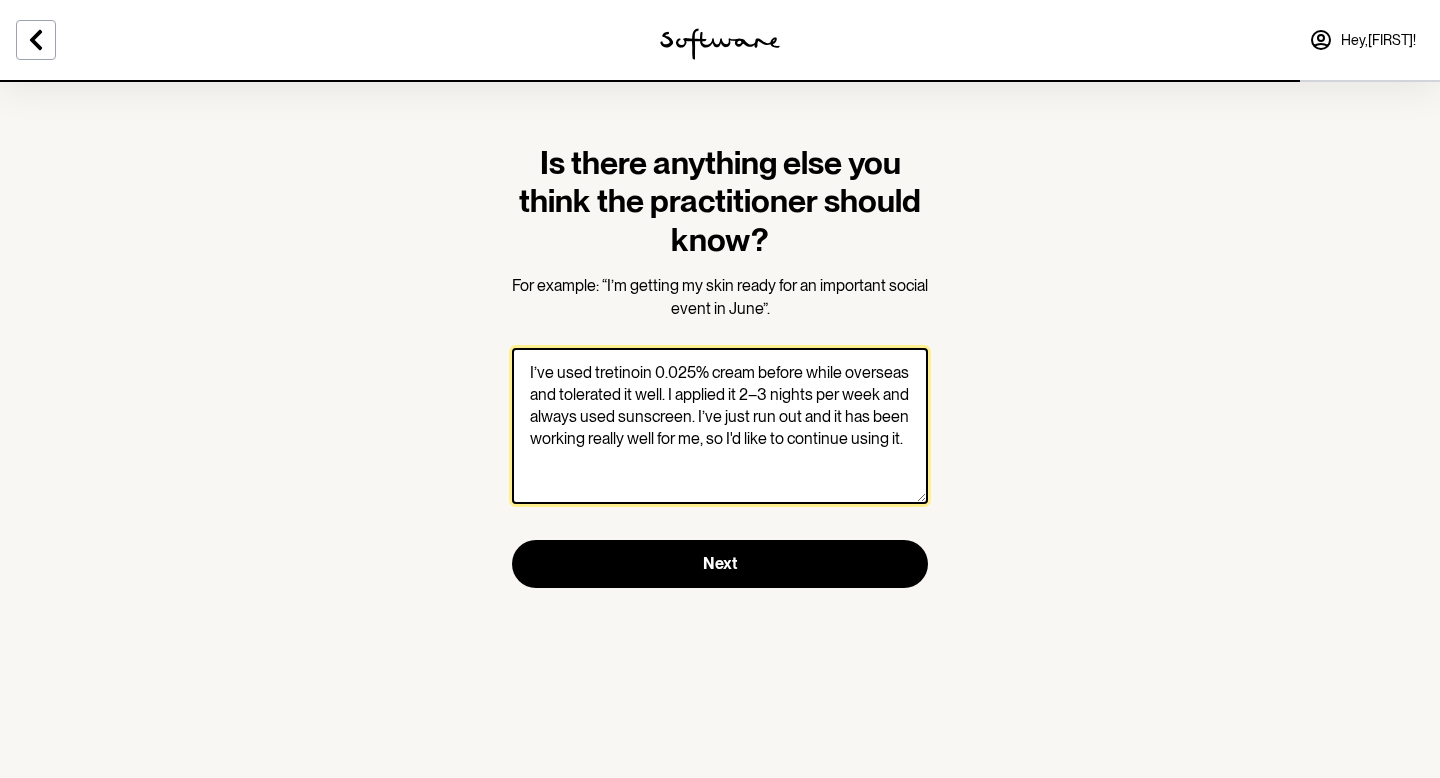 click on "I’ve used tretinoin 0.025% cream before while overseas and tolerated it well. I applied it 2–3 nights per week and always used sunscreen. I’ve just run out and it has been working really well for me, so I'd like to continue using it." at bounding box center [720, 426] 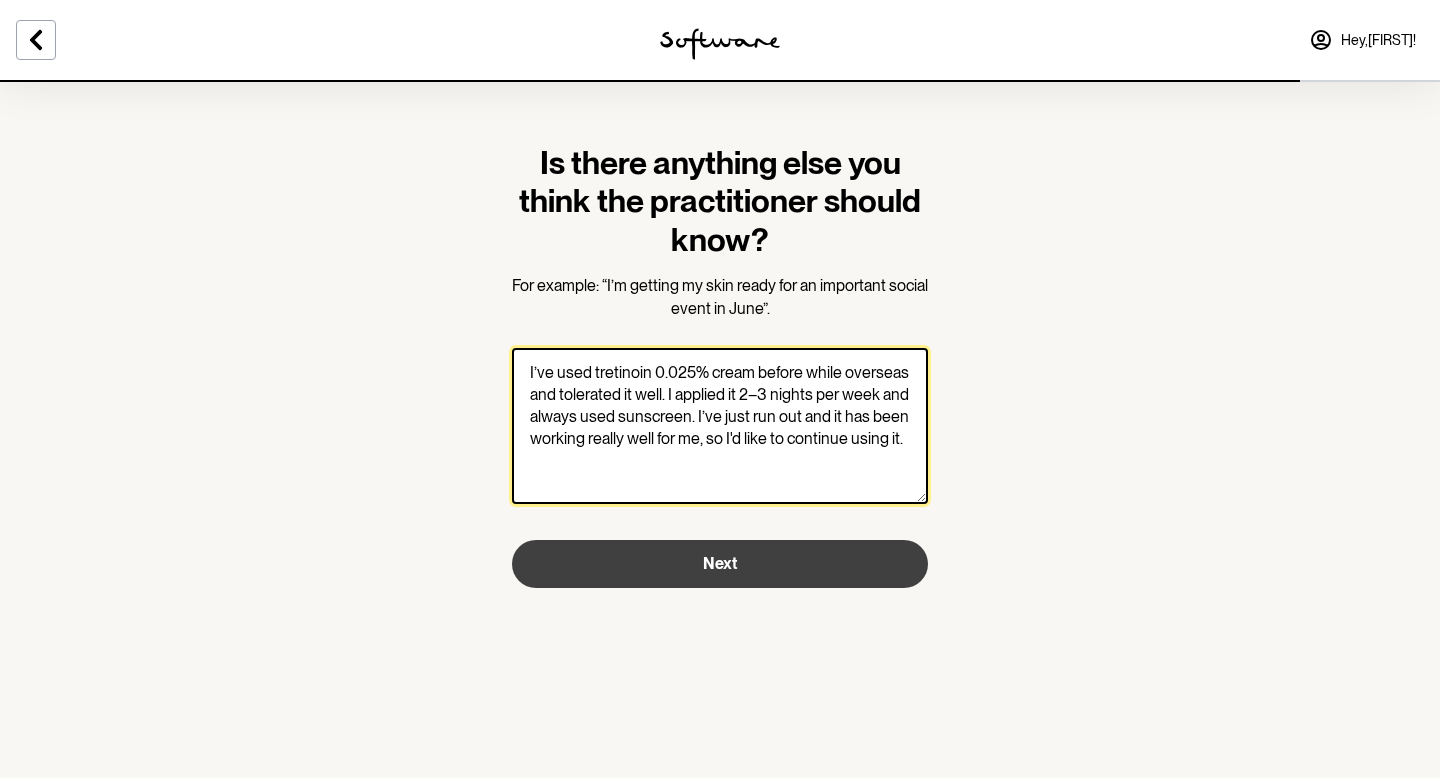 type on "I’ve used tretinoin 0.025% cream before while overseas and tolerated it well. I applied it 2–3 nights per week and always used sunscreen. I’ve just run out and it has been working really well for me, so I'd like to continue using it." 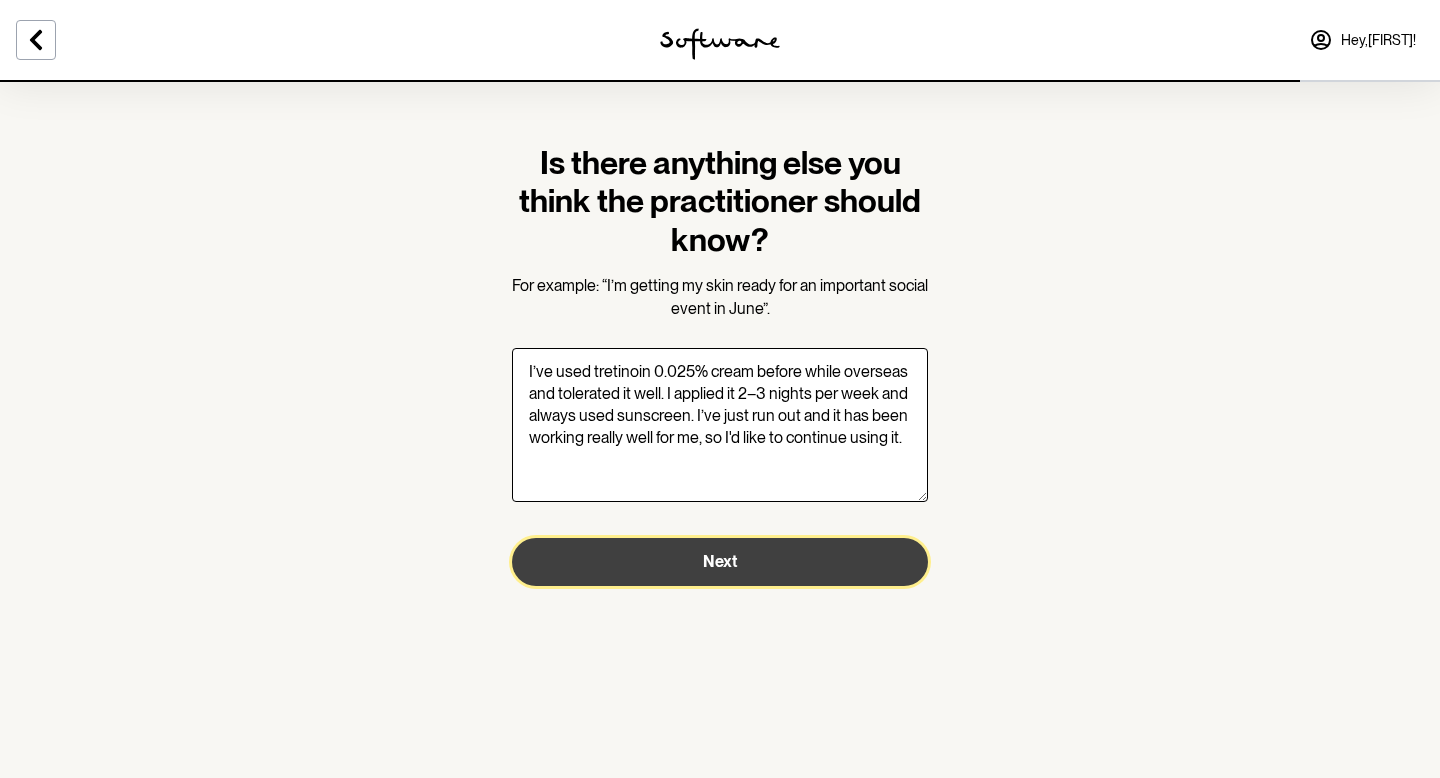 click on "Next" at bounding box center (720, 561) 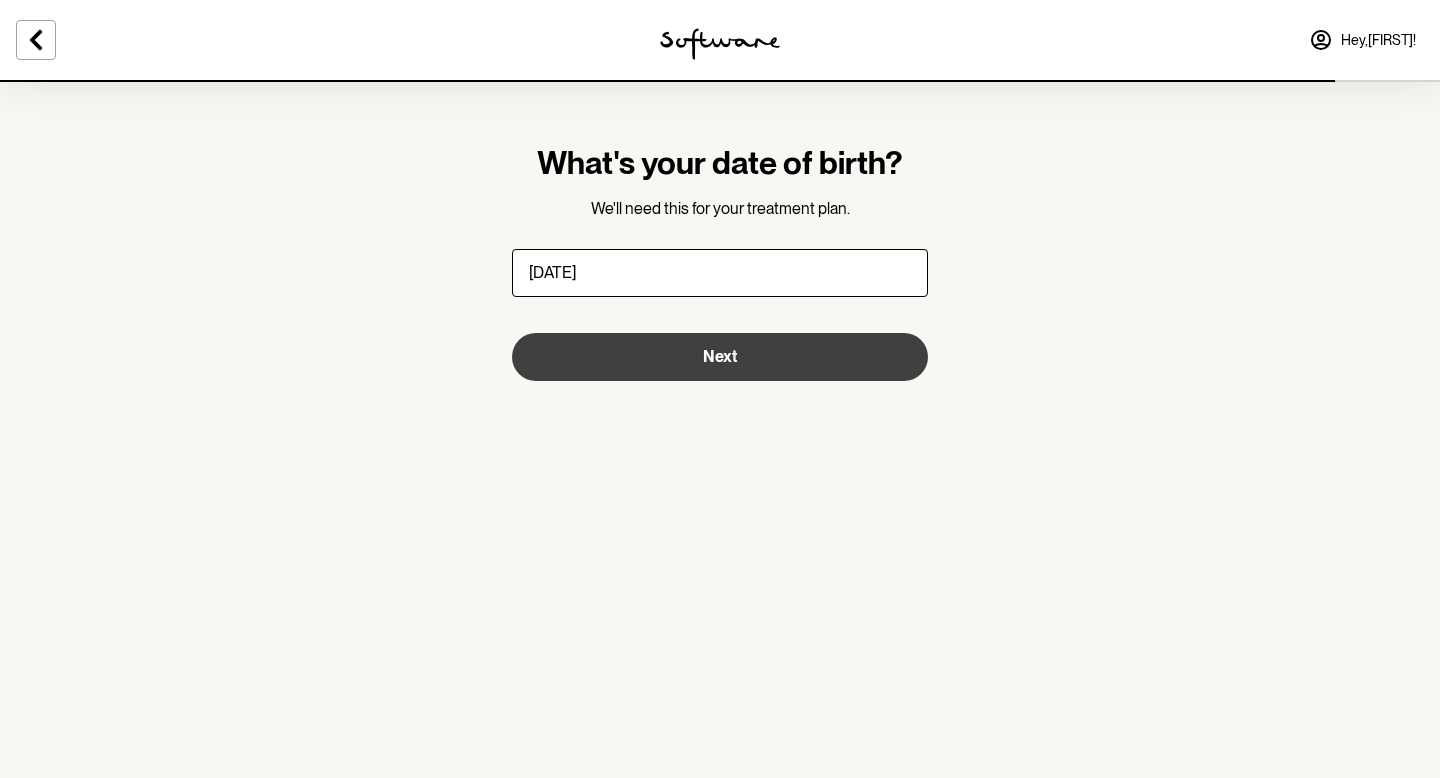 type on "[DATE]" 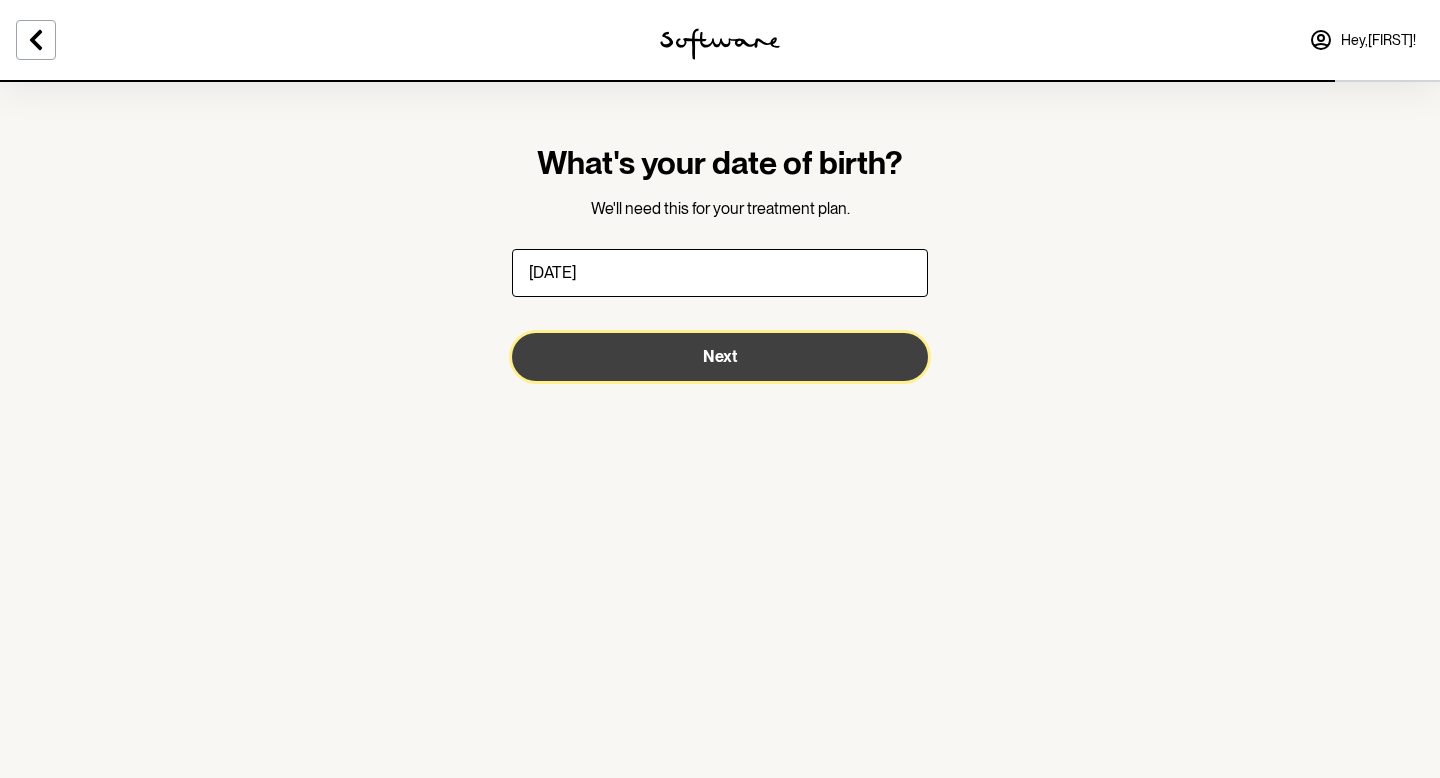 click on "Next" at bounding box center (720, 357) 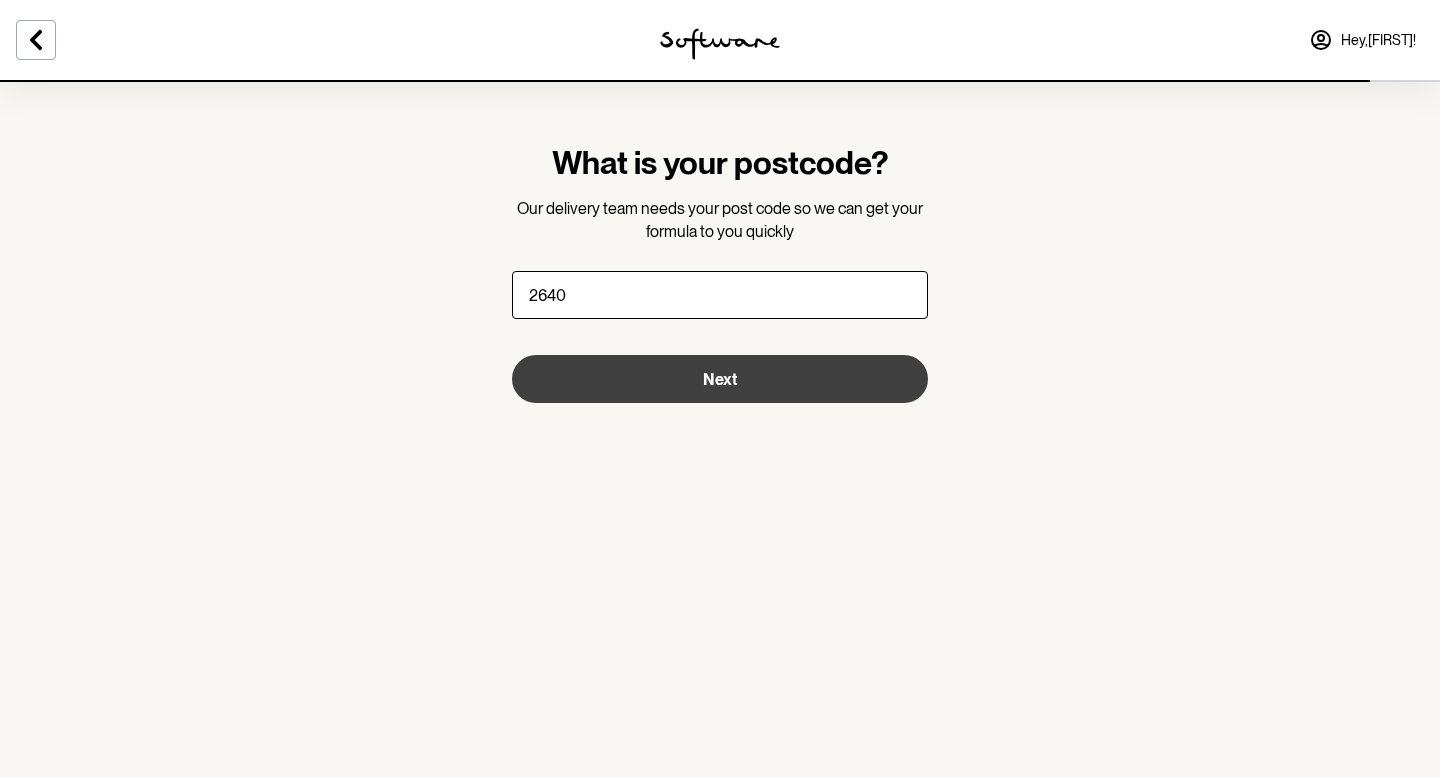 type on "2640" 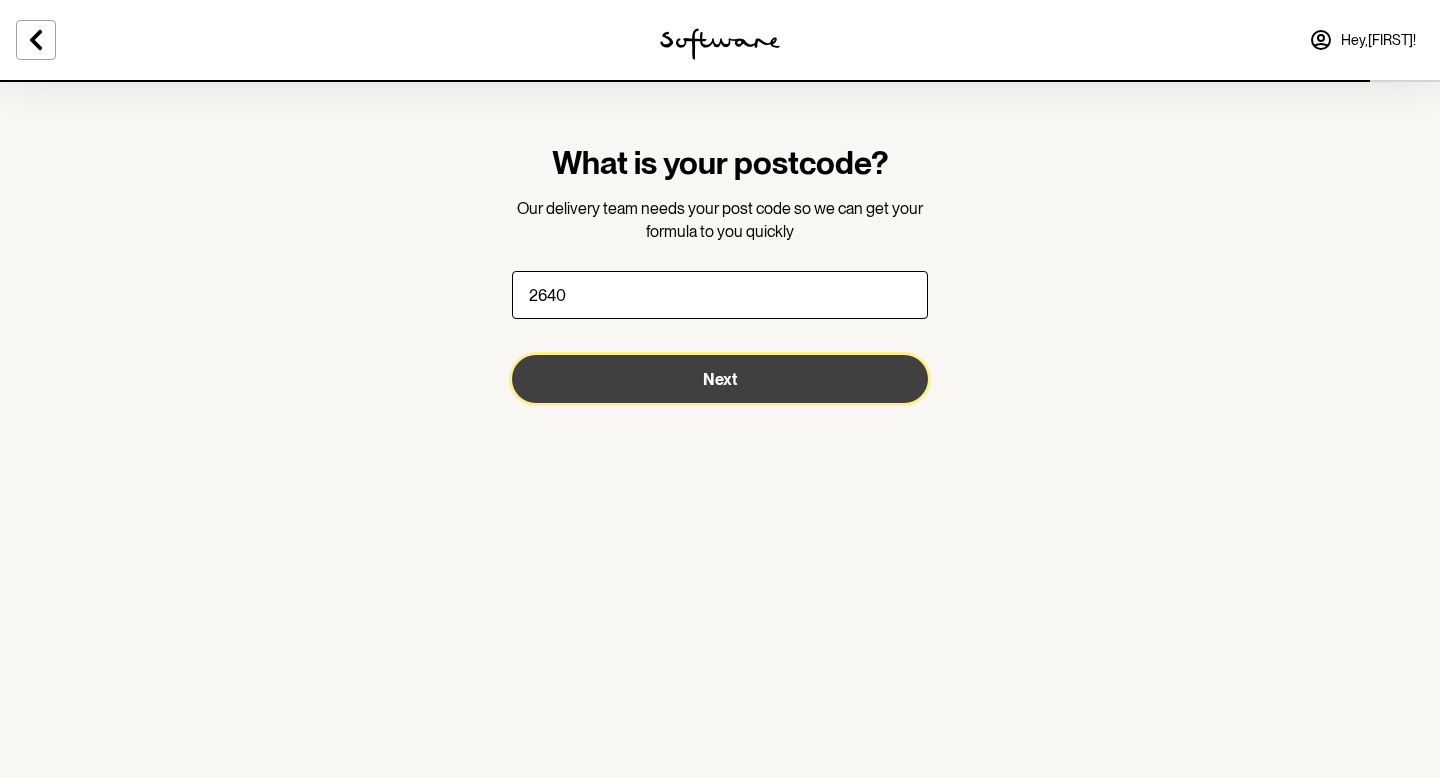 click on "Next" at bounding box center [720, 379] 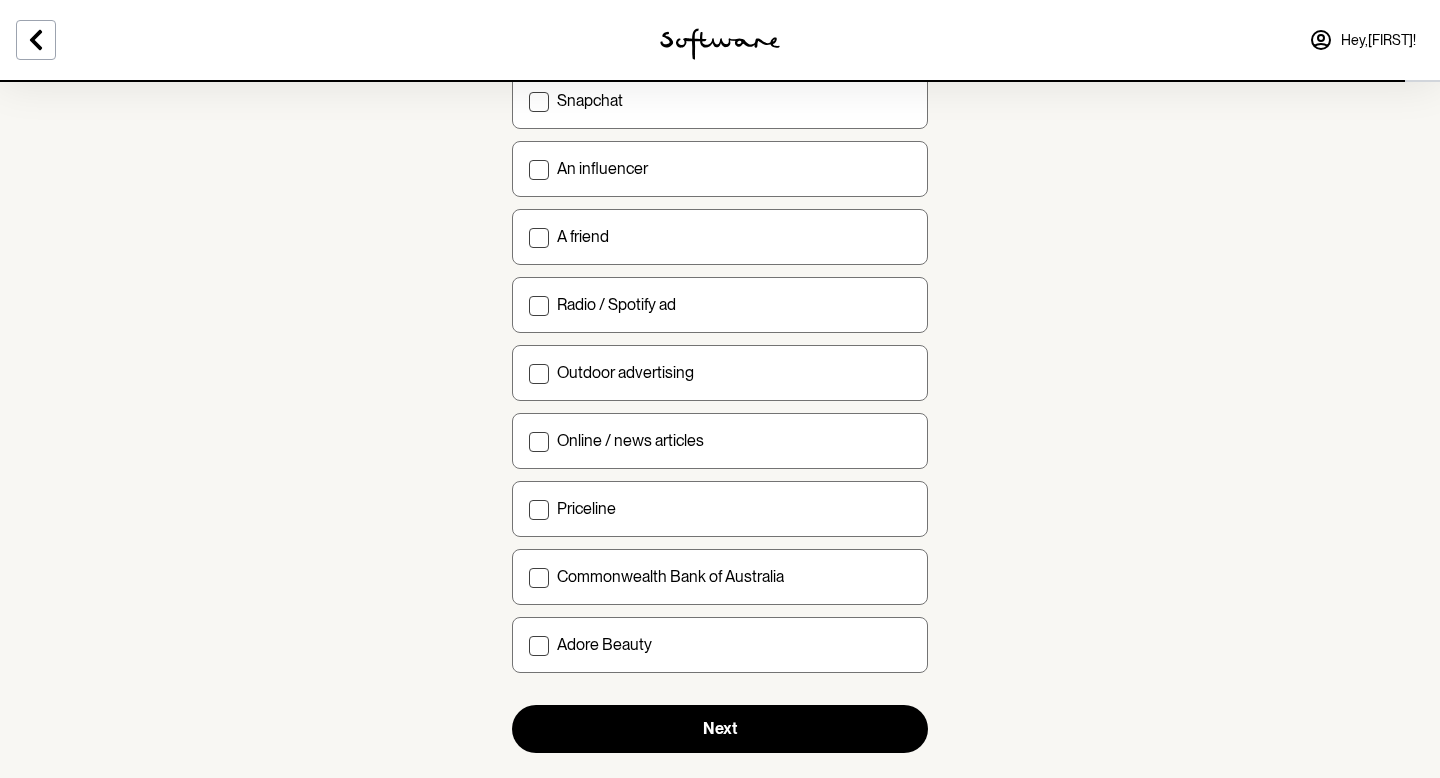 scroll, scrollTop: 581, scrollLeft: 0, axis: vertical 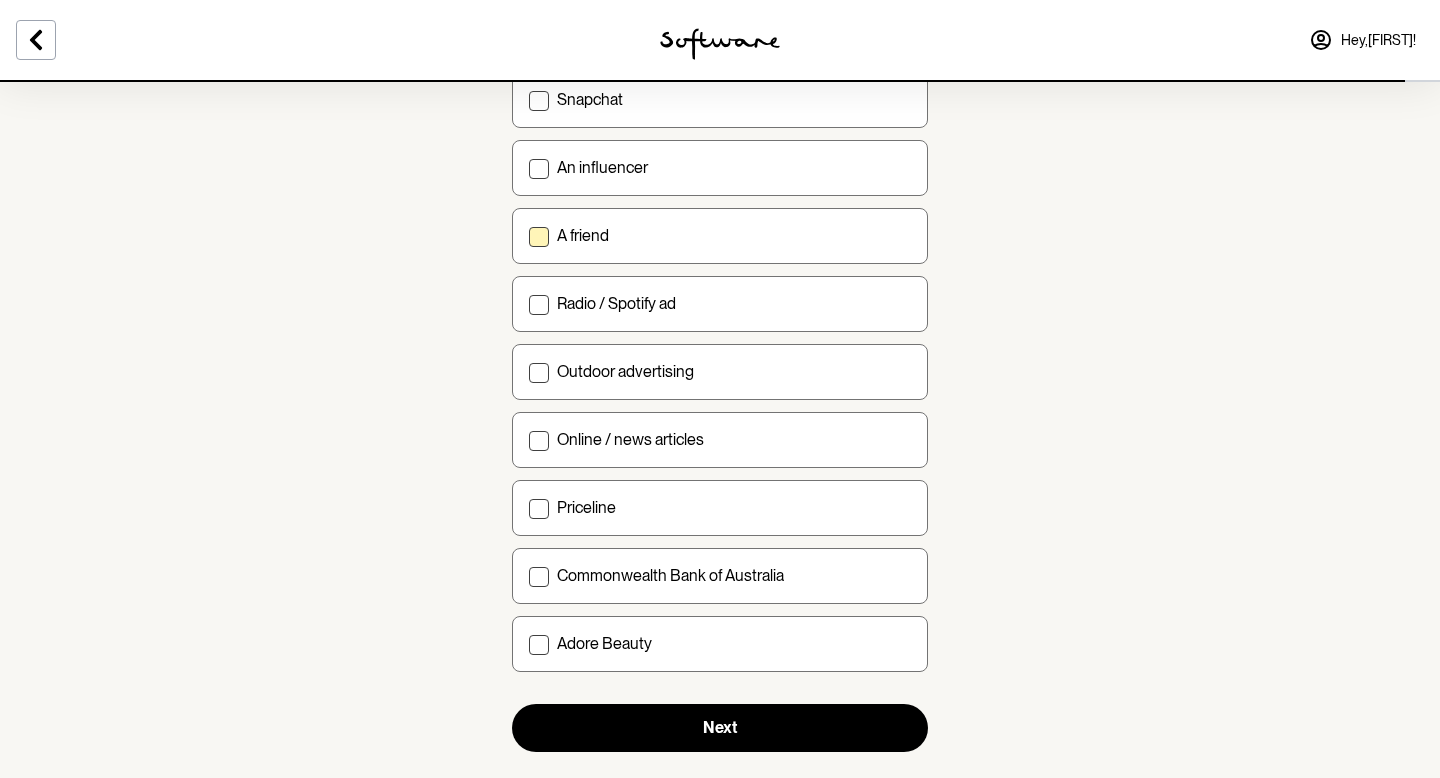 click on "A friend" at bounding box center (734, 235) 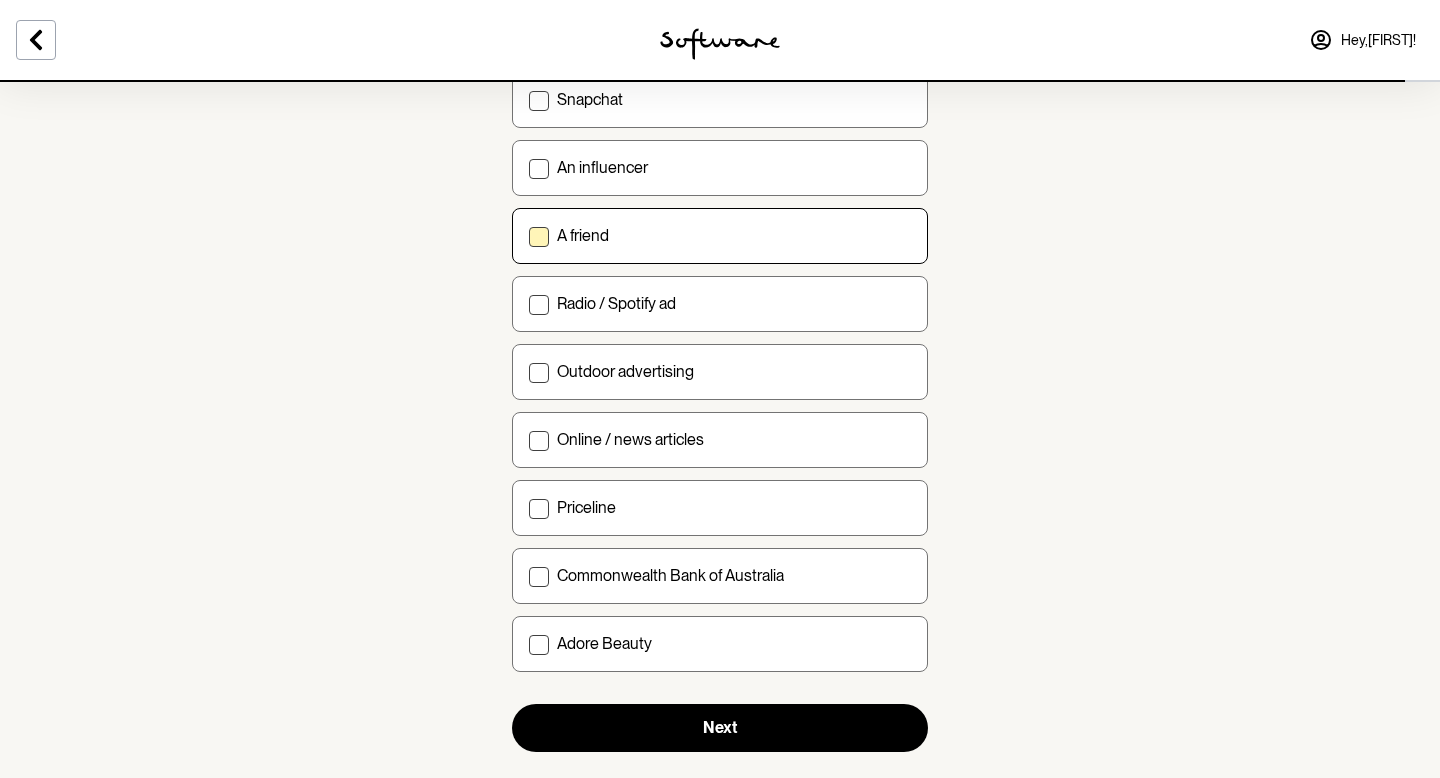 click on "A friend" at bounding box center (528, 235) 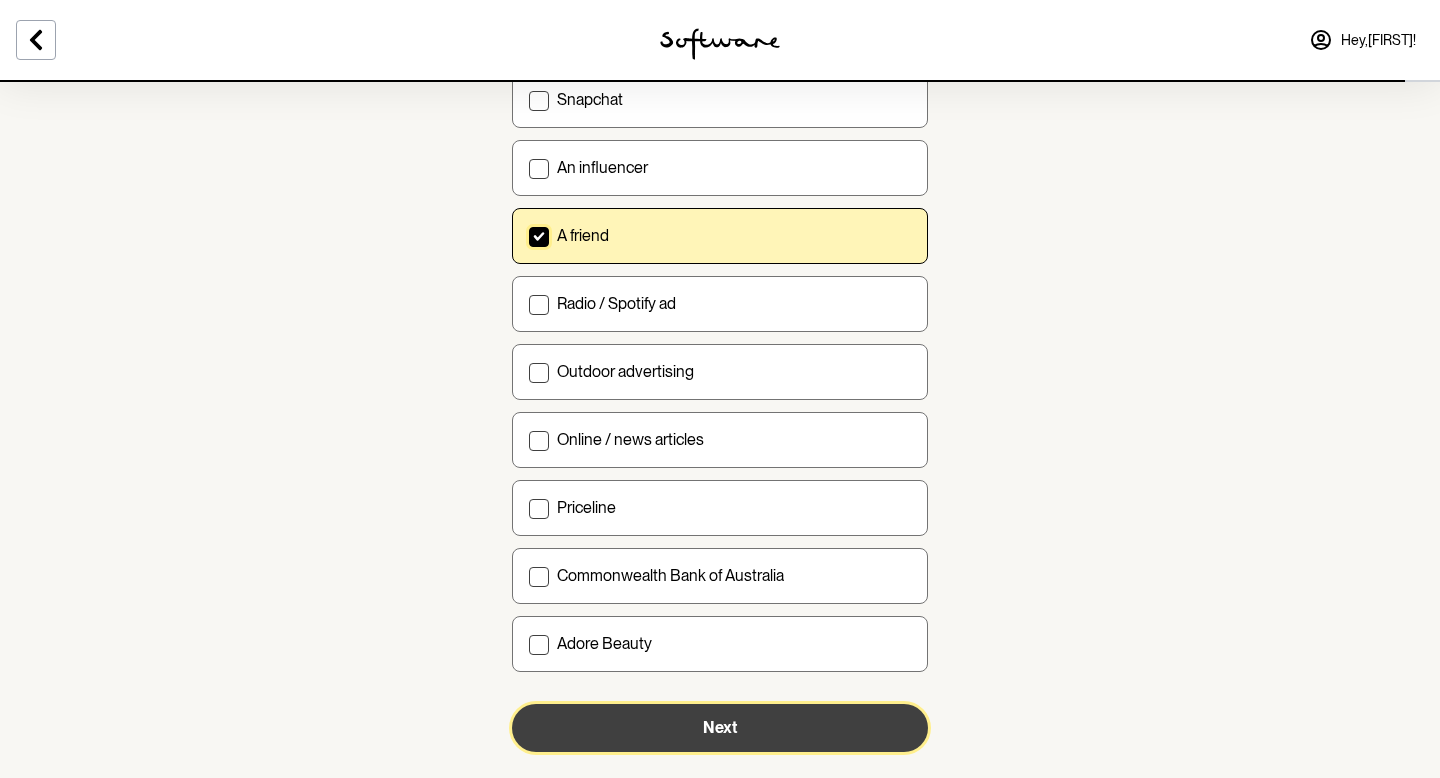 click on "Next" at bounding box center [720, 728] 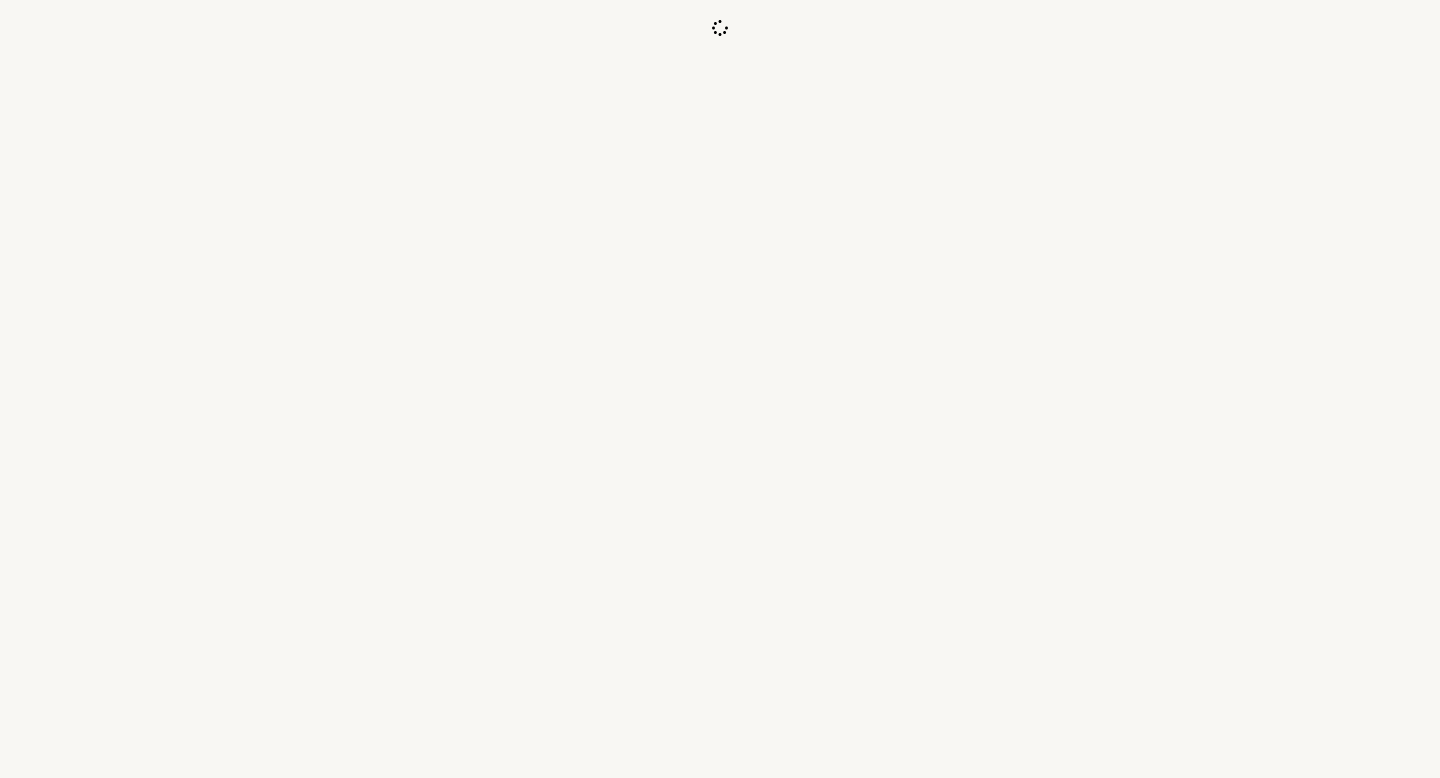 scroll, scrollTop: 0, scrollLeft: 0, axis: both 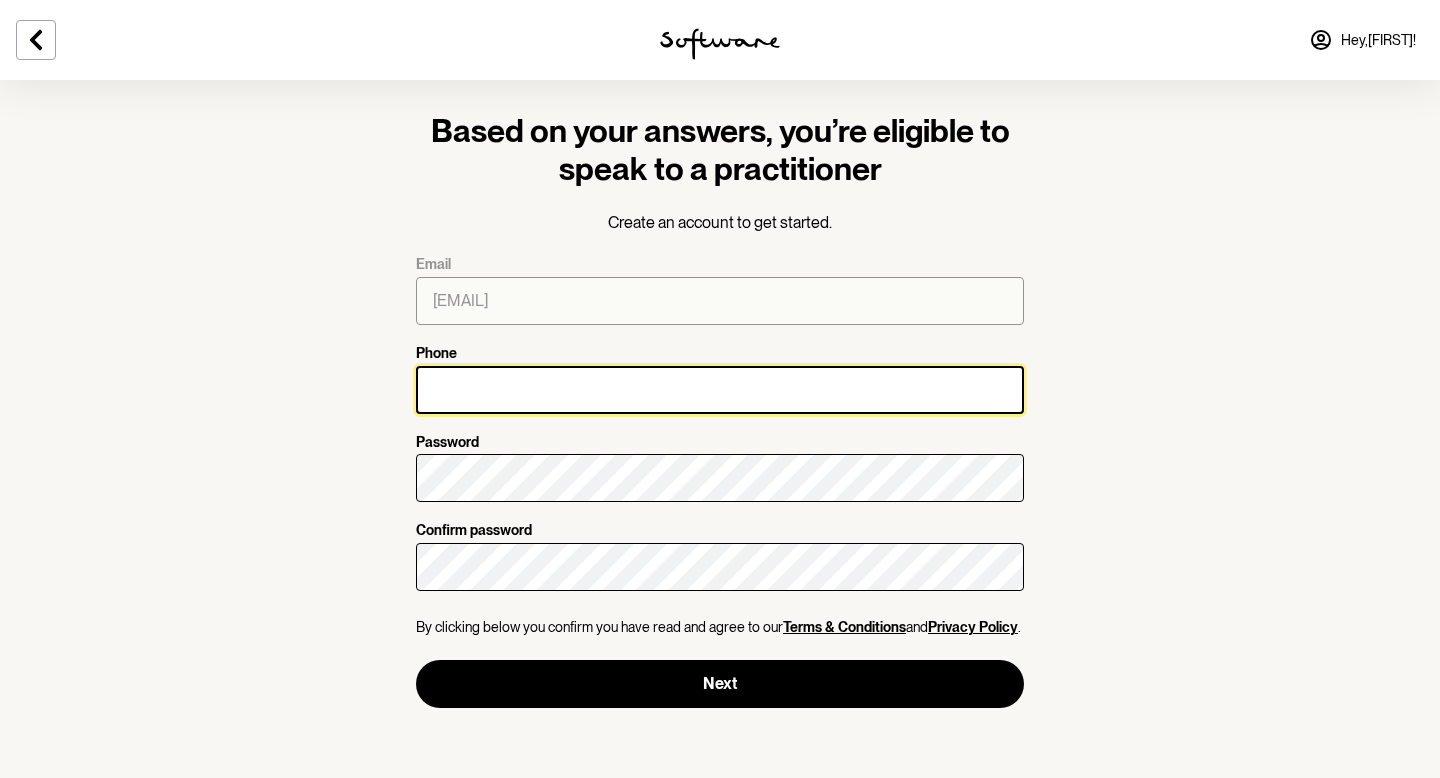 click on "Phone" at bounding box center (720, 390) 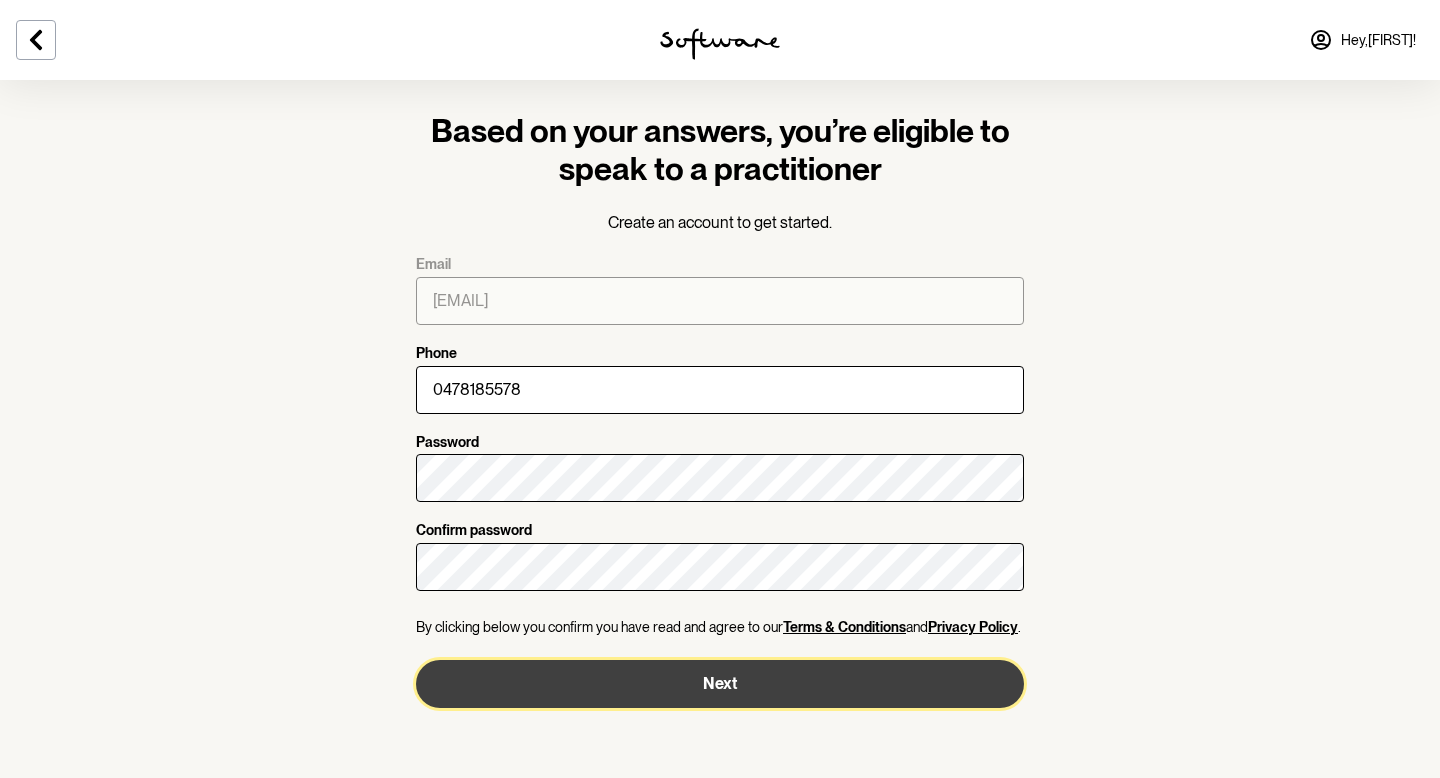 click on "Next" at bounding box center [720, 684] 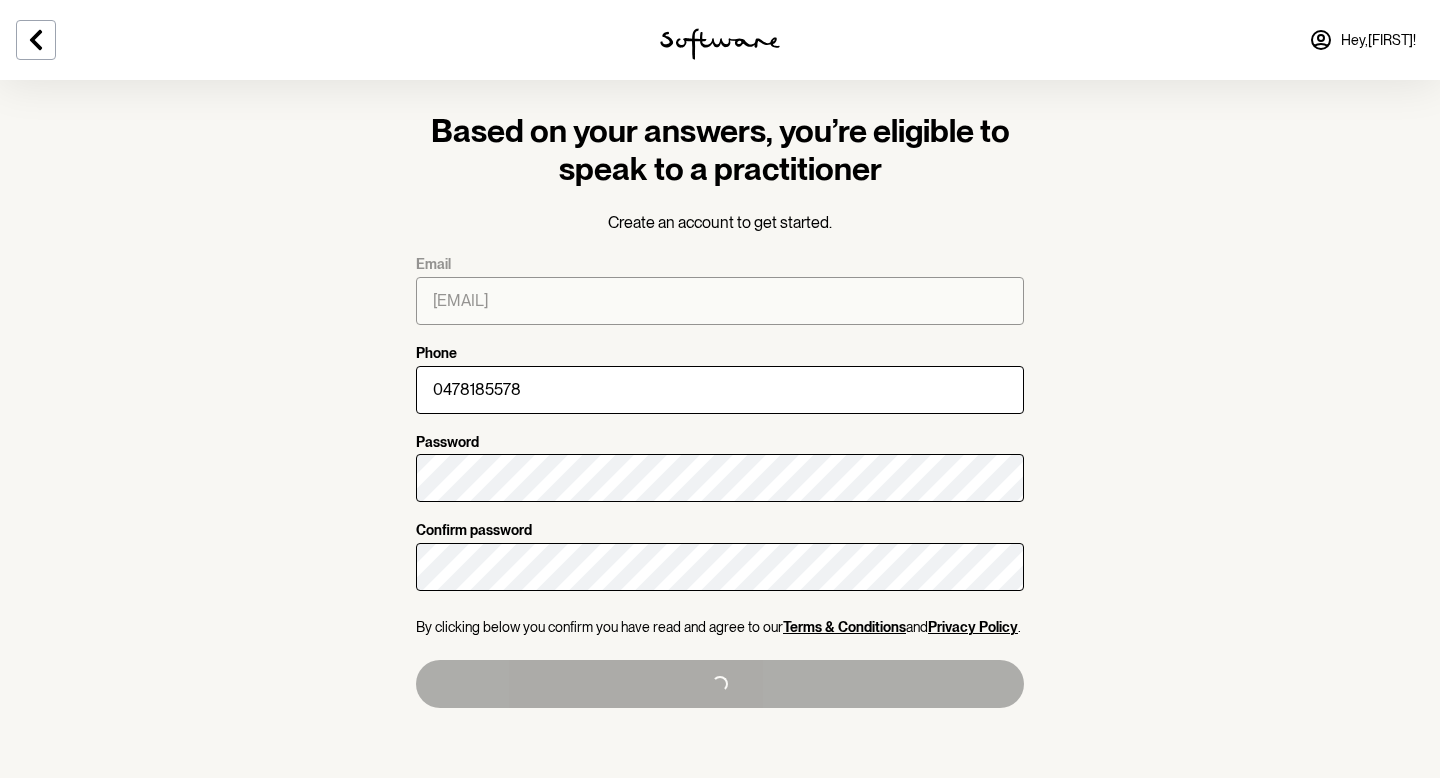 type on "+[COUNTRYCODE][PHONE]" 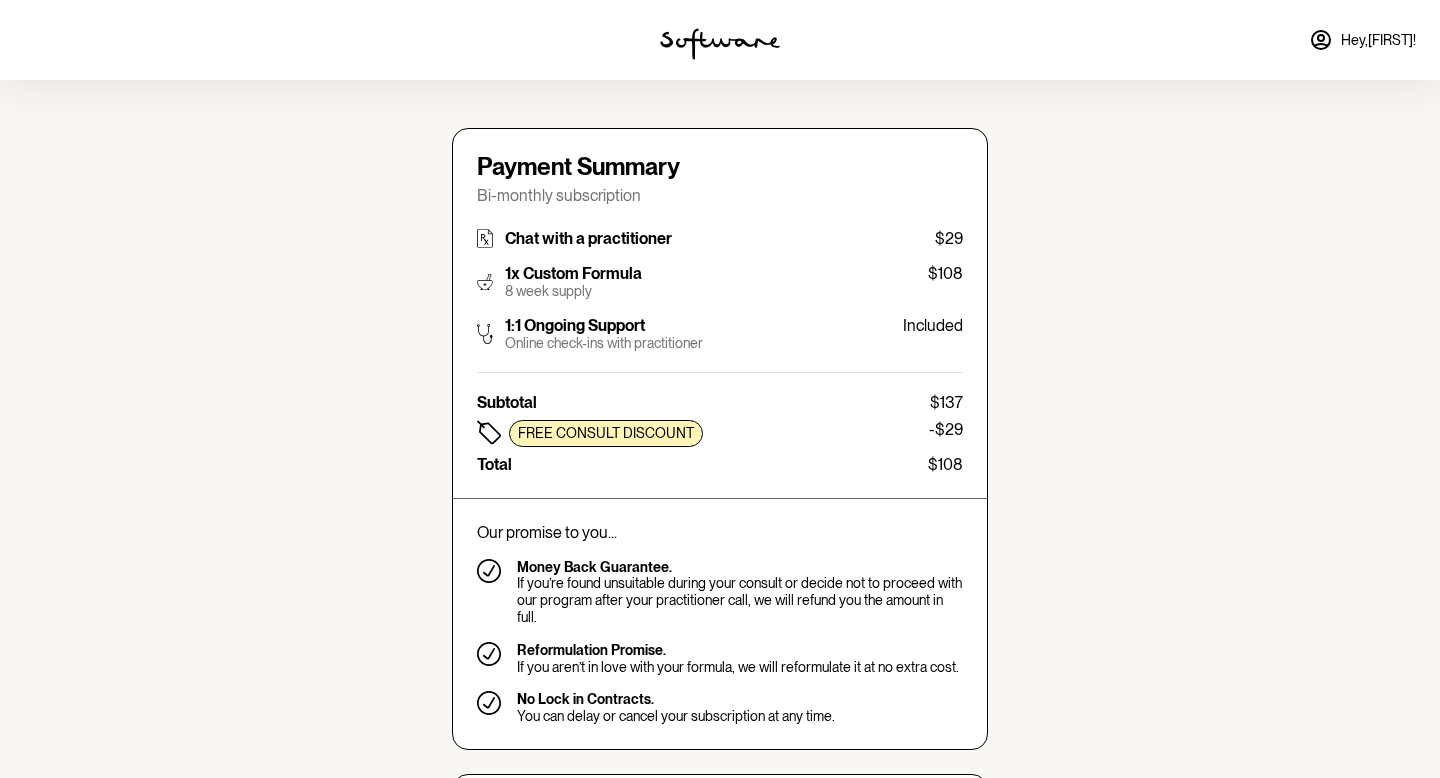 type on "[EMAIL]" 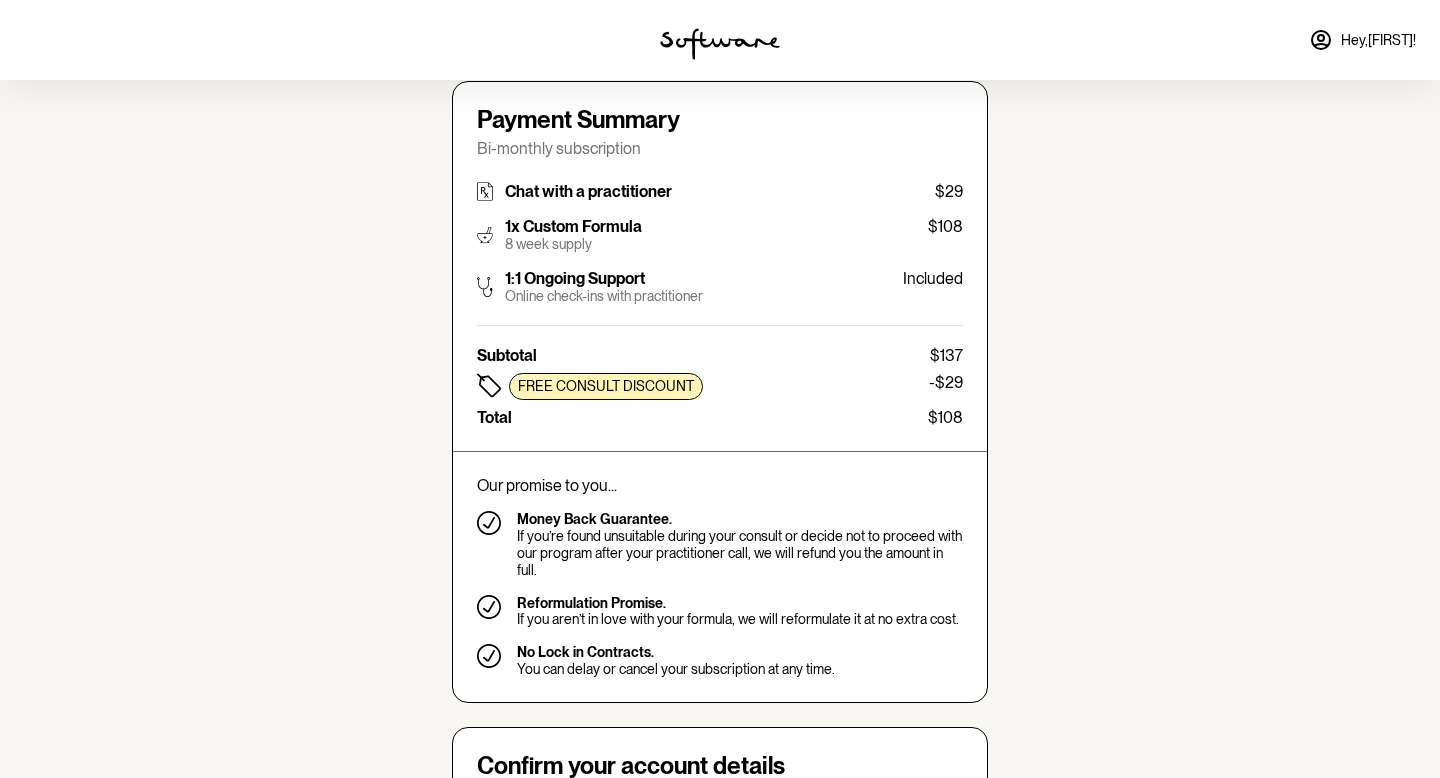 scroll, scrollTop: 0, scrollLeft: 0, axis: both 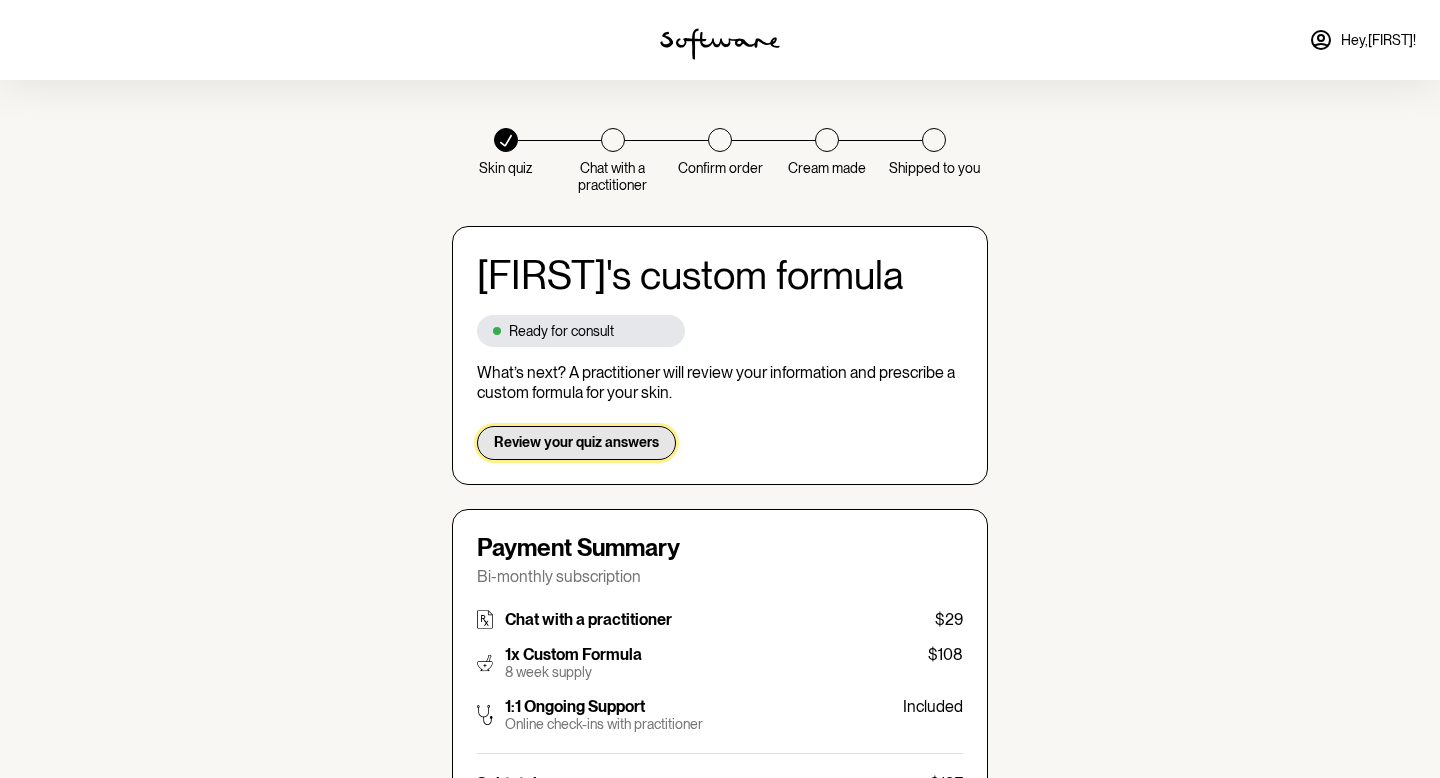 click on "Review your quiz answers" at bounding box center [576, 443] 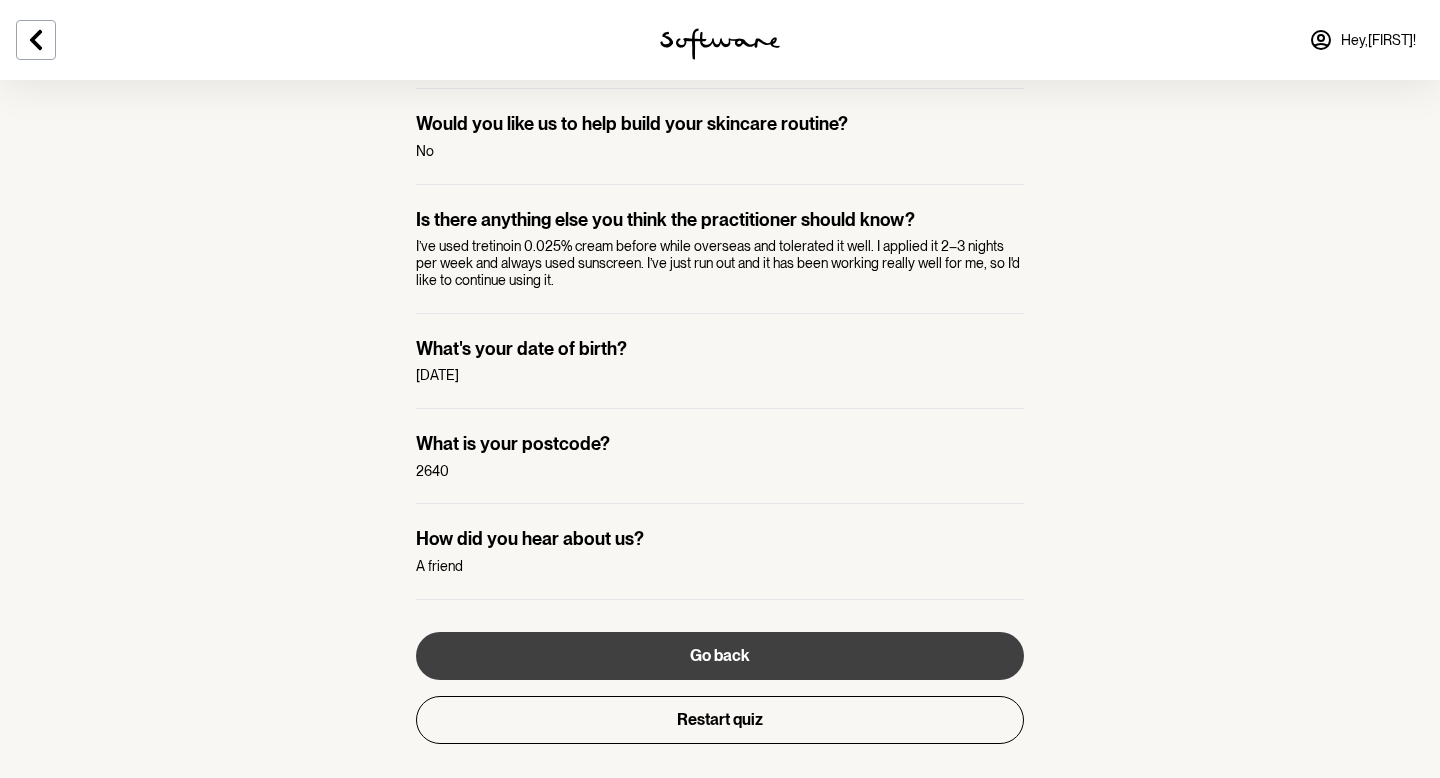 scroll, scrollTop: 2681, scrollLeft: 0, axis: vertical 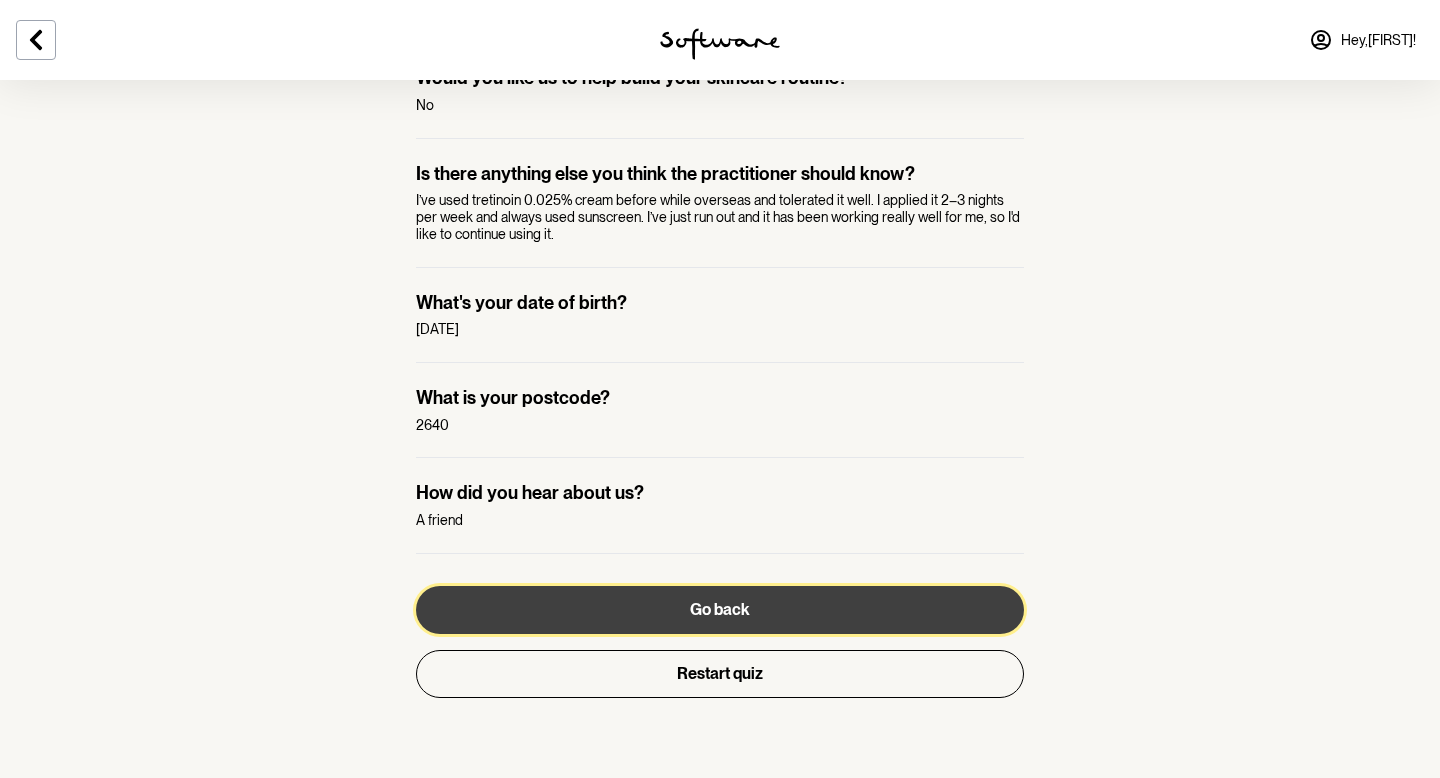 click on "Go back" at bounding box center (720, 610) 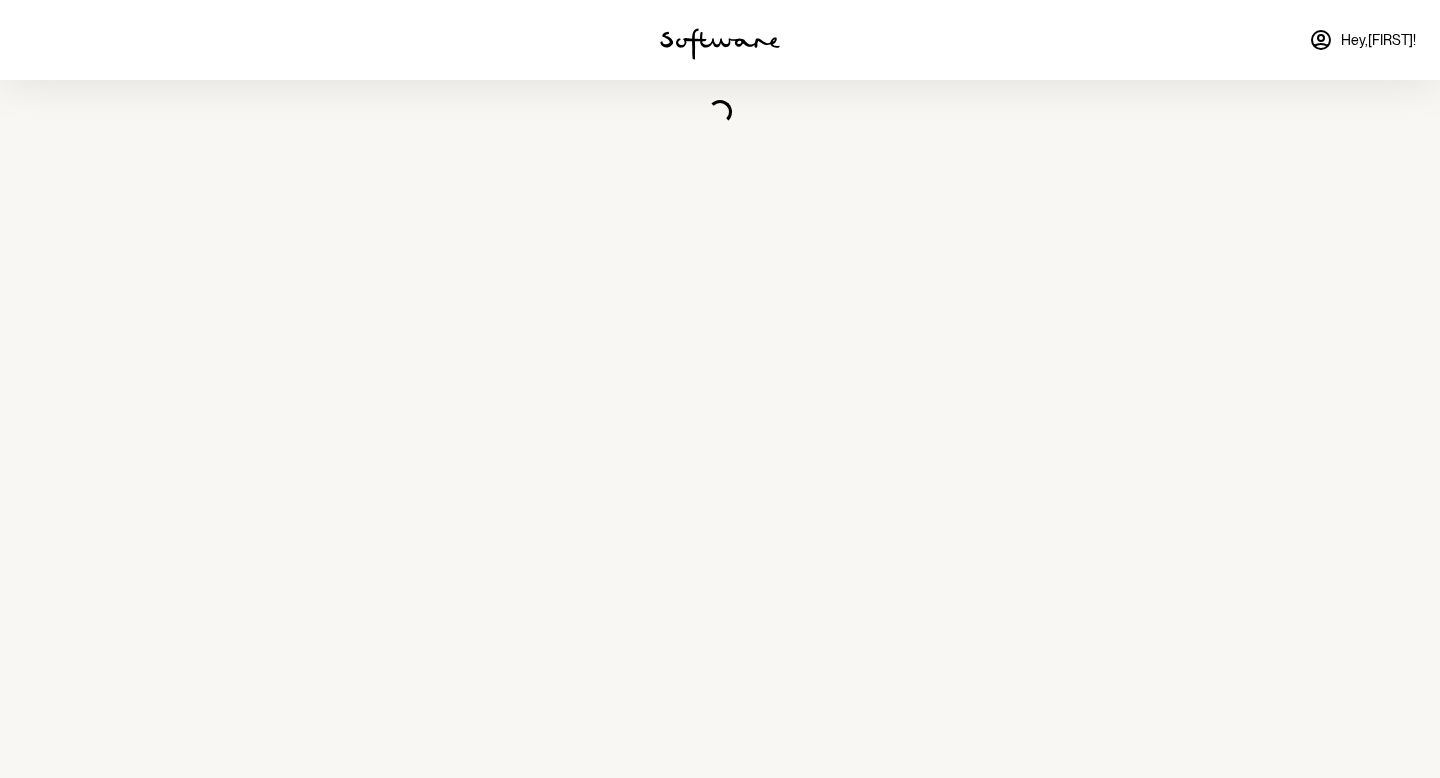 scroll, scrollTop: 0, scrollLeft: 0, axis: both 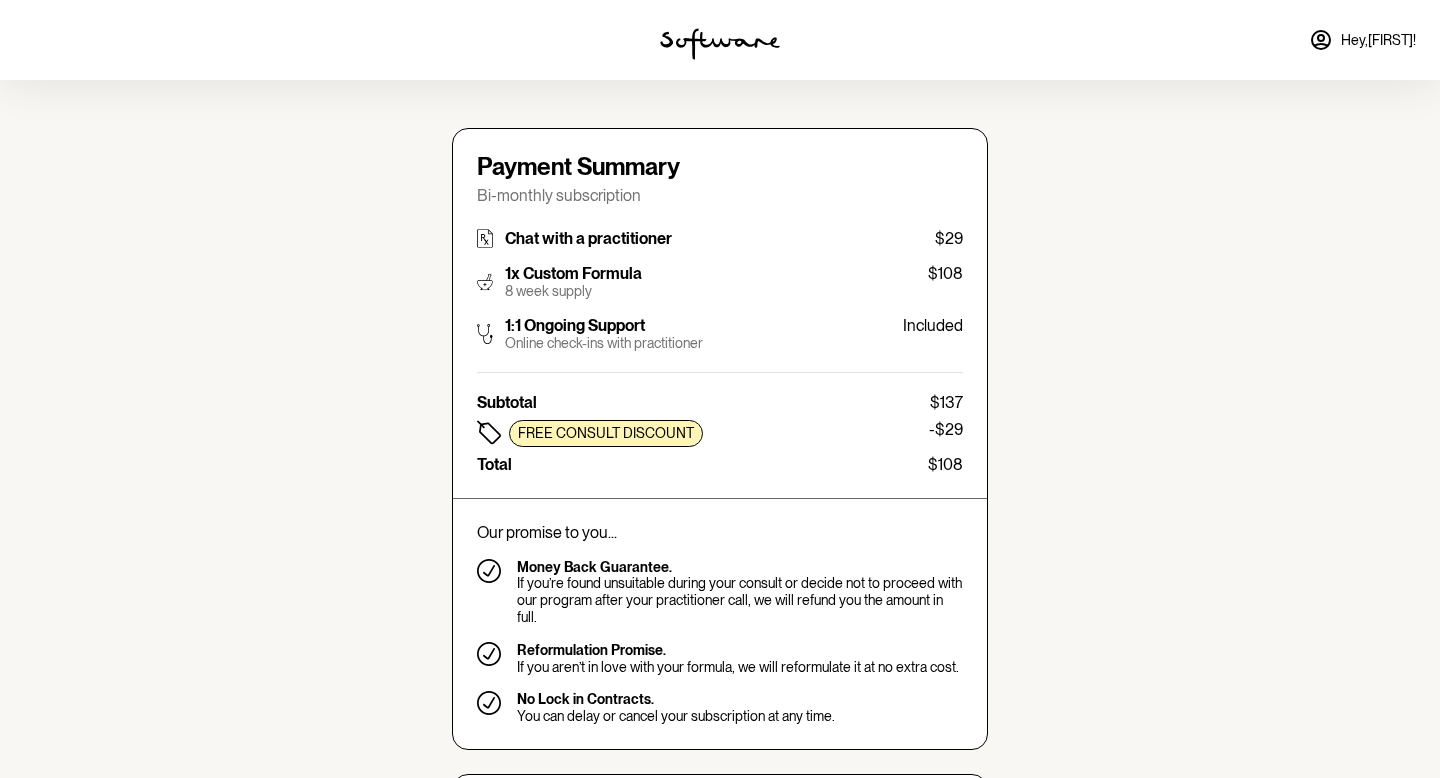 type on "[EMAIL]" 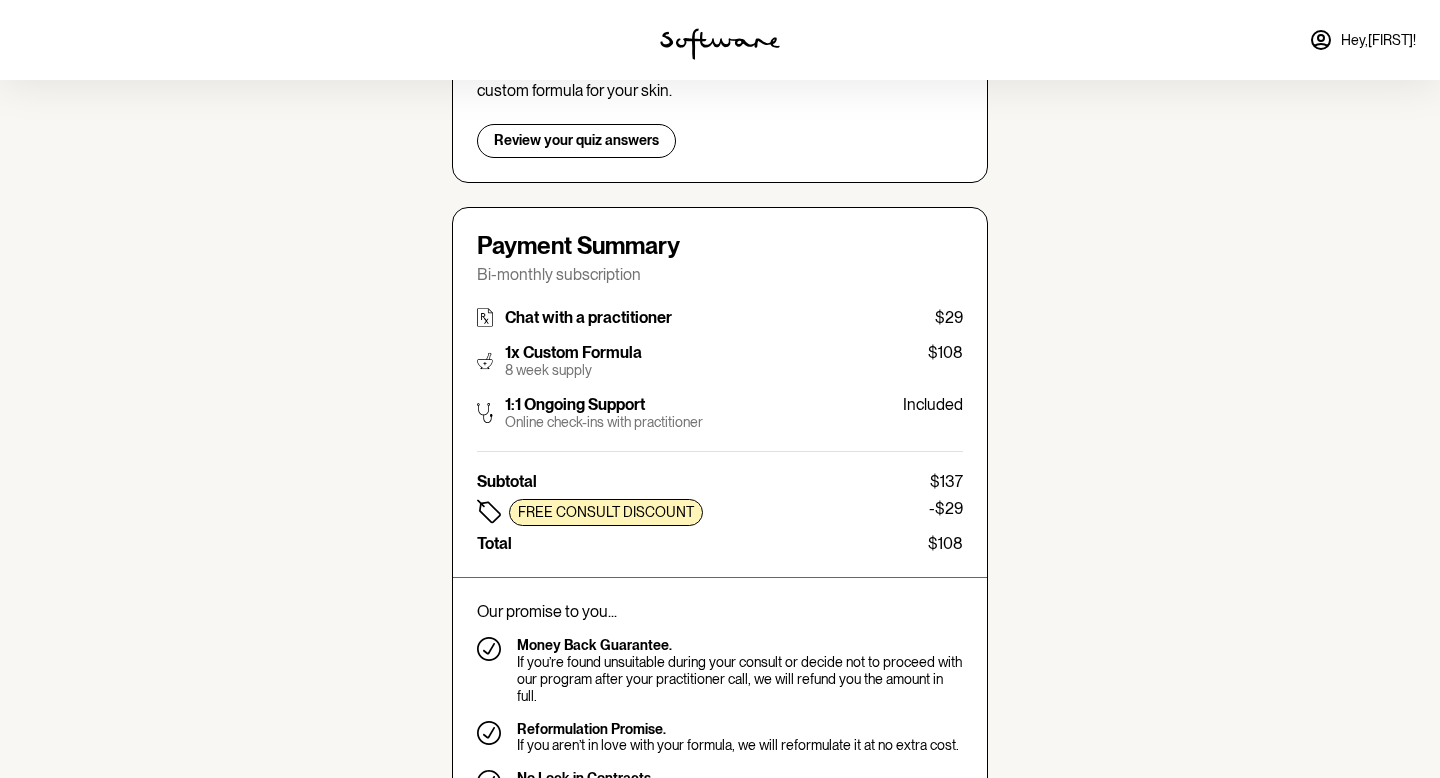scroll, scrollTop: 307, scrollLeft: 0, axis: vertical 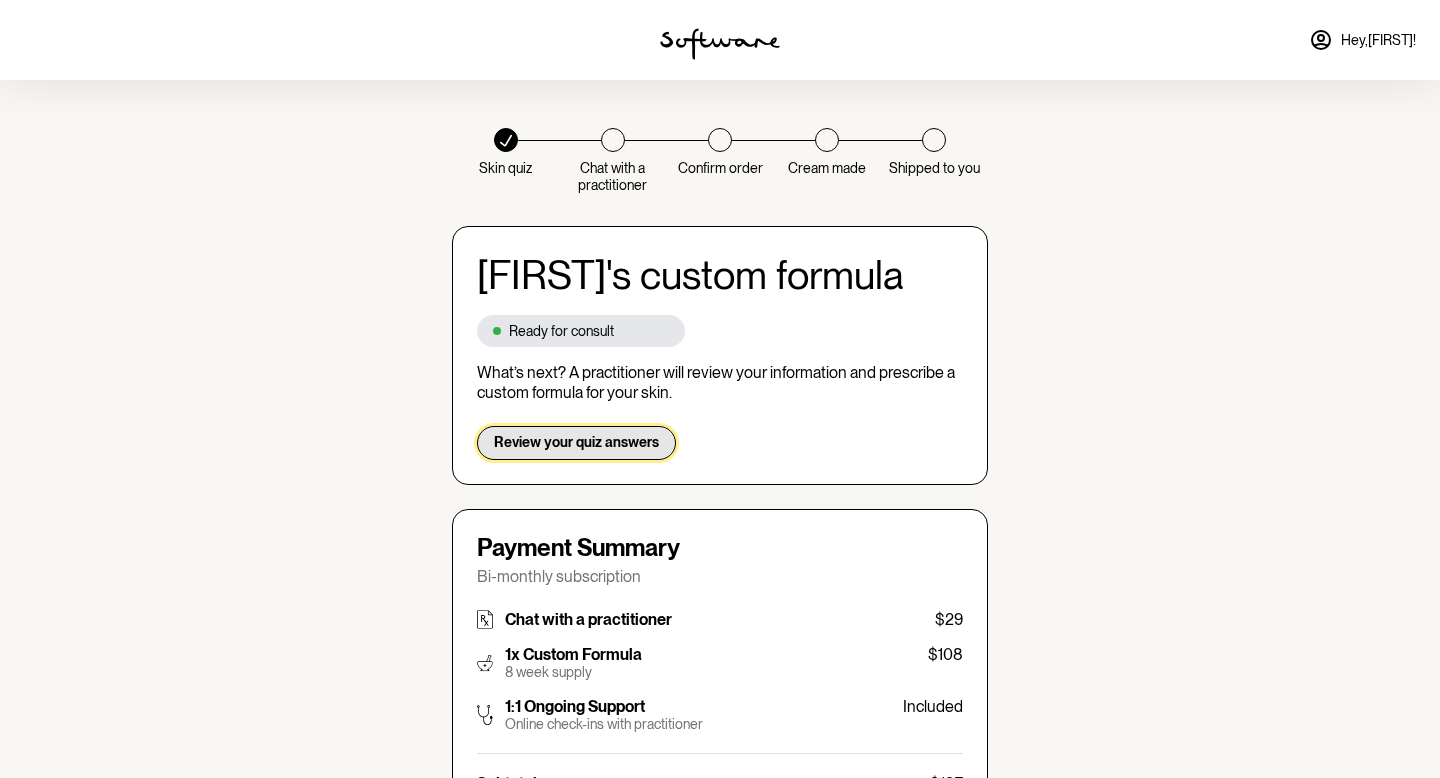 click on "Review your quiz answers" at bounding box center (576, 443) 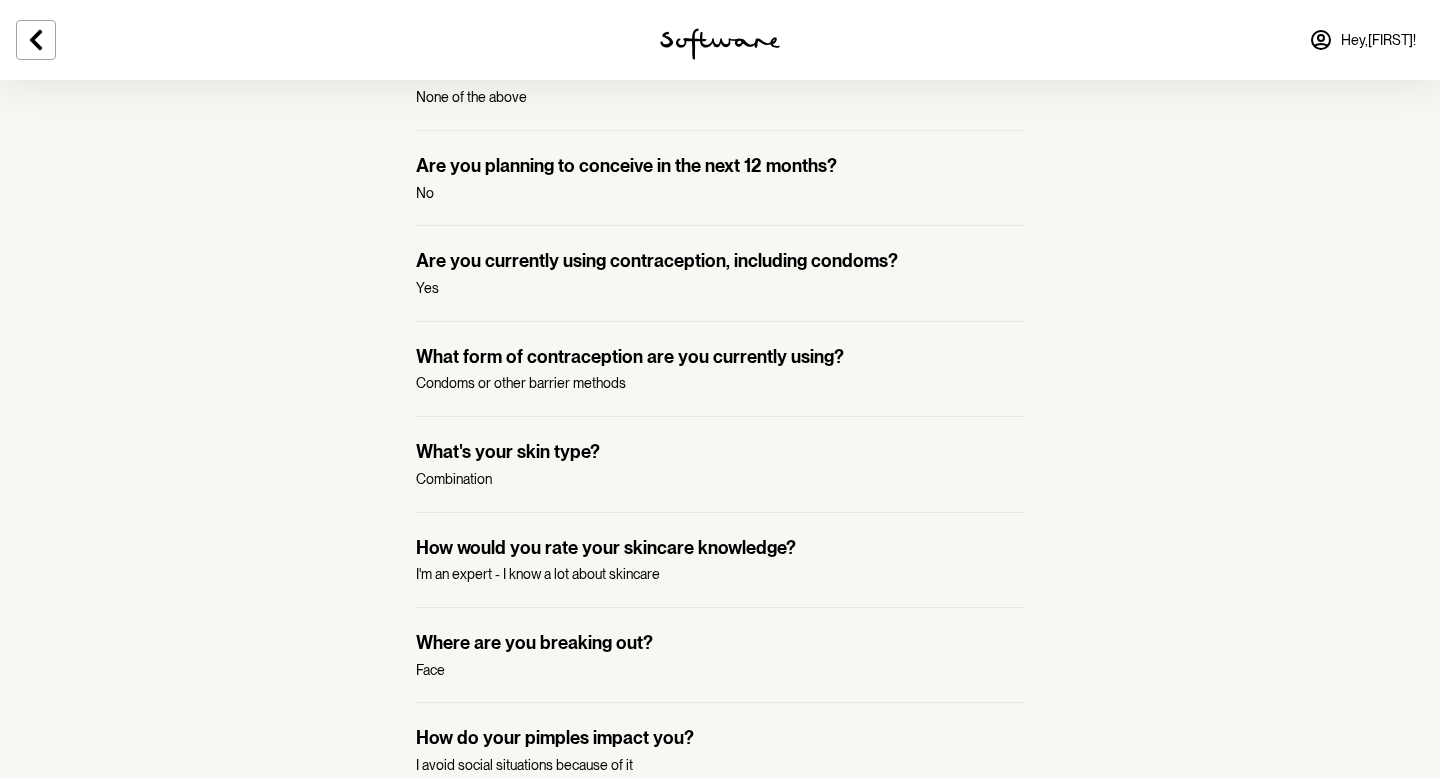 scroll, scrollTop: 580, scrollLeft: 0, axis: vertical 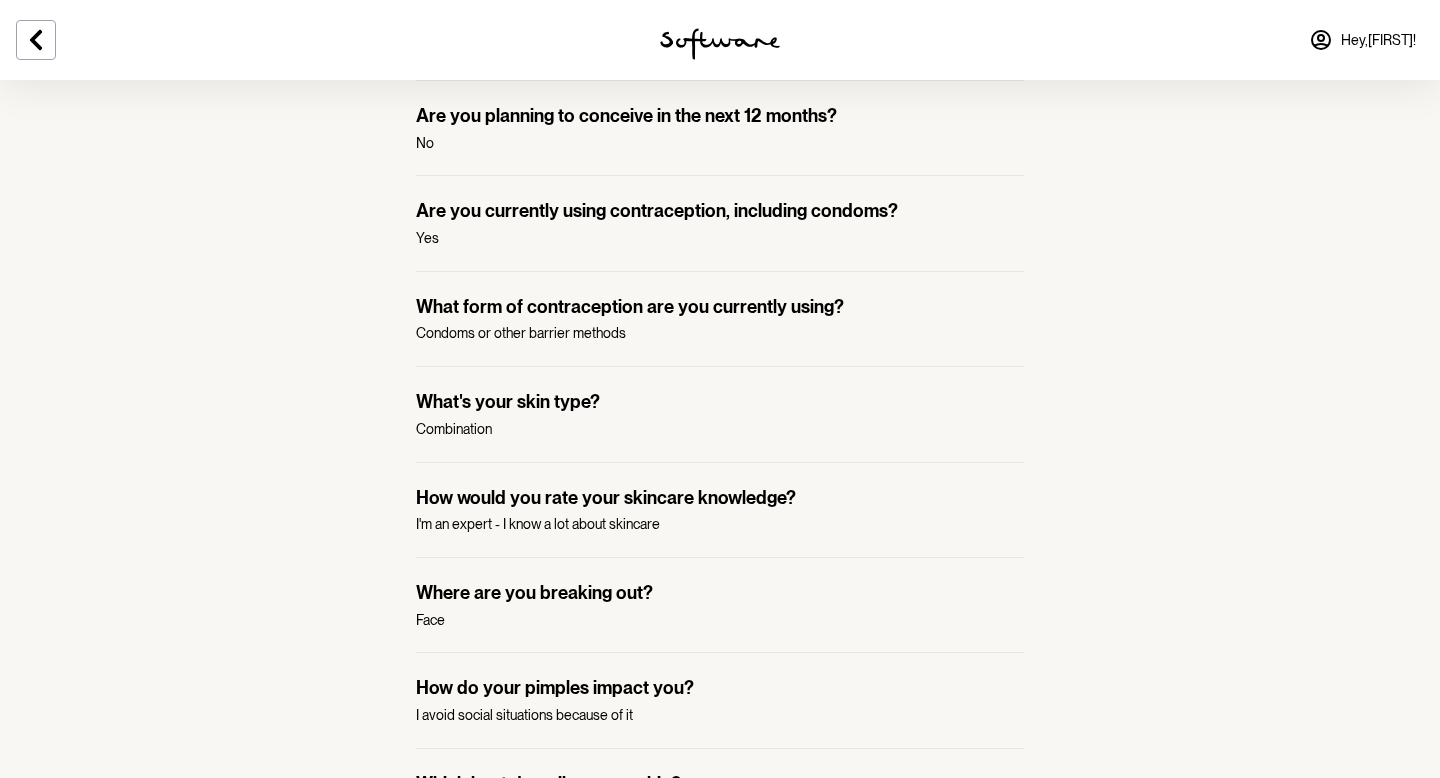 click on "What form of contraception are you currently using?" at bounding box center (720, 307) 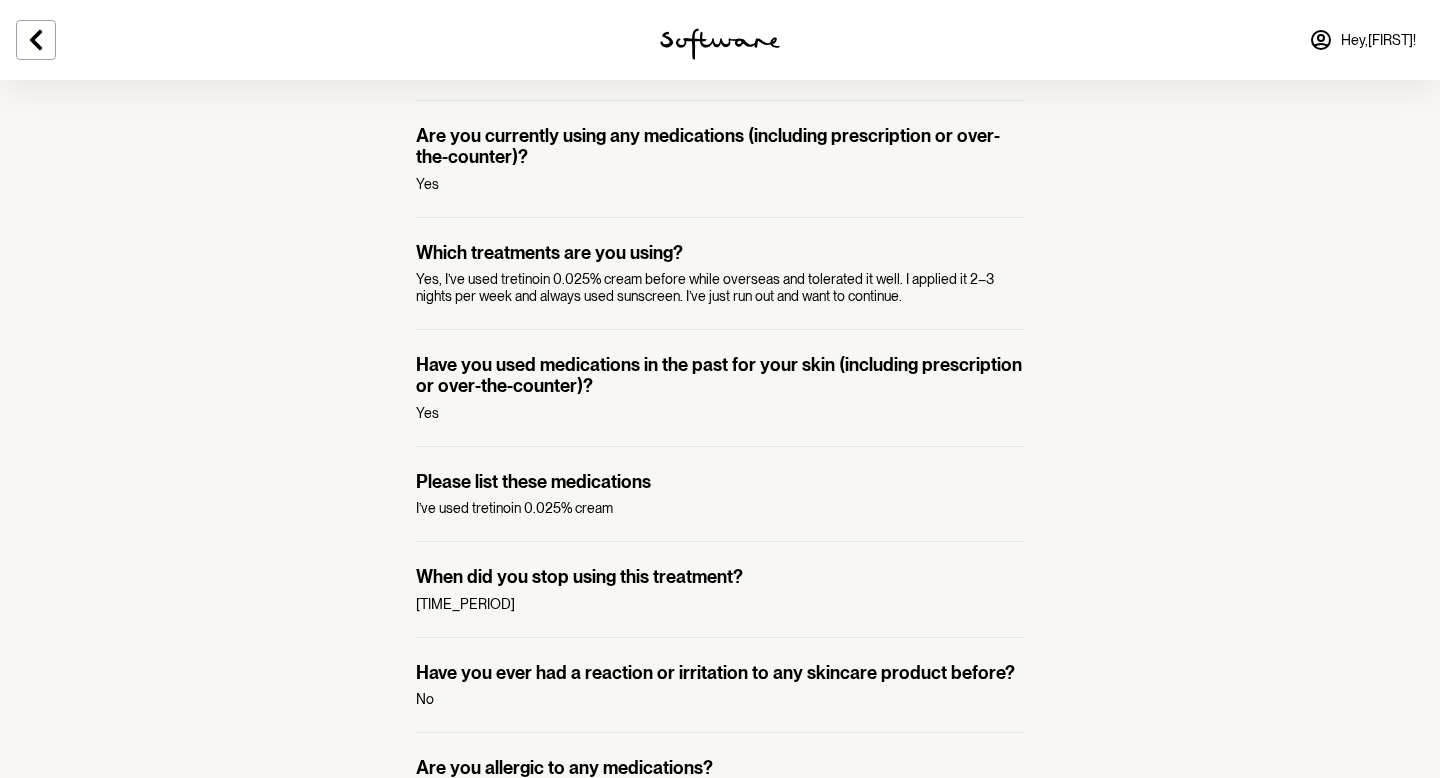 scroll, scrollTop: 1621, scrollLeft: 0, axis: vertical 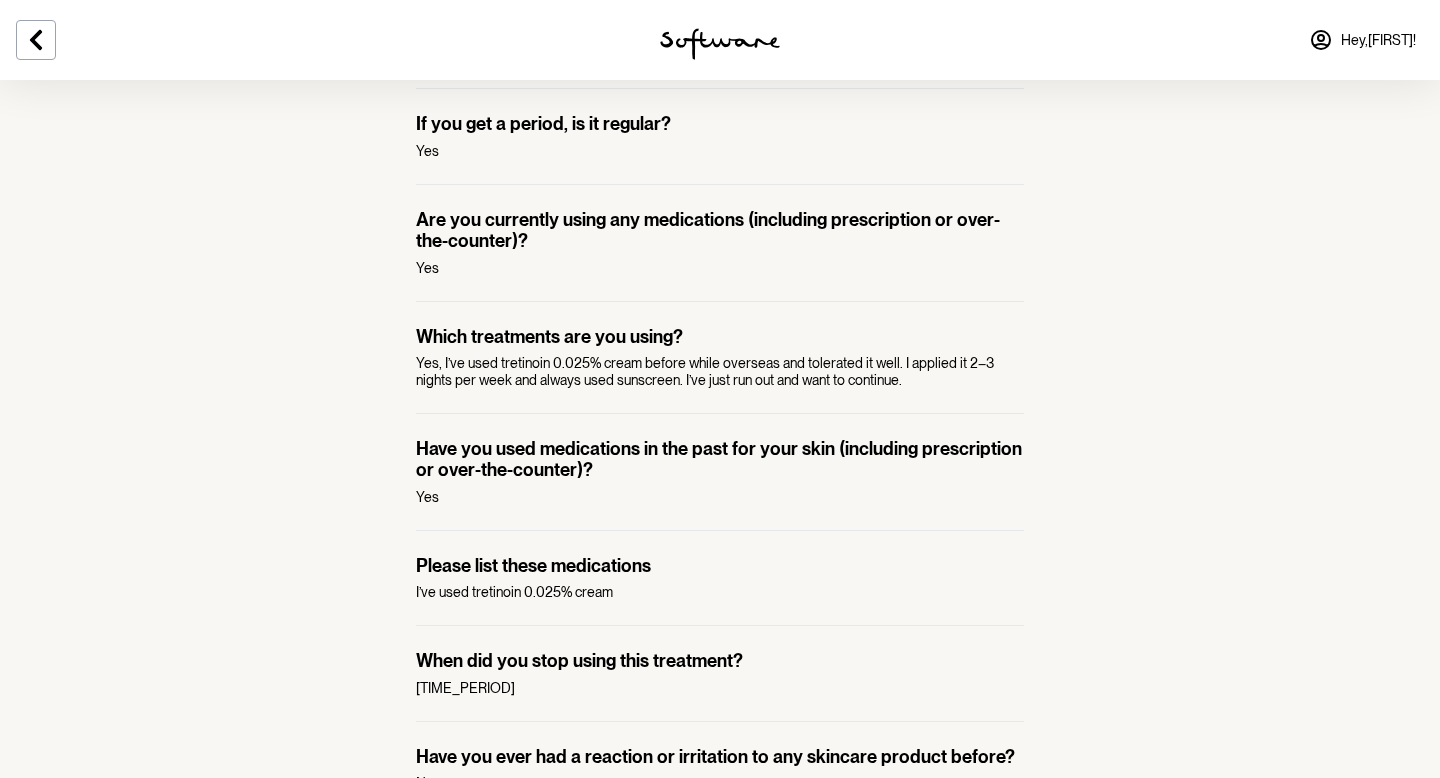 click on "Yes, I’ve used tretinoin 0.025% cream before while overseas and tolerated it well. I applied it 2–3 nights per week and always used sunscreen. I’ve just run out and want to continue." at bounding box center [720, 372] 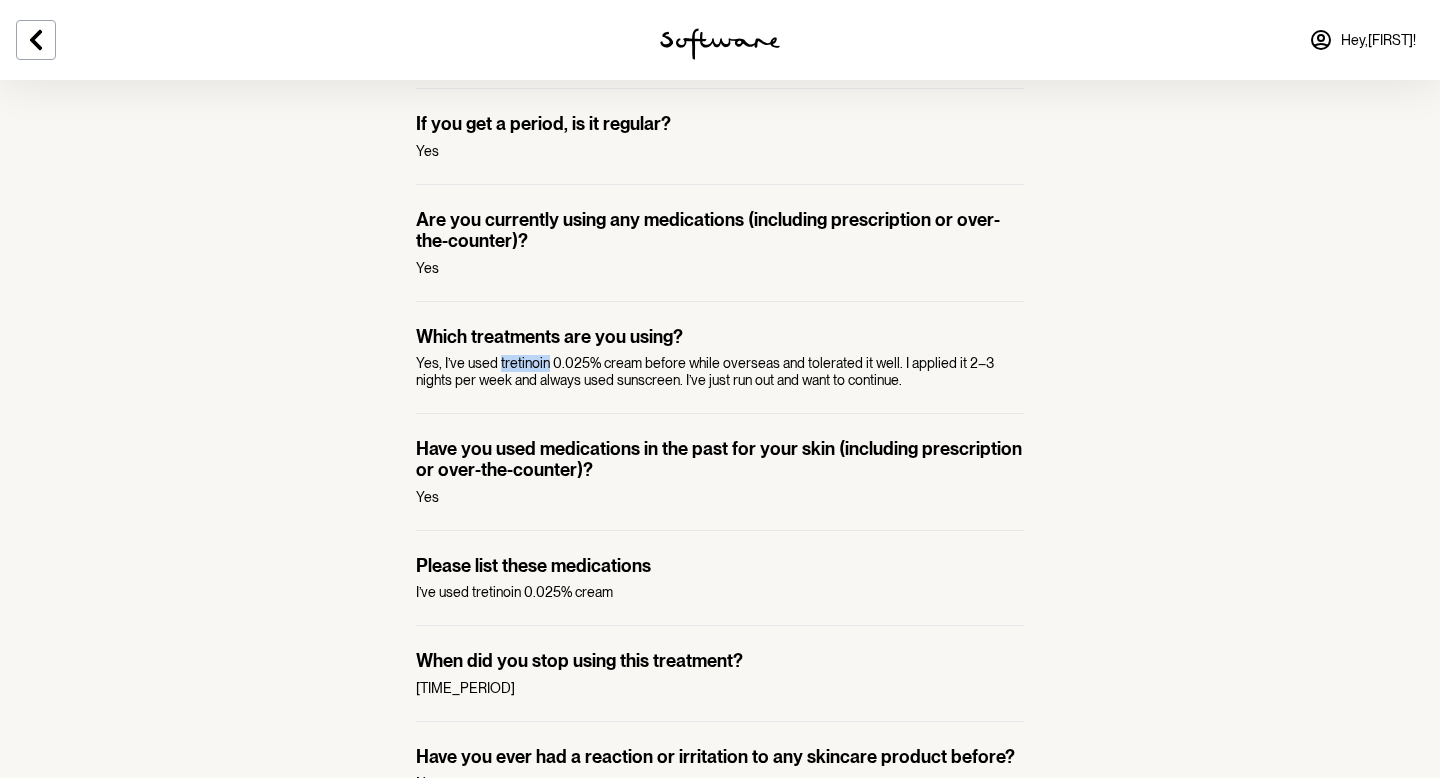 click on "Yes, I’ve used tretinoin 0.025% cream before while overseas and tolerated it well. I applied it 2–3 nights per week and always used sunscreen. I’ve just run out and want to continue." at bounding box center [720, 372] 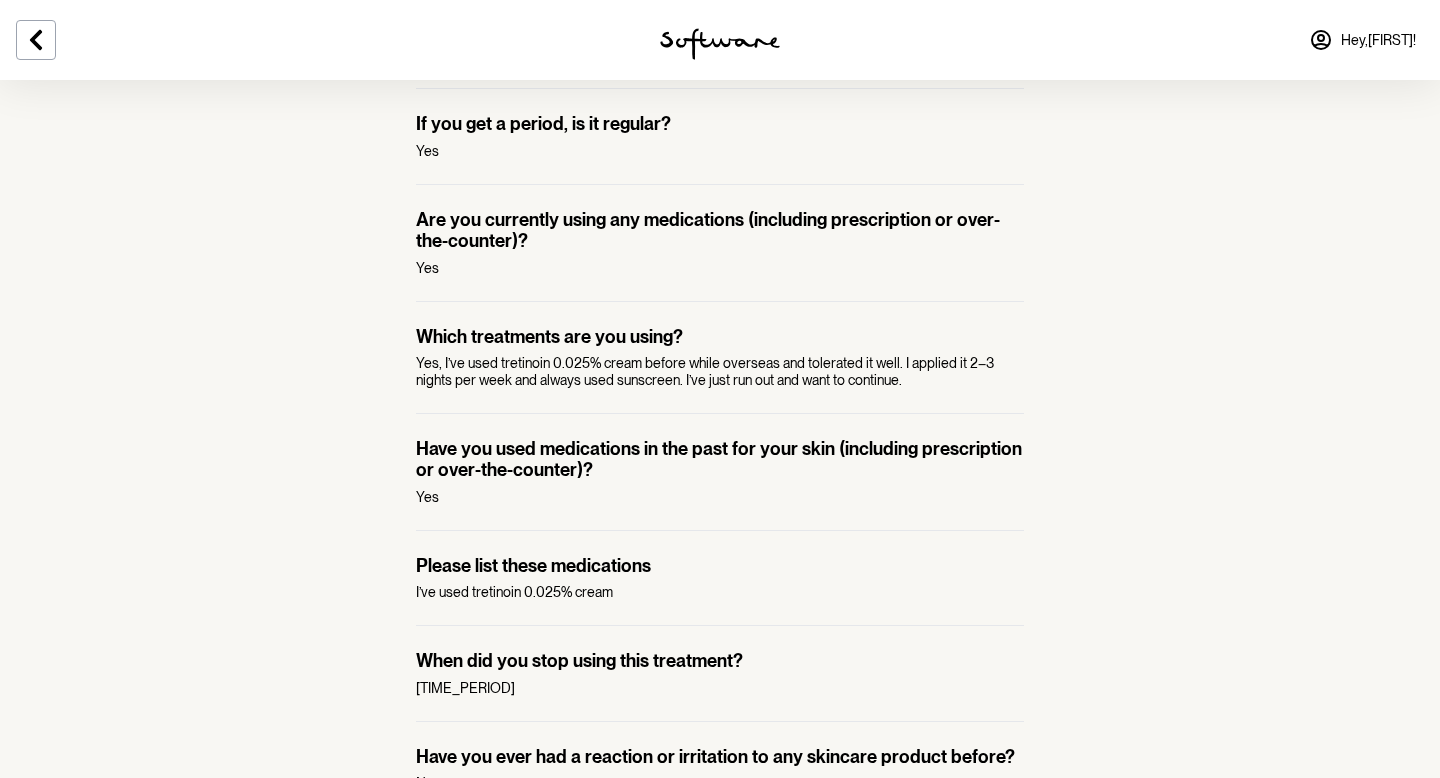 click on "Yes, I’ve used tretinoin 0.025% cream before while overseas and tolerated it well. I applied it 2–3 nights per week and always used sunscreen. I’ve just run out and want to continue." at bounding box center [720, 372] 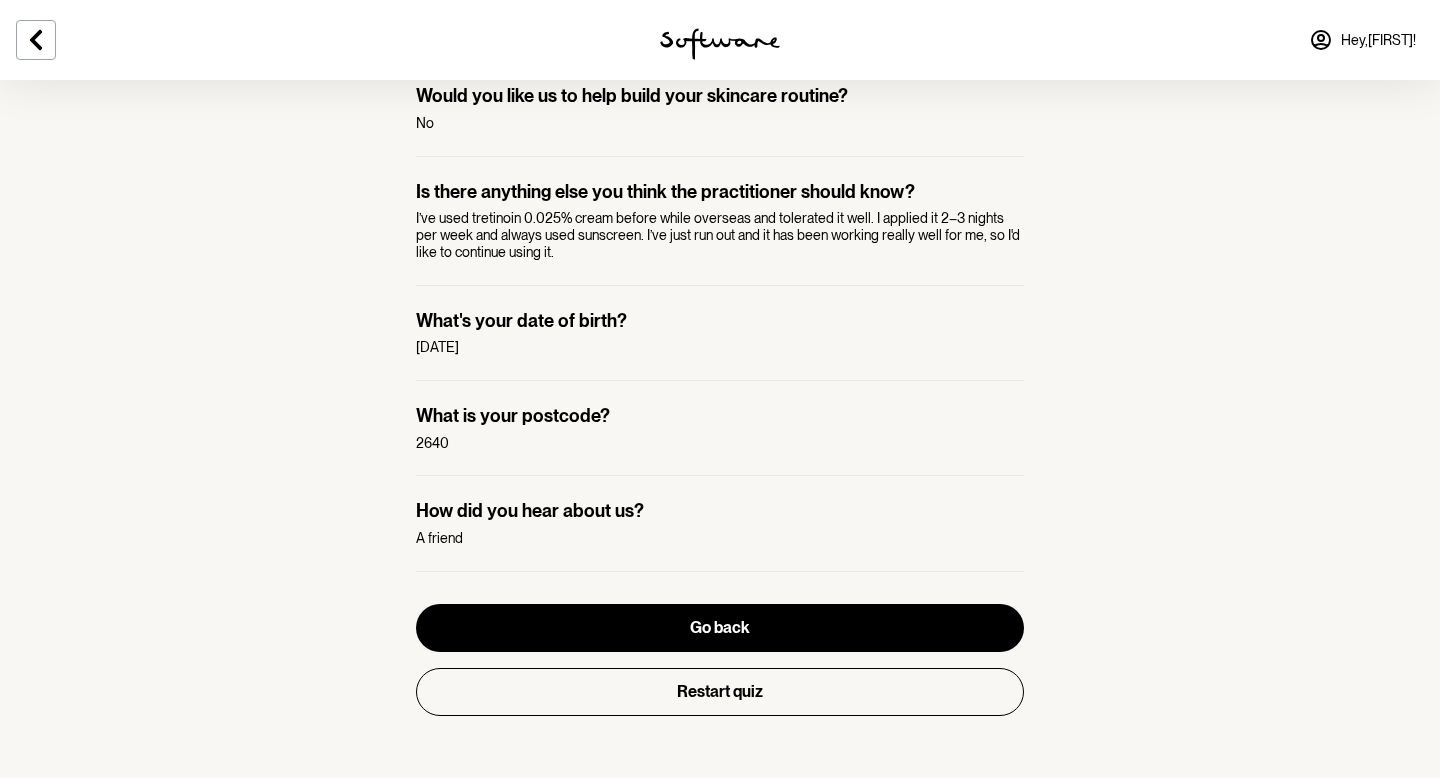 scroll, scrollTop: 2671, scrollLeft: 0, axis: vertical 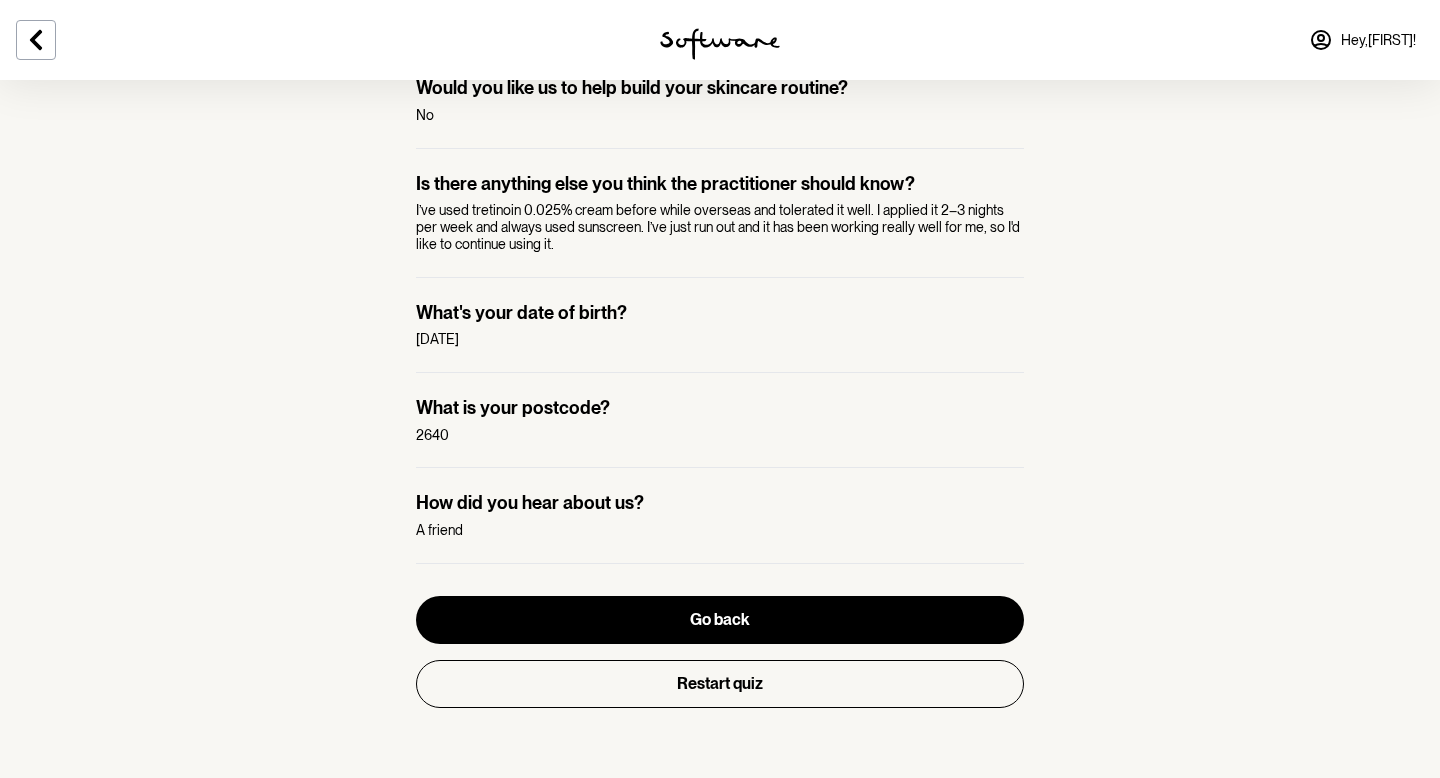 click on "Your Answers Restart quiz What are your top 3 skin goals? Reduce pimples, Reduce blackheads / whiteheads, Treat acne scarring What's your most important skin goal? Reduce pimples Do you have sensitive skin?  No What was your sex at birth? Female Are you pregnant, trying for a baby or breastfeeding? None of the above Are you planning to conceive in the next 12 months? No Are you currently using contraception, including condoms? Yes What form of contraception are you currently using? Condoms or other barrier methods What's your skin type?  Combination How would you rate your skincare knowledge? I'm an expert - I know a lot about skincare Where are you breaking out? Face How do your pimples impact you? I avoid social situations because of it Which best describes your skin?  Flat/ red, Whiteheads Do you have any scarring?  Yes Please describe your acne scarring small red, flat scars Have you ever been diagnosed with polycystic ovarian syndrome (PCOS)? No If you get a period, is it regular?  Yes Yes Yes [DATE]" at bounding box center [720, -990] 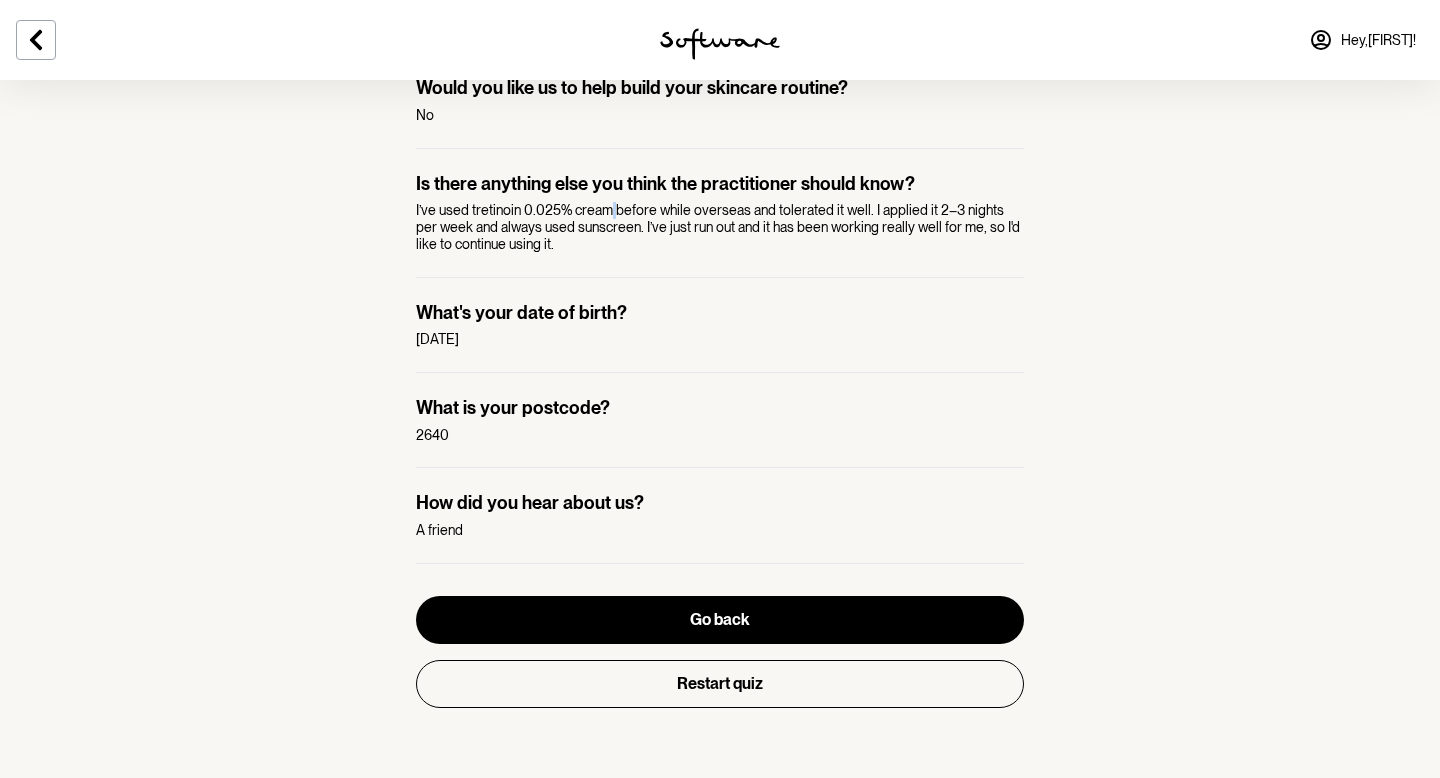 scroll, scrollTop: 2681, scrollLeft: 0, axis: vertical 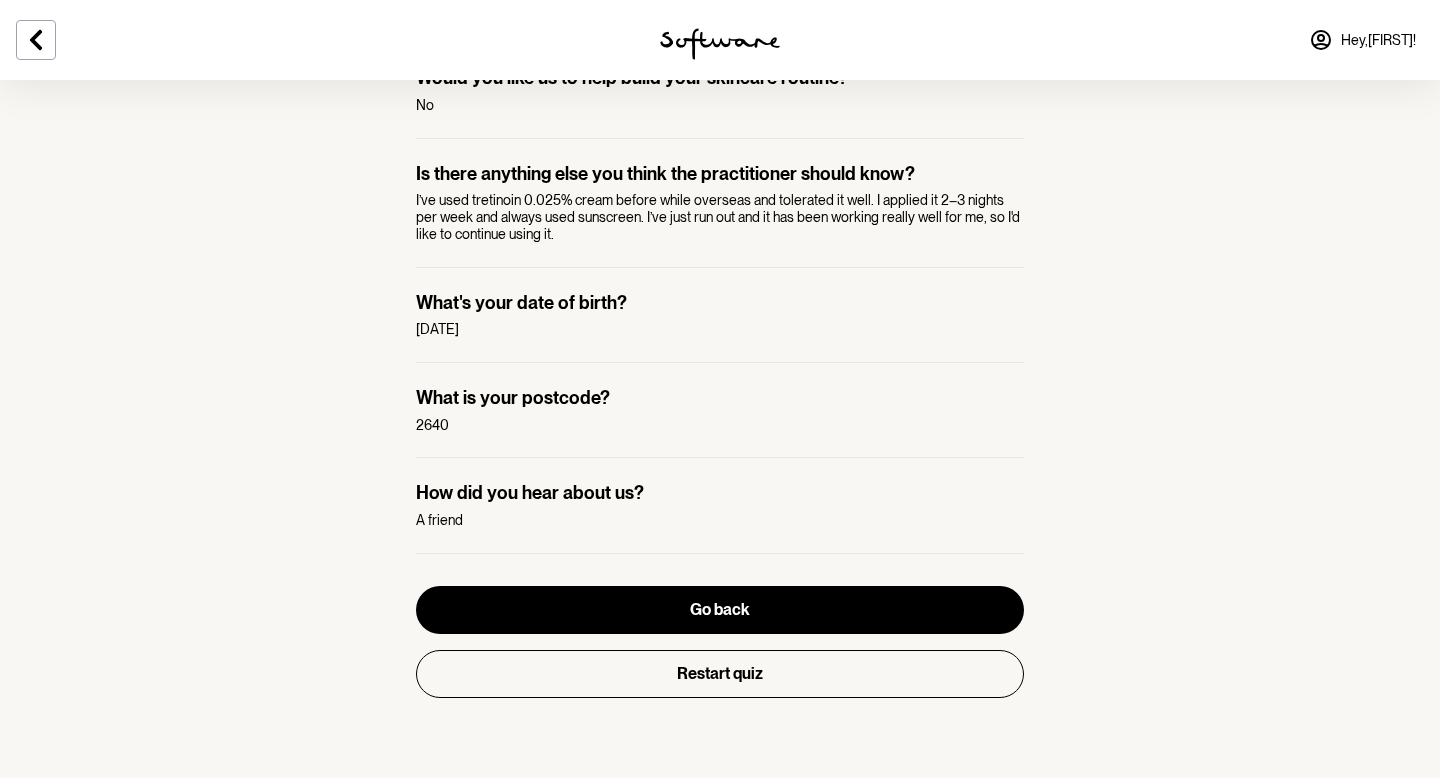 click on "Your Answers Restart quiz What are your top 3 skin goals? Reduce pimples, Reduce blackheads / whiteheads, Treat acne scarring What's your most important skin goal? Reduce pimples Do you have sensitive skin?  No What was your sex at birth? Female Are you pregnant, trying for a baby or breastfeeding? None of the above Are you planning to conceive in the next 12 months? No Are you currently using contraception, including condoms? Yes What form of contraception are you currently using? Condoms or other barrier methods What's your skin type?  Combination How would you rate your skincare knowledge? I'm an expert - I know a lot about skincare Where are you breaking out? Face How do your pimples impact you? I avoid social situations because of it Which best describes your skin?  Flat/ red, Whiteheads Do you have any scarring?  Yes Please describe your acne scarring small red, flat scars Have you ever been diagnosed with polycystic ovarian syndrome (PCOS)? No If you get a period, is it regular?  Yes Yes Yes [DATE]" at bounding box center [720, -1000] 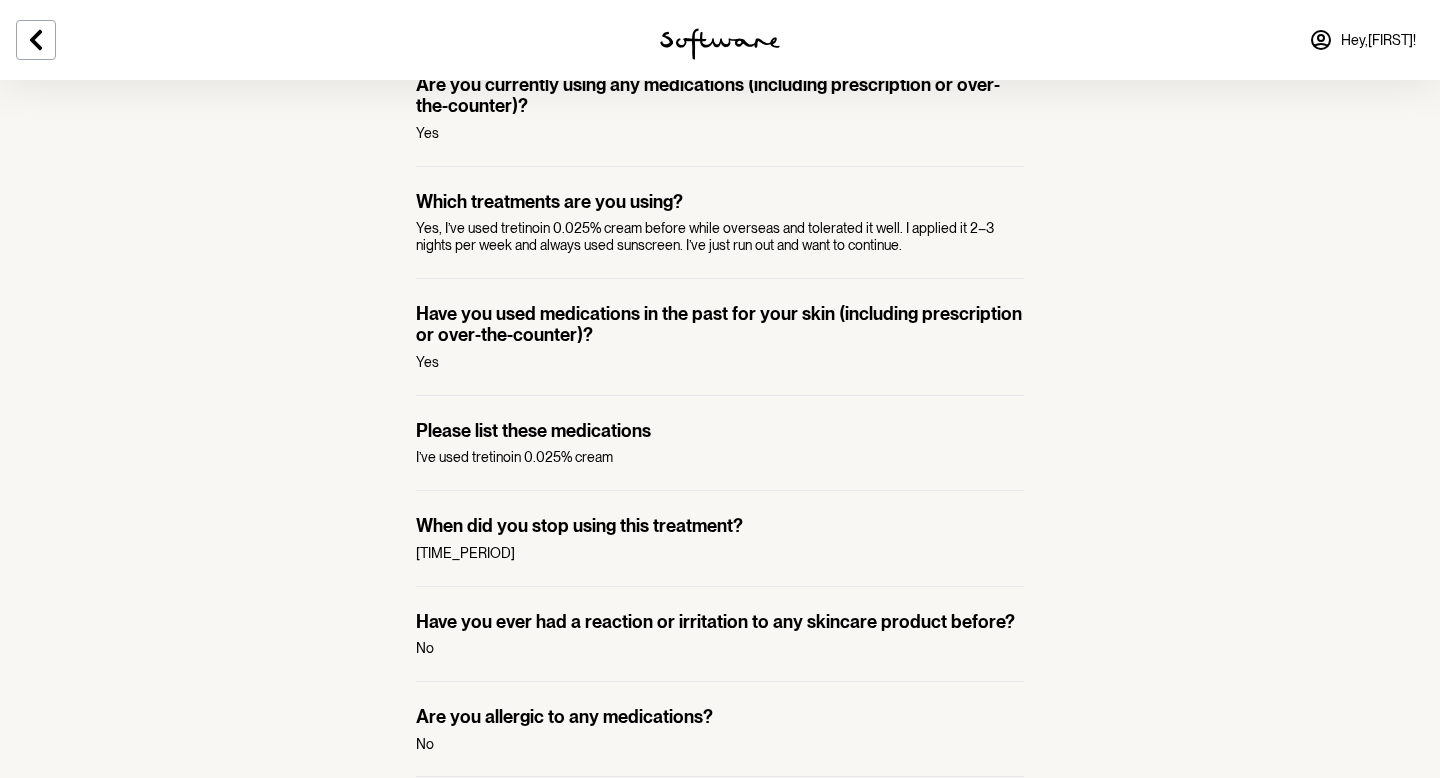 scroll, scrollTop: 1762, scrollLeft: 0, axis: vertical 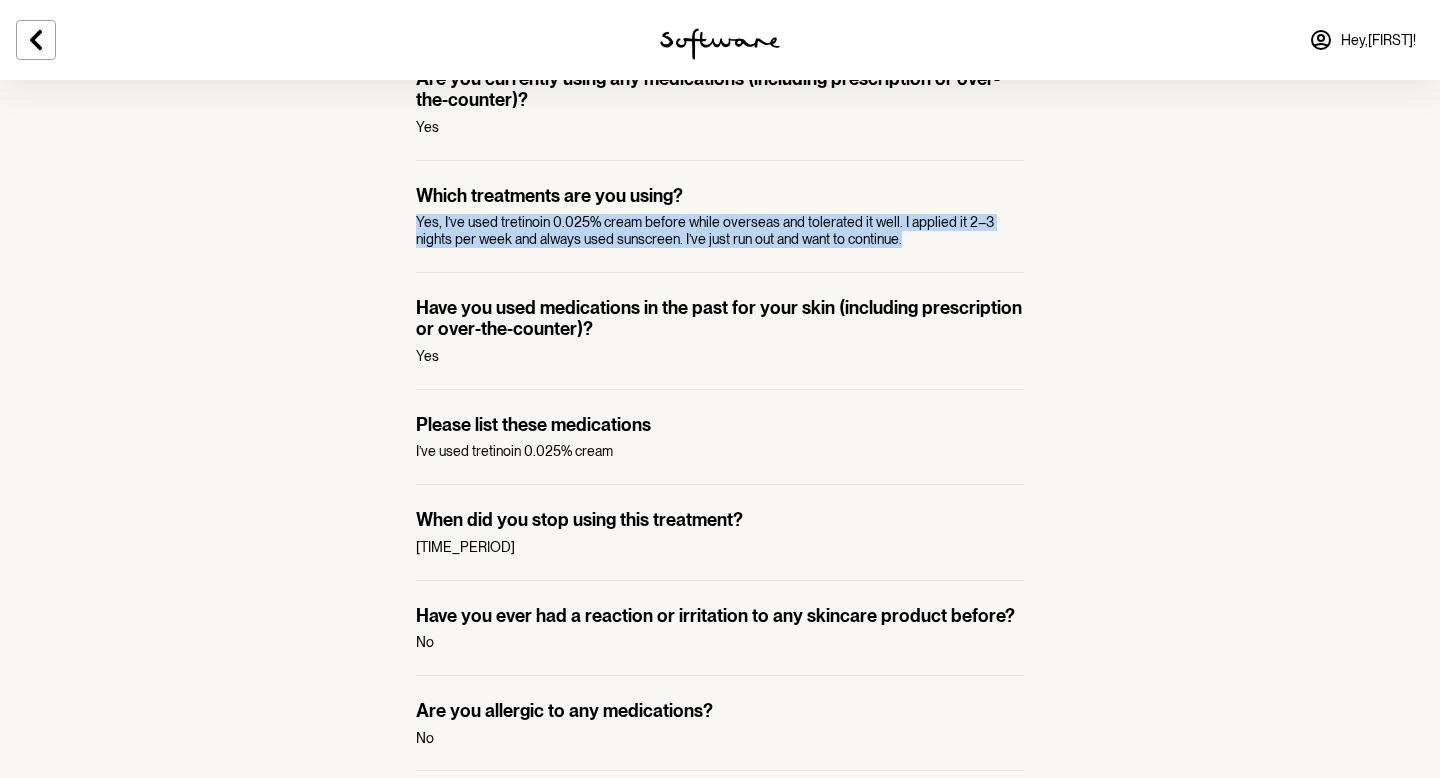 drag, startPoint x: 415, startPoint y: 219, endPoint x: 863, endPoint y: 246, distance: 448.81287 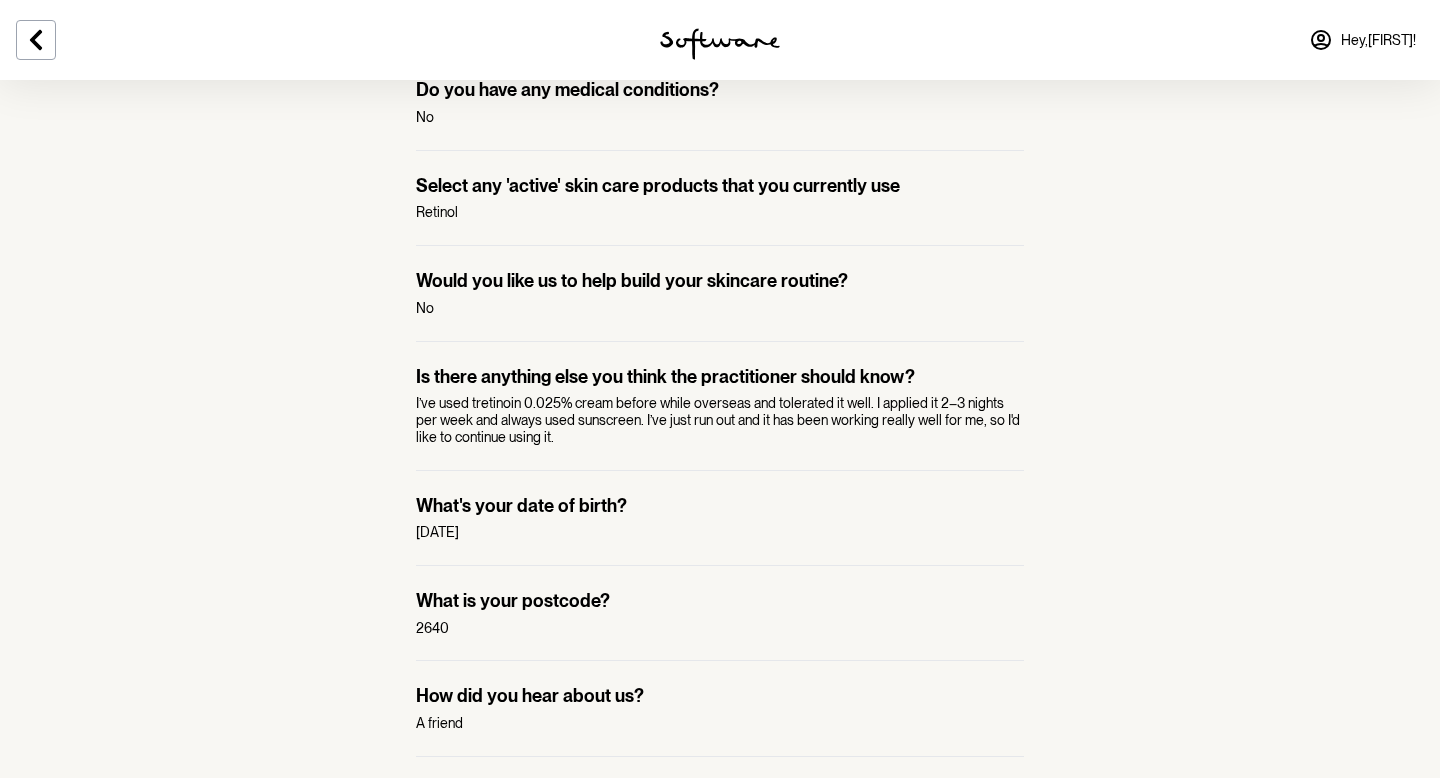 scroll, scrollTop: 2480, scrollLeft: 0, axis: vertical 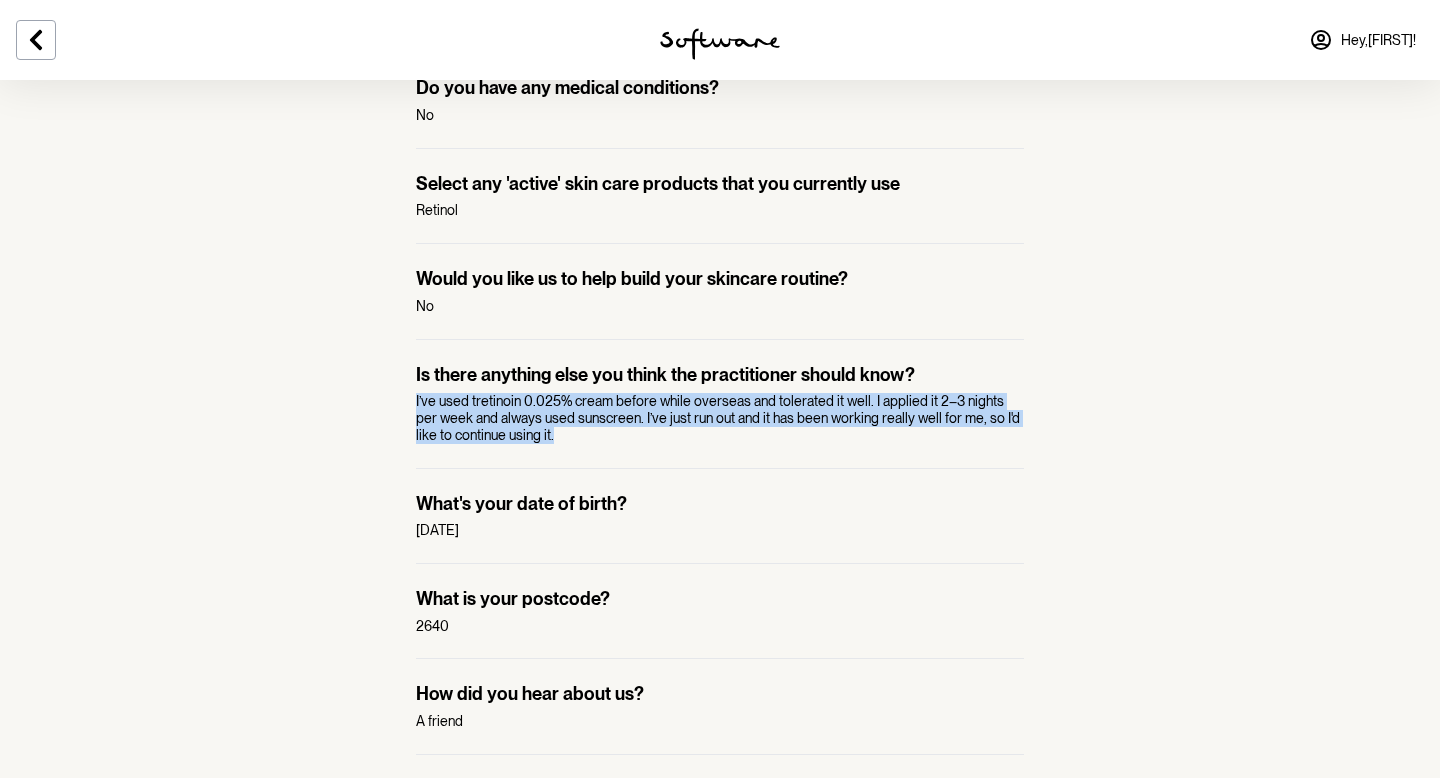 drag, startPoint x: 410, startPoint y: 398, endPoint x: 545, endPoint y: 437, distance: 140.52046 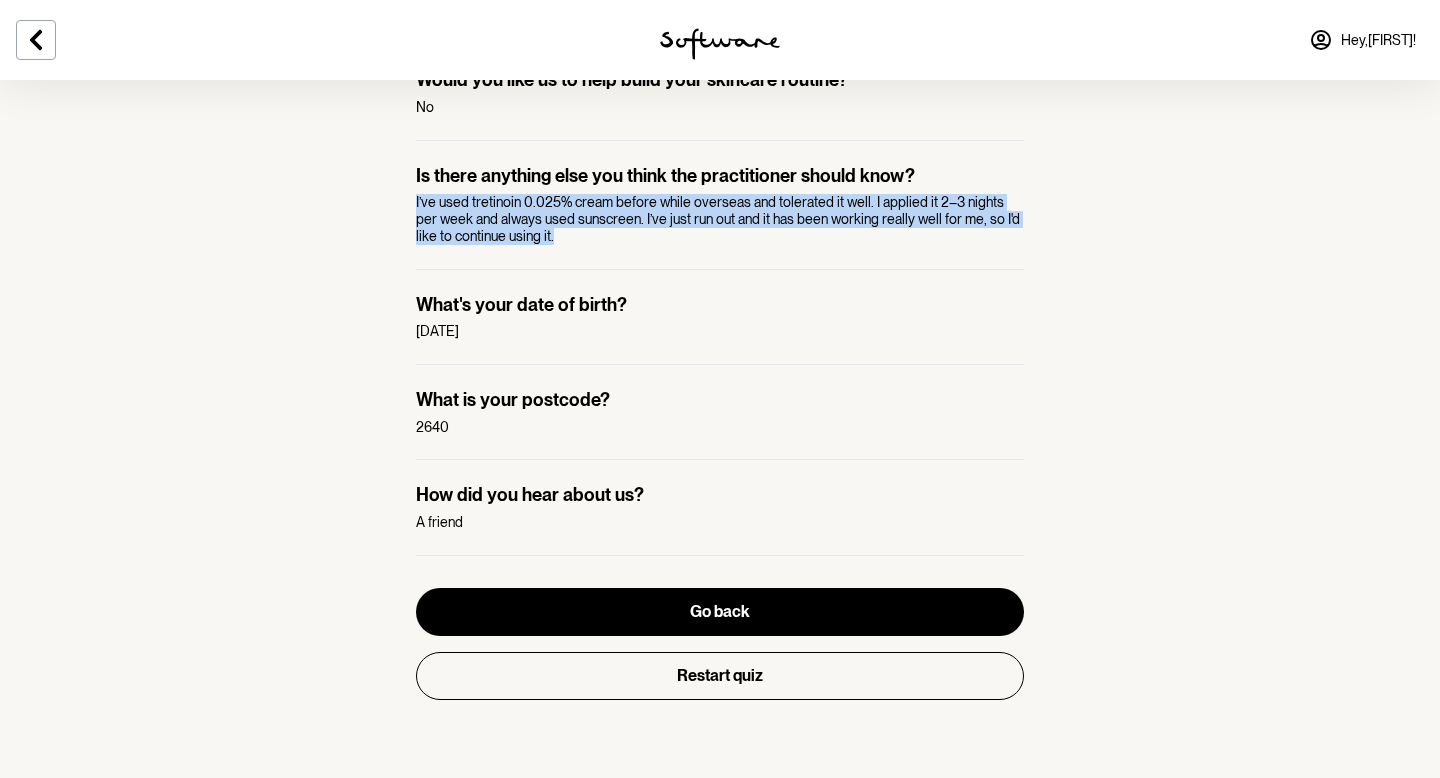 scroll, scrollTop: 2681, scrollLeft: 0, axis: vertical 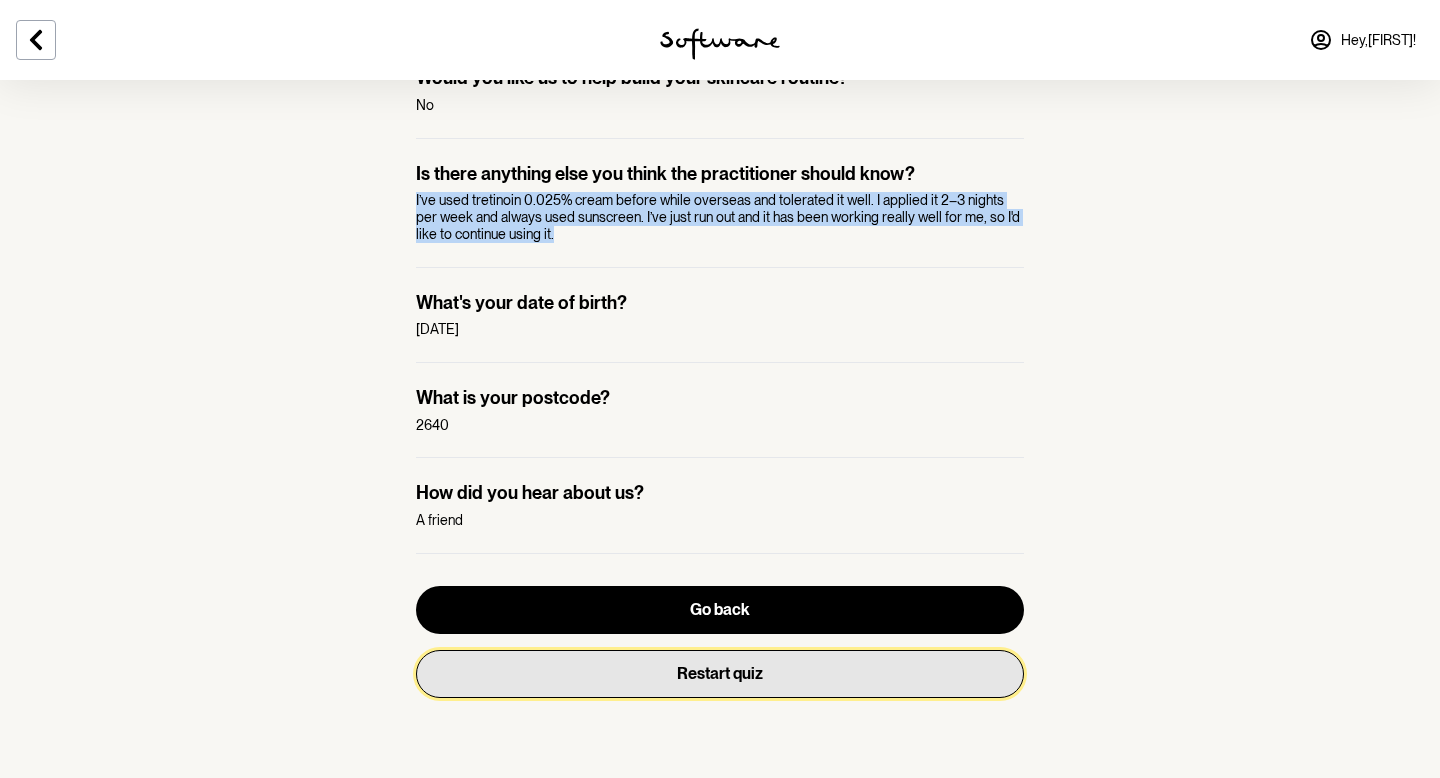 click on "Restart quiz" at bounding box center [720, 674] 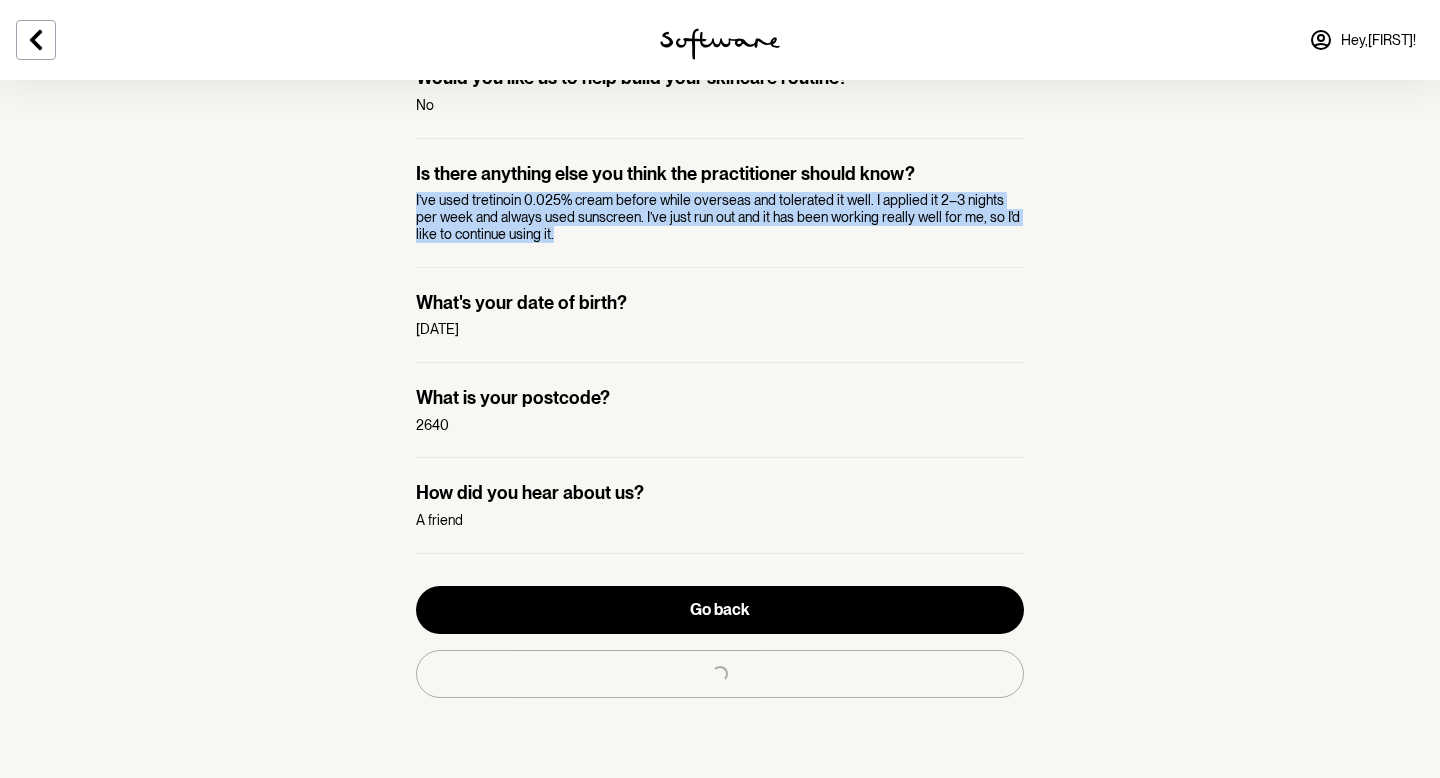 scroll, scrollTop: 0, scrollLeft: 0, axis: both 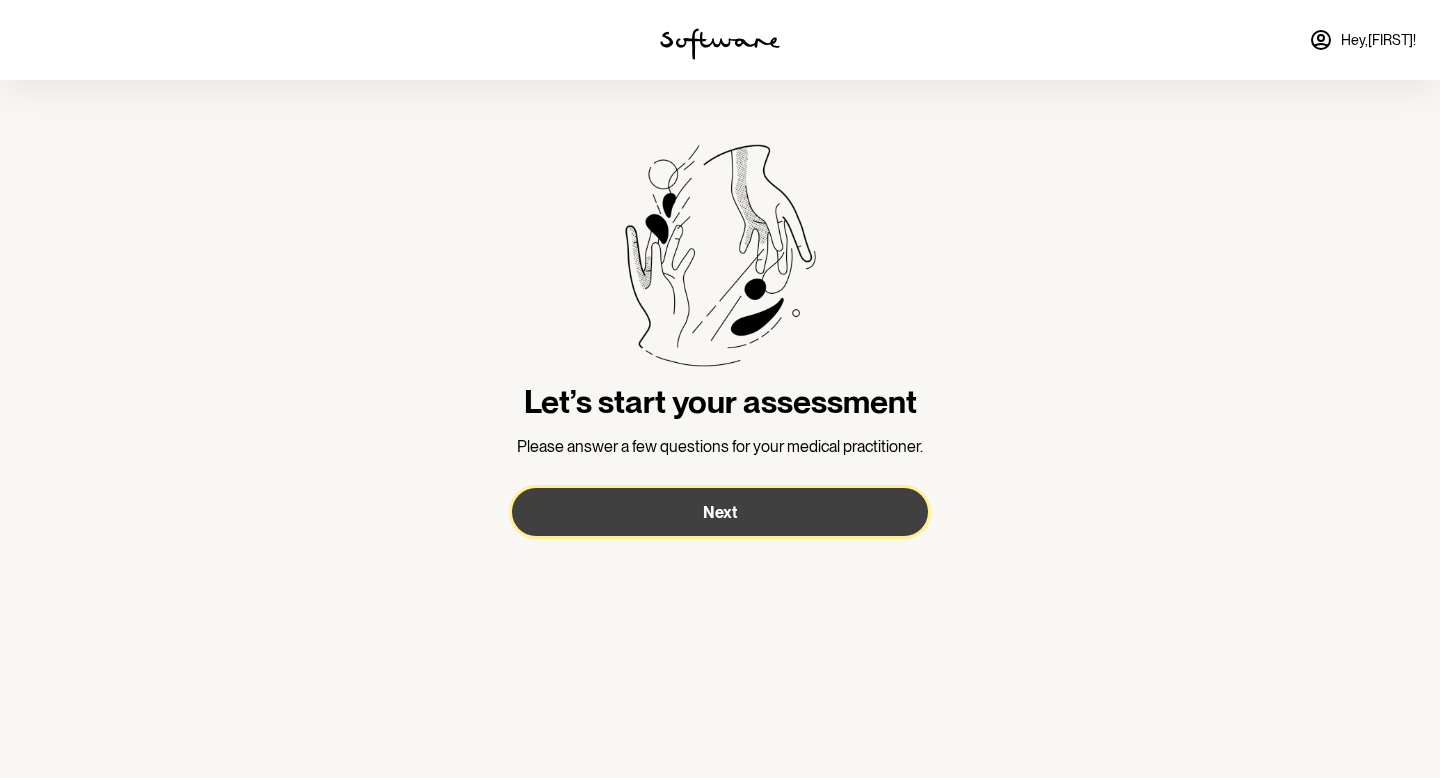 click on "Next" at bounding box center (720, 512) 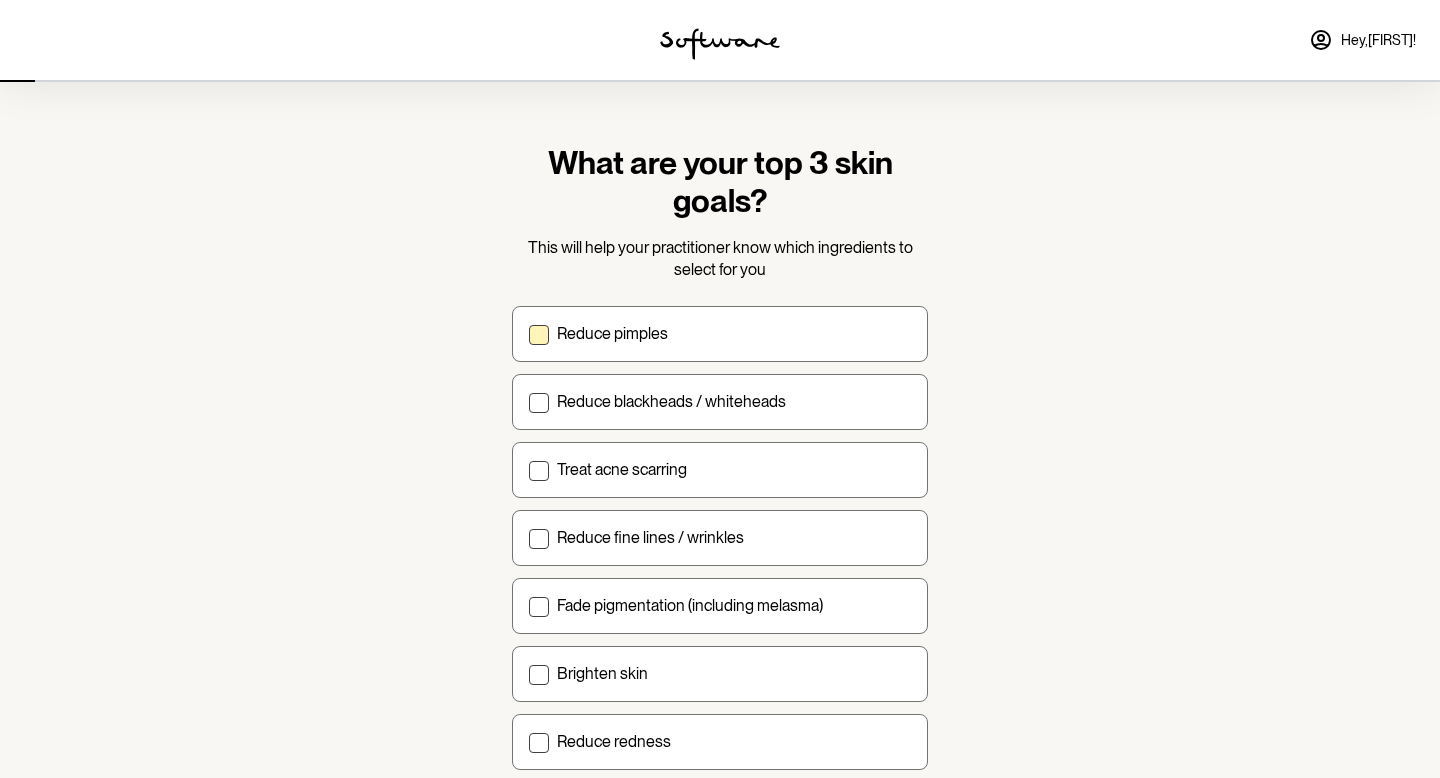 click on "Reduce pimples" at bounding box center (720, 334) 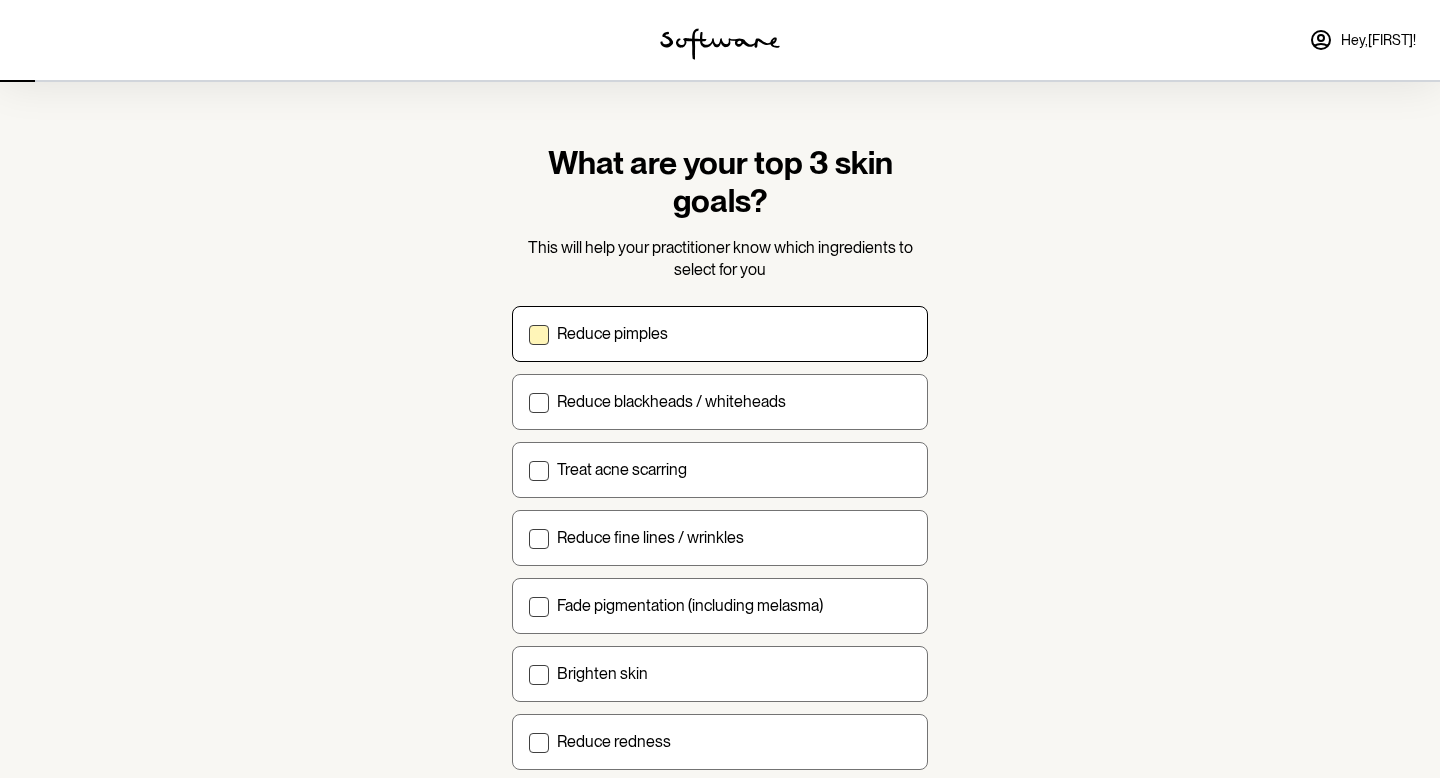 click on "Reduce pimples" at bounding box center (528, 333) 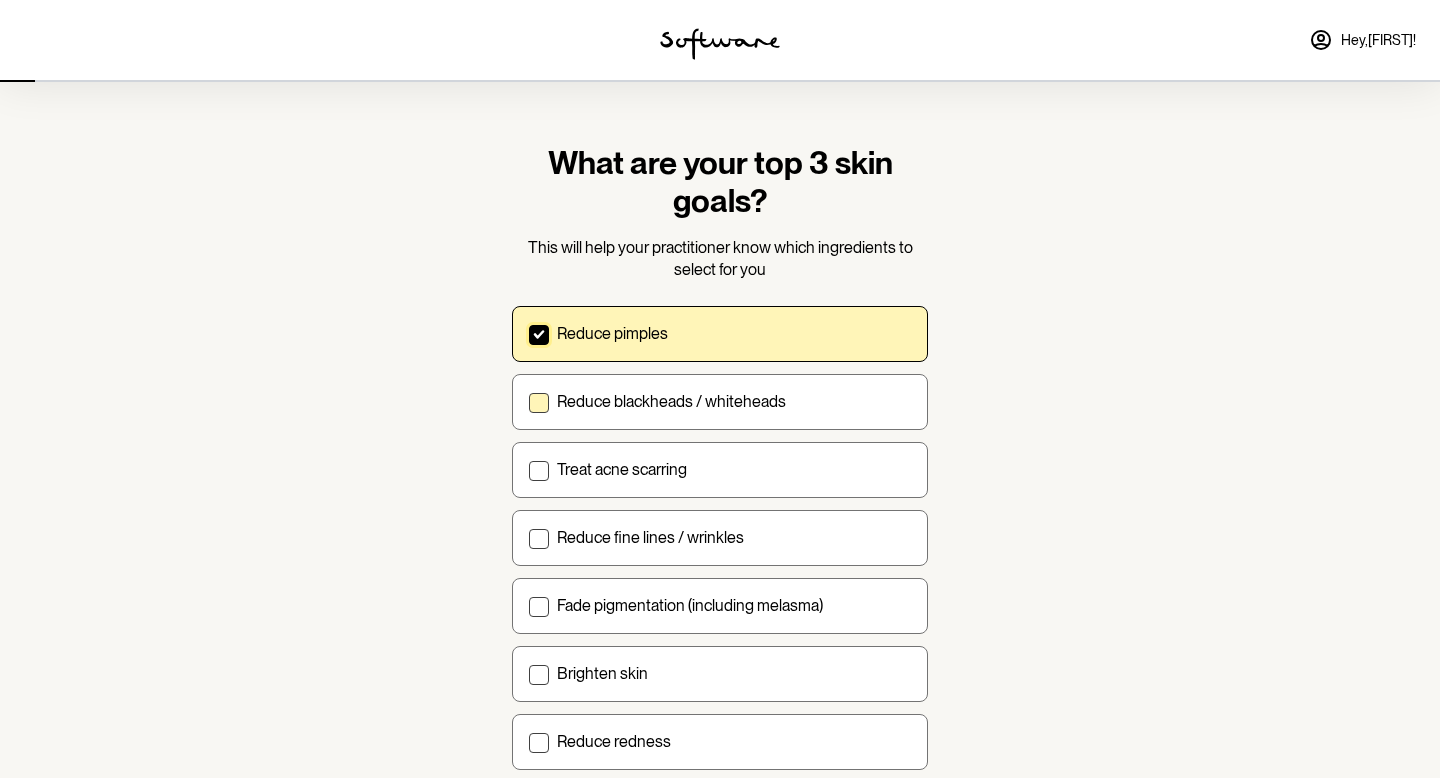click on "Reduce blackheads / whiteheads" at bounding box center [671, 401] 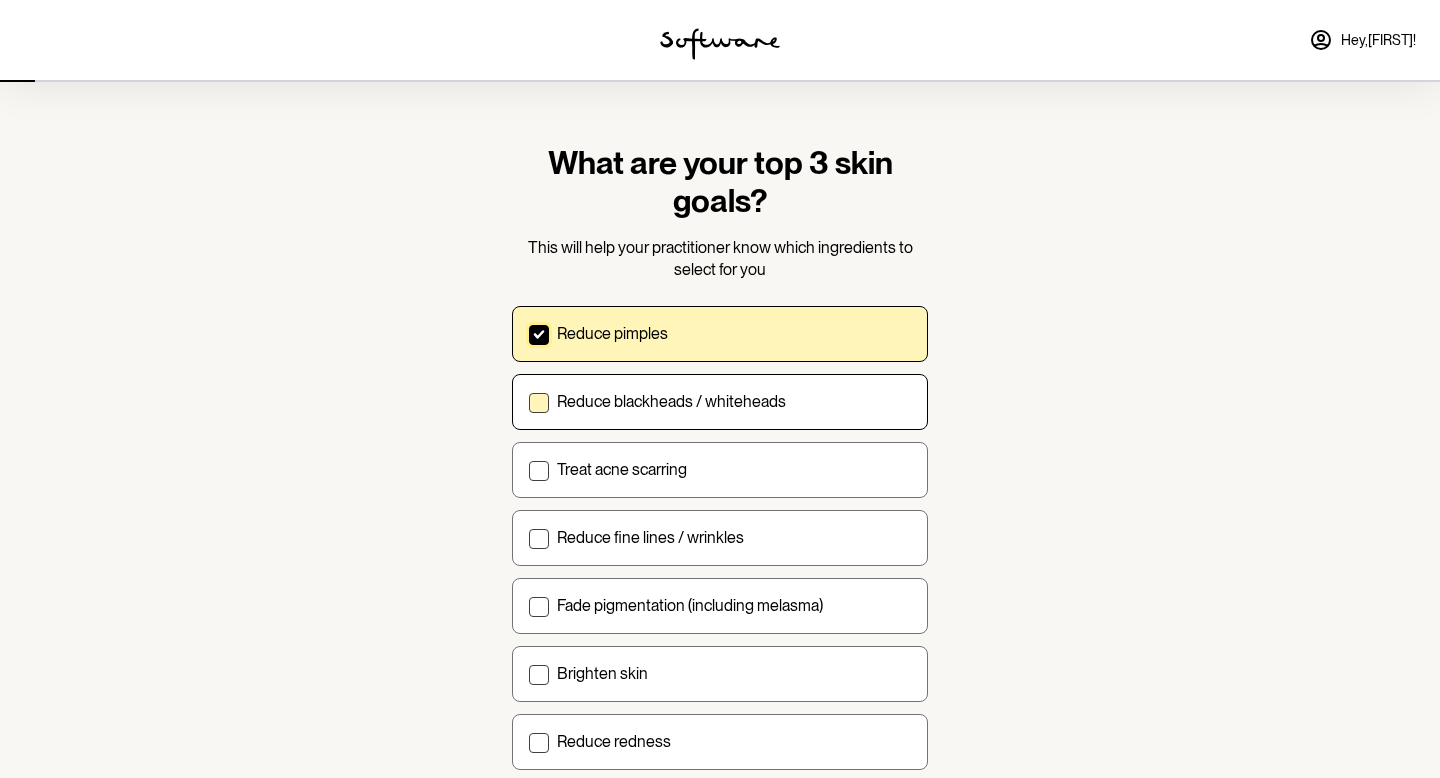 click on "Reduce blackheads / whiteheads" at bounding box center (528, 401) 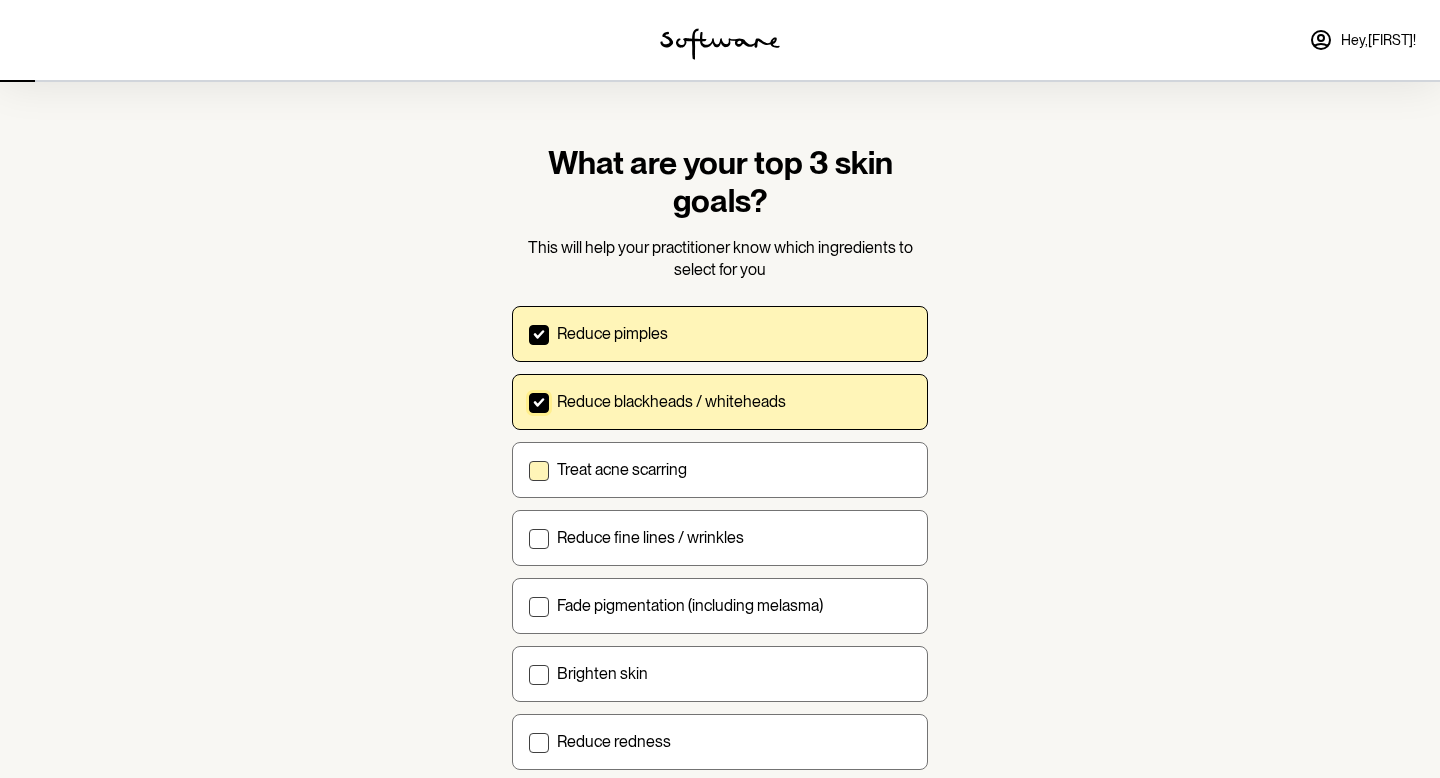 click on "Treat acne scarring" at bounding box center [720, 470] 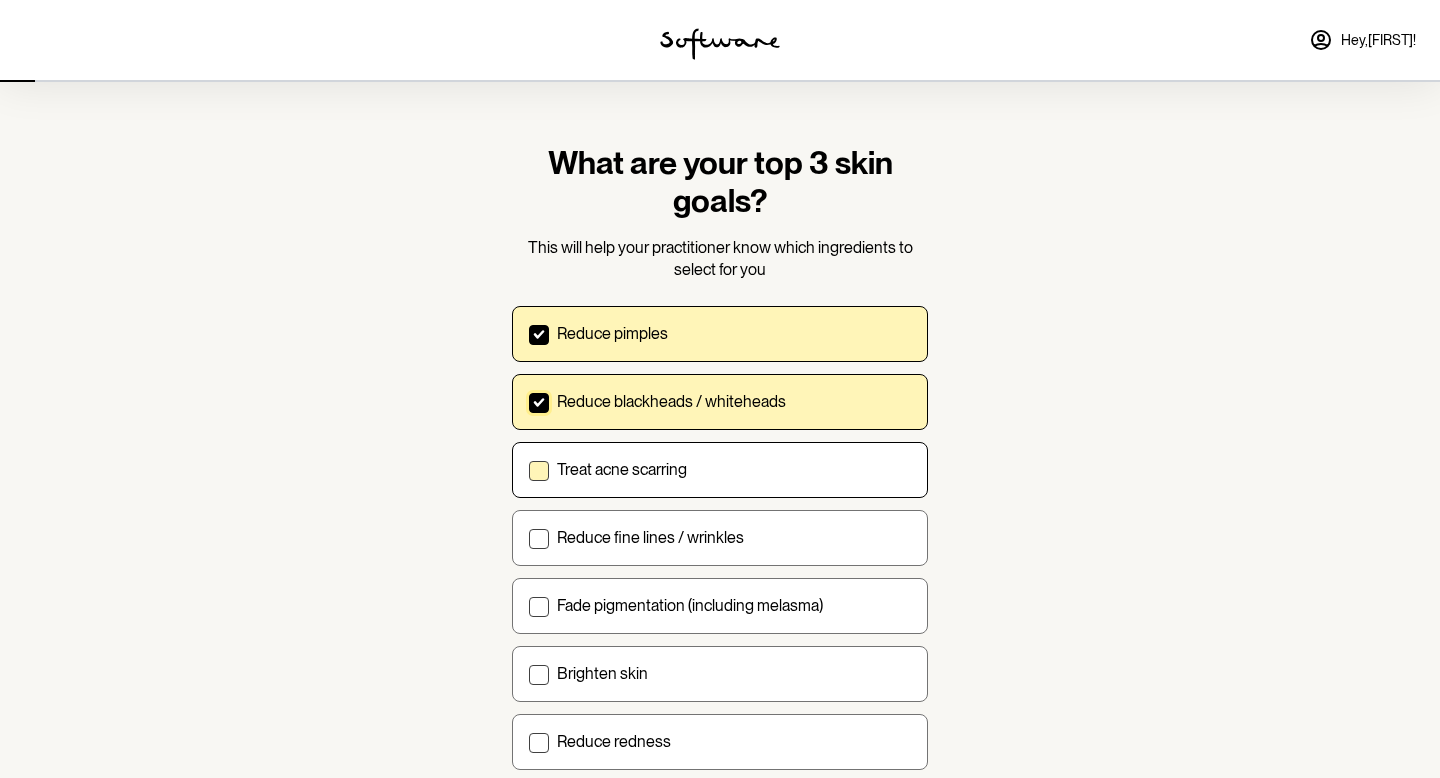 click on "Treat acne scarring" at bounding box center [528, 469] 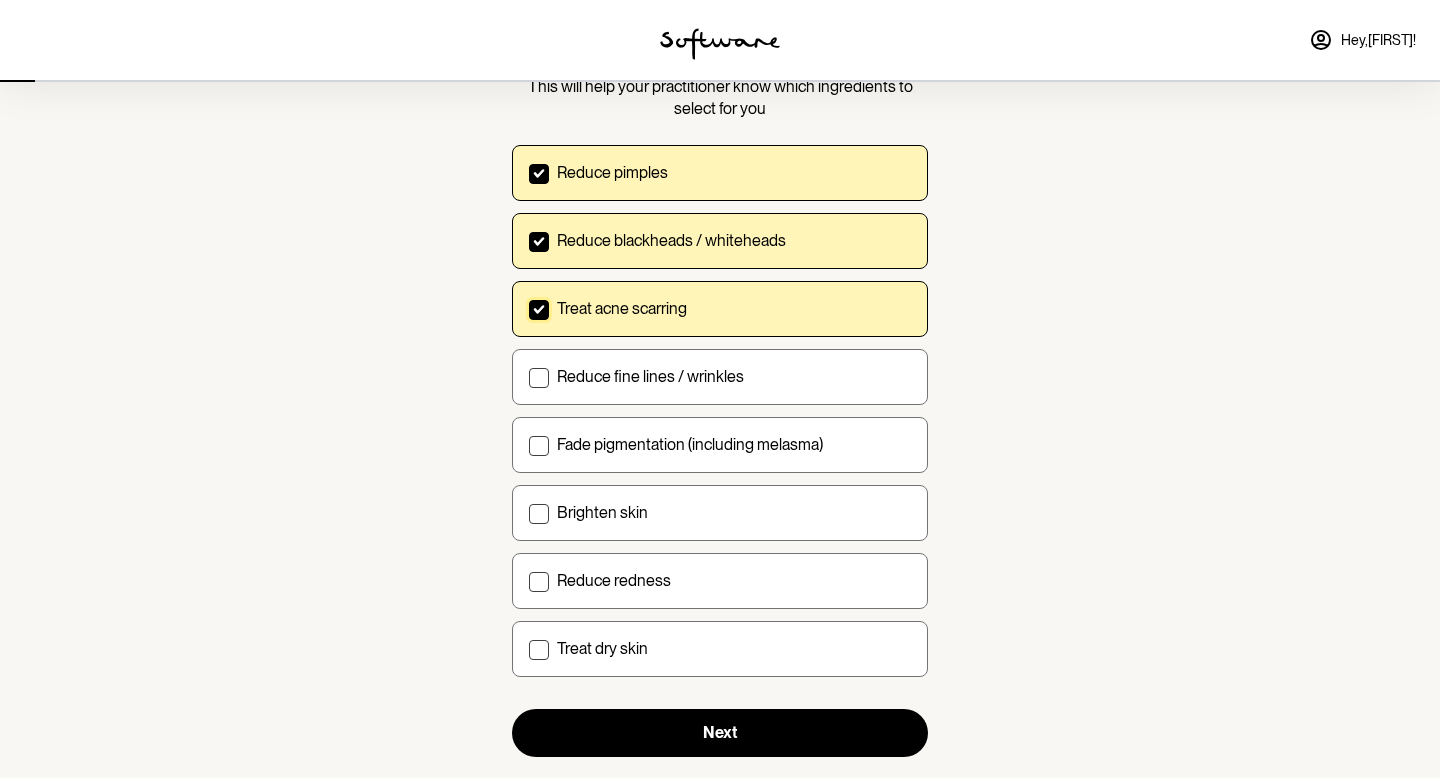 scroll, scrollTop: 203, scrollLeft: 0, axis: vertical 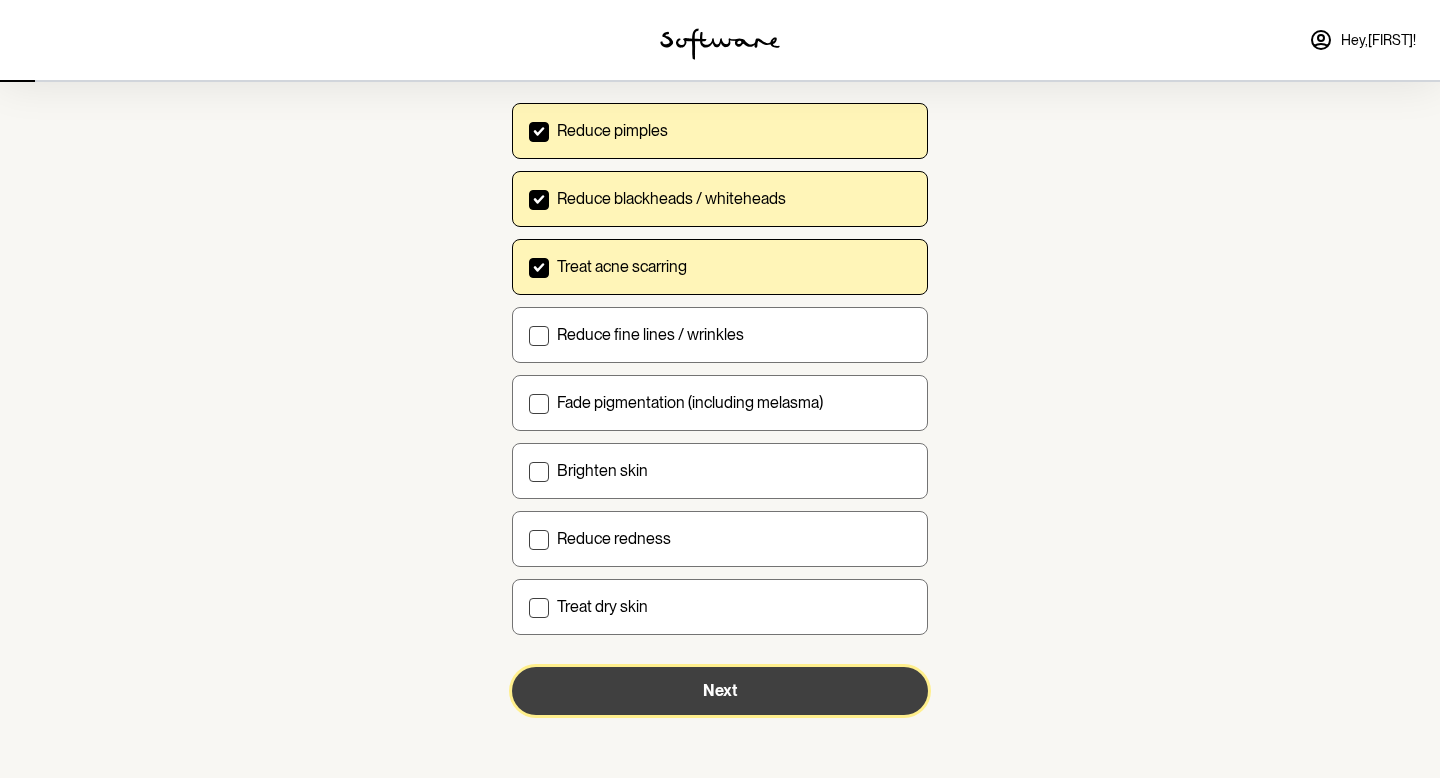 click on "Next" at bounding box center [720, 691] 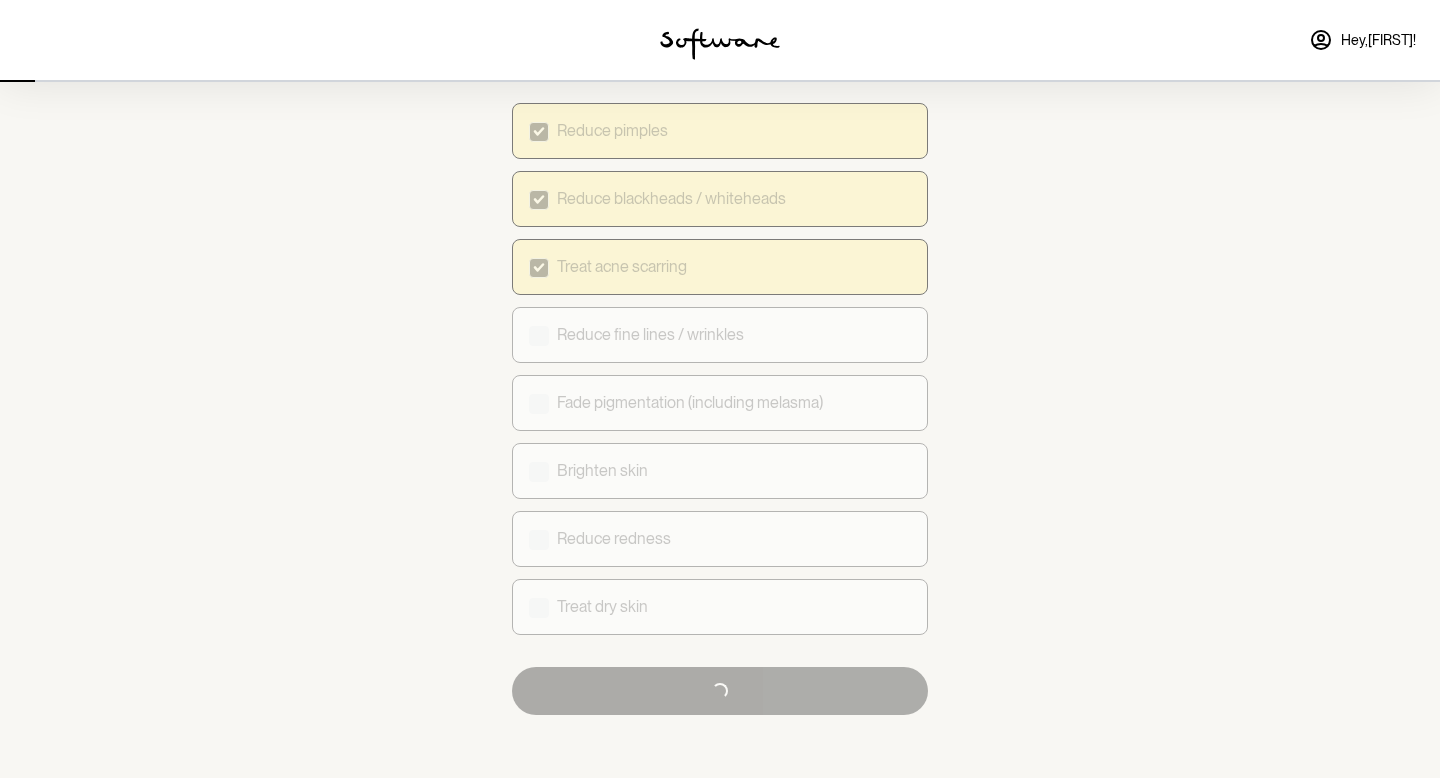 scroll, scrollTop: 0, scrollLeft: 0, axis: both 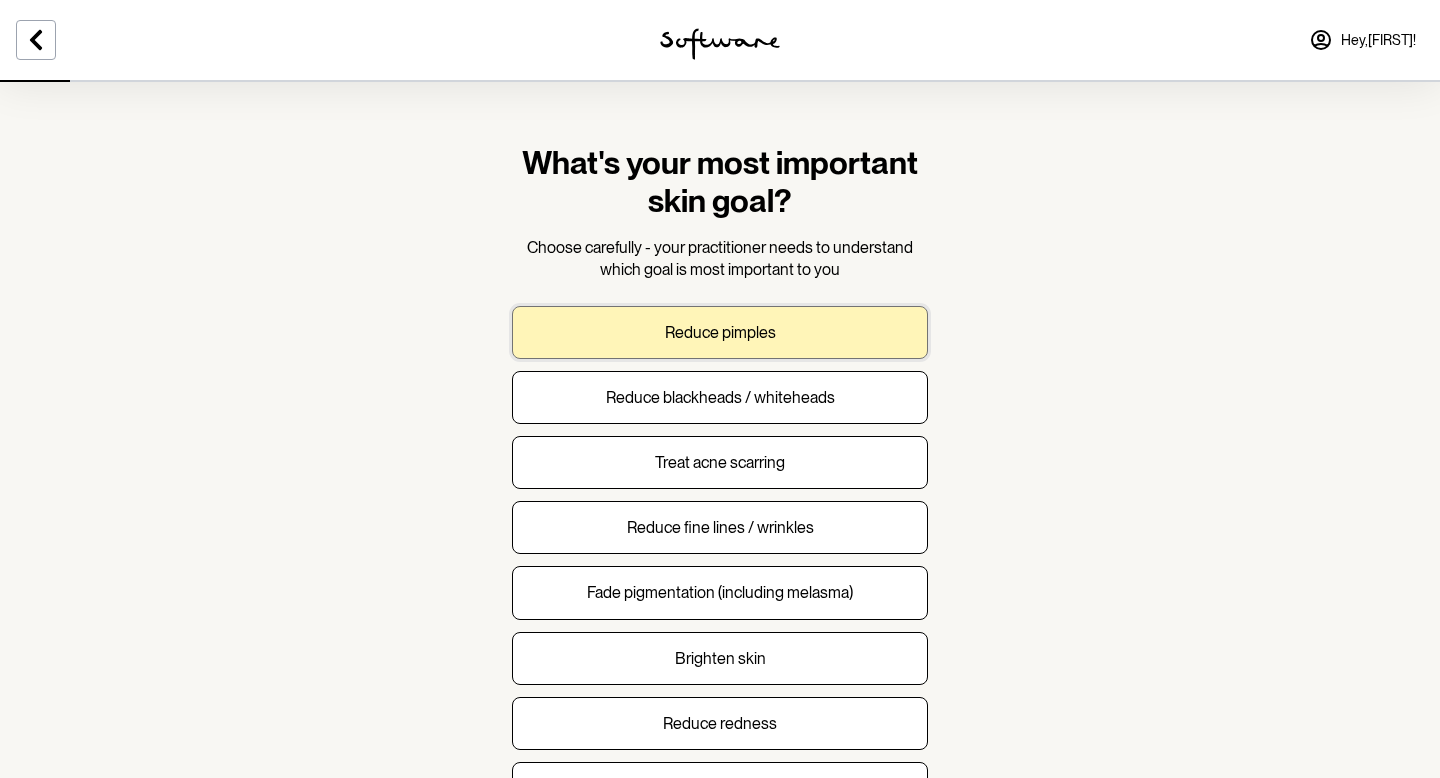 click on "Reduce pimples" at bounding box center (720, 332) 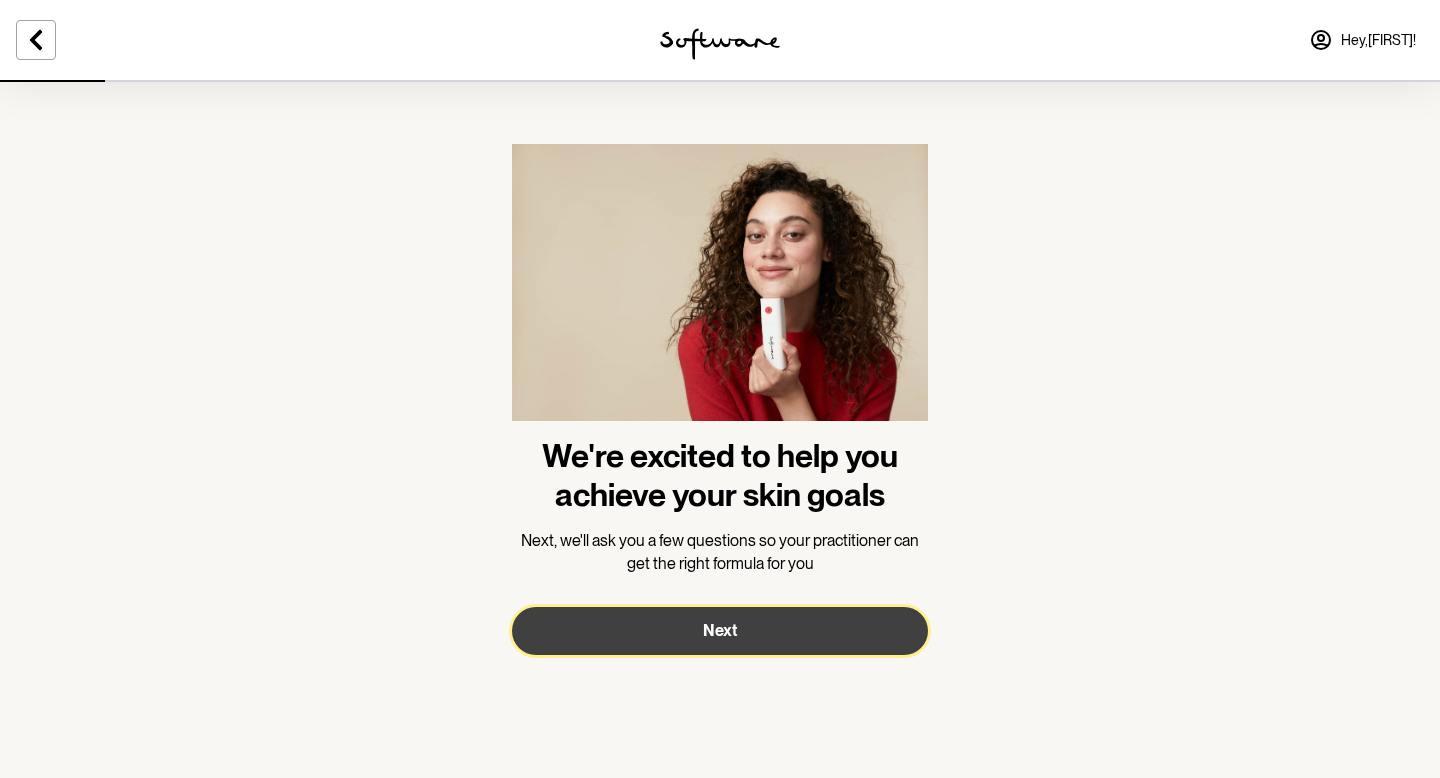 click on "Next" at bounding box center (720, 631) 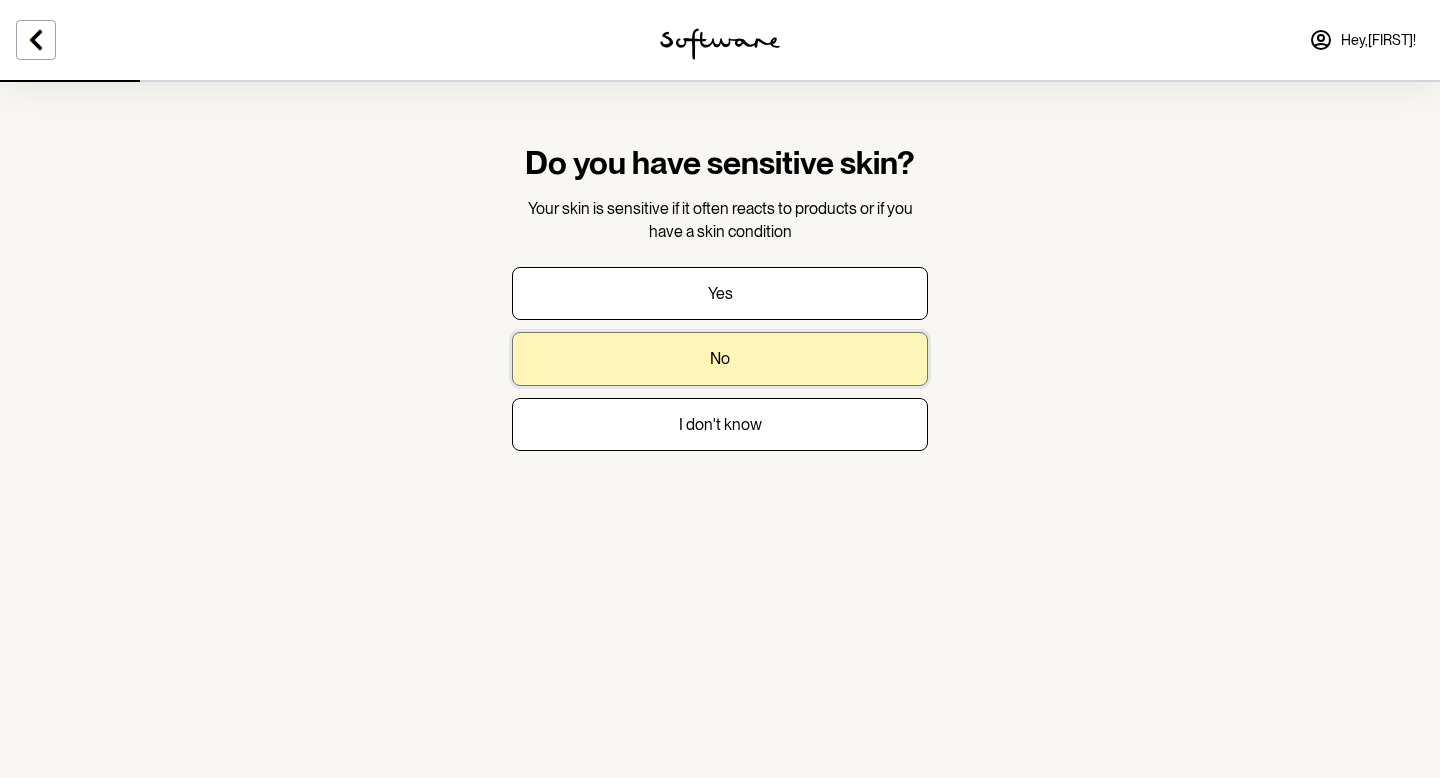click on "No" at bounding box center [720, 358] 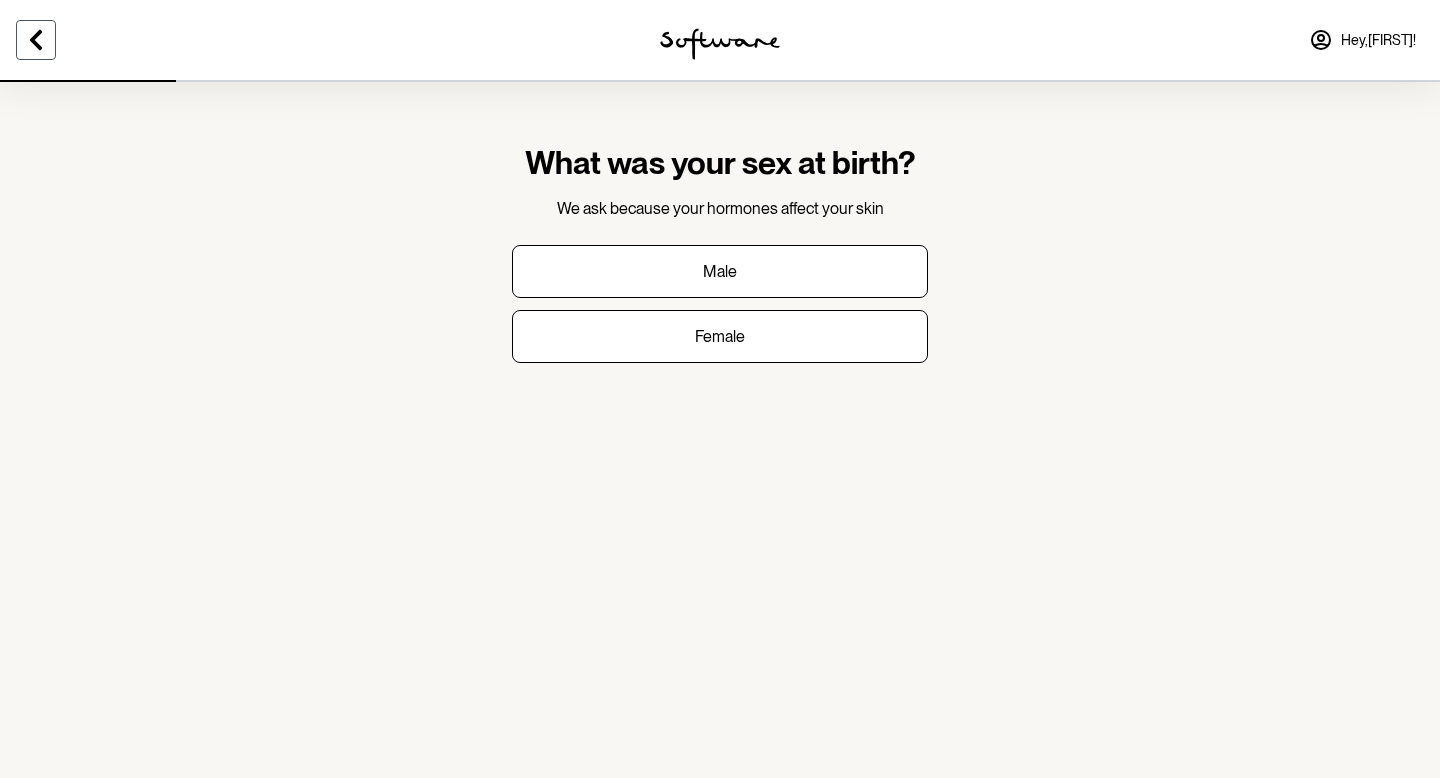 click 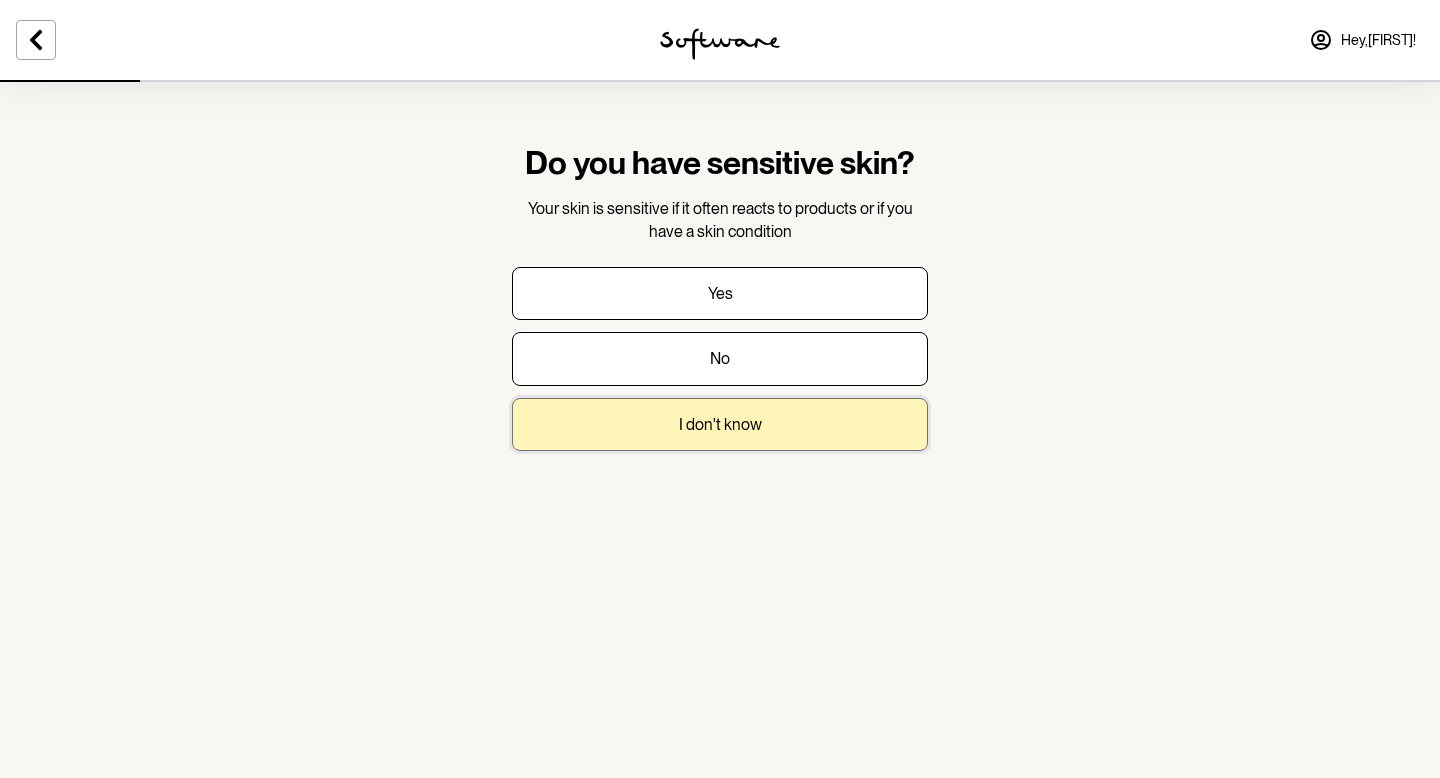 click on "I don't know" at bounding box center (720, 424) 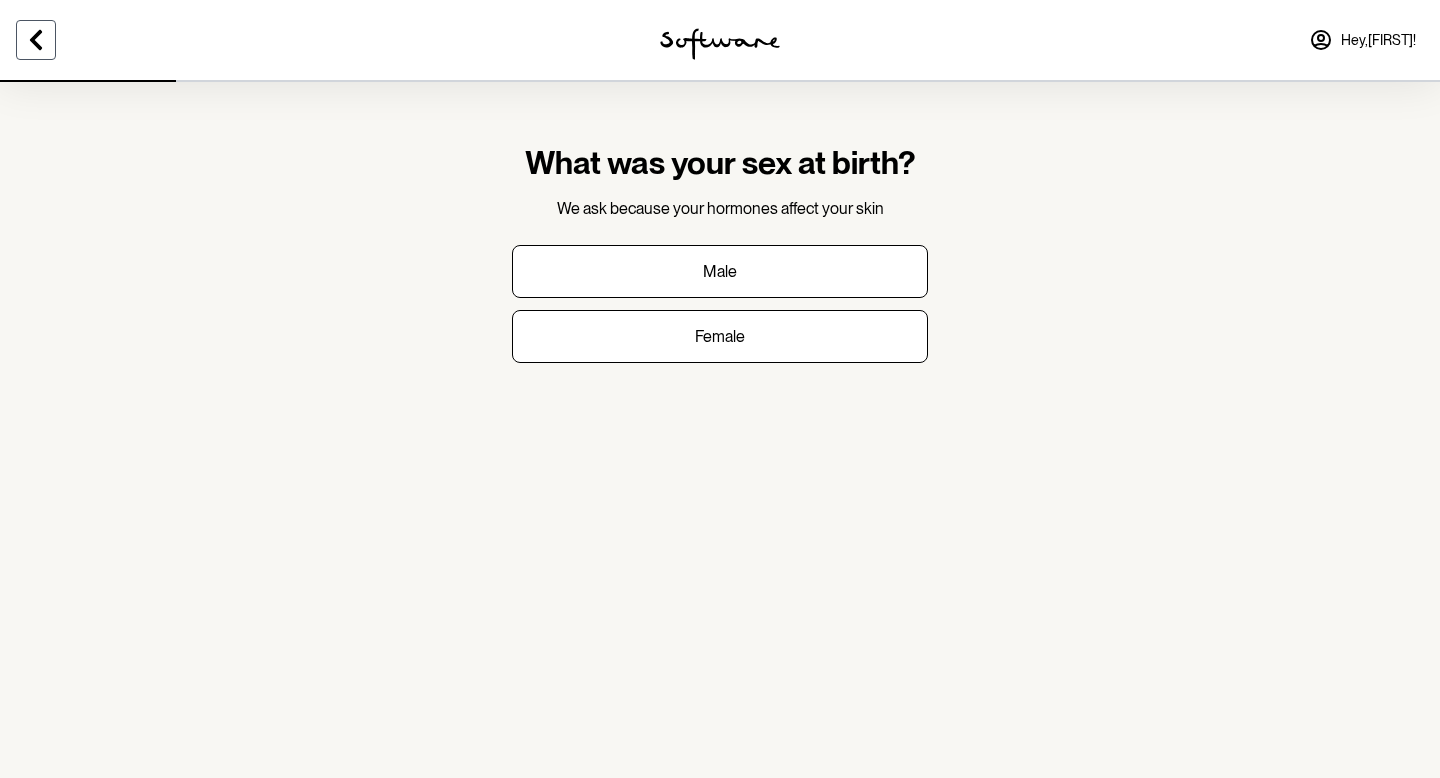 click 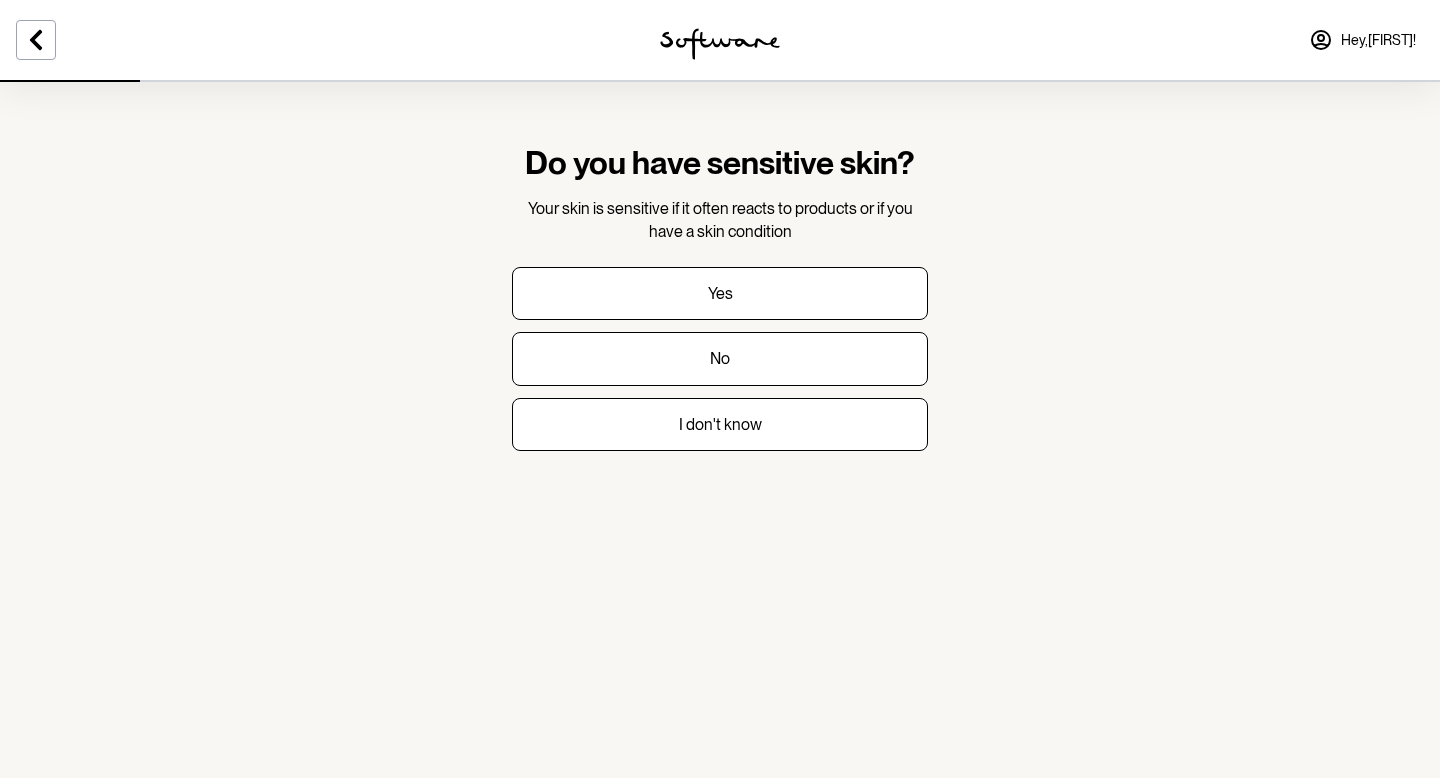 click on "Yes No I don't know" at bounding box center [720, 359] 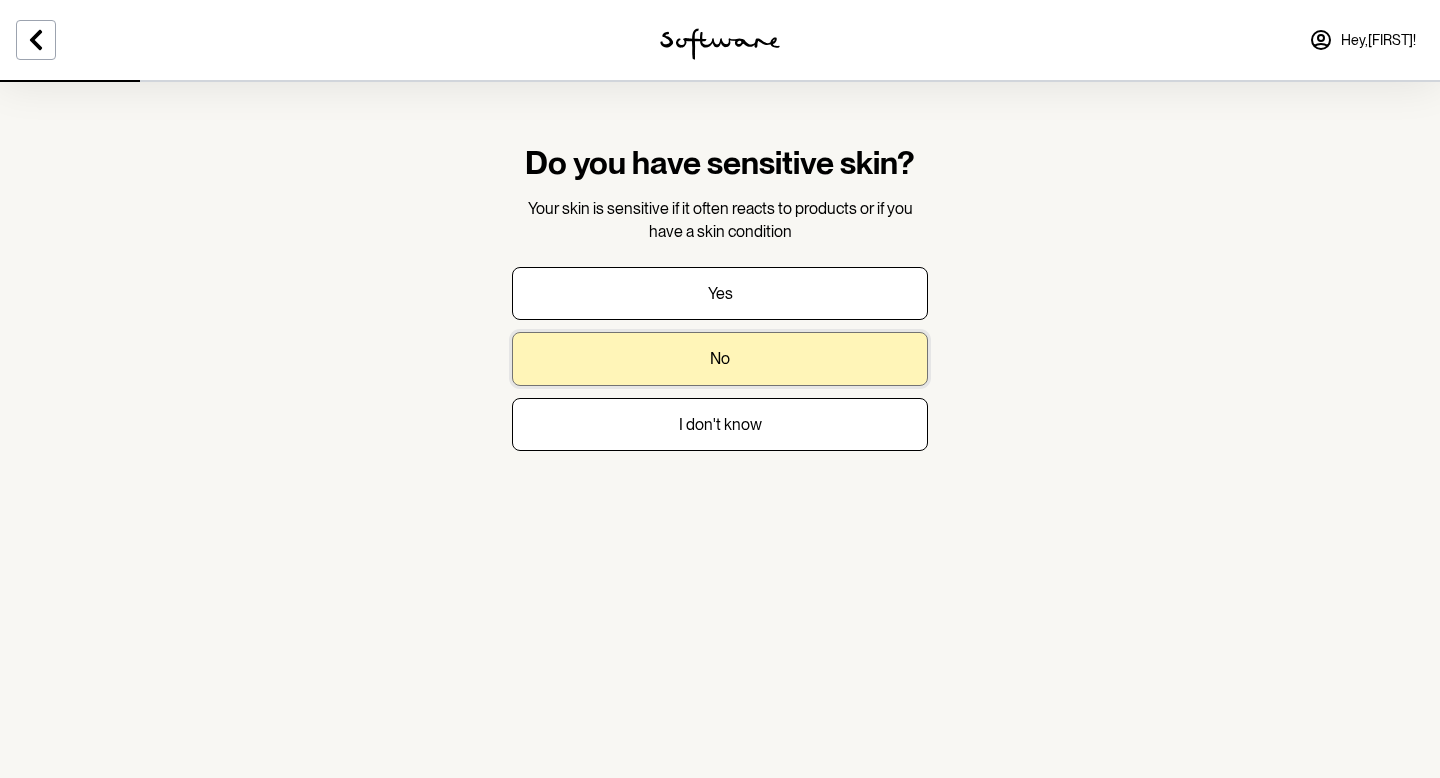 click on "No" at bounding box center (720, 358) 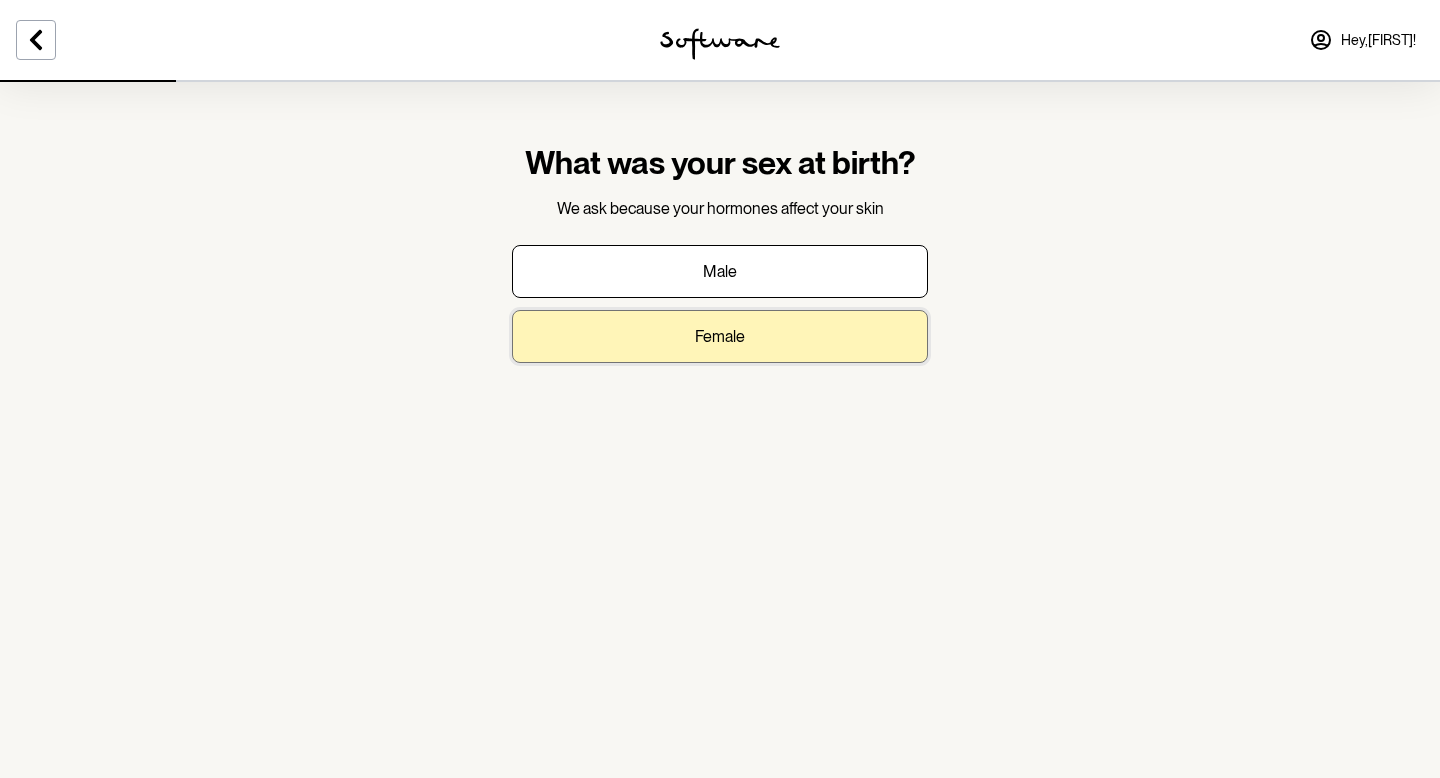 click on "Female" at bounding box center (720, 336) 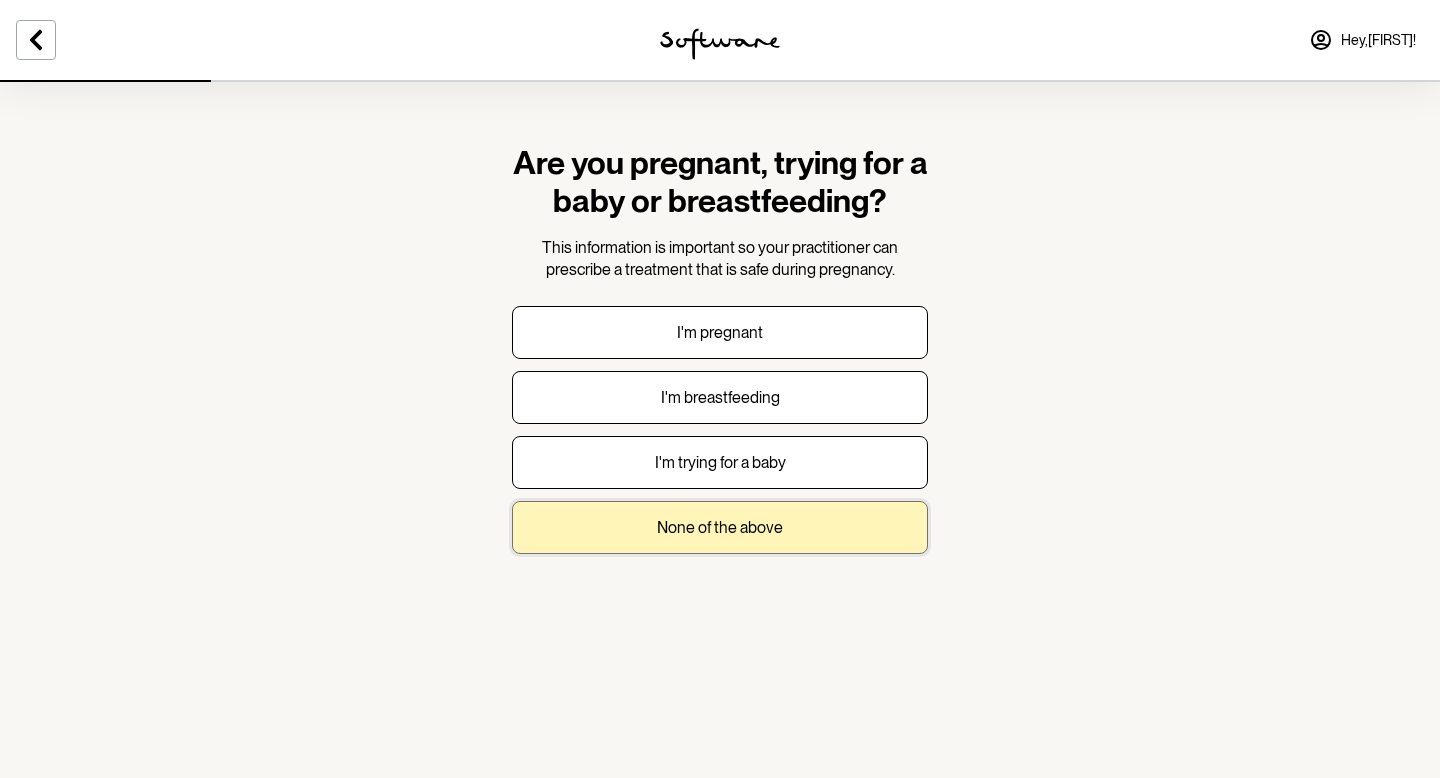 click on "None of the above" at bounding box center (720, 527) 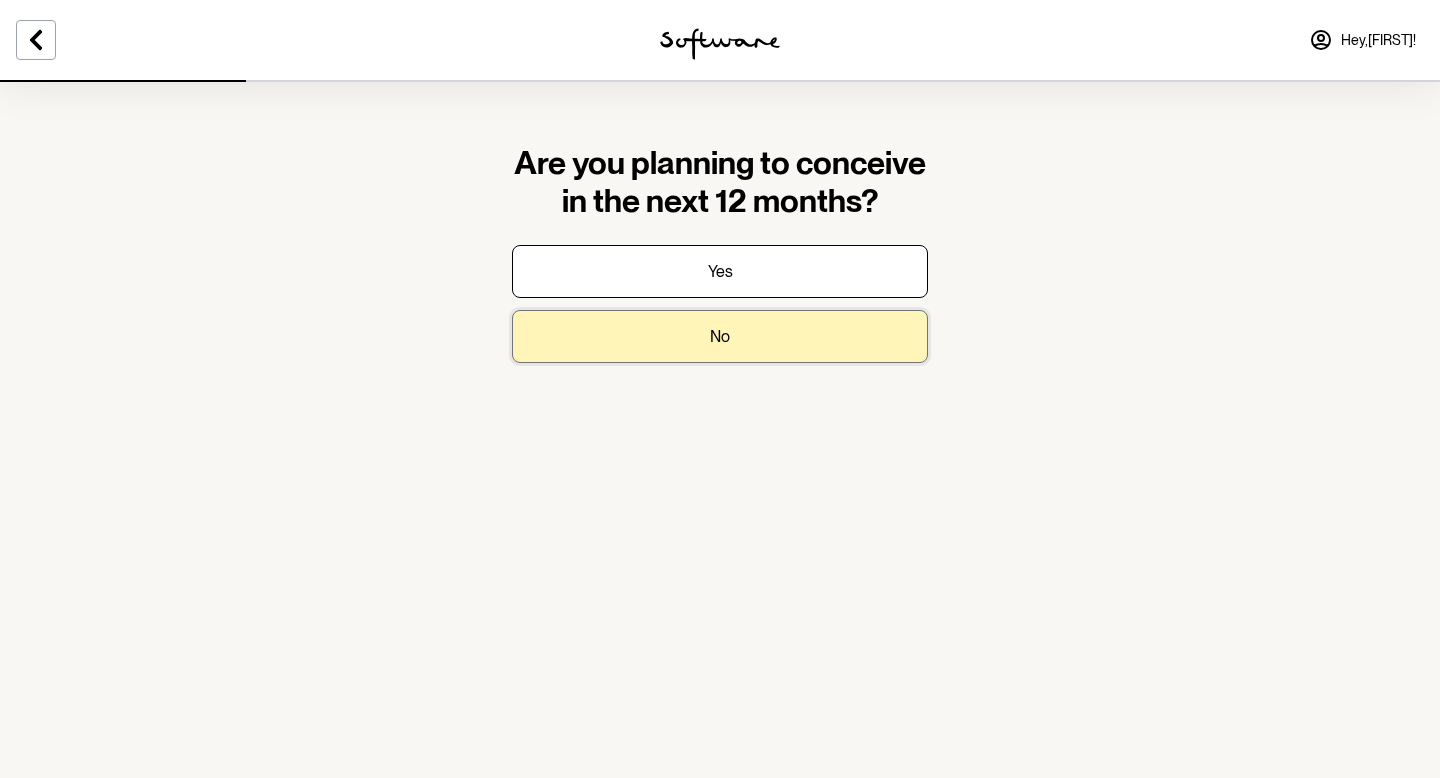 click on "No" at bounding box center [720, 336] 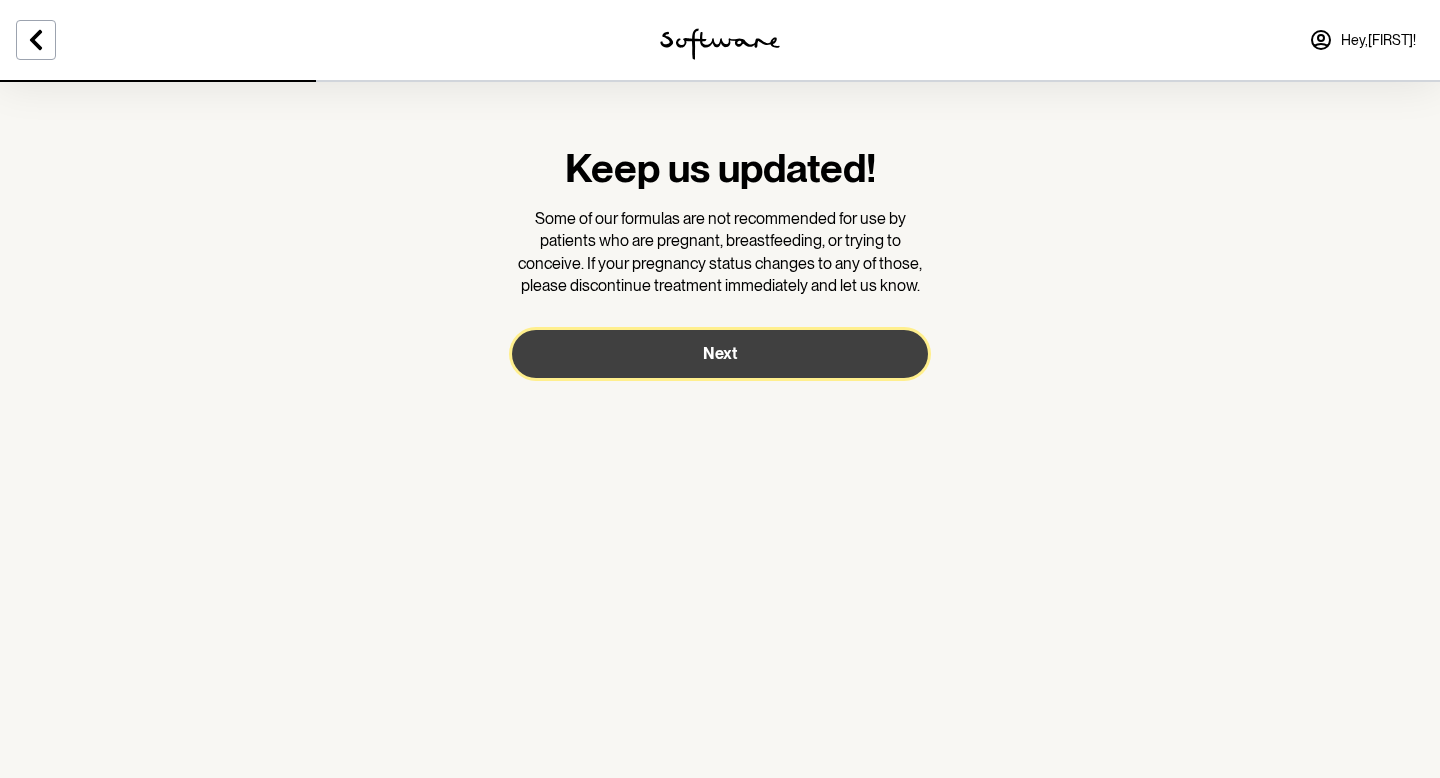 click on "Next" at bounding box center (720, 354) 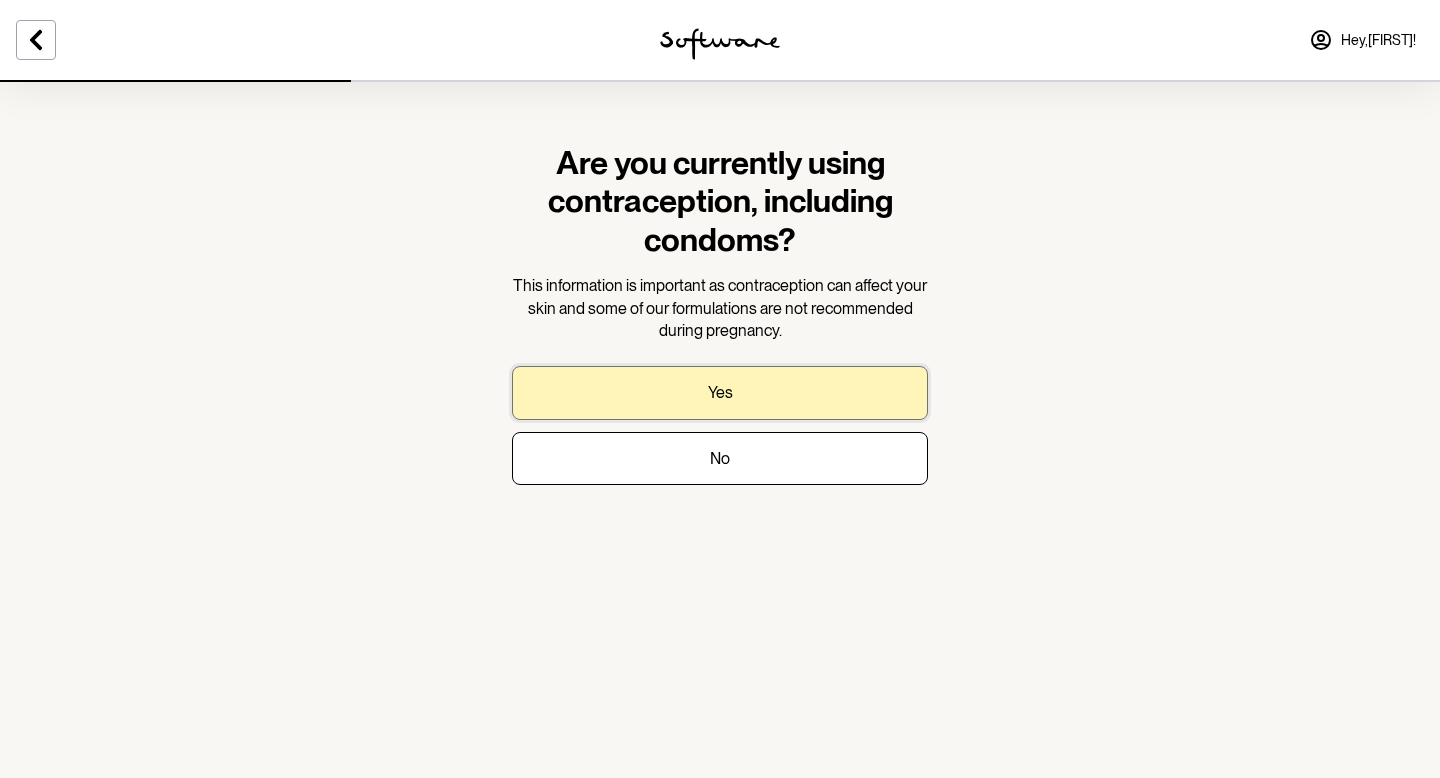 click on "Yes" at bounding box center [720, 392] 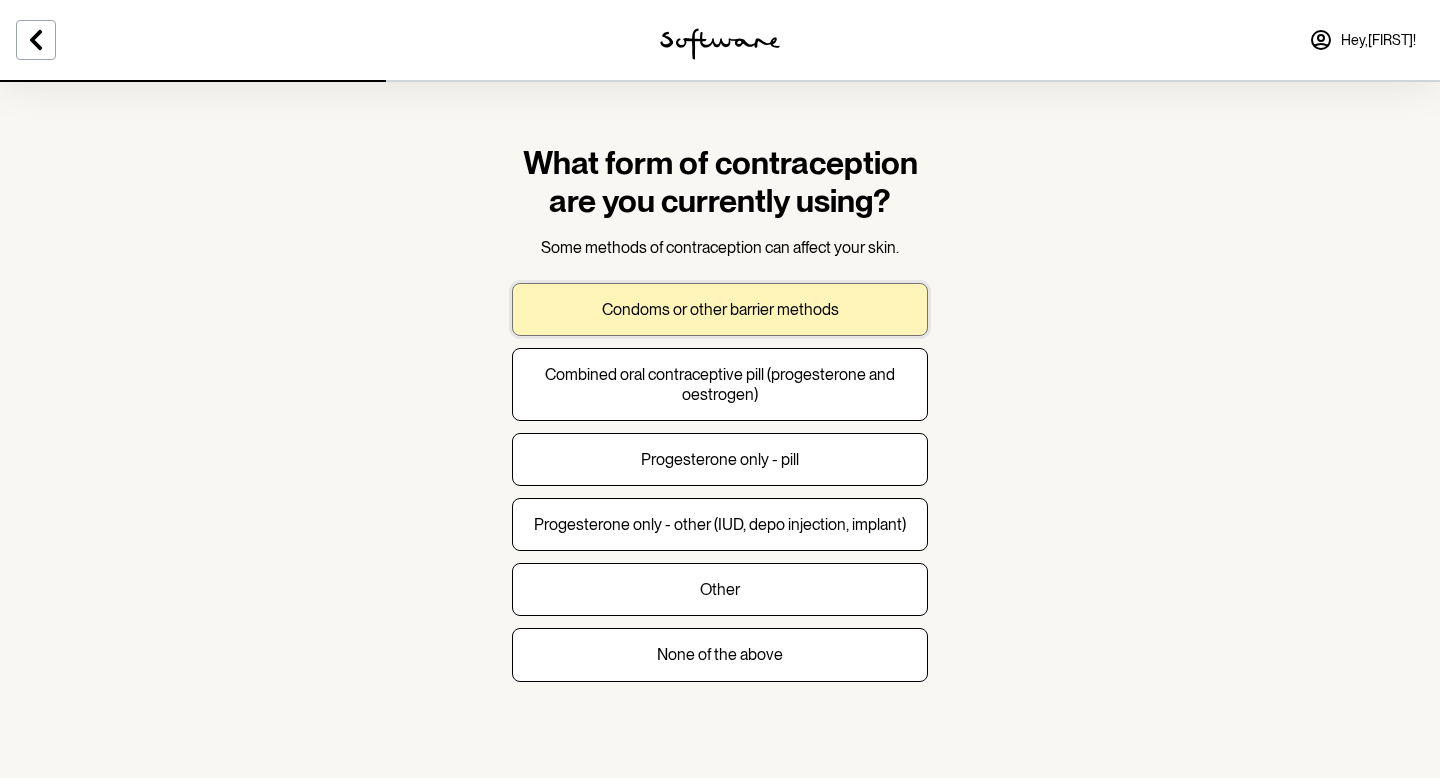 click on "Condoms or other barrier methods" at bounding box center [720, 309] 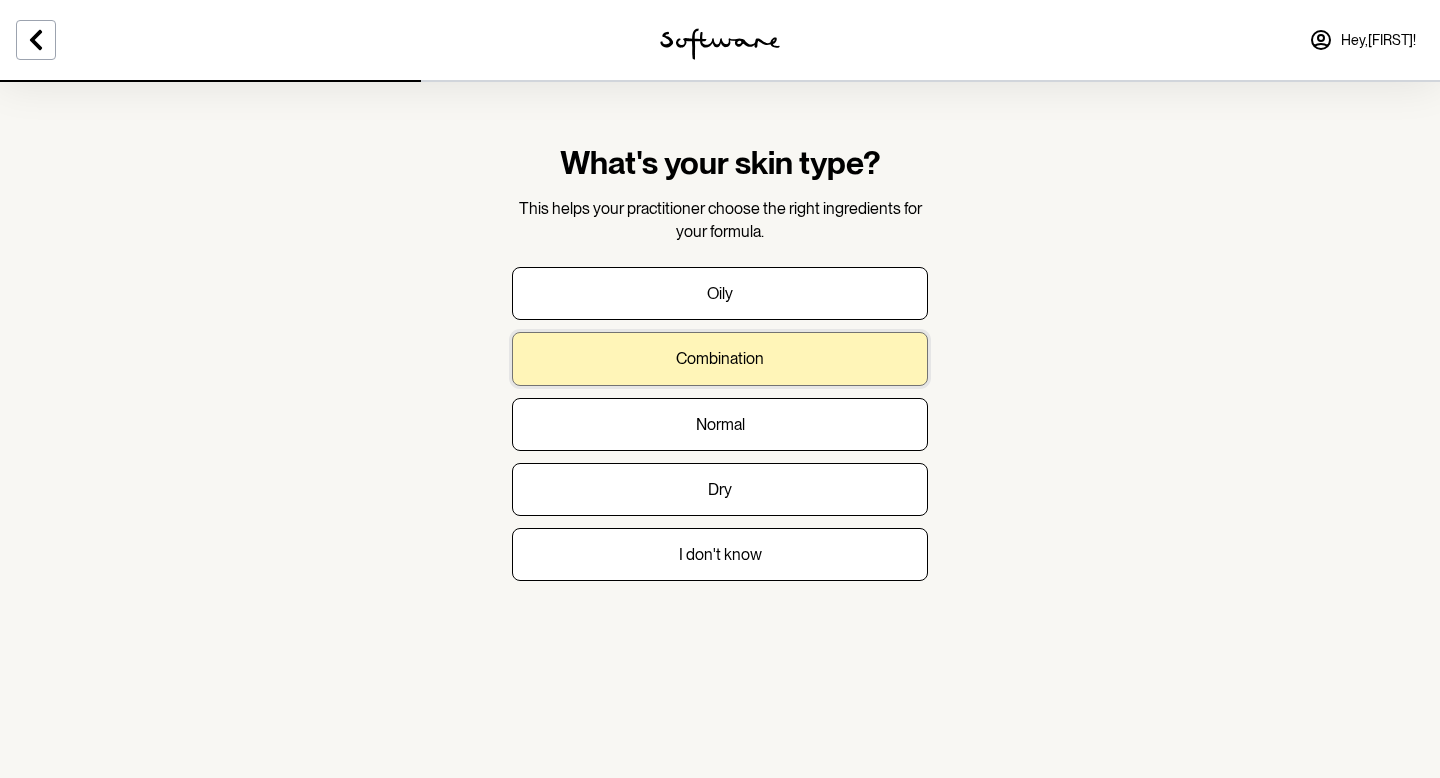 click on "Combination" at bounding box center [720, 358] 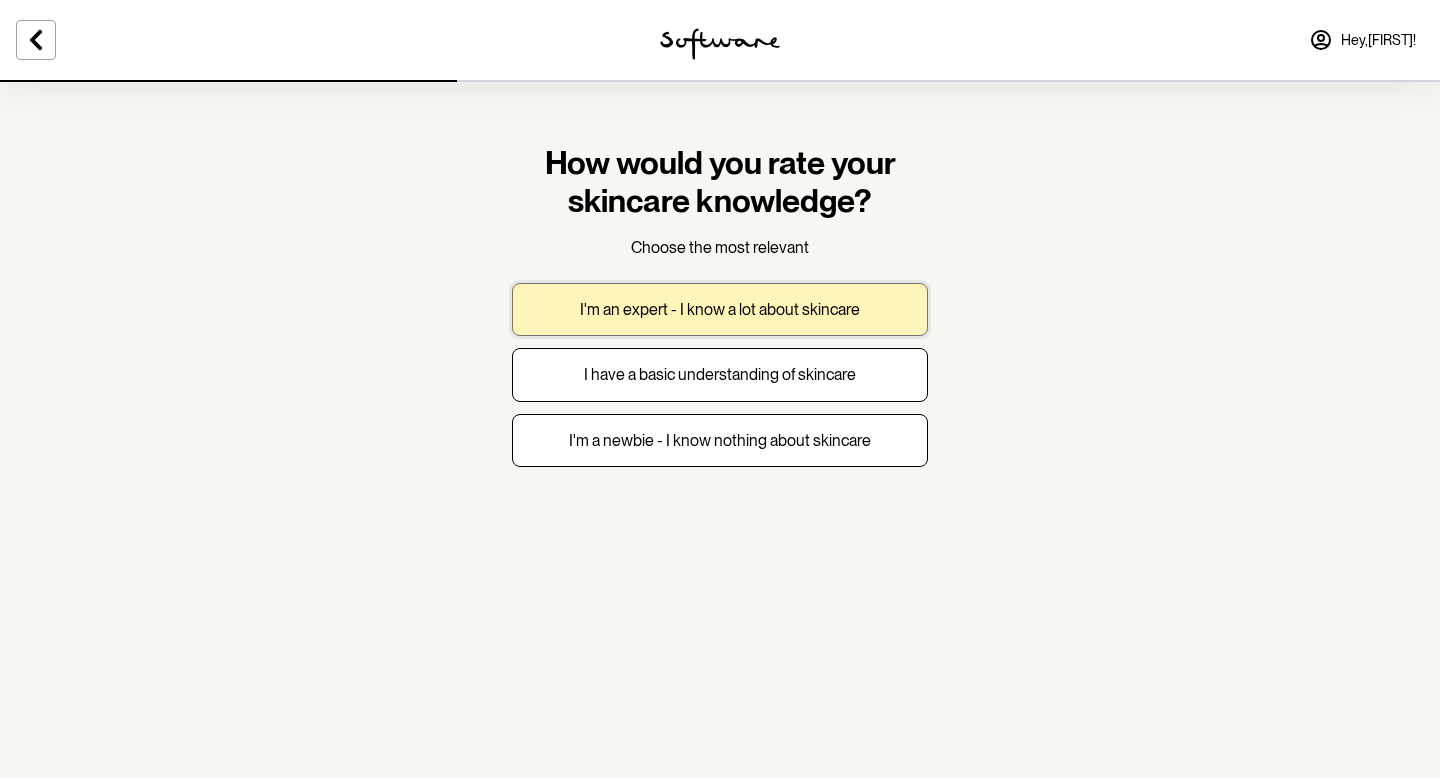 click on "I'm an expert - I know a lot about skincare" at bounding box center (720, 309) 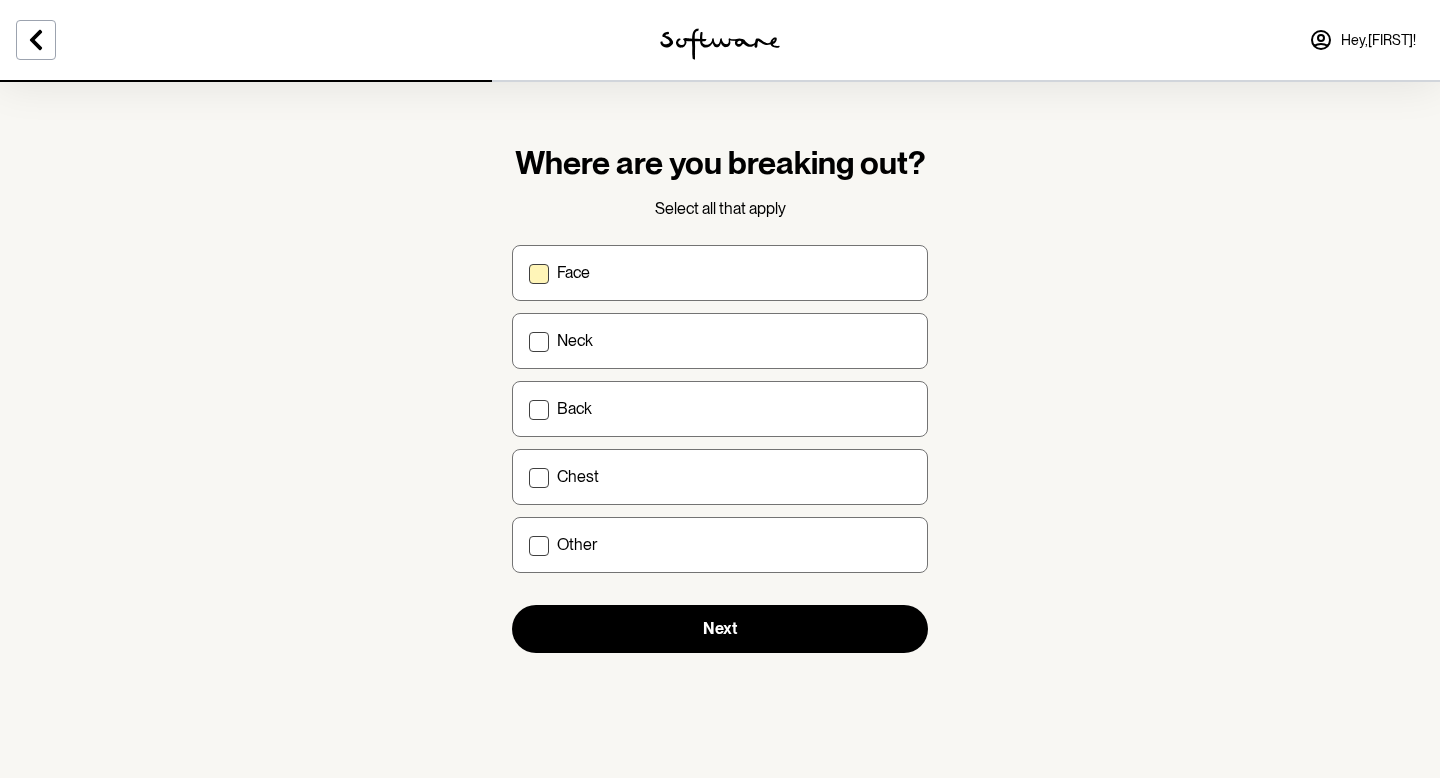 click on "Face" at bounding box center [734, 272] 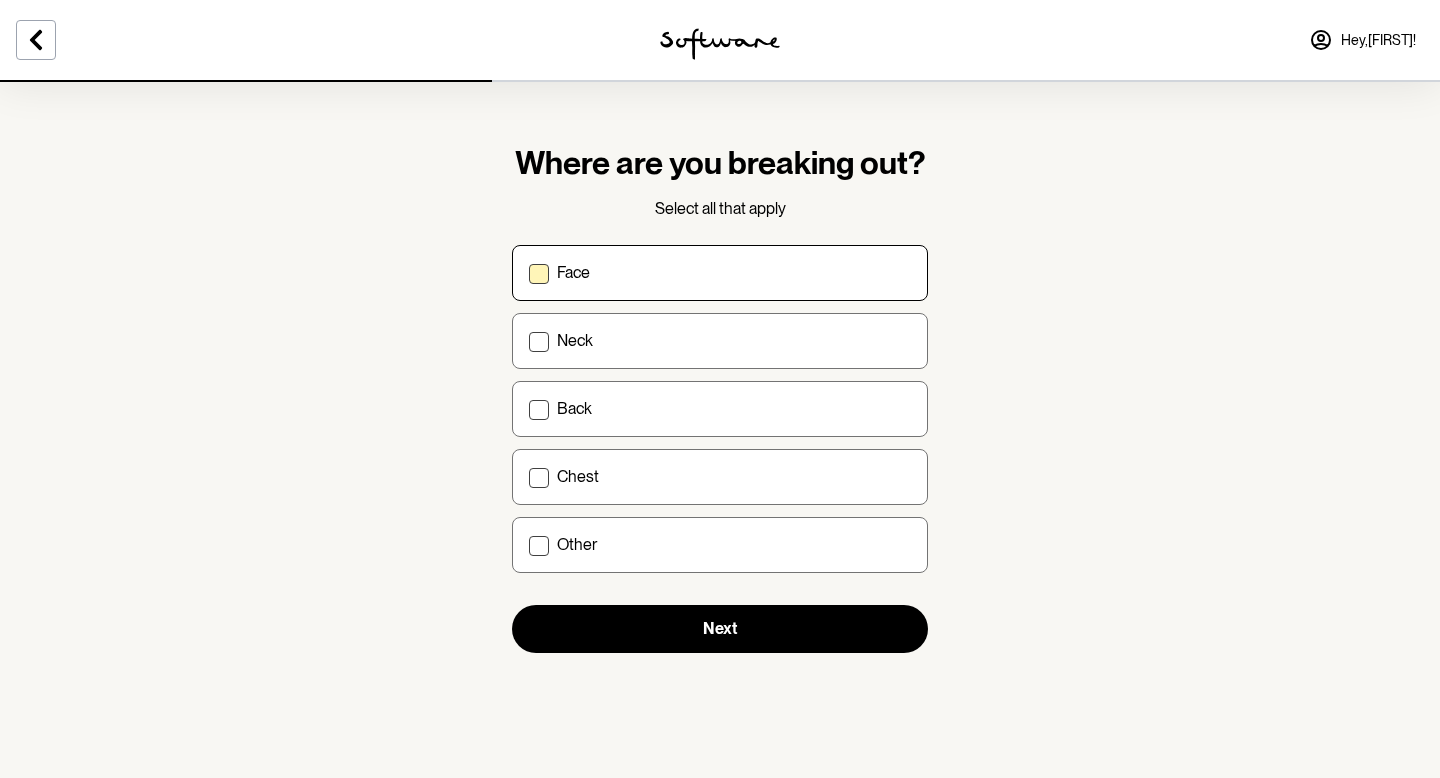 click on "Face" at bounding box center (528, 272) 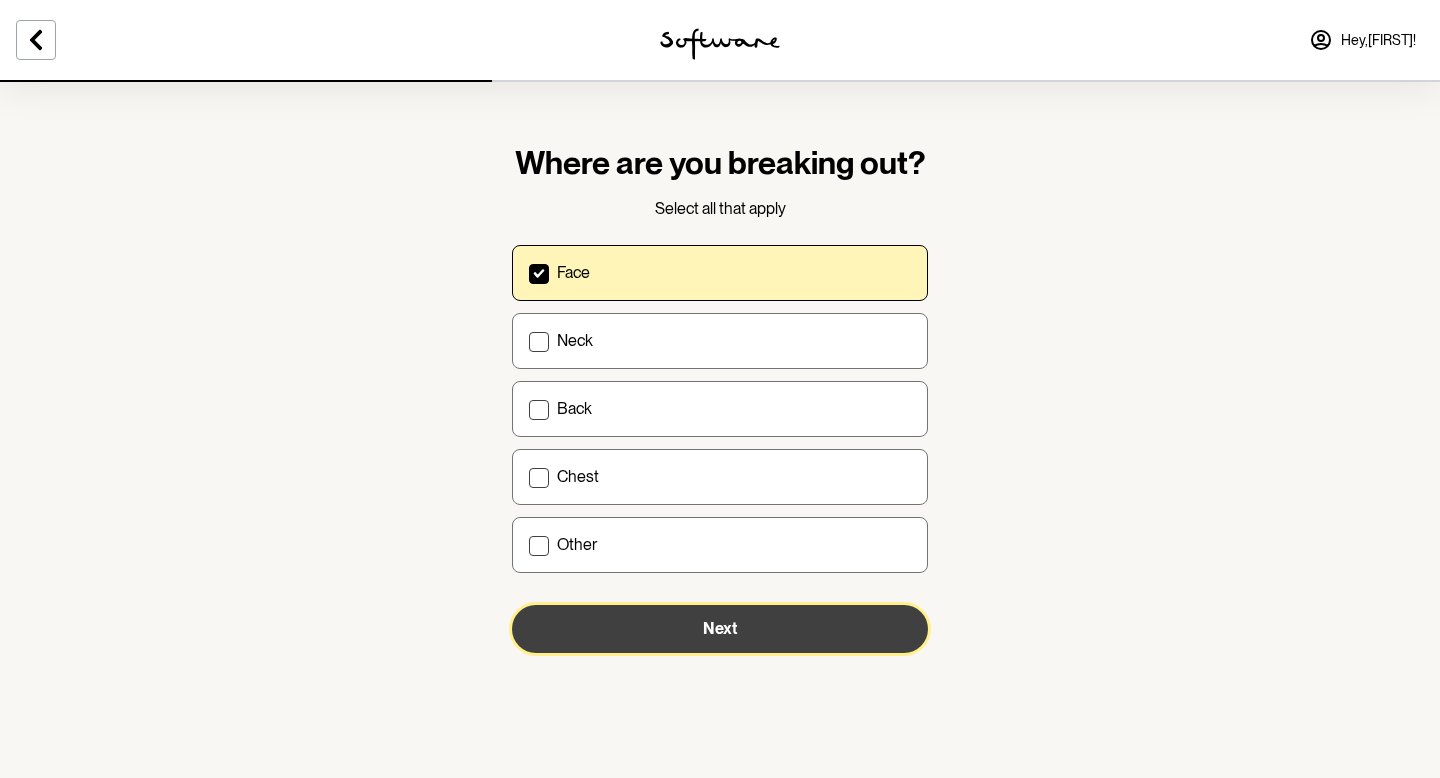 click on "Next" at bounding box center [720, 629] 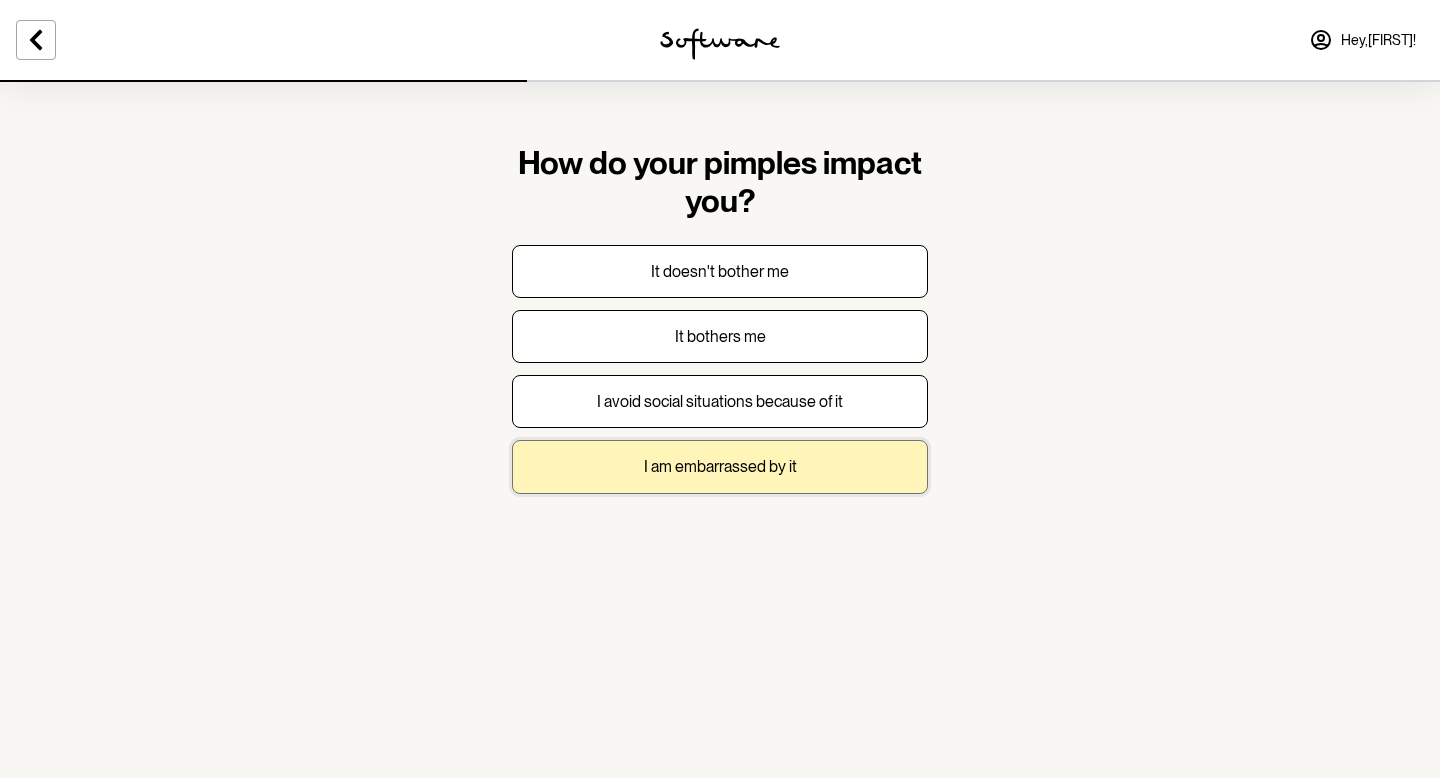 click on "I am embarrassed by it" at bounding box center [720, 466] 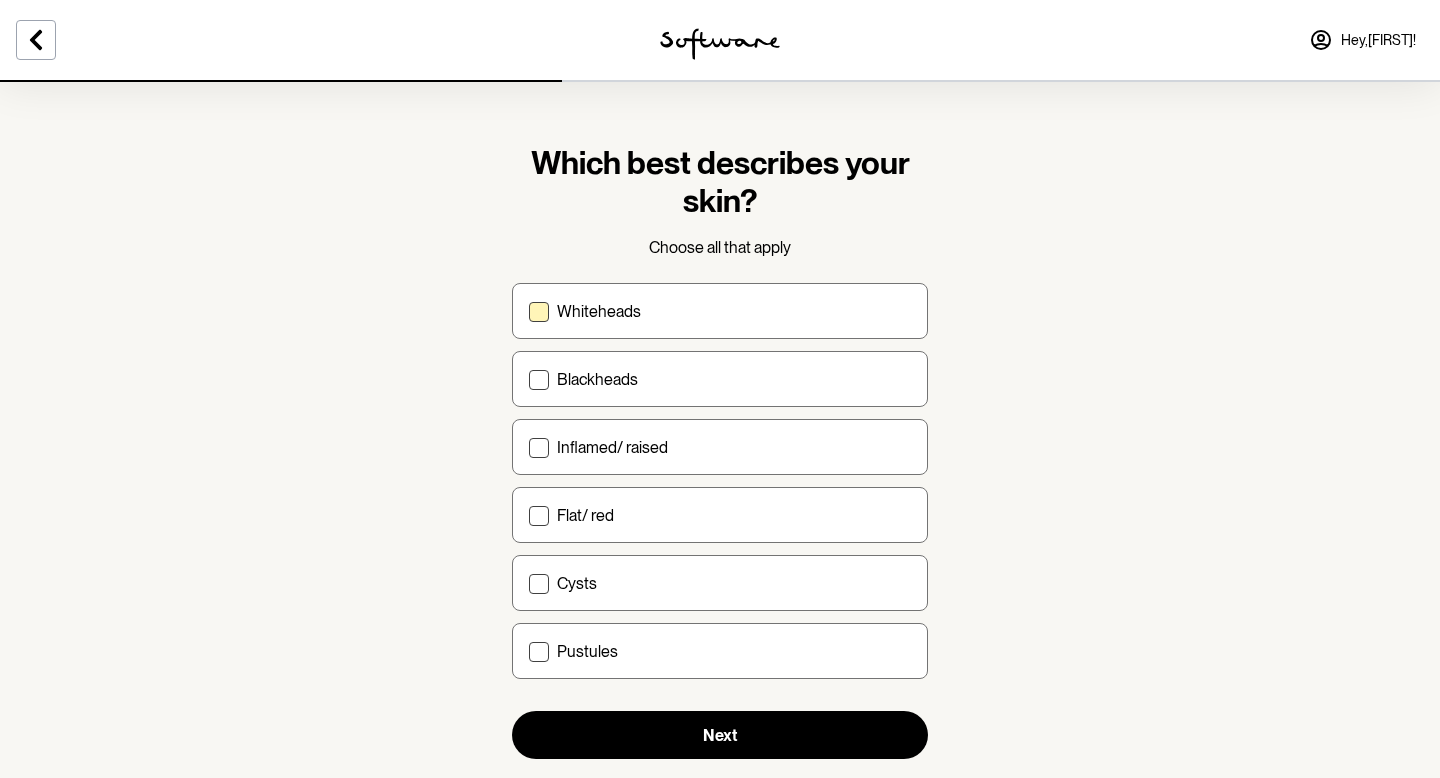 click on "Whiteheads" at bounding box center [720, 311] 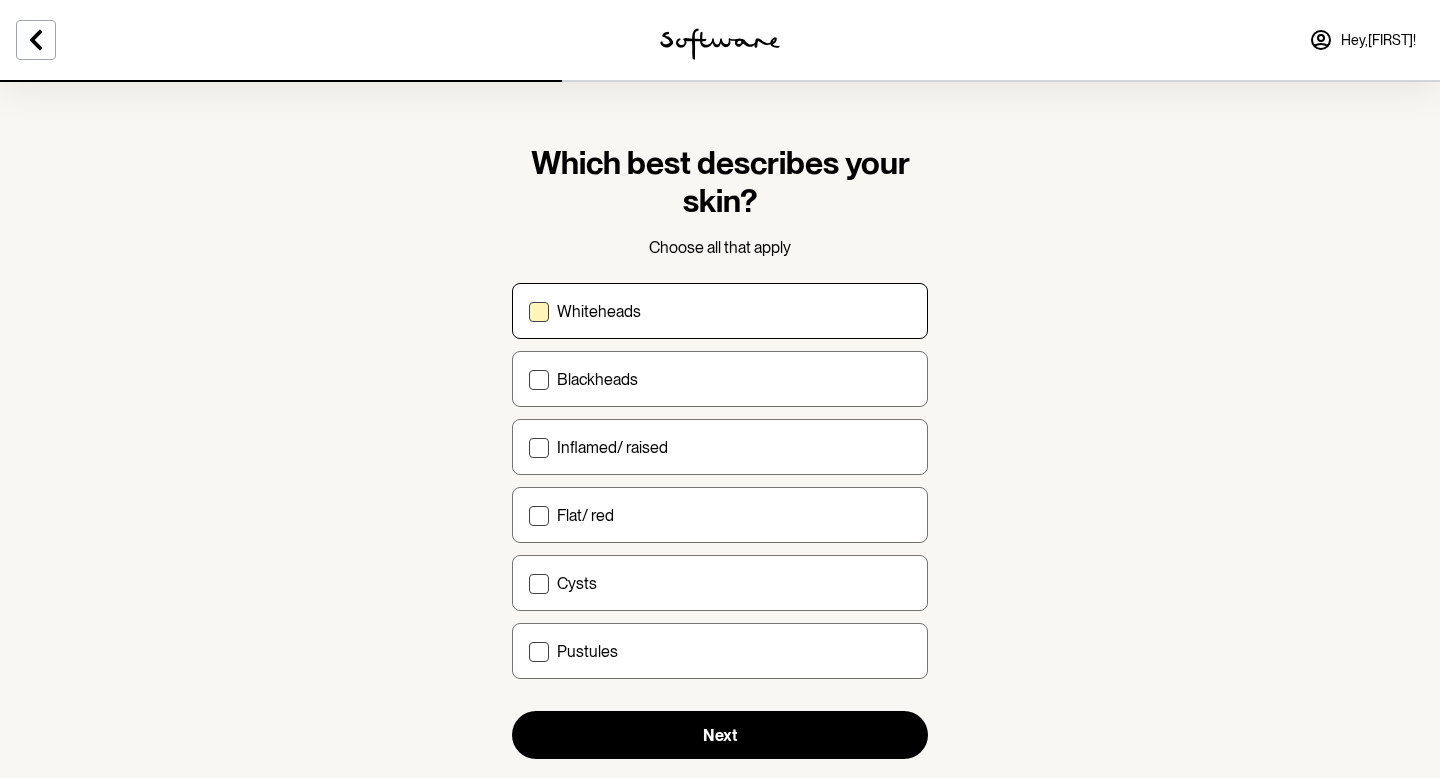 click on "Whiteheads" at bounding box center (528, 311) 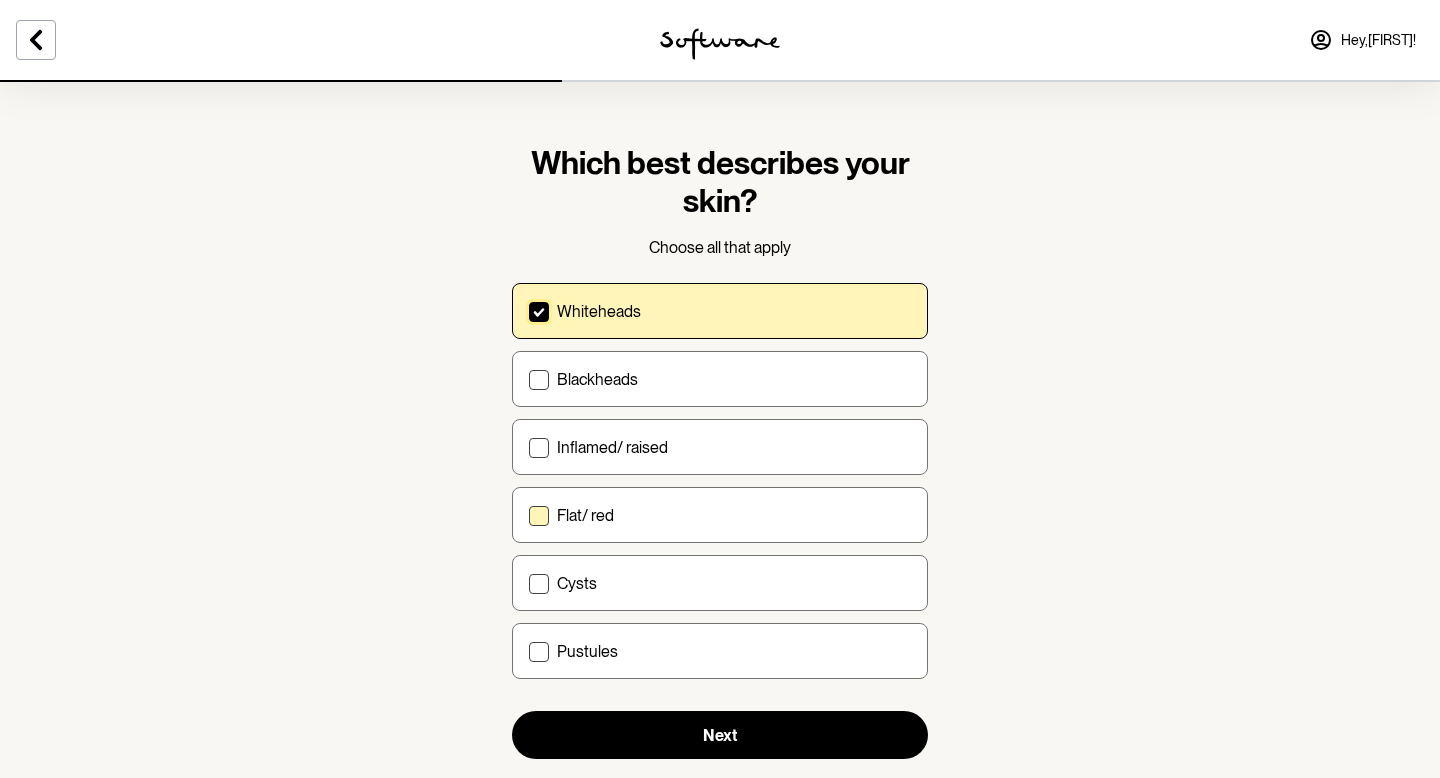 click on "Flat/ red" at bounding box center (734, 515) 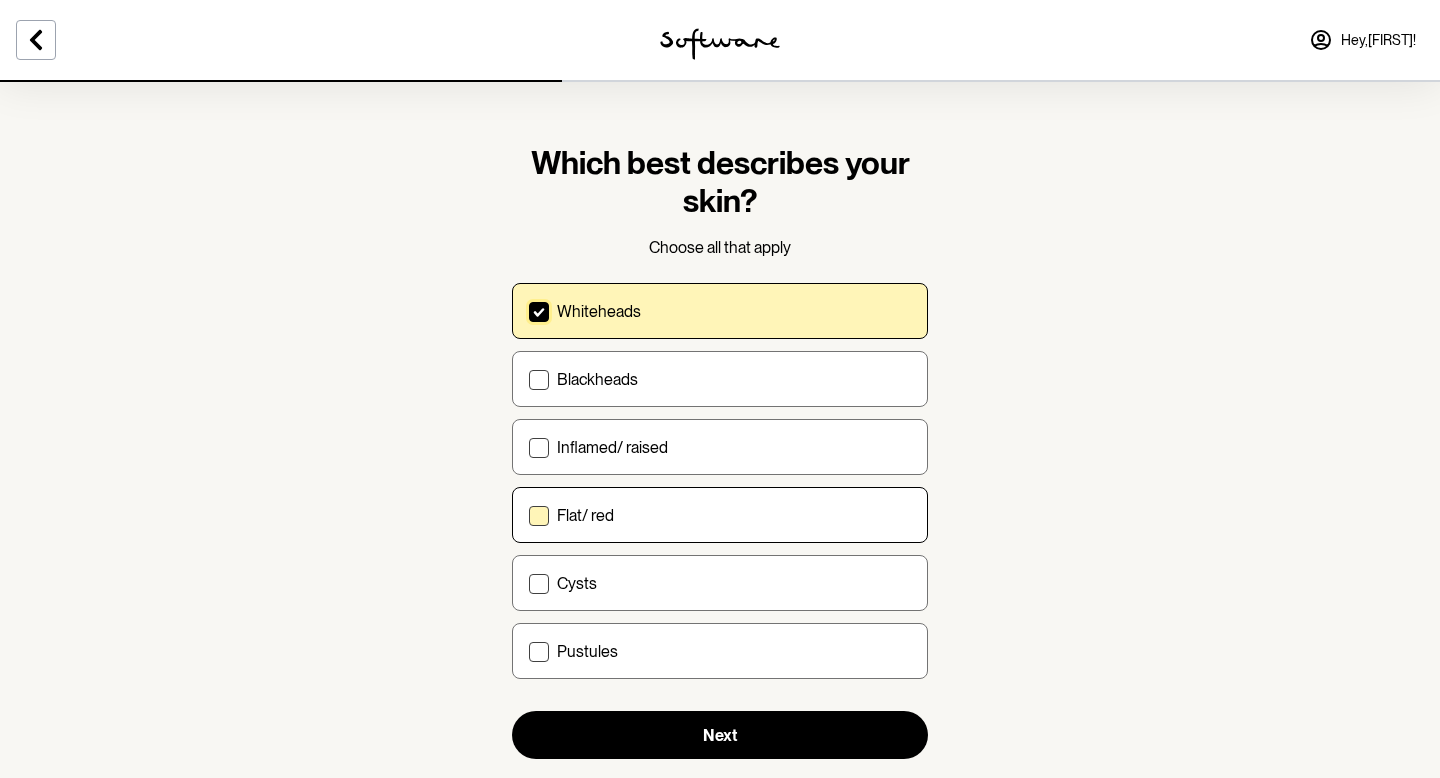 click on "Flat/ red" at bounding box center (528, 515) 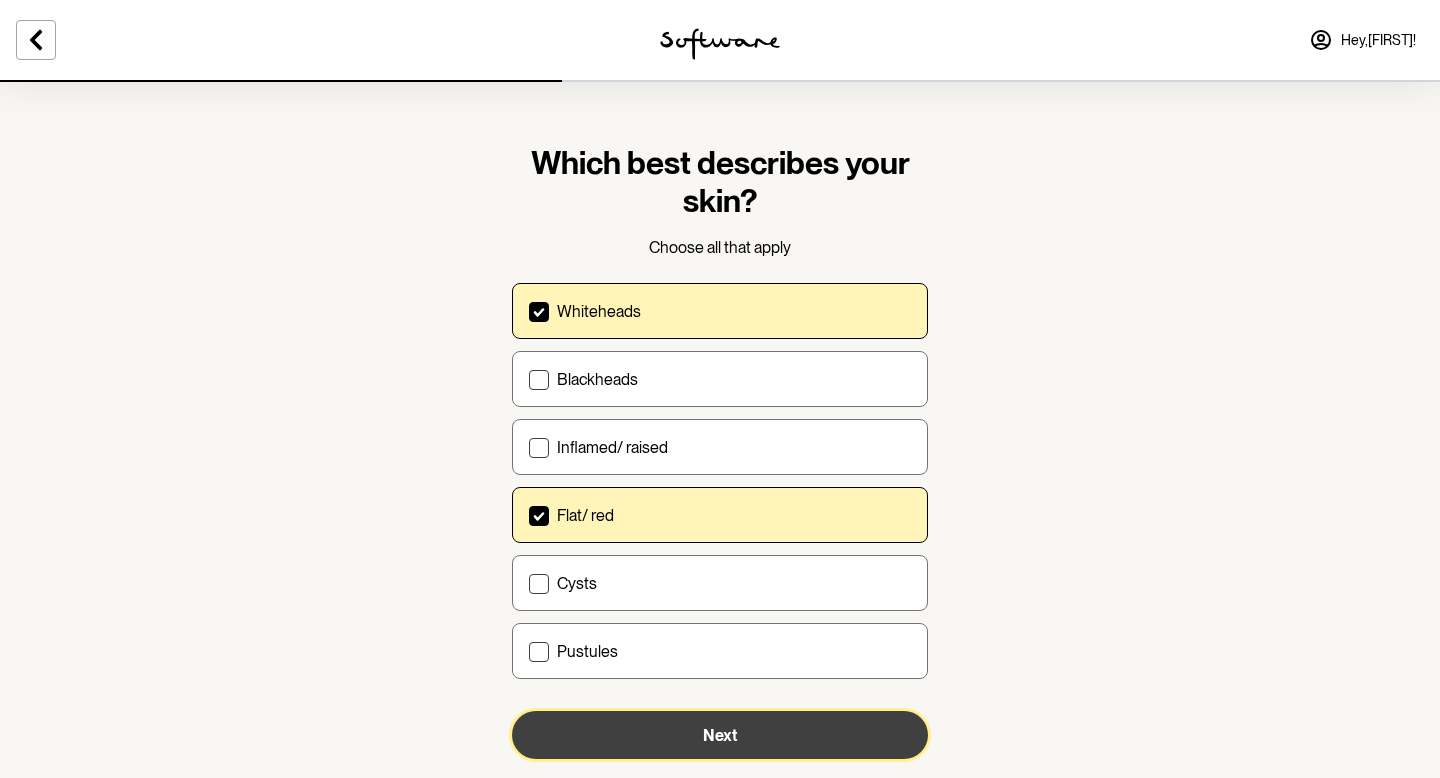 click on "Next" at bounding box center (720, 735) 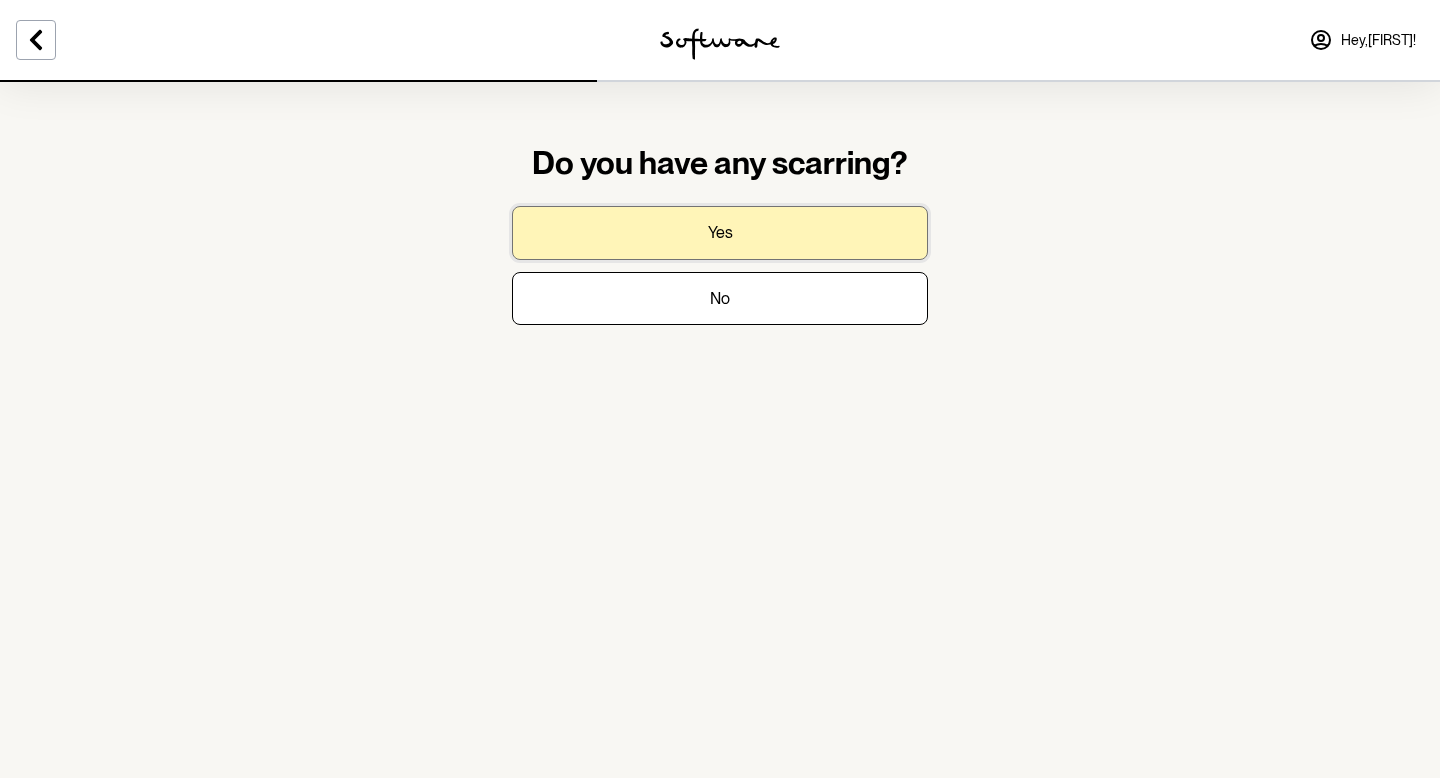 click on "Yes" at bounding box center (720, 232) 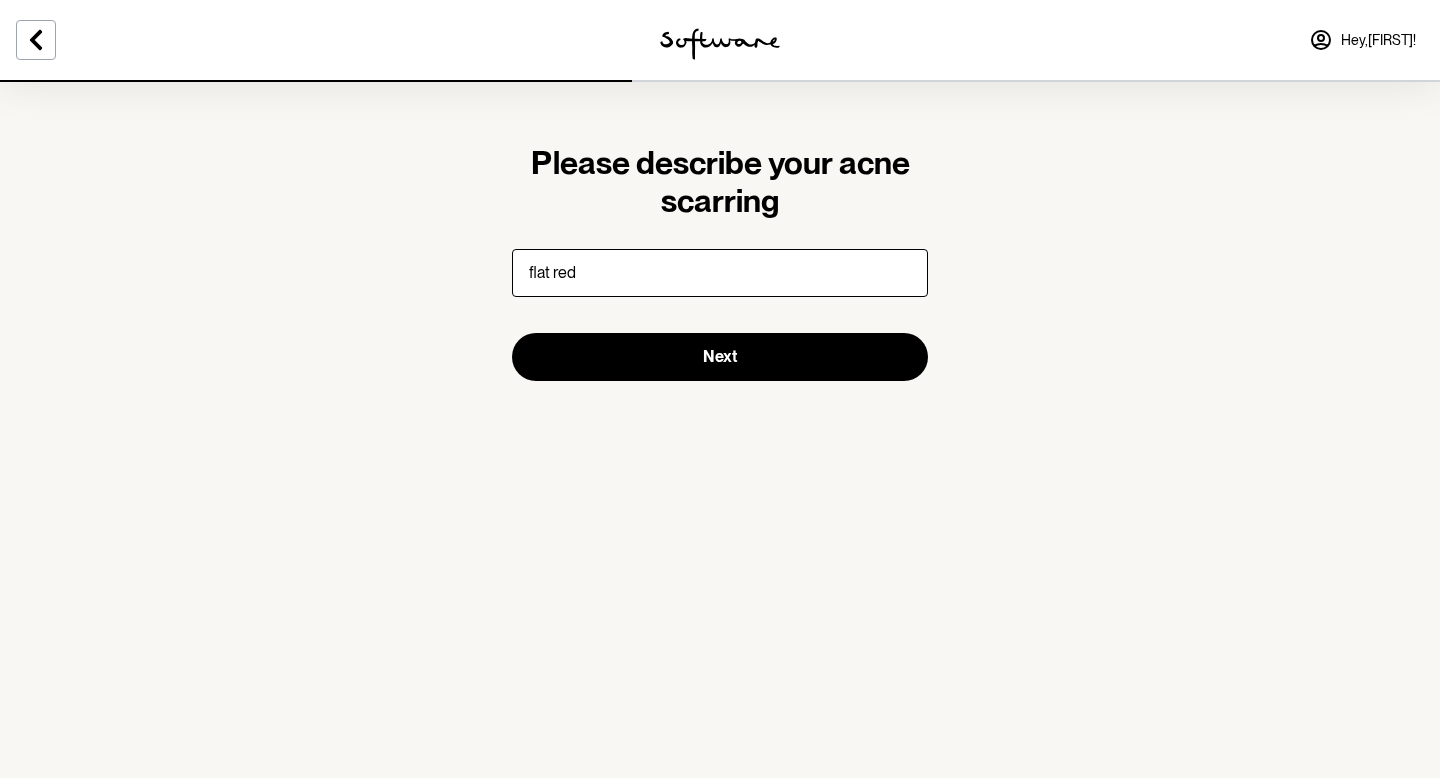 drag, startPoint x: 552, startPoint y: 266, endPoint x: 478, endPoint y: 267, distance: 74.00676 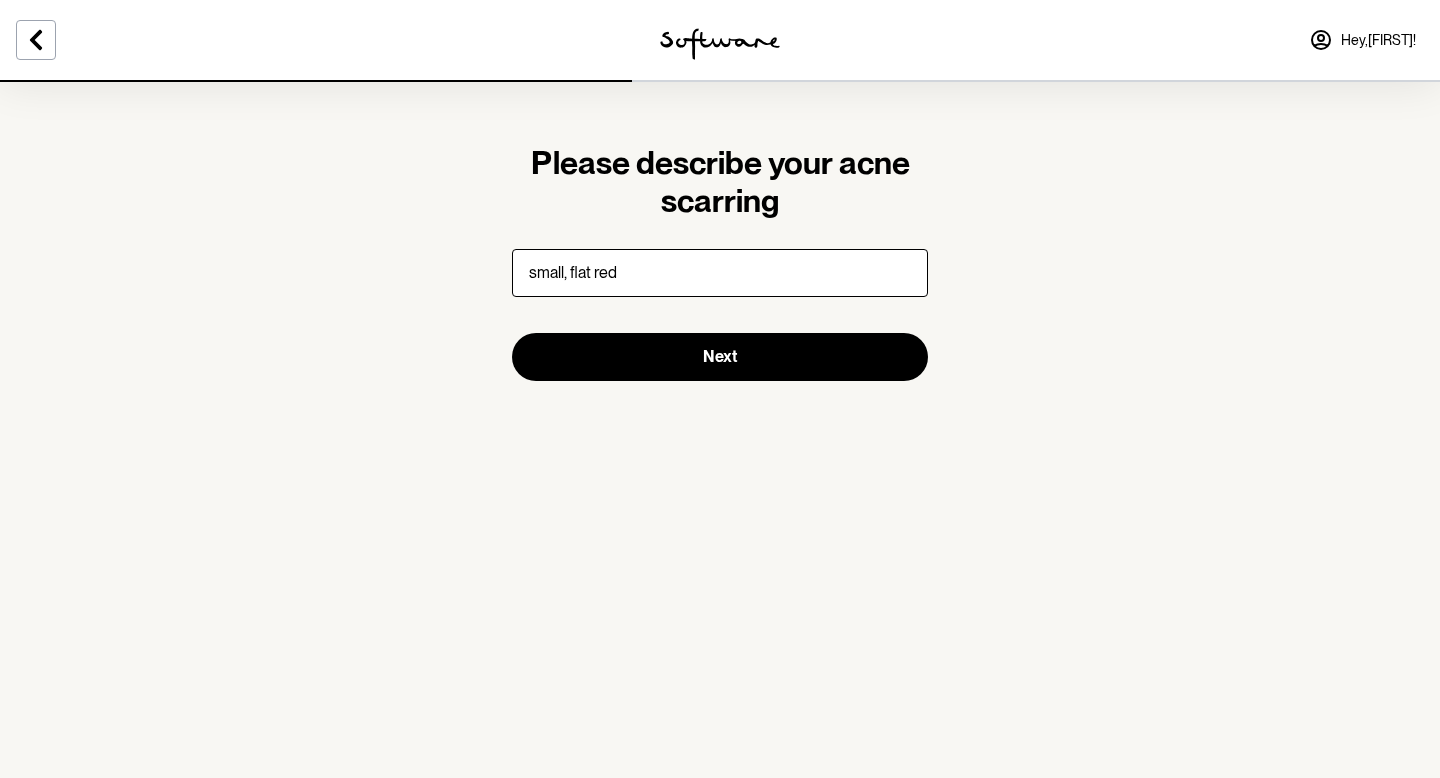 click on "small, flat red" at bounding box center [720, 273] 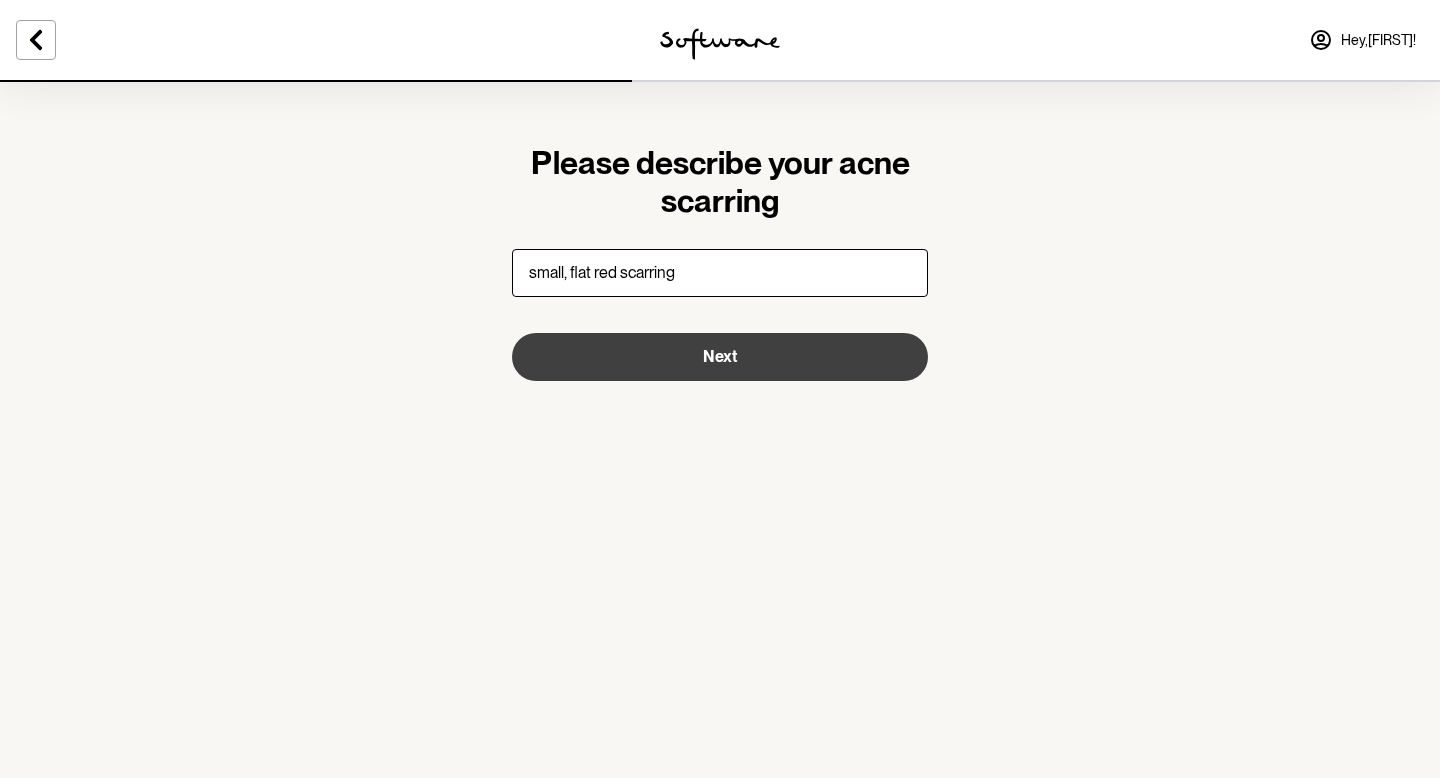 type on "small, flat red scarring" 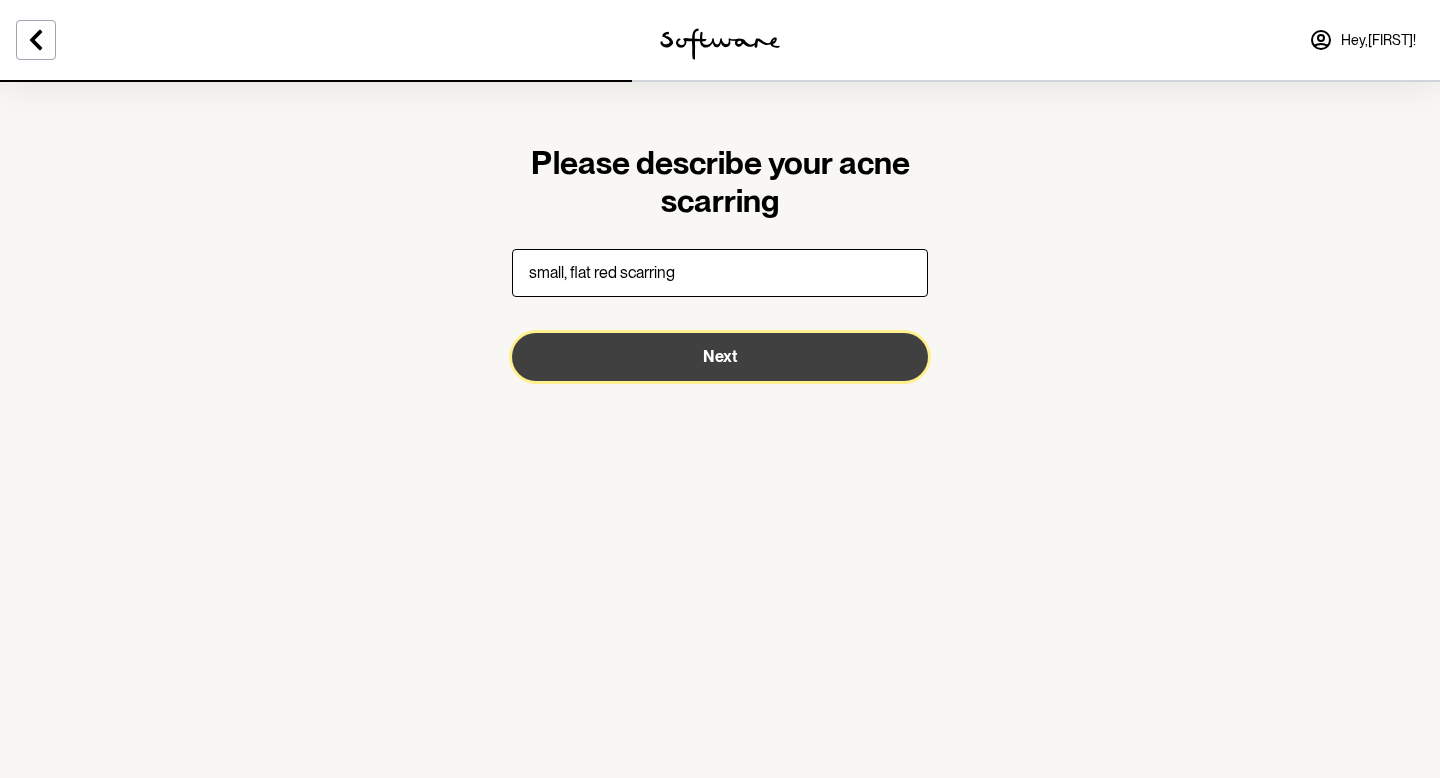 click on "Next" at bounding box center (720, 357) 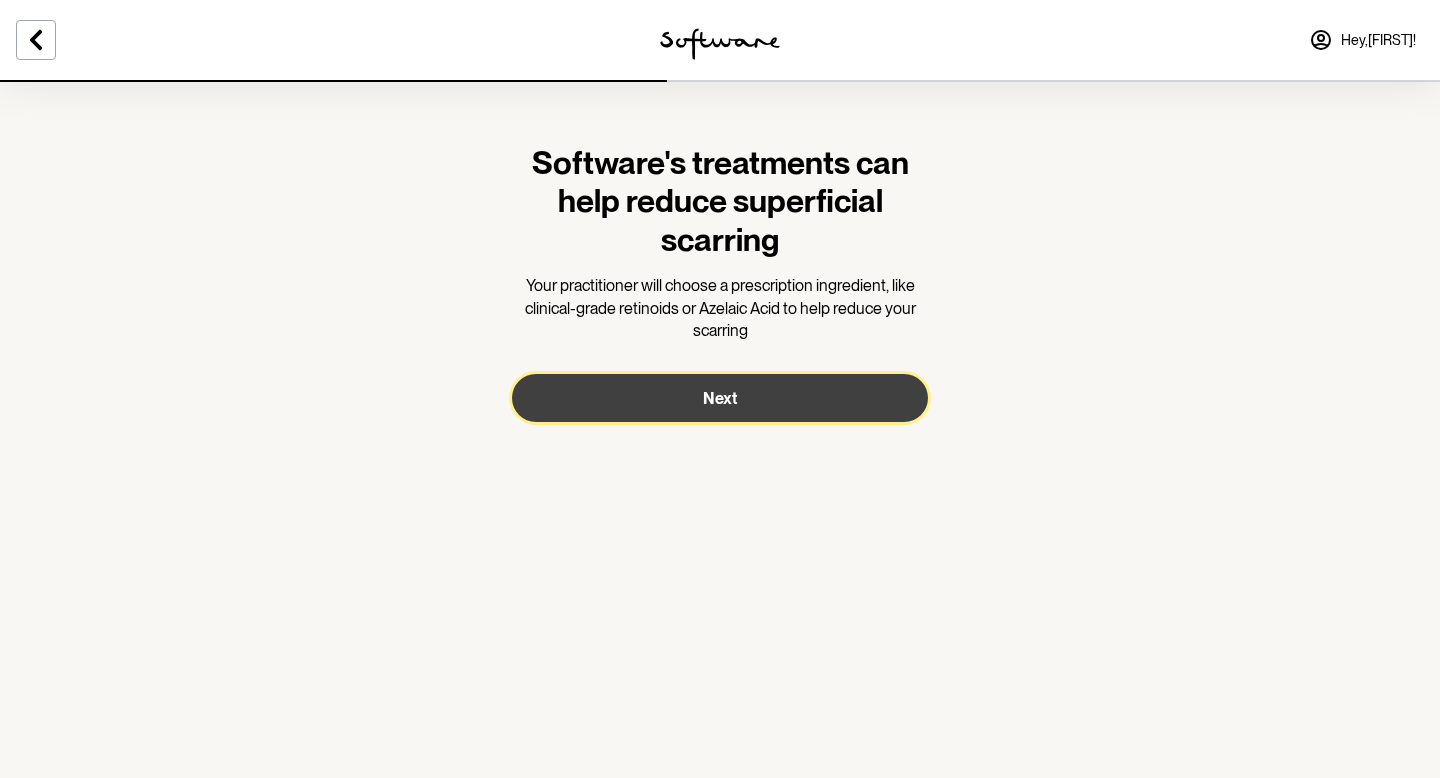 click on "Next" at bounding box center (720, 398) 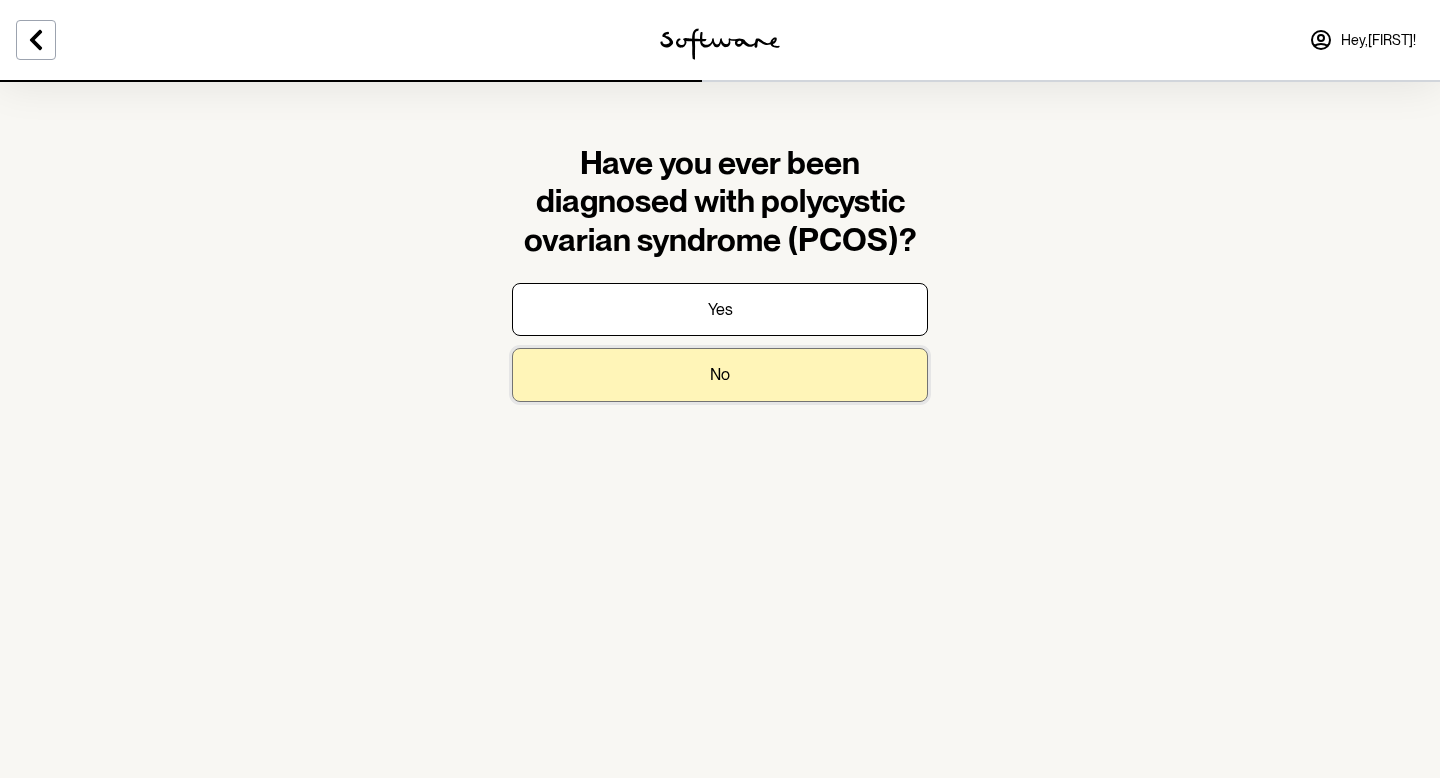 click on "No" at bounding box center (720, 374) 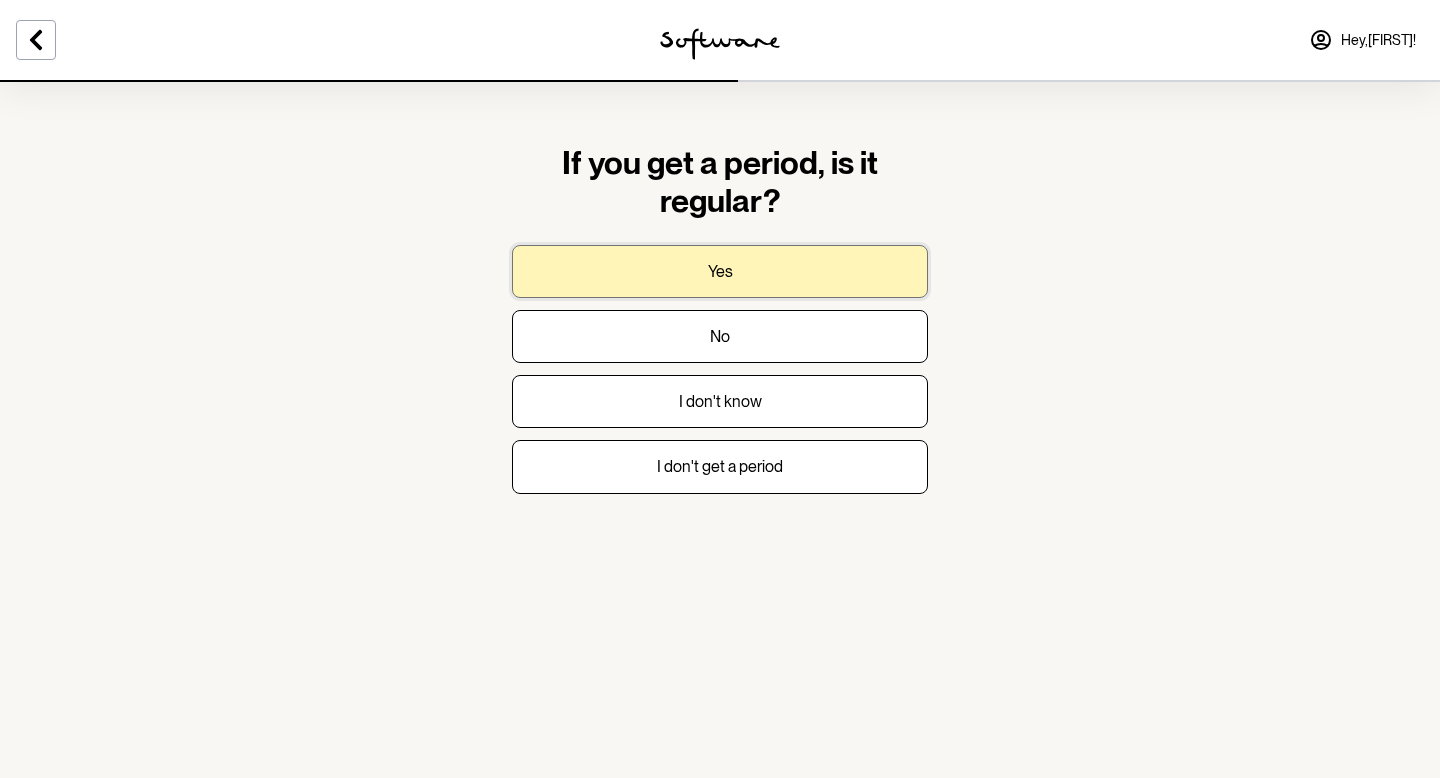 click on "Yes" at bounding box center [720, 271] 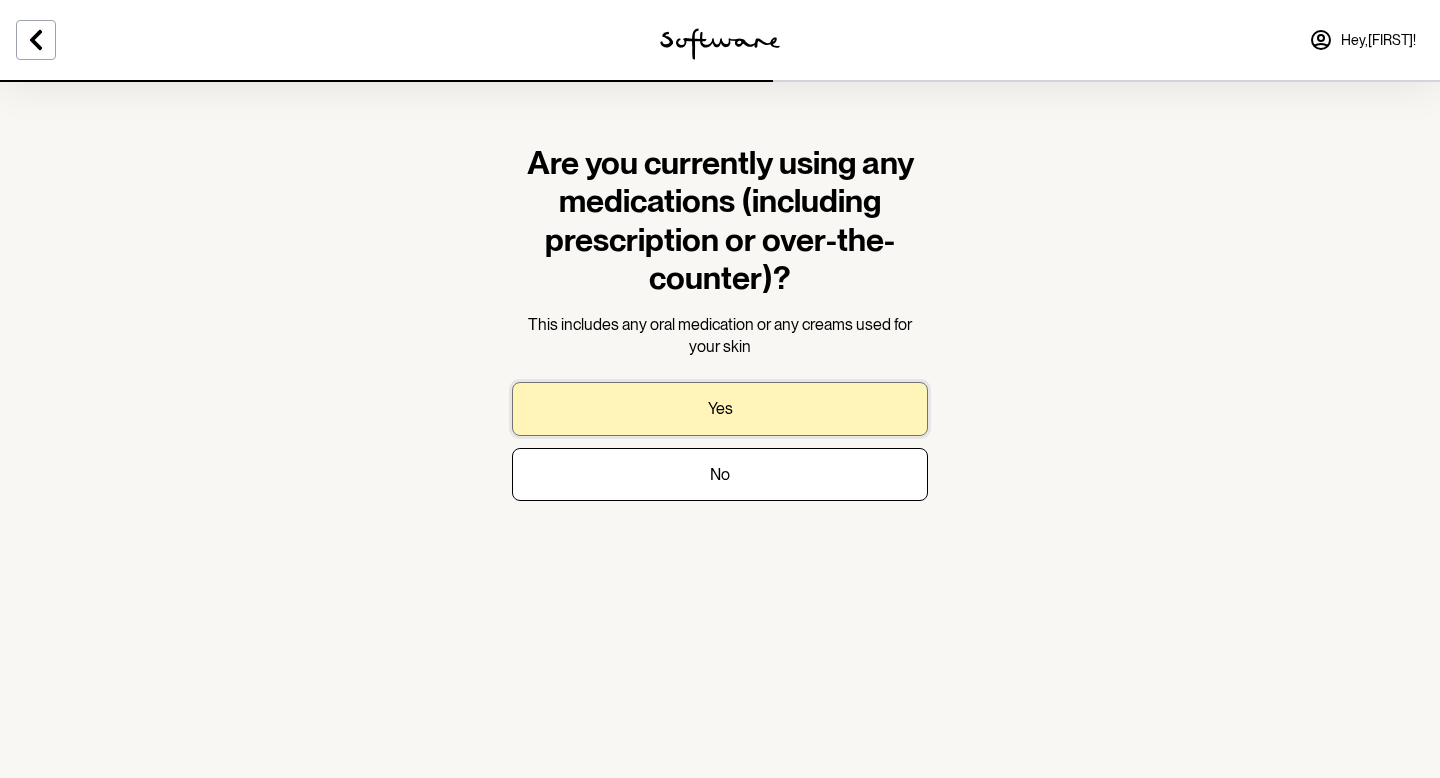 click on "Yes" at bounding box center (720, 408) 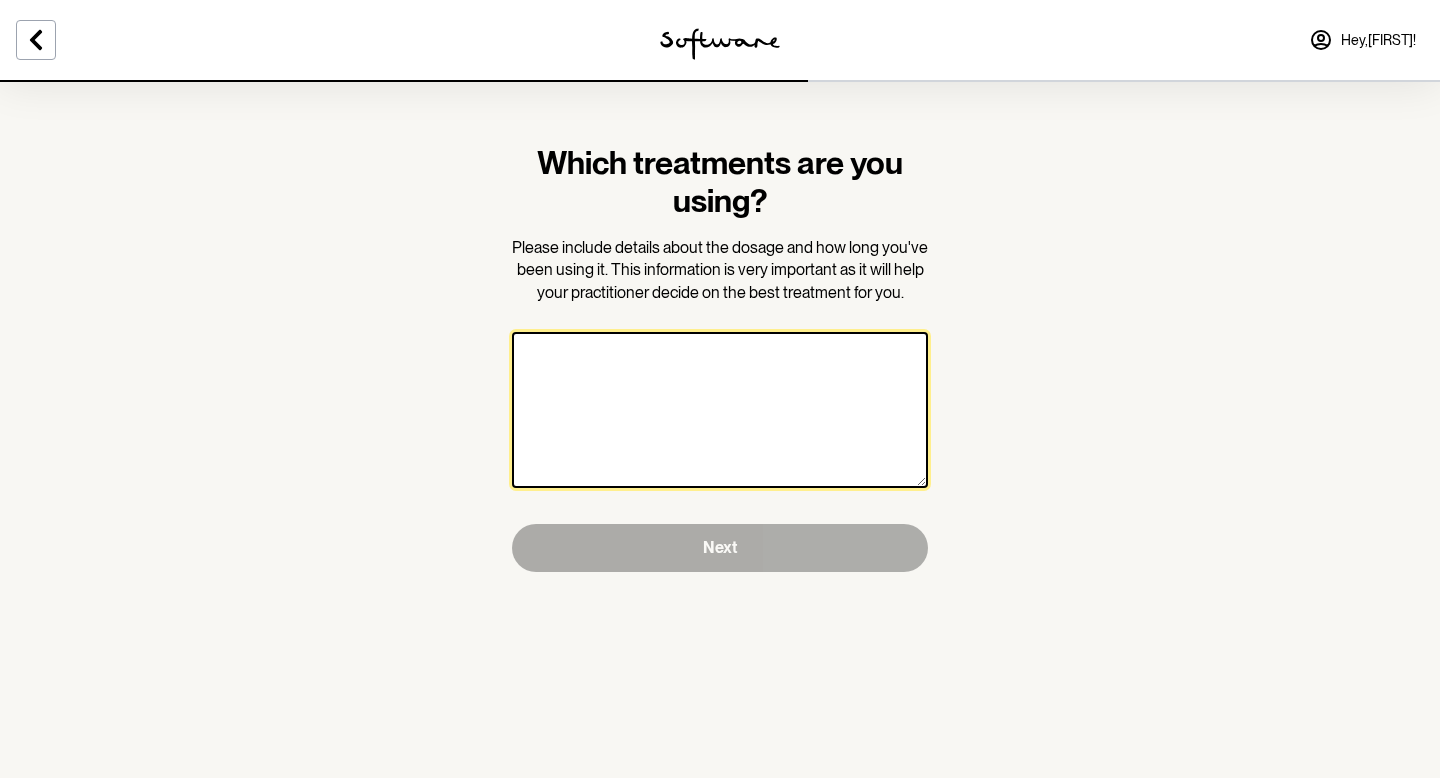 click at bounding box center [720, 410] 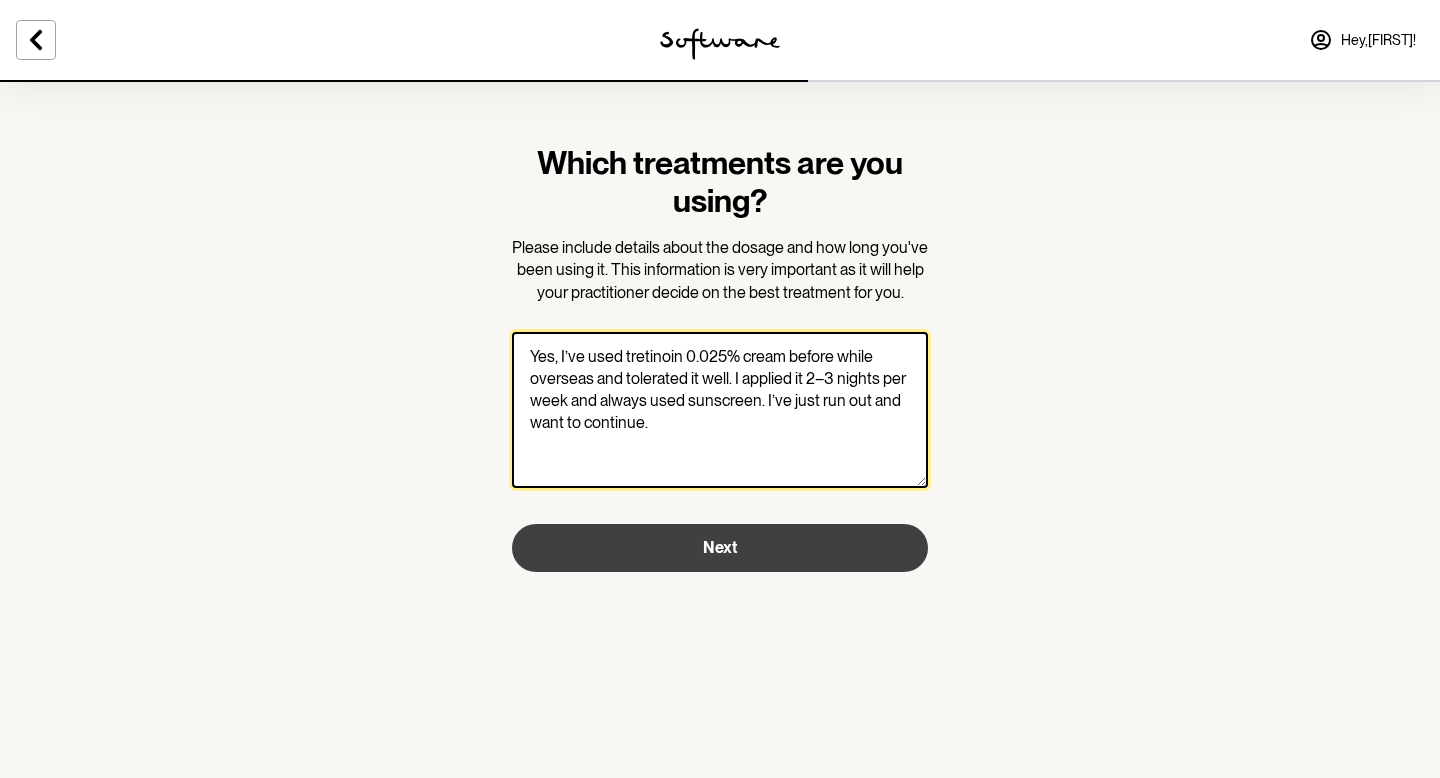 type on "Yes, I’ve used tretinoin 0.025% cream before while overseas and tolerated it well. I applied it 2–3 nights per week and always used sunscreen. I’ve just run out and want to continue." 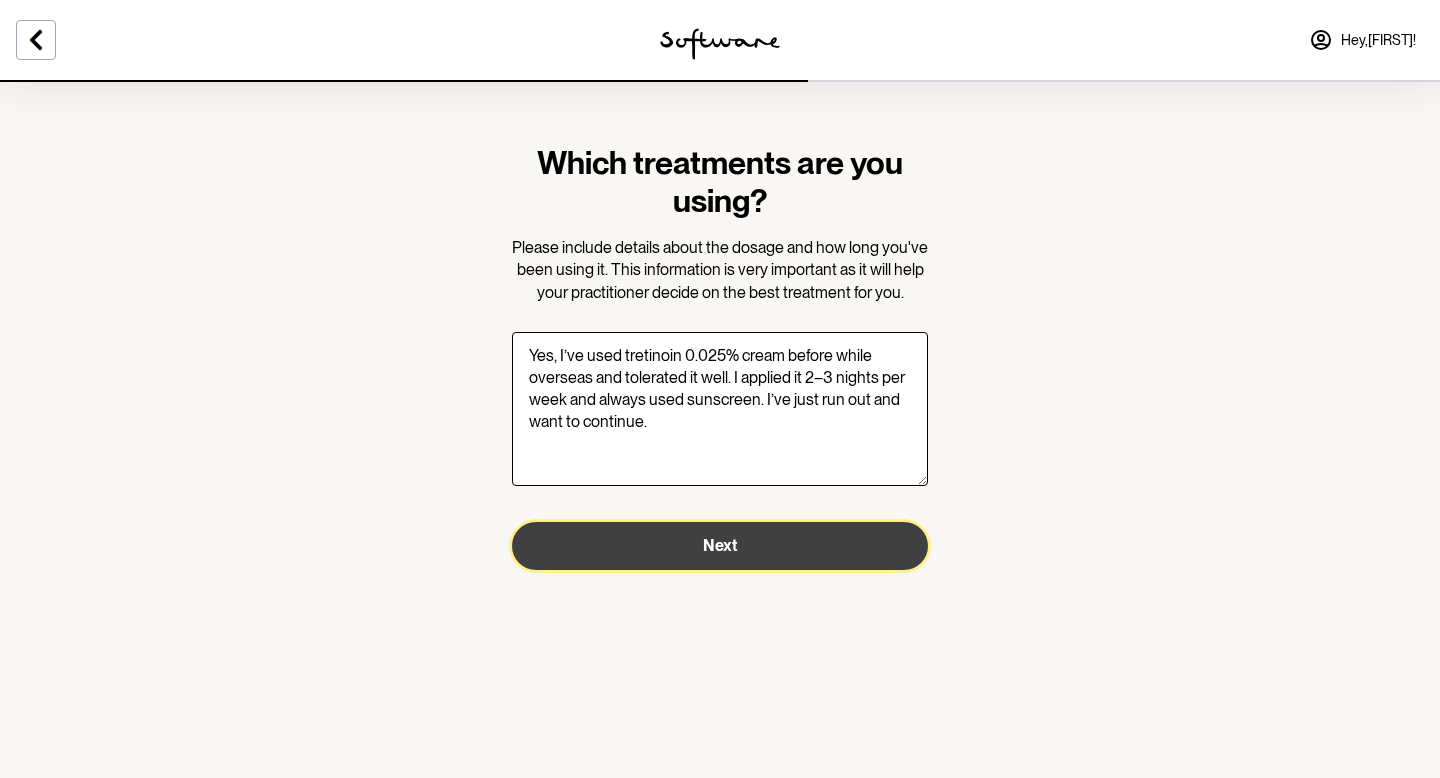 click on "Next" at bounding box center (720, 546) 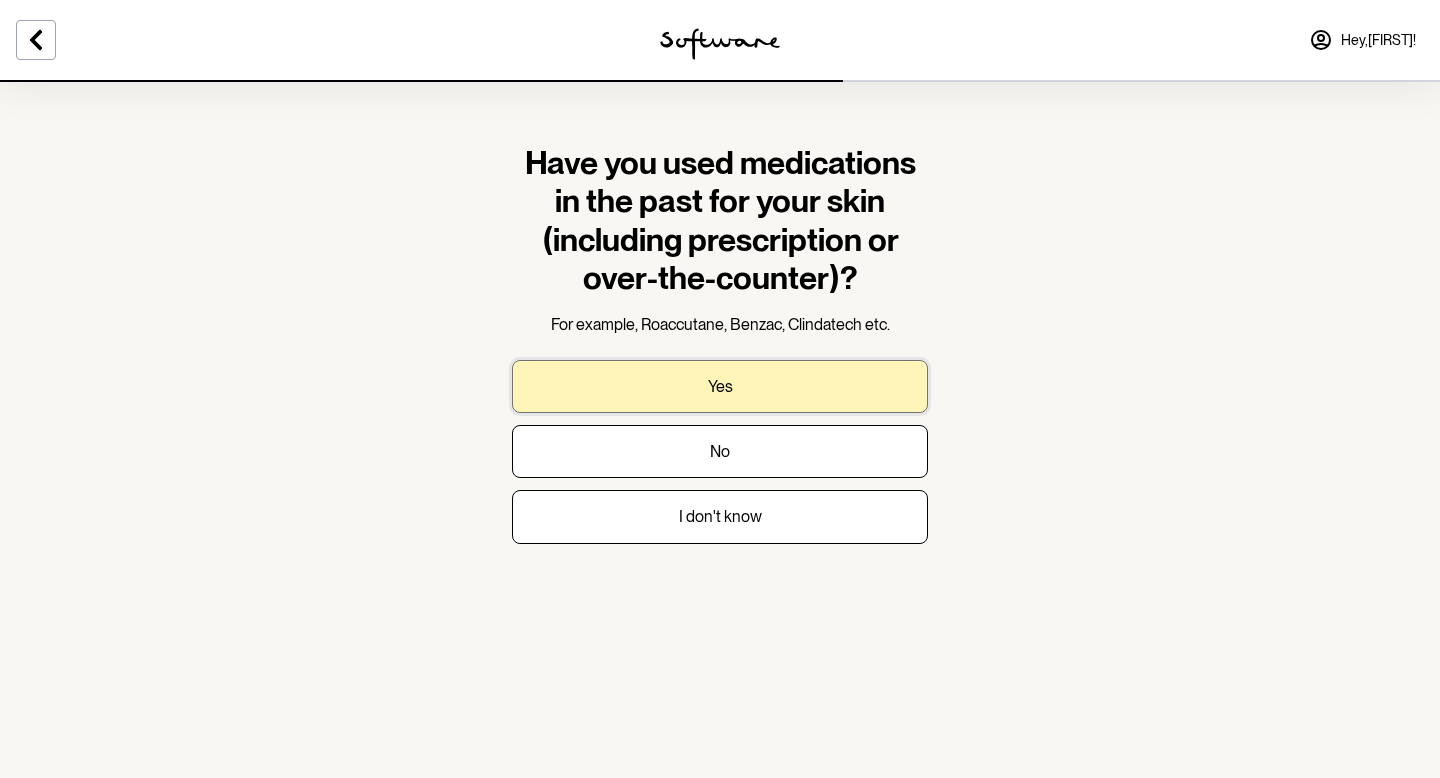click on "Yes" at bounding box center [720, 386] 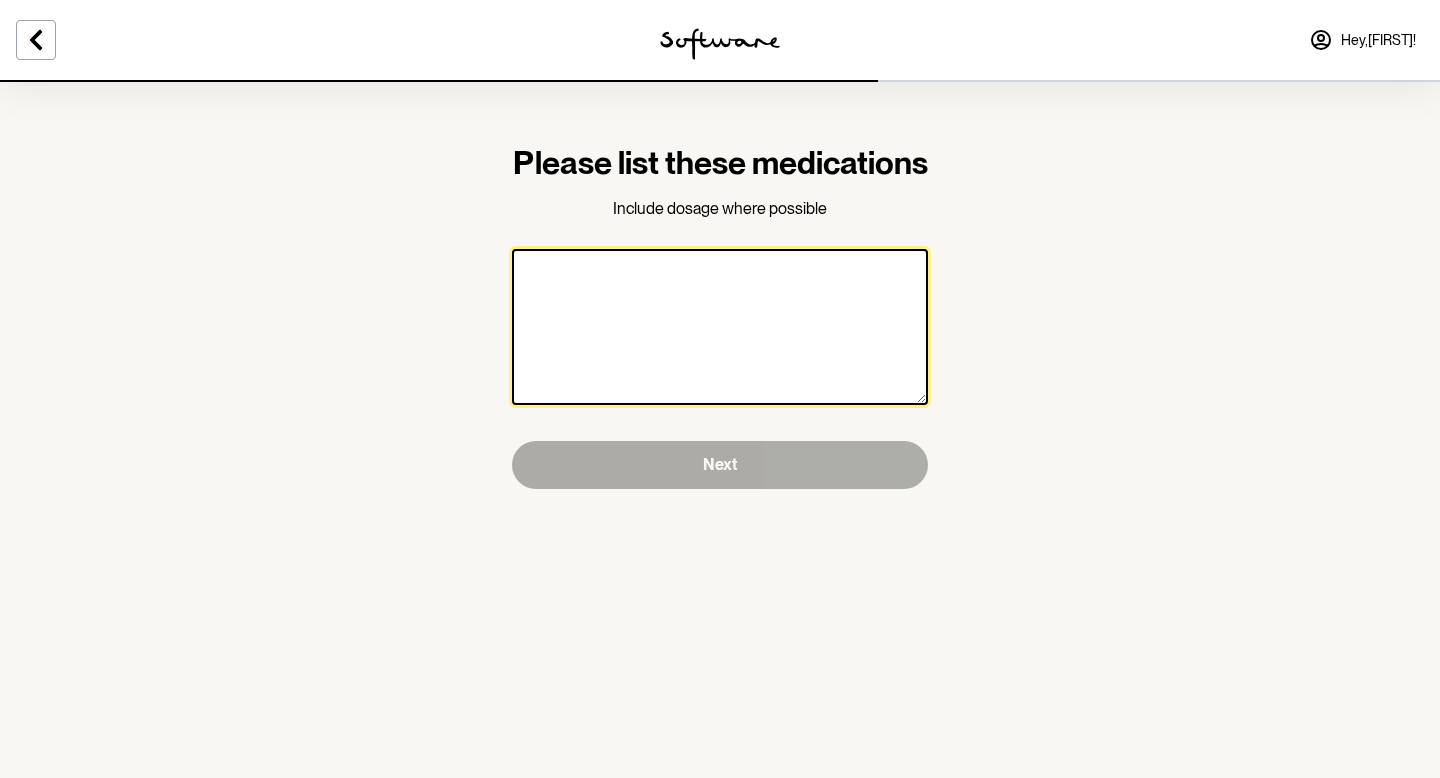 click at bounding box center [720, 327] 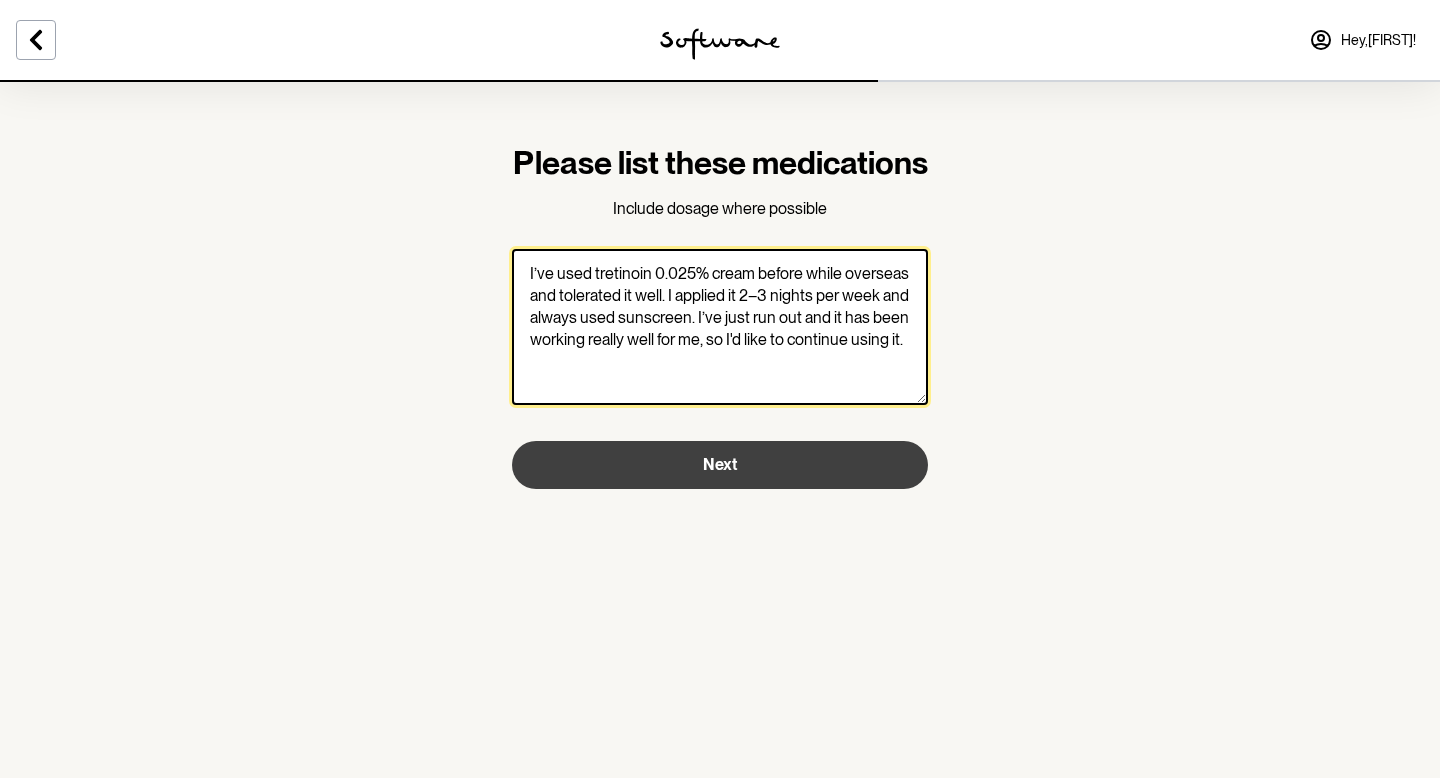type on "I’ve used tretinoin 0.025% cream before while overseas and tolerated it well. I applied it 2–3 nights per week and always used sunscreen. I’ve just run out and it has been working really well for me, so I'd like to continue using it." 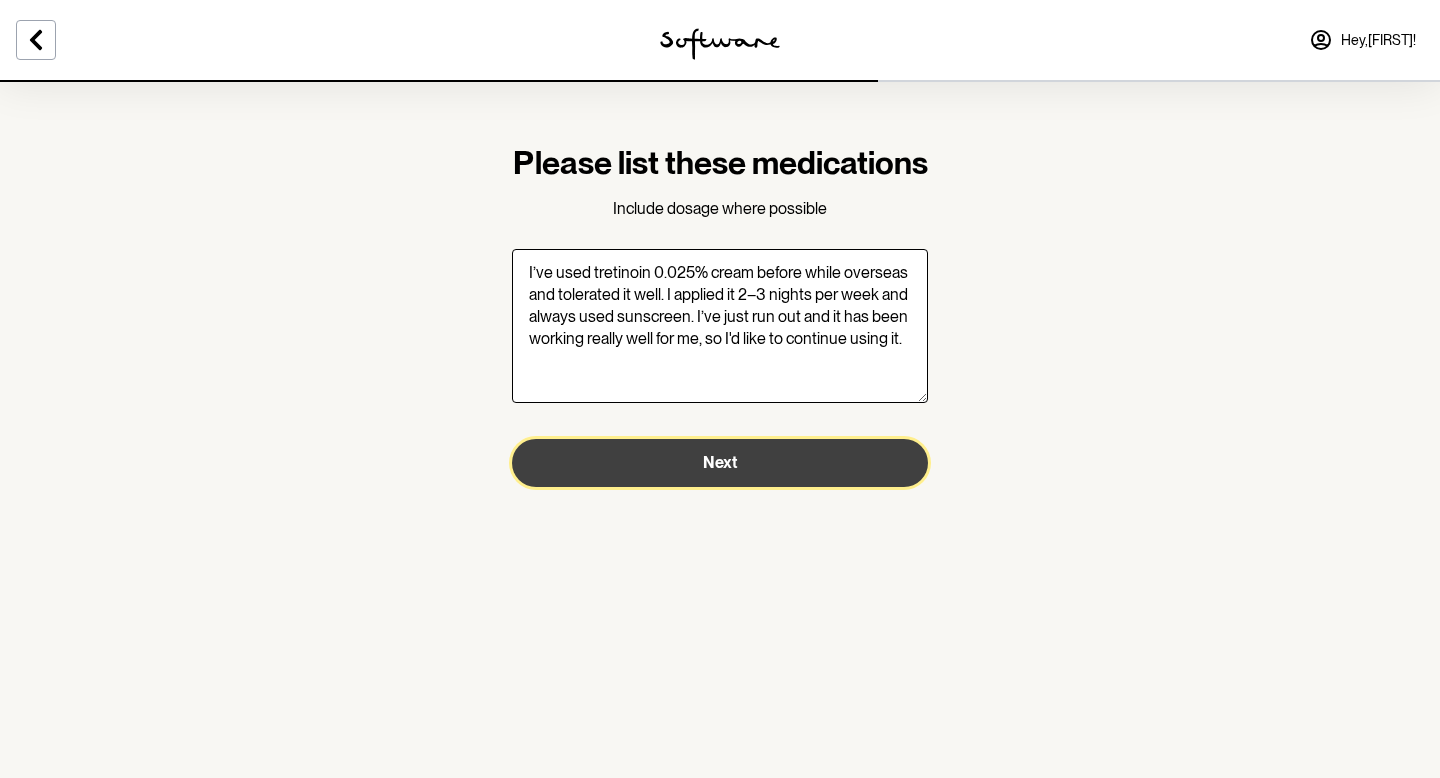 click on "Next" at bounding box center (720, 463) 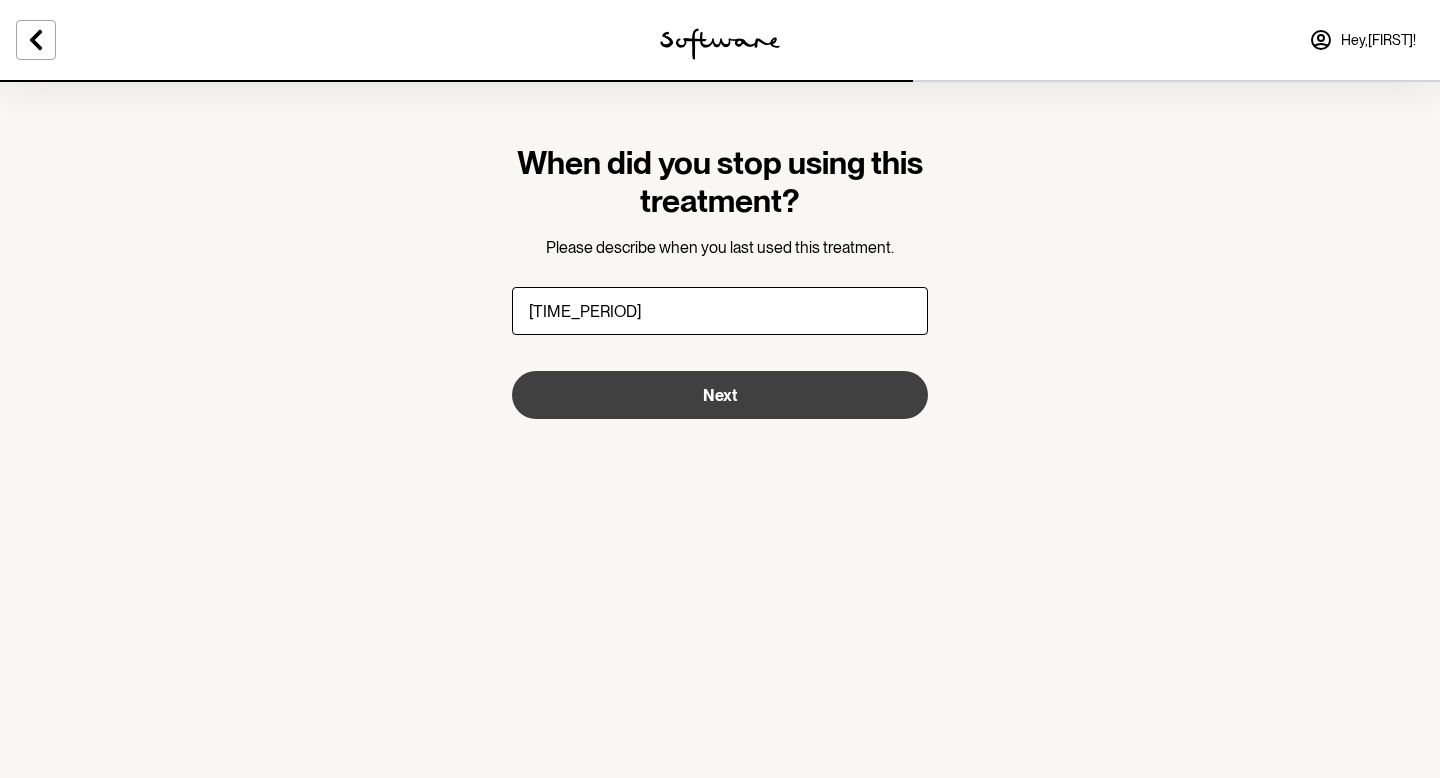 type on "[TIME_PERIOD]" 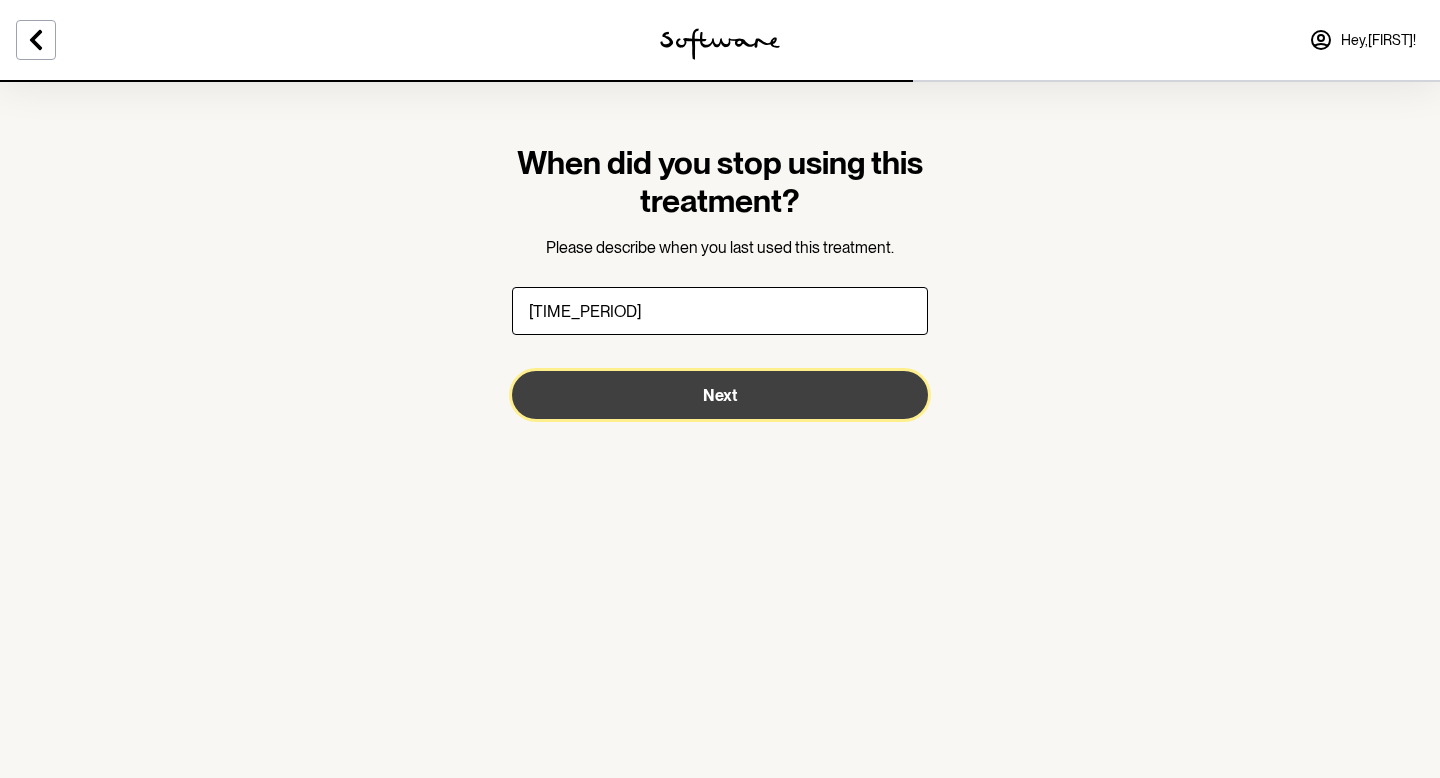 click on "Next" at bounding box center (720, 395) 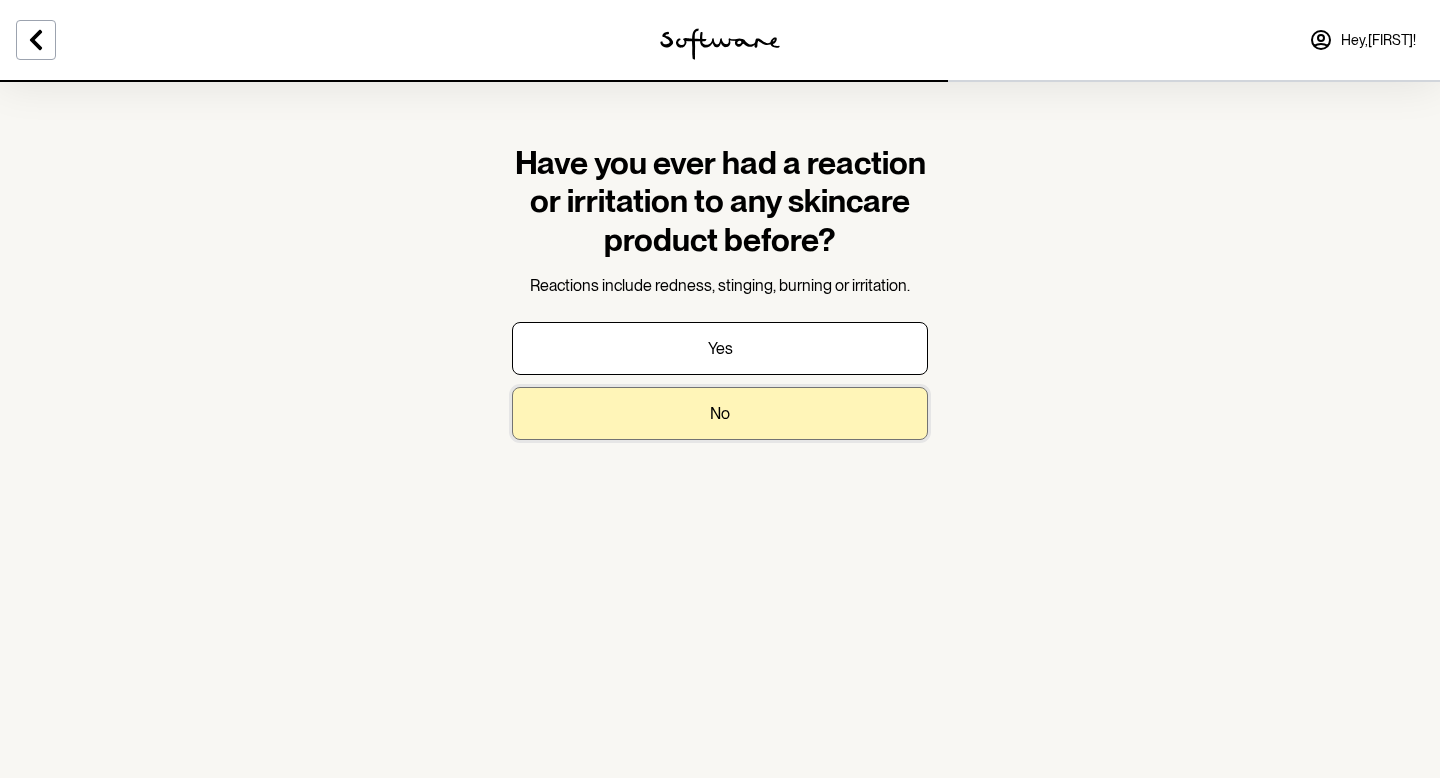 click on "No" at bounding box center [720, 413] 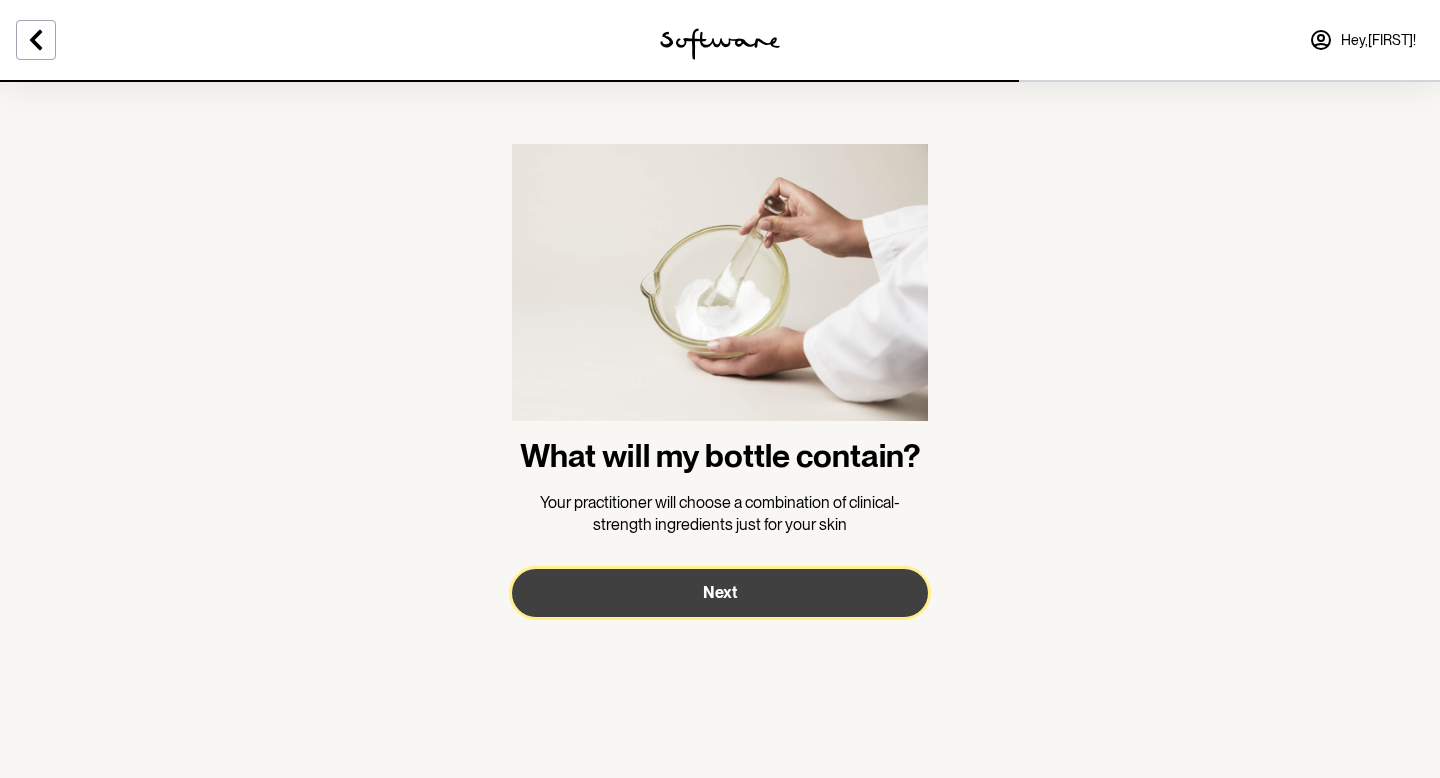 click on "Next" at bounding box center [720, 593] 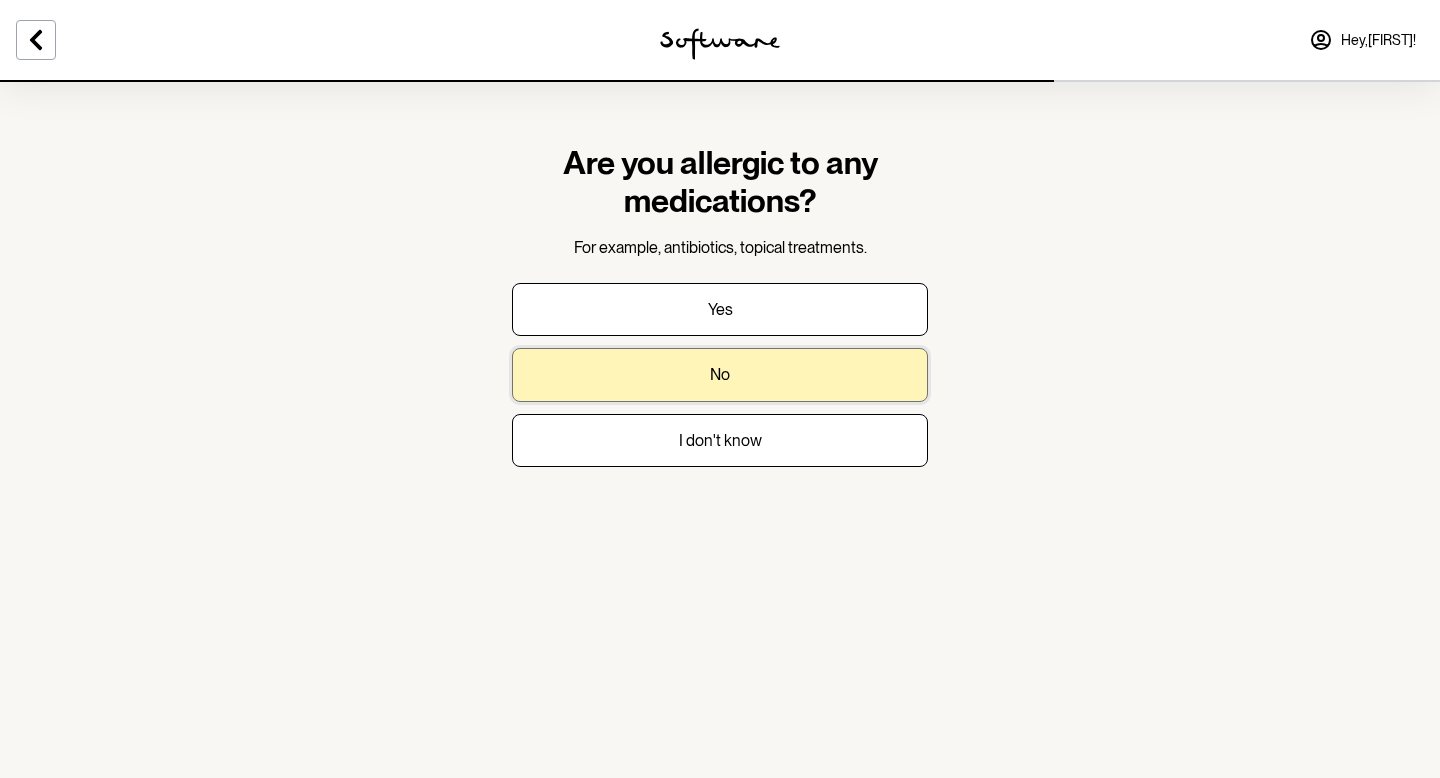 click on "No" at bounding box center (720, 374) 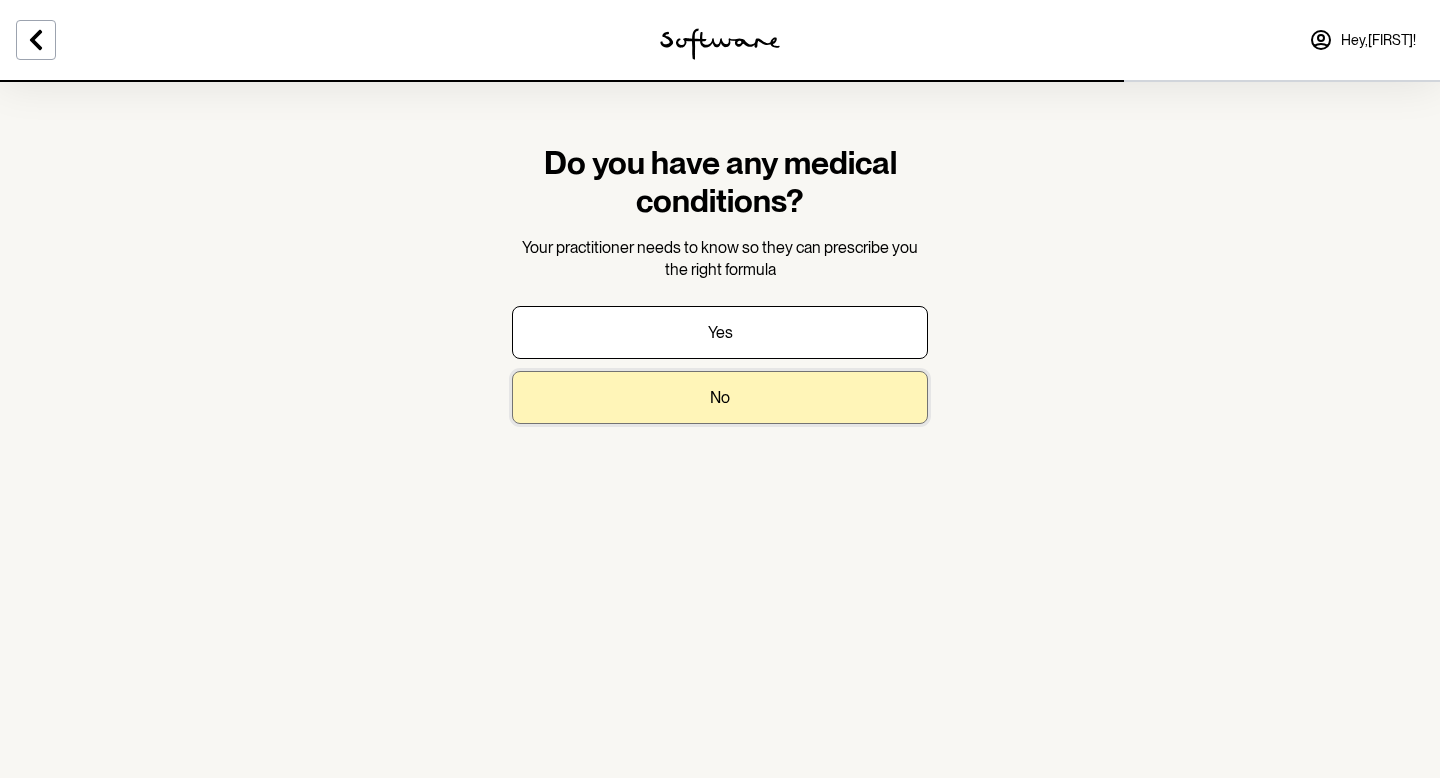 click on "No" at bounding box center (720, 397) 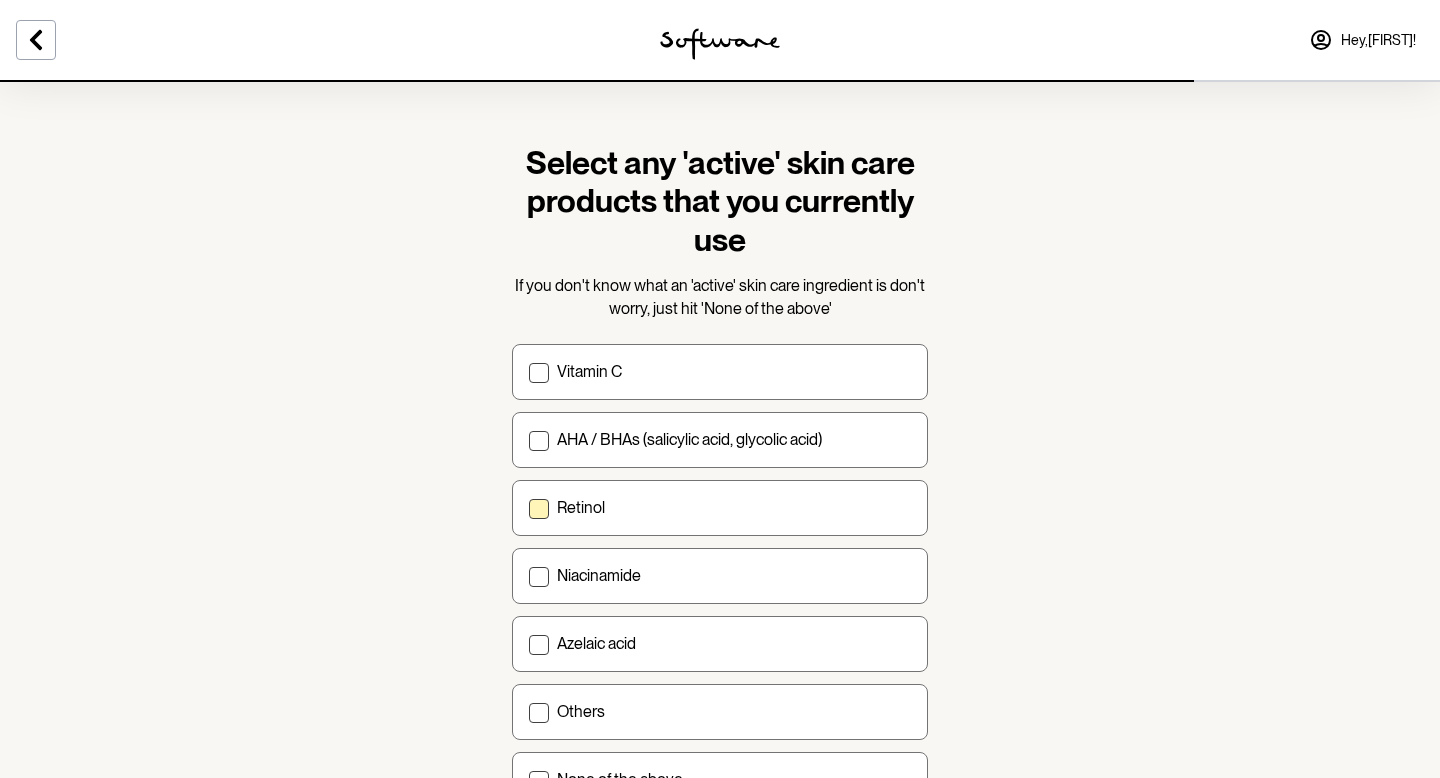click on "Retinol" at bounding box center [734, 507] 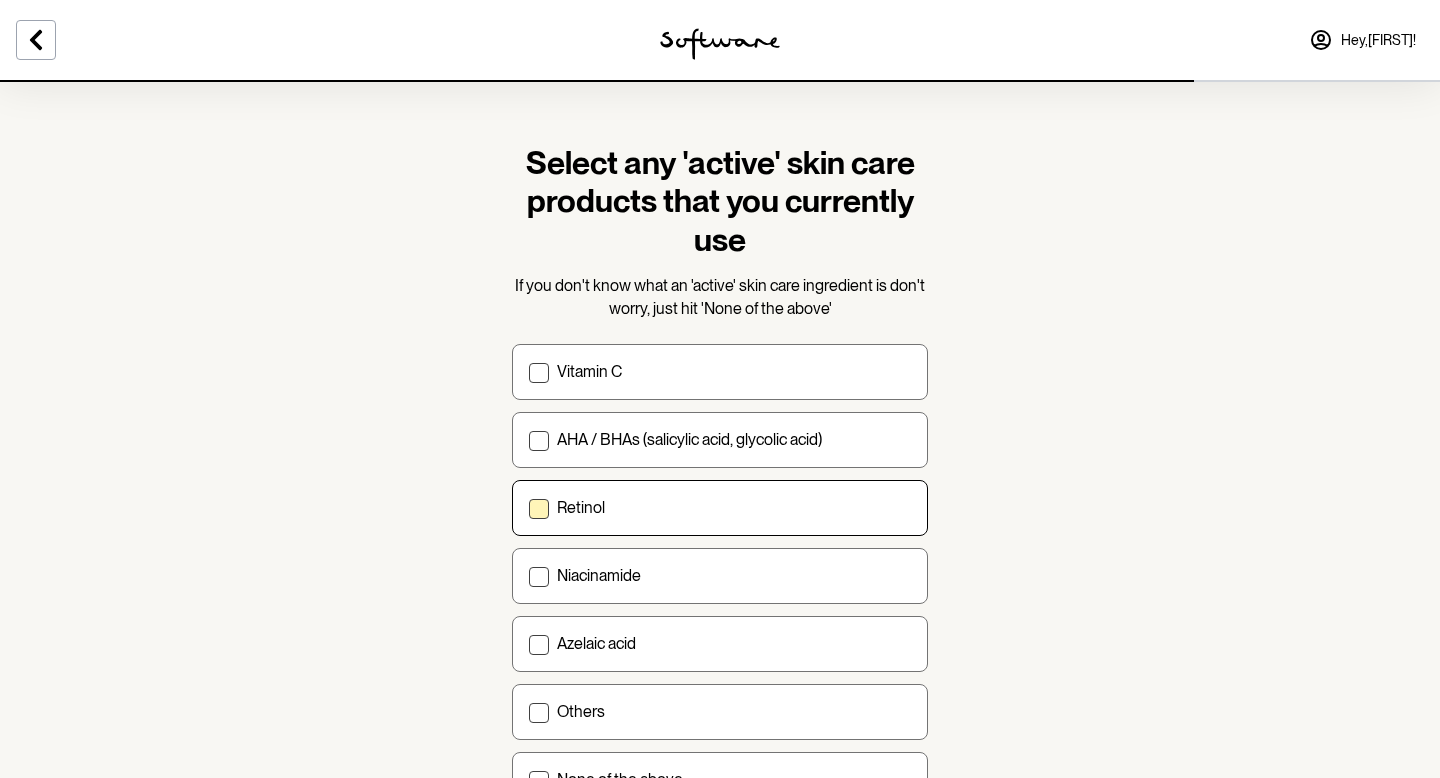 click on "Retinol" at bounding box center [528, 508] 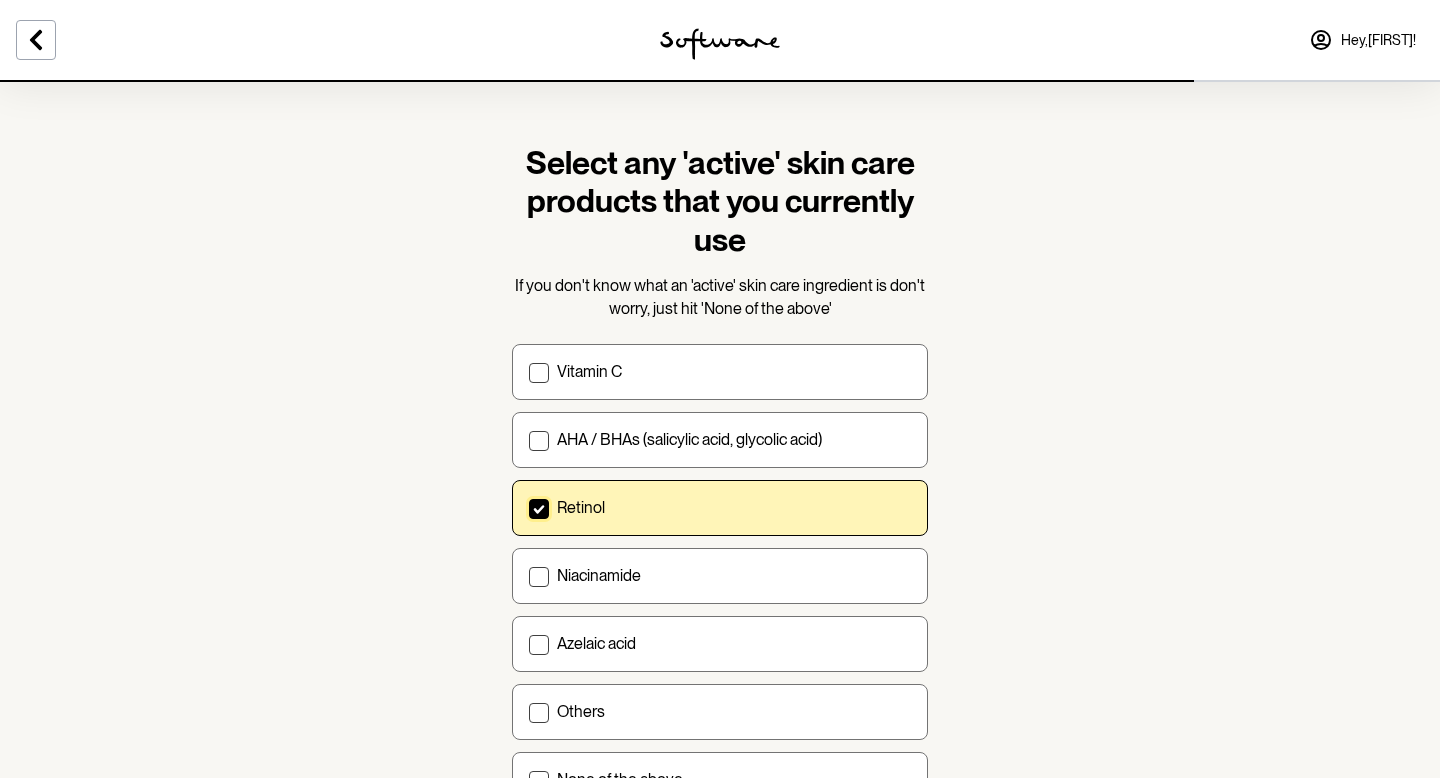 scroll, scrollTop: 174, scrollLeft: 0, axis: vertical 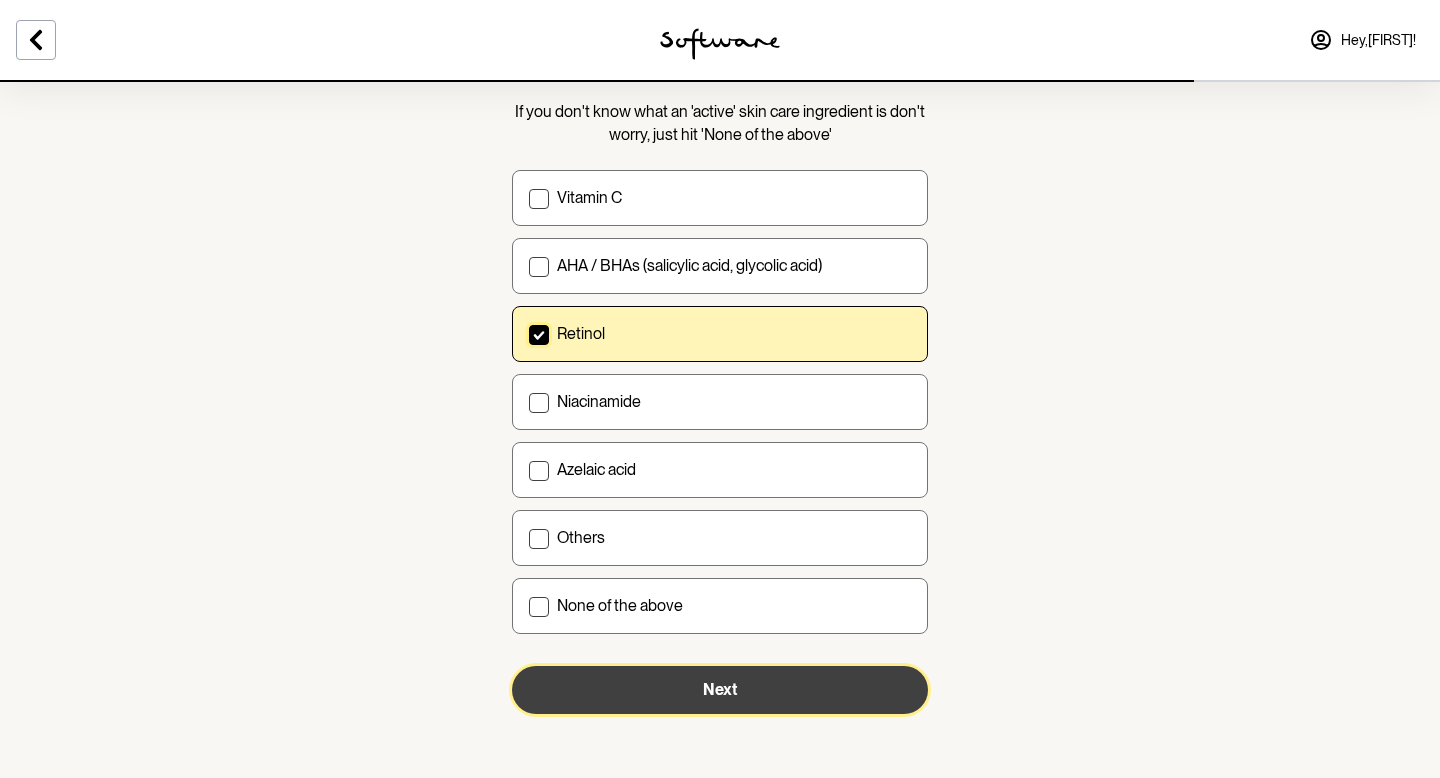 click on "Next" at bounding box center [720, 689] 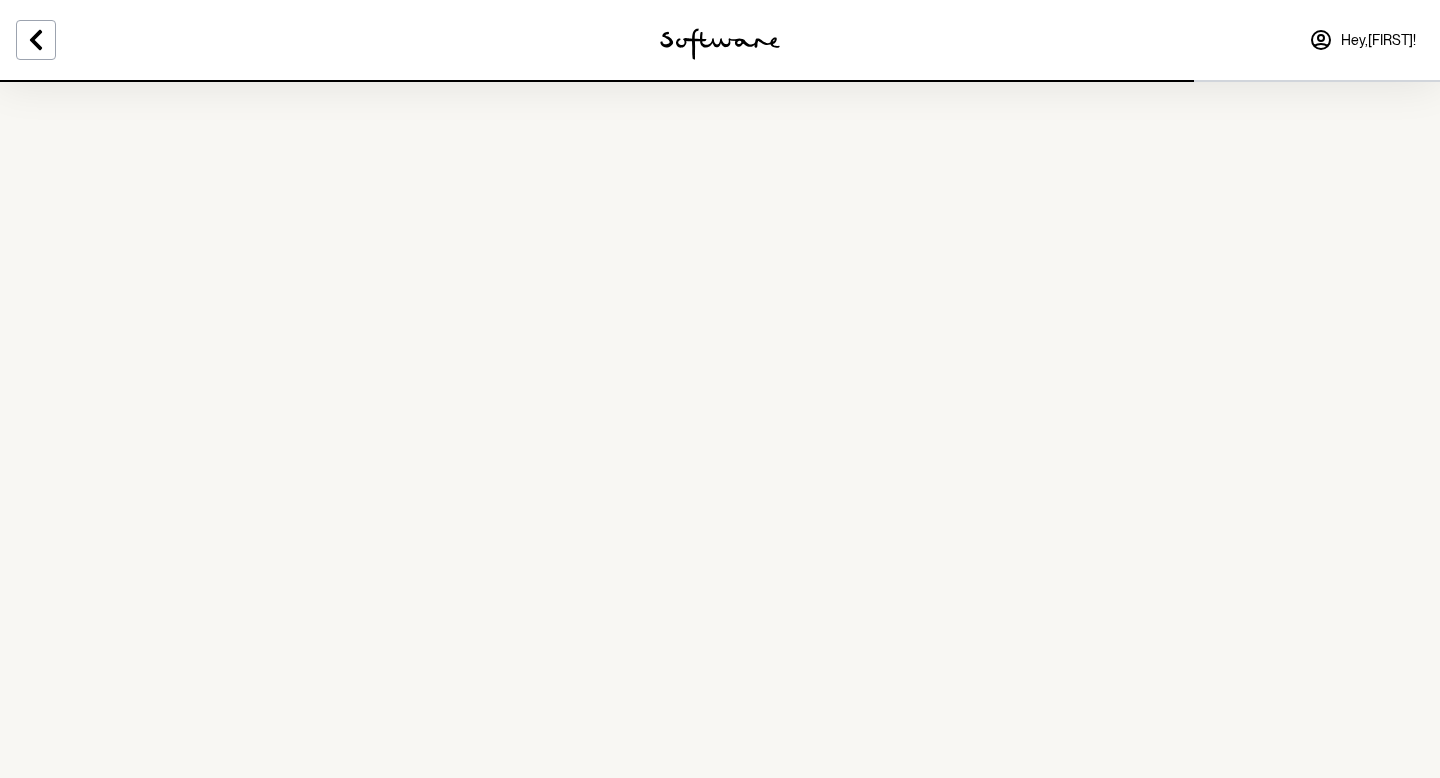 scroll, scrollTop: 0, scrollLeft: 0, axis: both 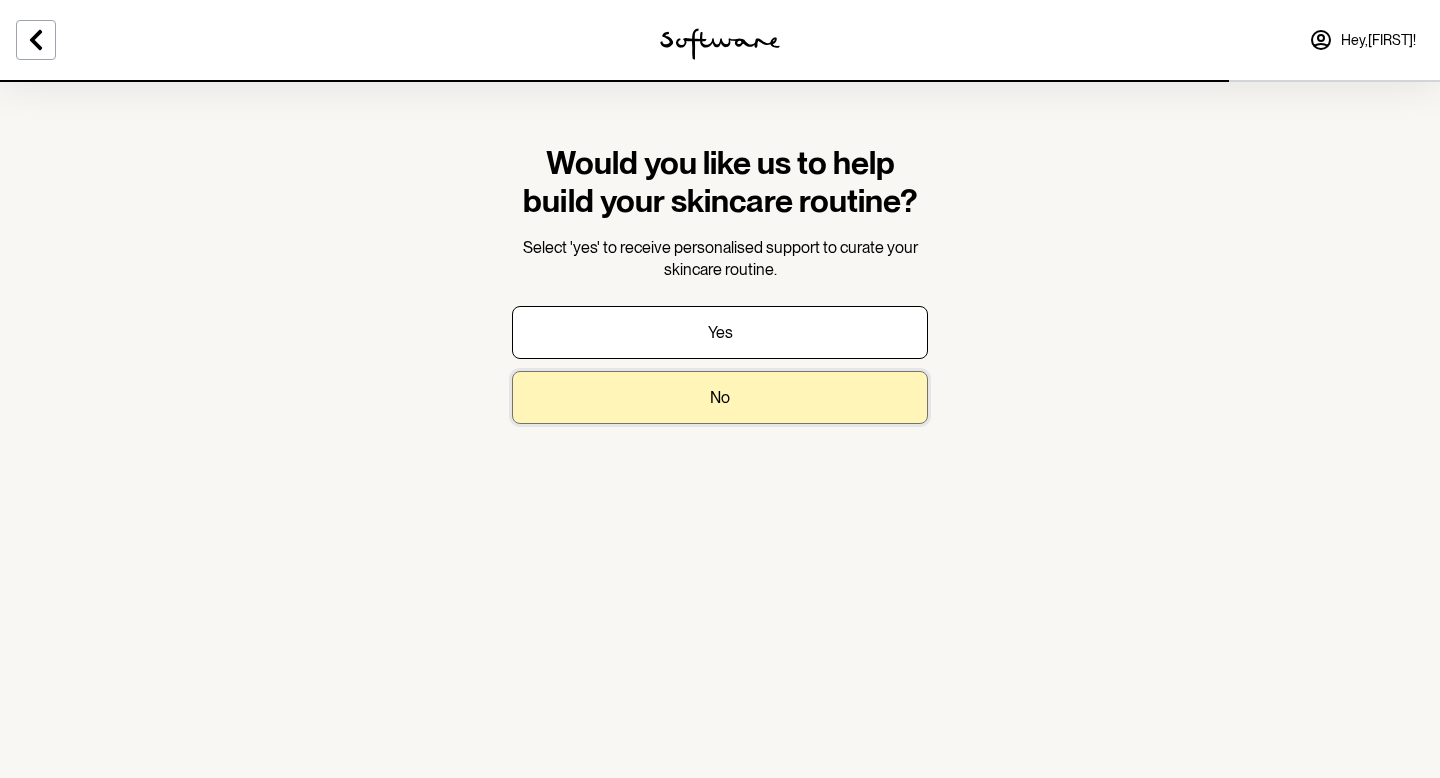 click on "No" at bounding box center (720, 397) 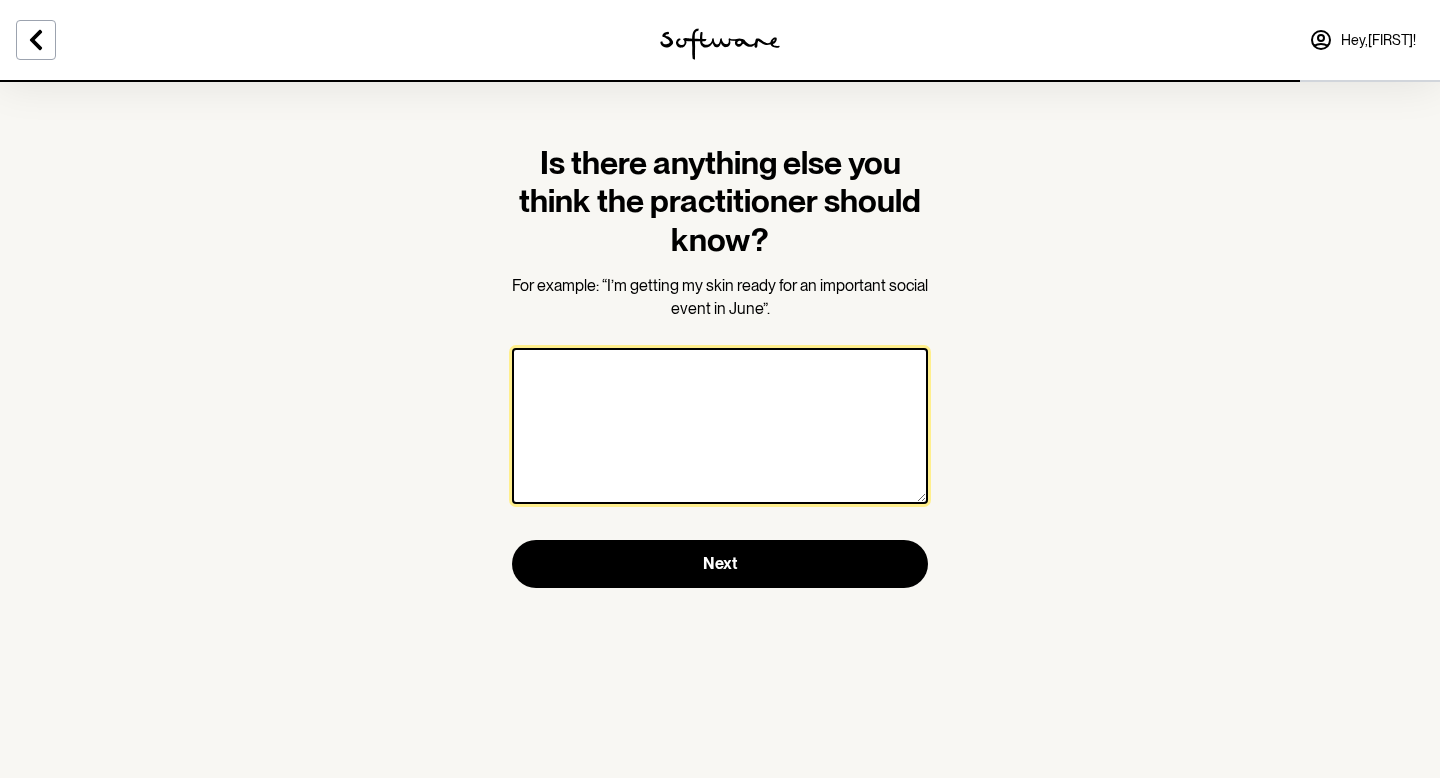 click at bounding box center (720, 426) 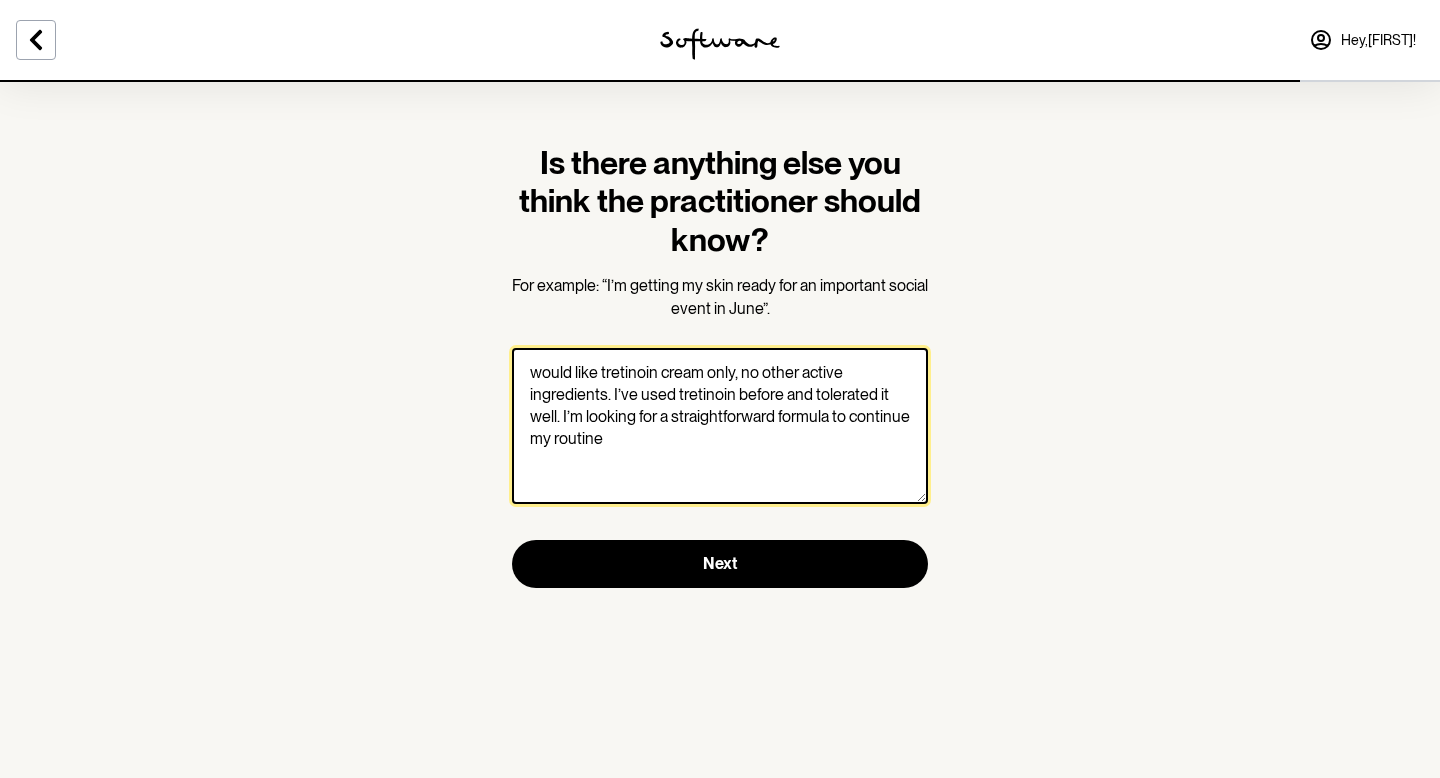 click on "would like tretinoin cream only, no other active ingredients. I’ve used tretinoin before and tolerated it well. I’m looking for a straightforward formula to continue my routine" at bounding box center (720, 426) 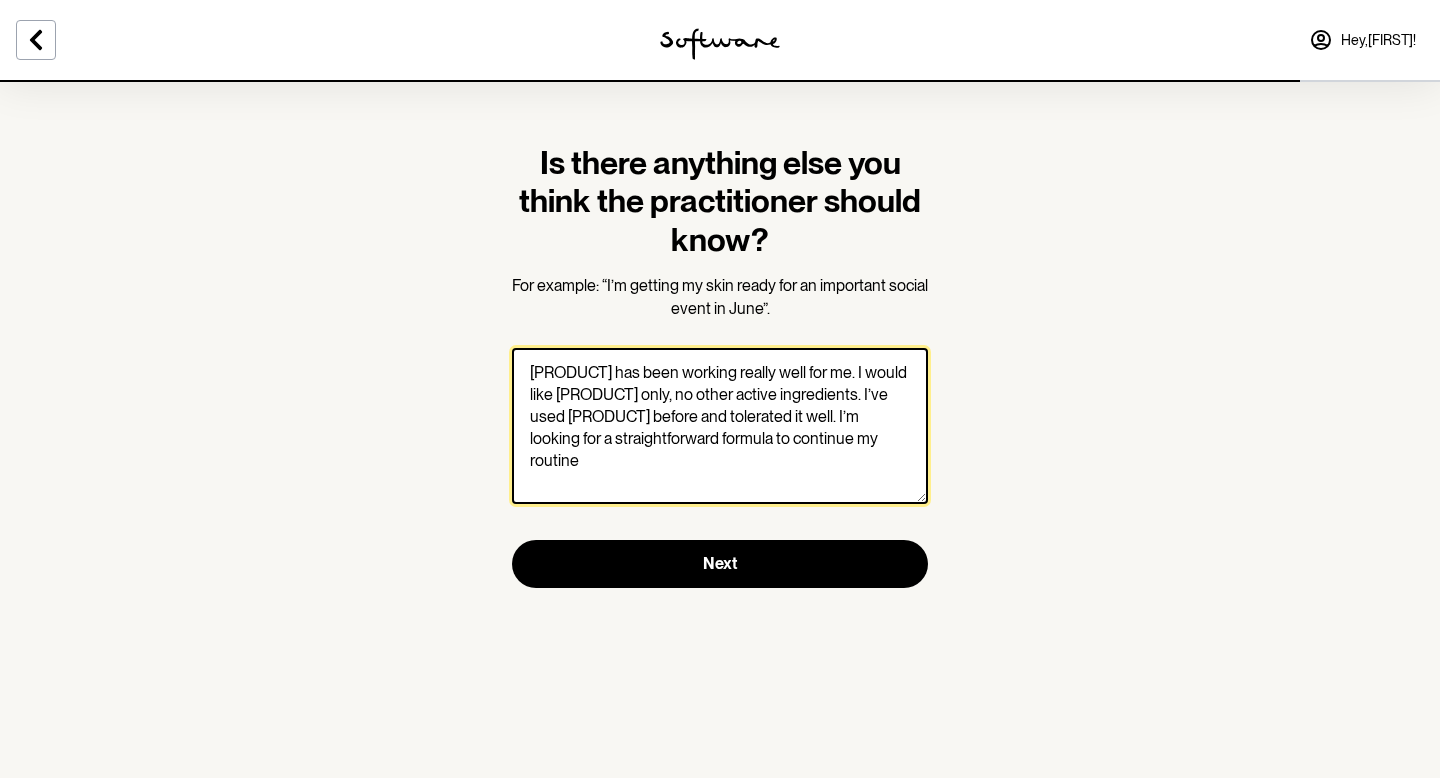 drag, startPoint x: 888, startPoint y: 373, endPoint x: 451, endPoint y: 361, distance: 437.16473 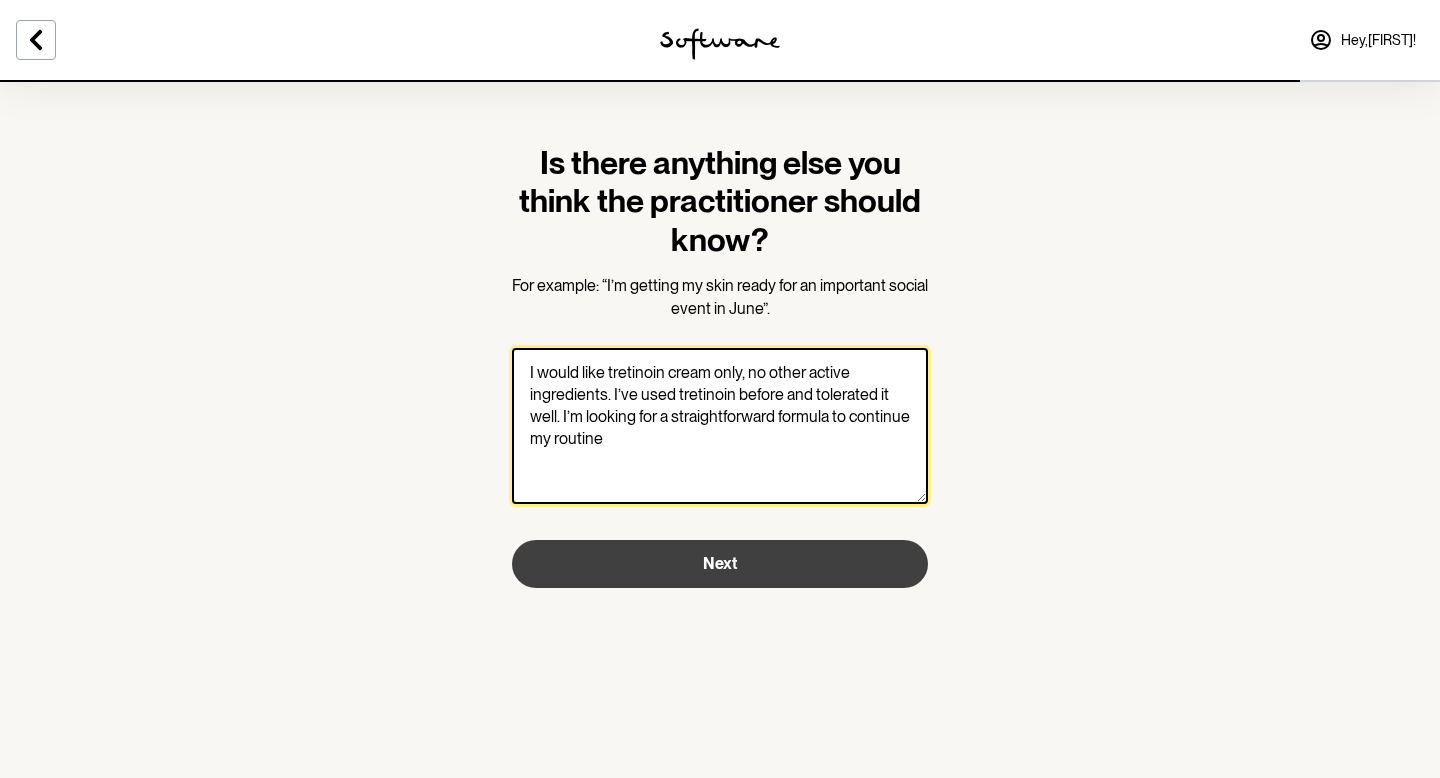 type on "I would like tretinoin cream only, no other active ingredients. I’ve used tretinoin before and tolerated it well. I’m looking for a straightforward formula to continue my routine" 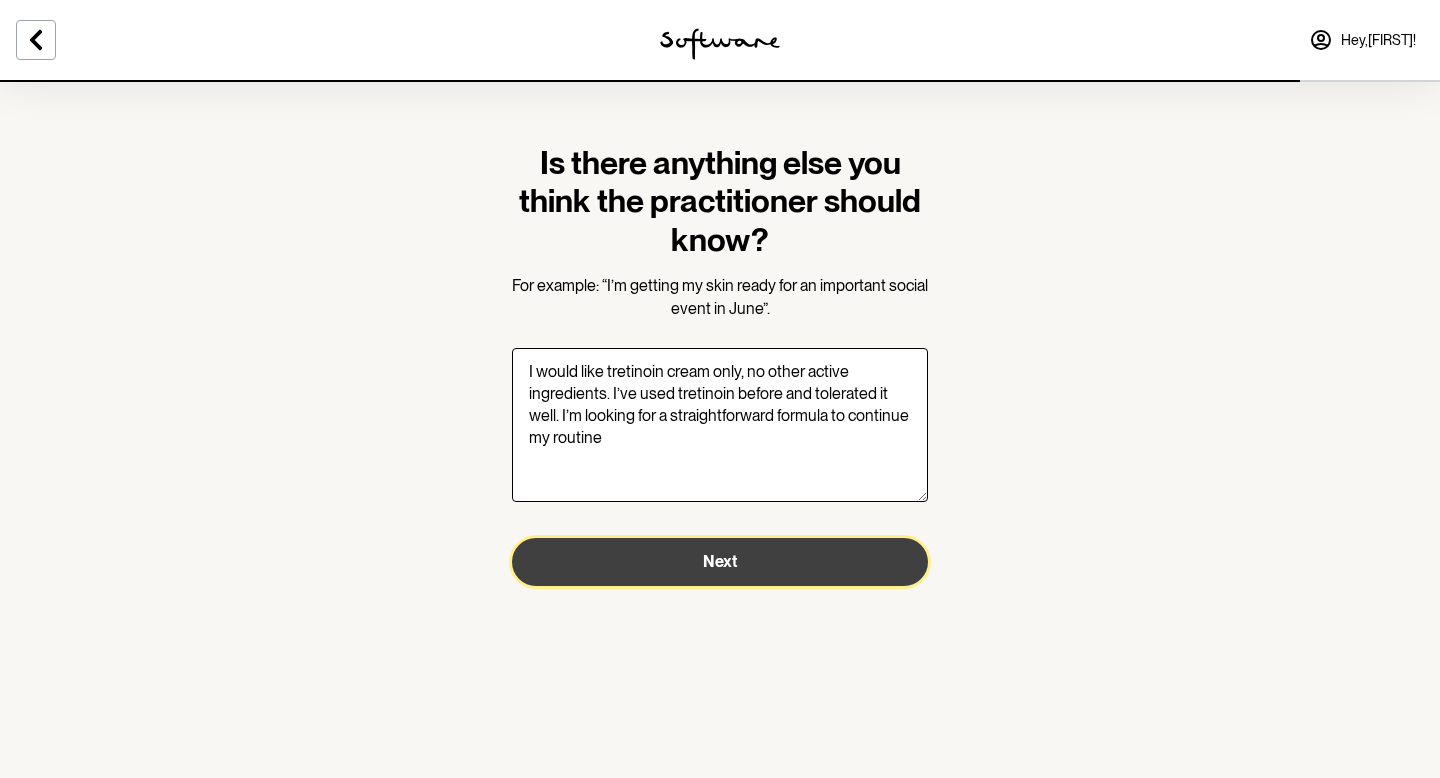 click on "Next" at bounding box center (720, 562) 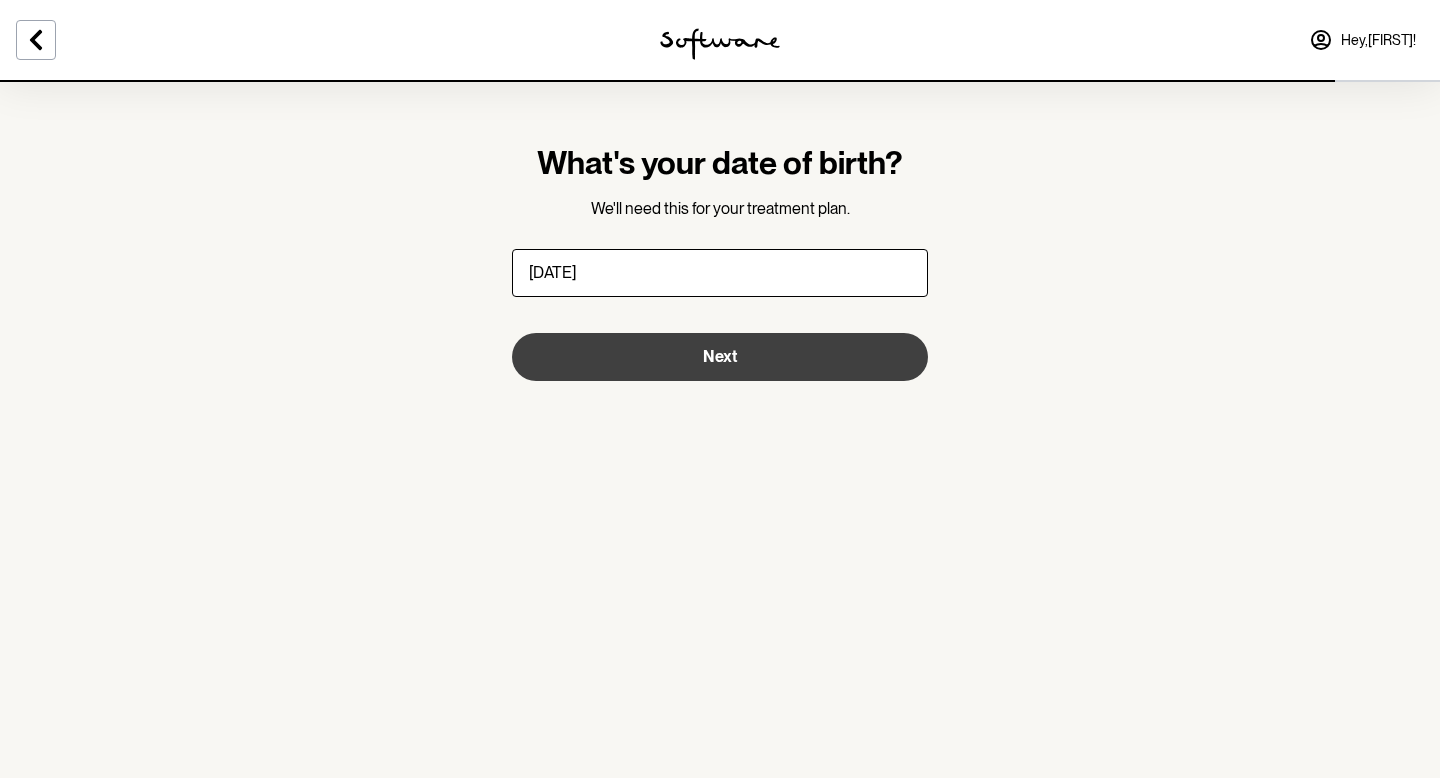 type on "[DATE]" 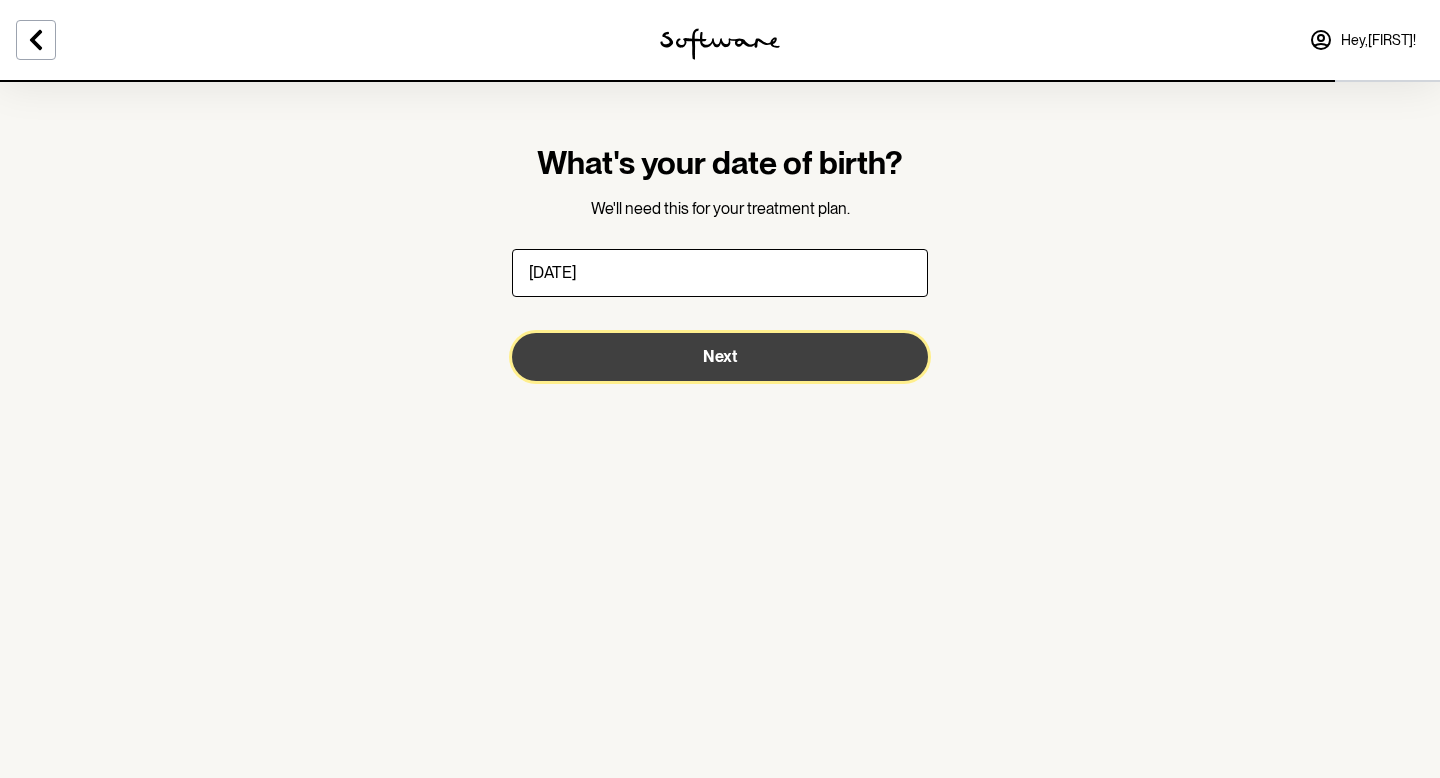 click on "Next" at bounding box center [720, 357] 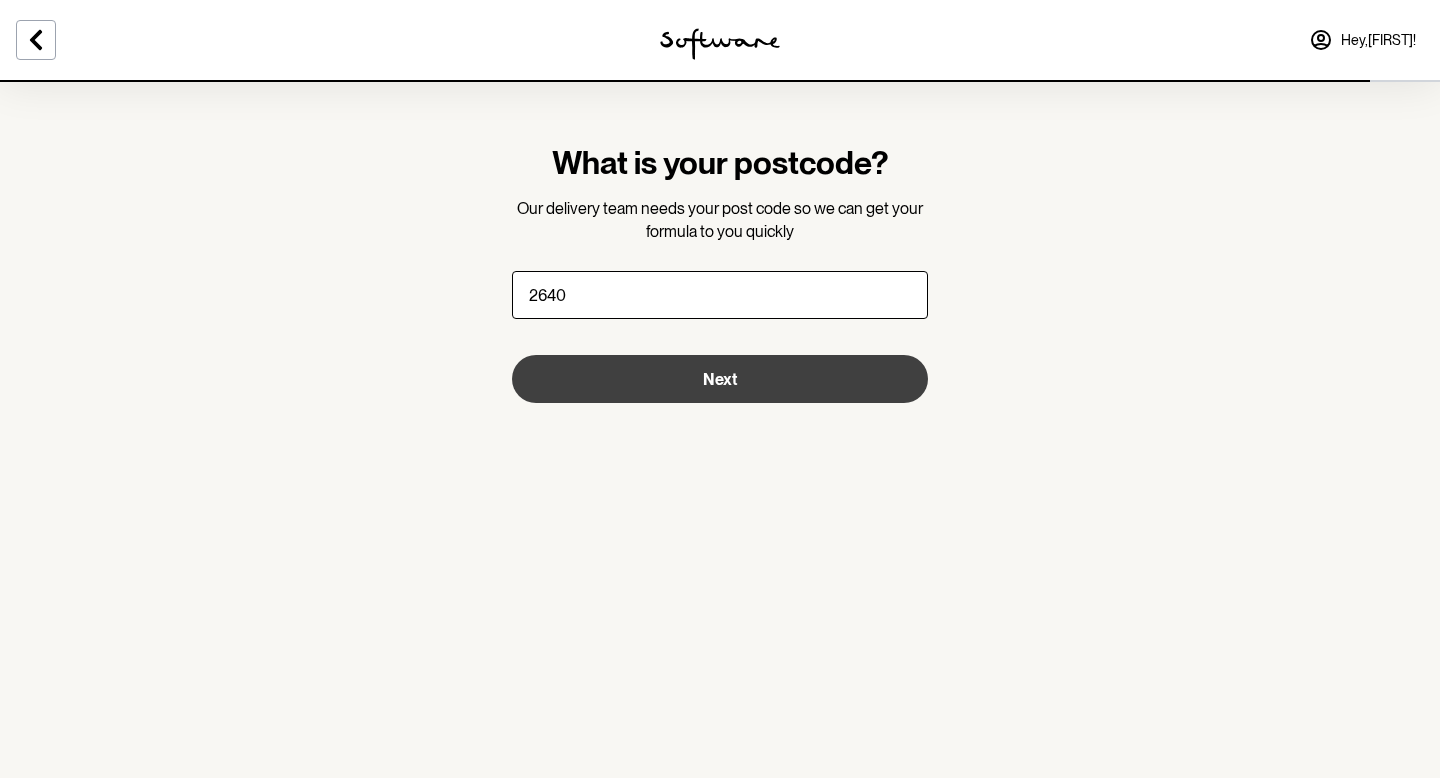 type on "2640" 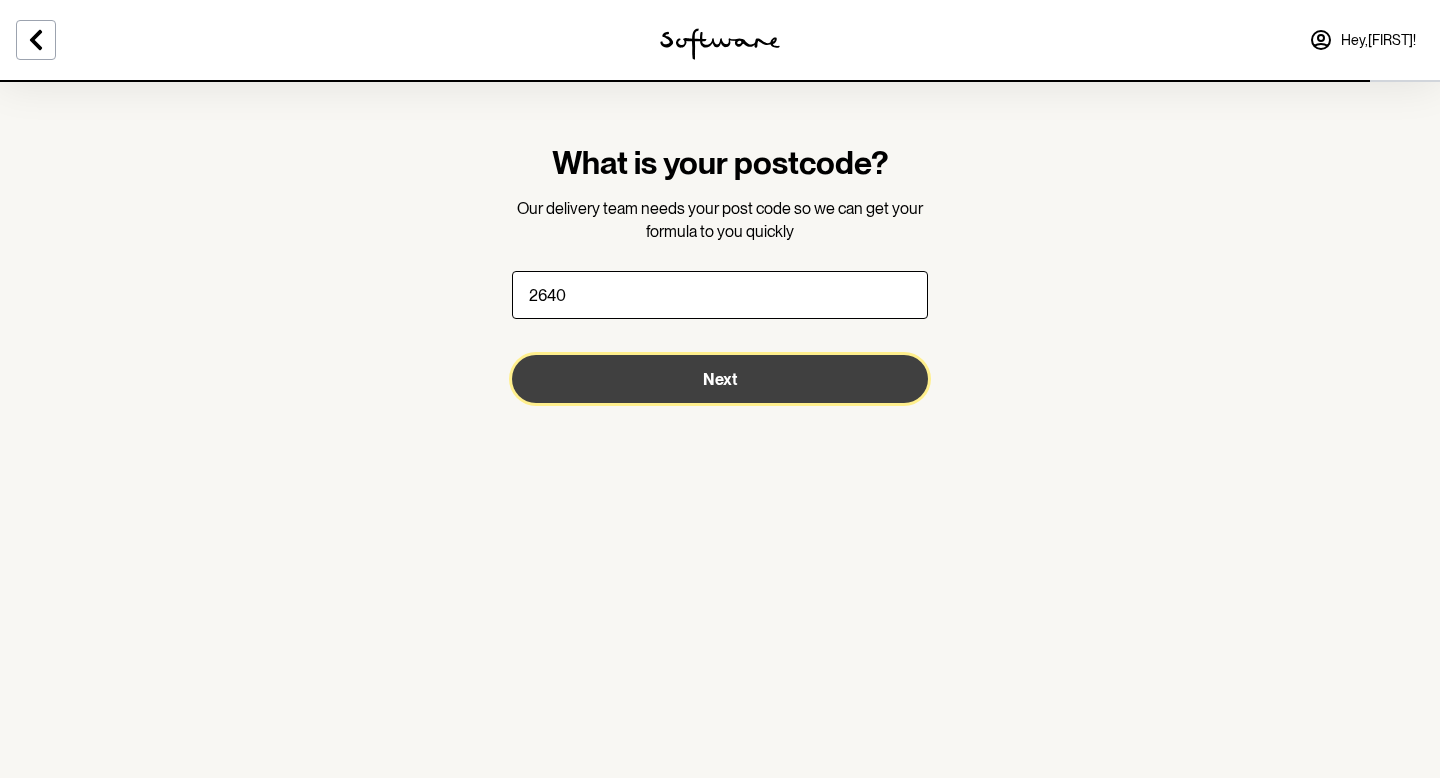 click on "Next" at bounding box center (720, 379) 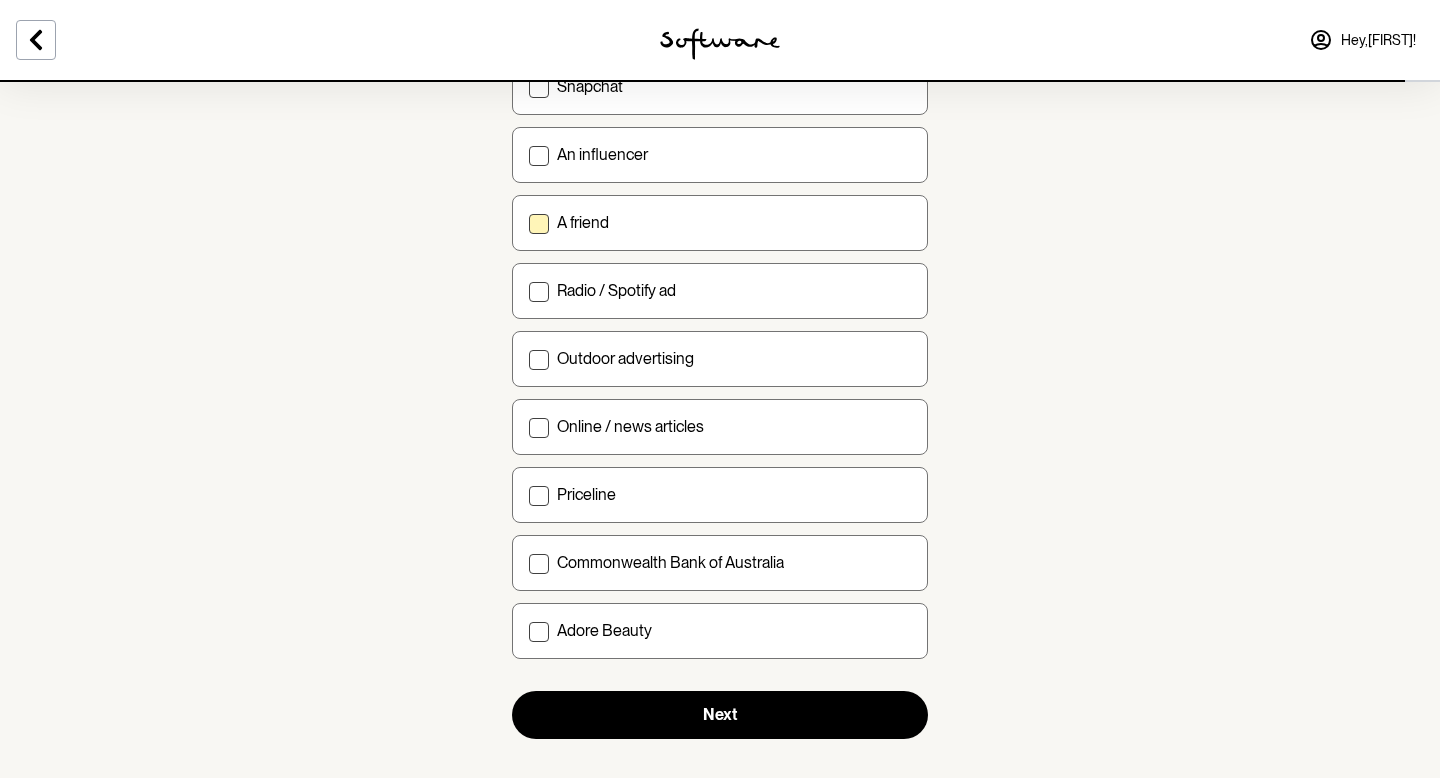 scroll, scrollTop: 592, scrollLeft: 0, axis: vertical 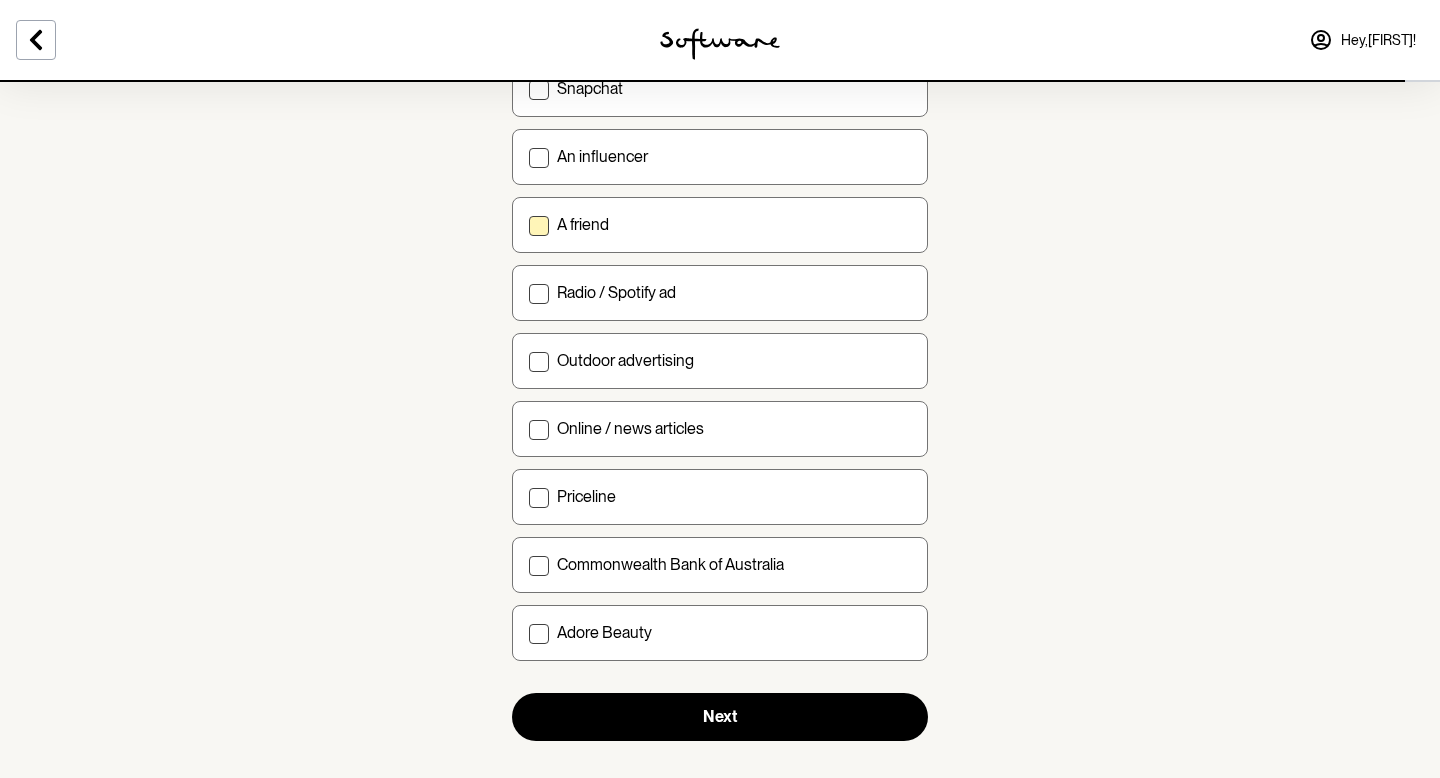 click on "A friend" at bounding box center [734, 224] 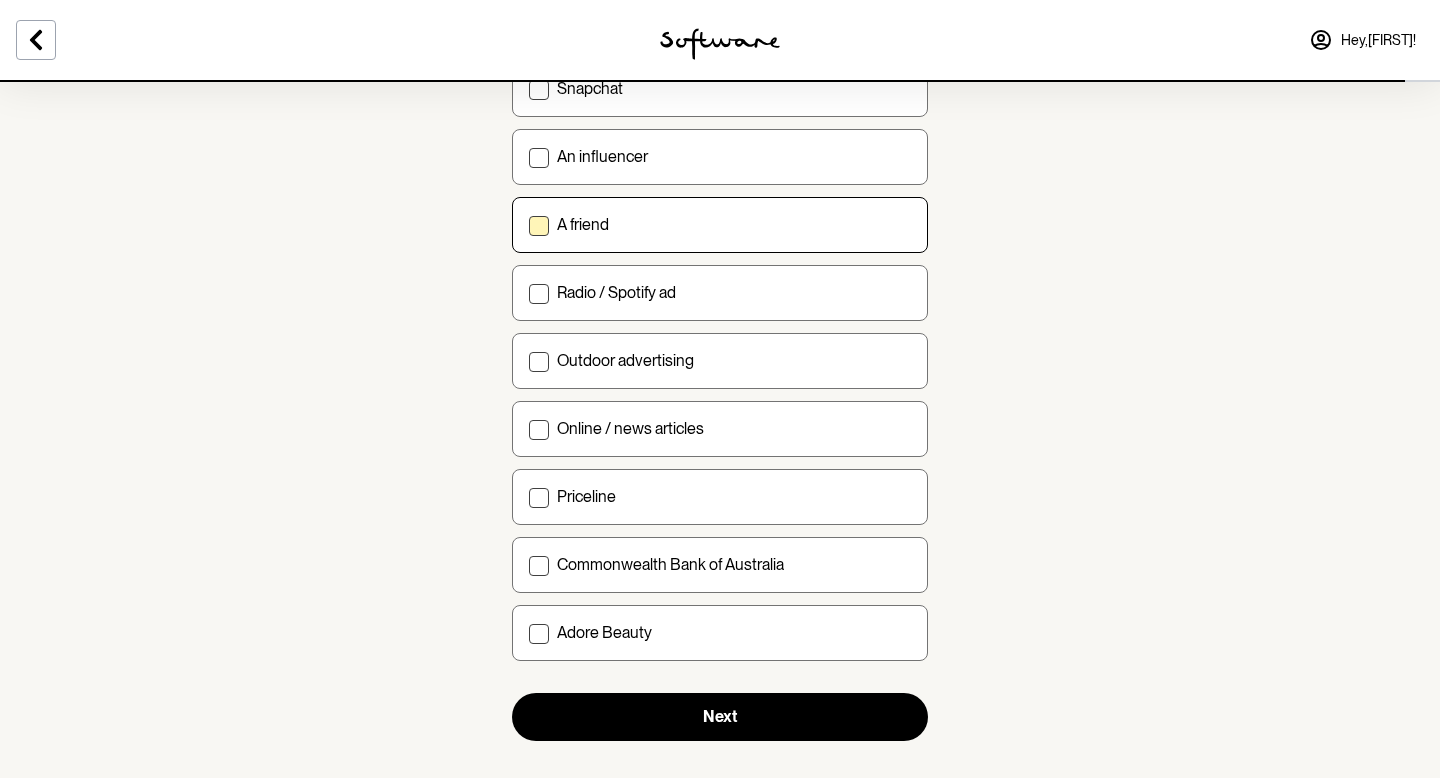 click on "A friend" at bounding box center [528, 224] 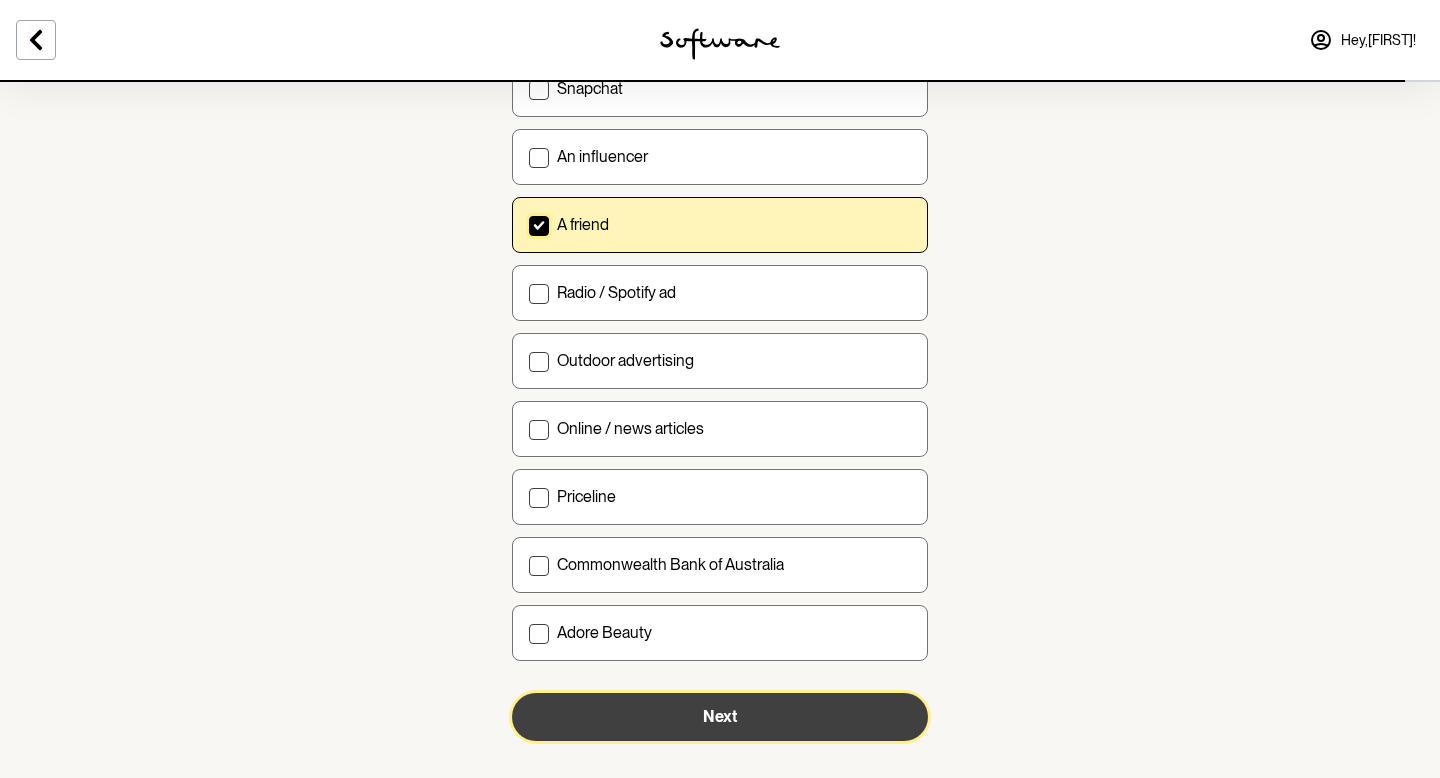 click on "Next" at bounding box center [720, 717] 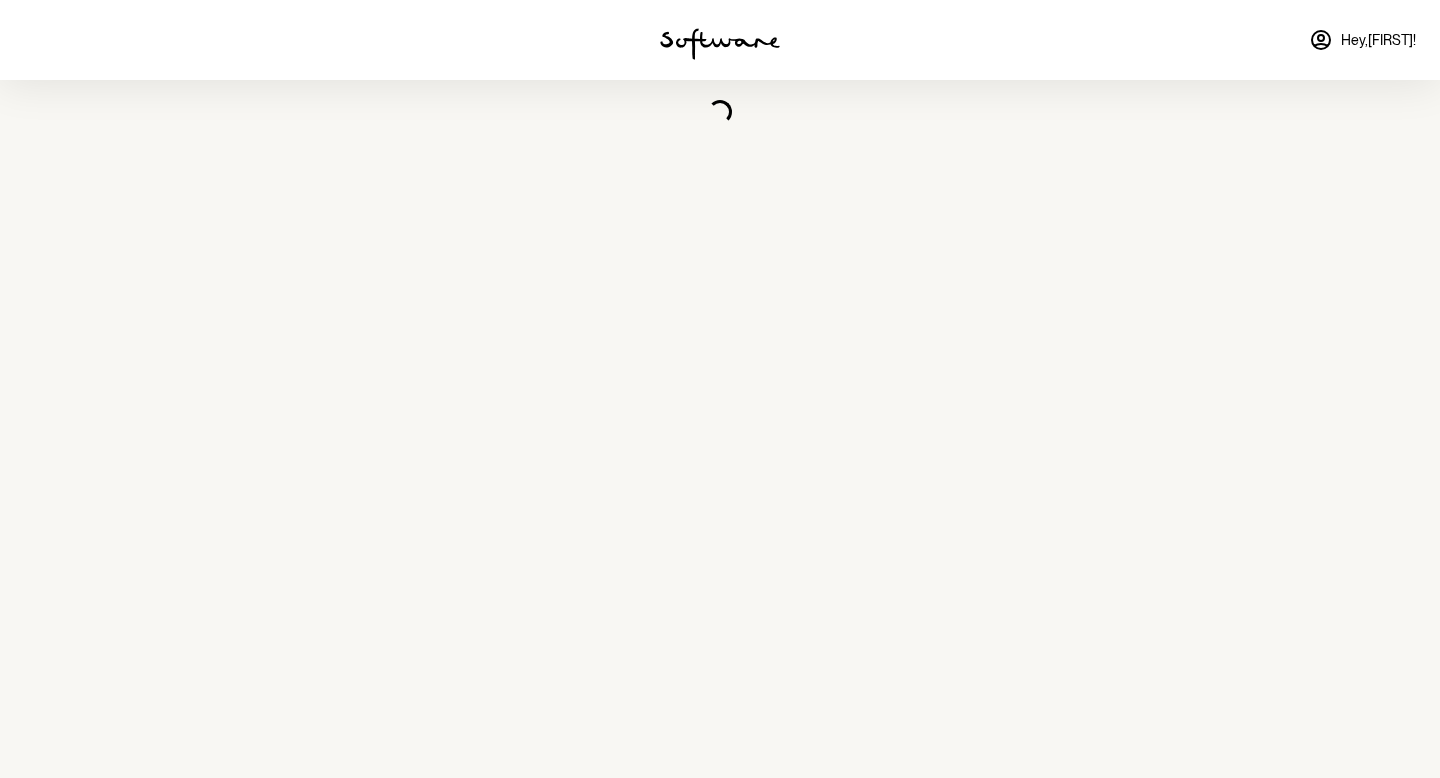 scroll, scrollTop: 0, scrollLeft: 0, axis: both 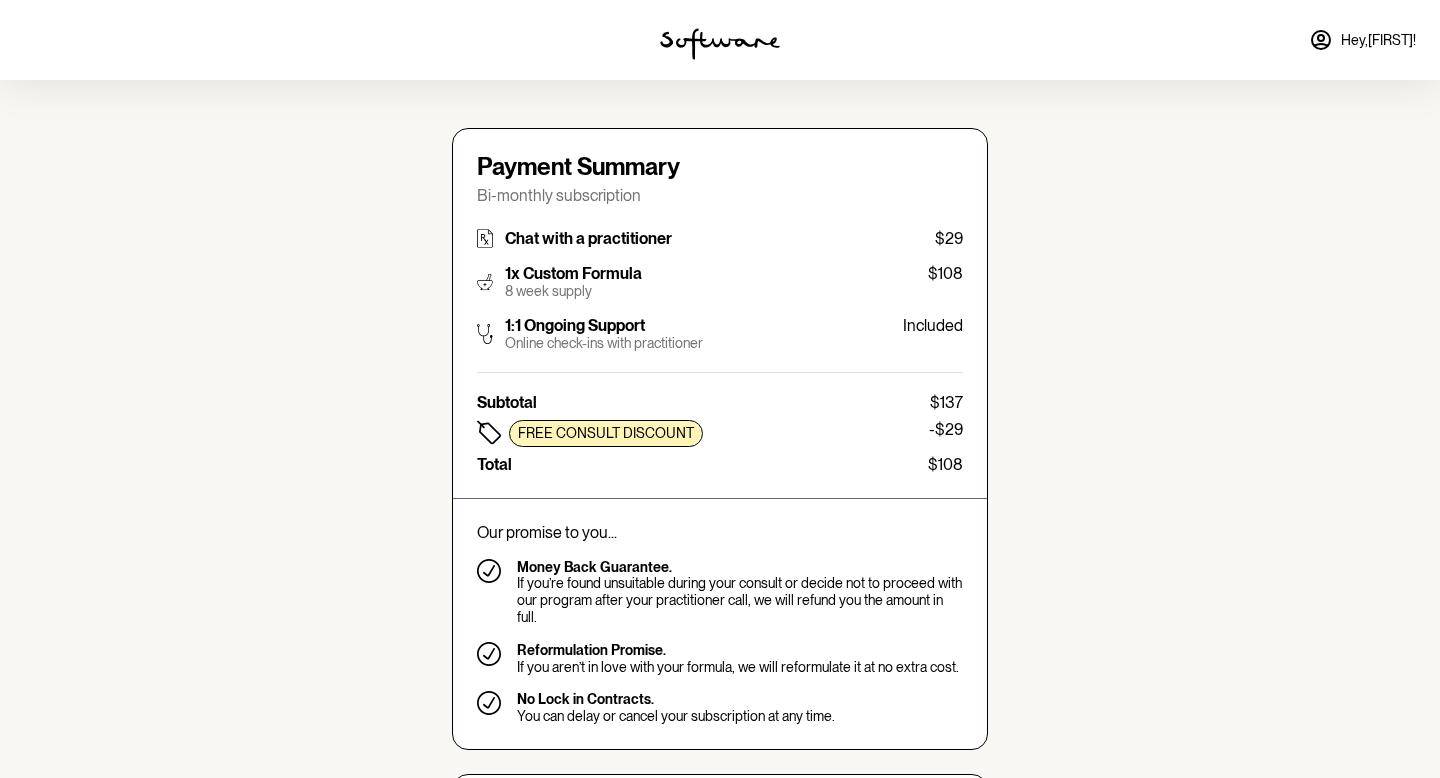 type on "[EMAIL]" 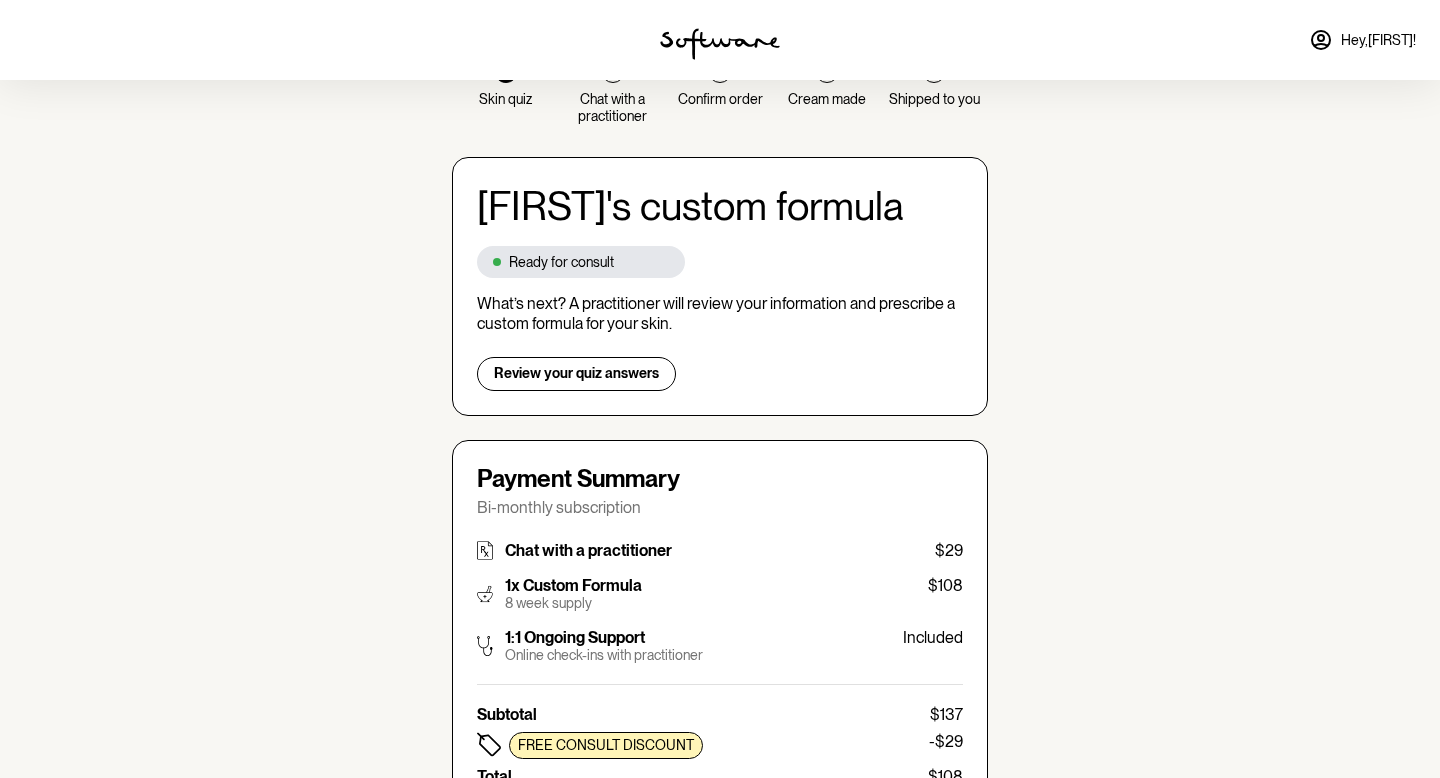 scroll, scrollTop: 70, scrollLeft: 0, axis: vertical 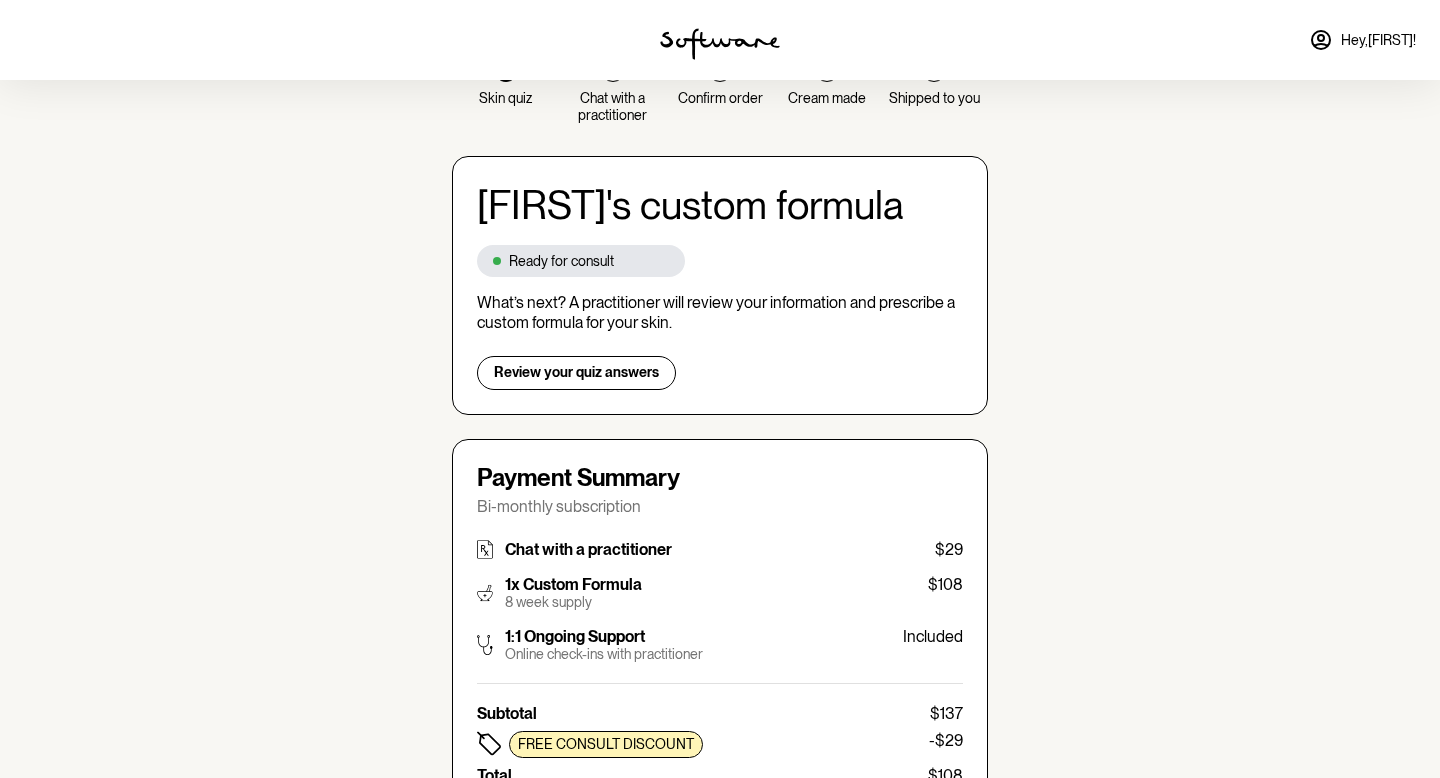 click on "Skin quiz     Chat with a practitioner     Confirm order     Cream made     Shipped to you [LAST] 's custom formula Ready for consult What’s next? A practitioner will review your information and prescribe a custom formula for your skin. Review your quiz answers Payment Summary Bi-monthly subscription Chat with a practitioner $[PRICE] [NUMBER]x Custom Formula [NUMBER] week supply $[PRICE] 1:1 Ongoing Support Online check-ins with practitioner Included Subtotal $[PRICE] Free consult discount -$[PRICE] Total $[PRICE] Our promise to you... Money Back Guarantee. If you’re found unsuitable during your consult or decide not to proceed with our program after your practitioner call, we will refund you the amount in full. Reformulation Promise.  If you aren’t in love with your formula, we will reformulate it at no extra cost. No Lock in Contracts. You can delay or cancel your subscription at any time. Confirm your account details Email [EMAIL] Phone +[COUNTRYCODE][PHONE] Payment details Discount code Apply Debit / Credit Card    and" at bounding box center [720, 1470] 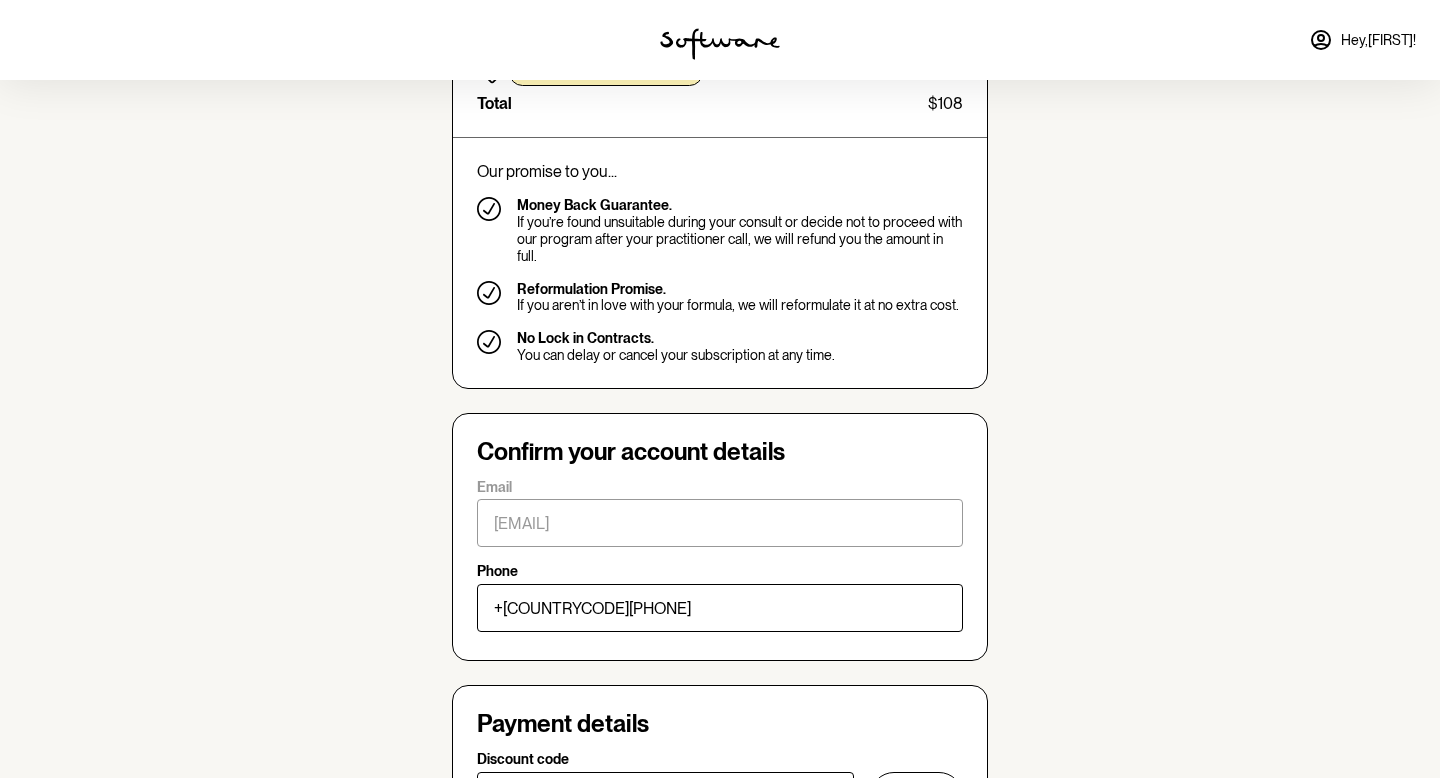 scroll, scrollTop: 752, scrollLeft: 0, axis: vertical 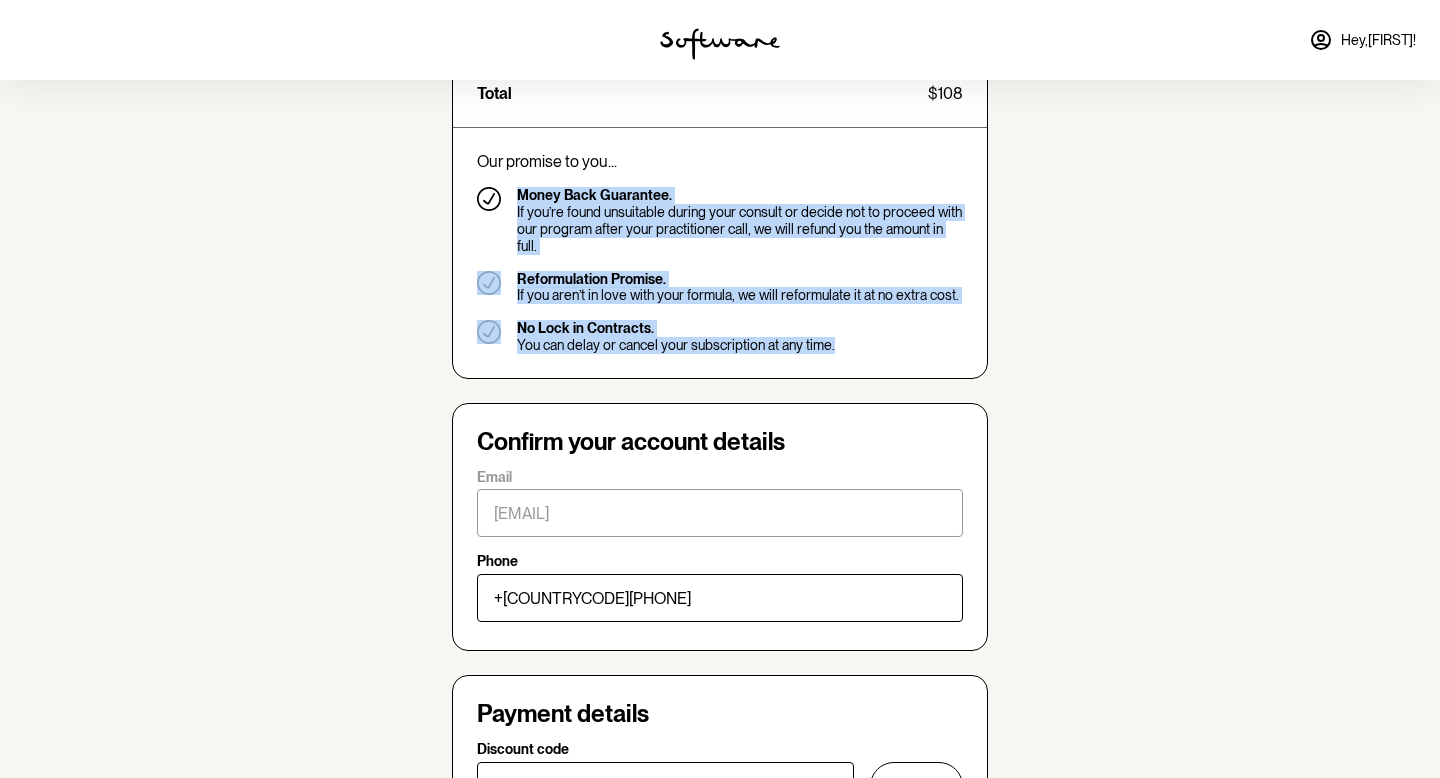 drag, startPoint x: 510, startPoint y: 191, endPoint x: 835, endPoint y: 333, distance: 354.66745 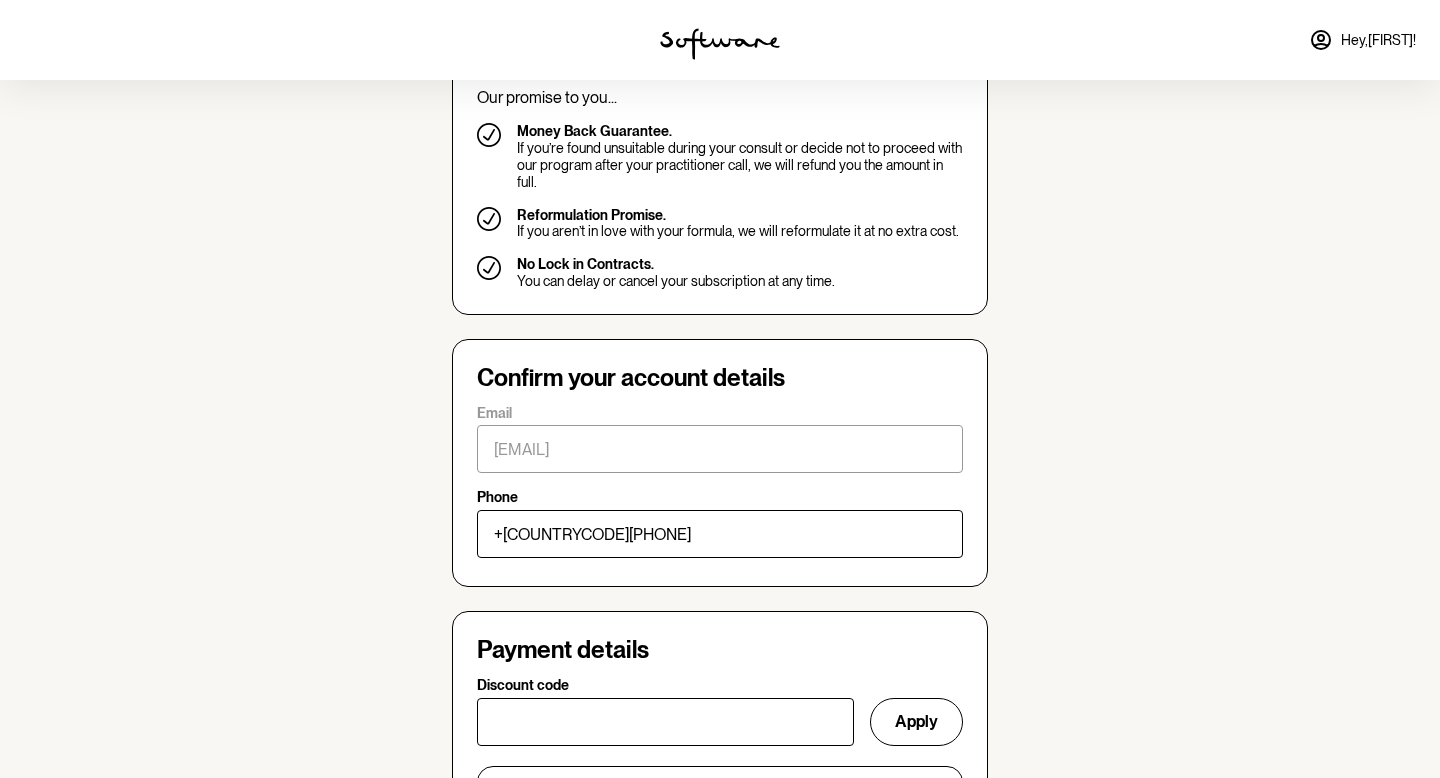 click on "Skin quiz     Chat with a practitioner     Confirm order     Cream made     Shipped to you [LAST] 's custom formula Ready for consult What’s next? A practitioner will review your information and prescribe a custom formula for your skin. Review your quiz answers Payment Summary Bi-monthly subscription Chat with a practitioner $[PRICE] [NUMBER]x Custom Formula [NUMBER] week supply $[PRICE] 1:1 Ongoing Support Online check-ins with practitioner Included Subtotal $[PRICE] Free consult discount -$[PRICE] Total $[PRICE] Our promise to you... Money Back Guarantee. If you’re found unsuitable during your consult or decide not to proceed with our program after your practitioner call, we will refund you the amount in full. Reformulation Promise.  If you aren’t in love with your formula, we will reformulate it at no extra cost. No Lock in Contracts. You can delay or cancel your subscription at any time. Confirm your account details Email [EMAIL] Phone +[COUNTRYCODE][PHONE] Payment details Discount code Apply Debit / Credit Card    and" at bounding box center [720, 724] 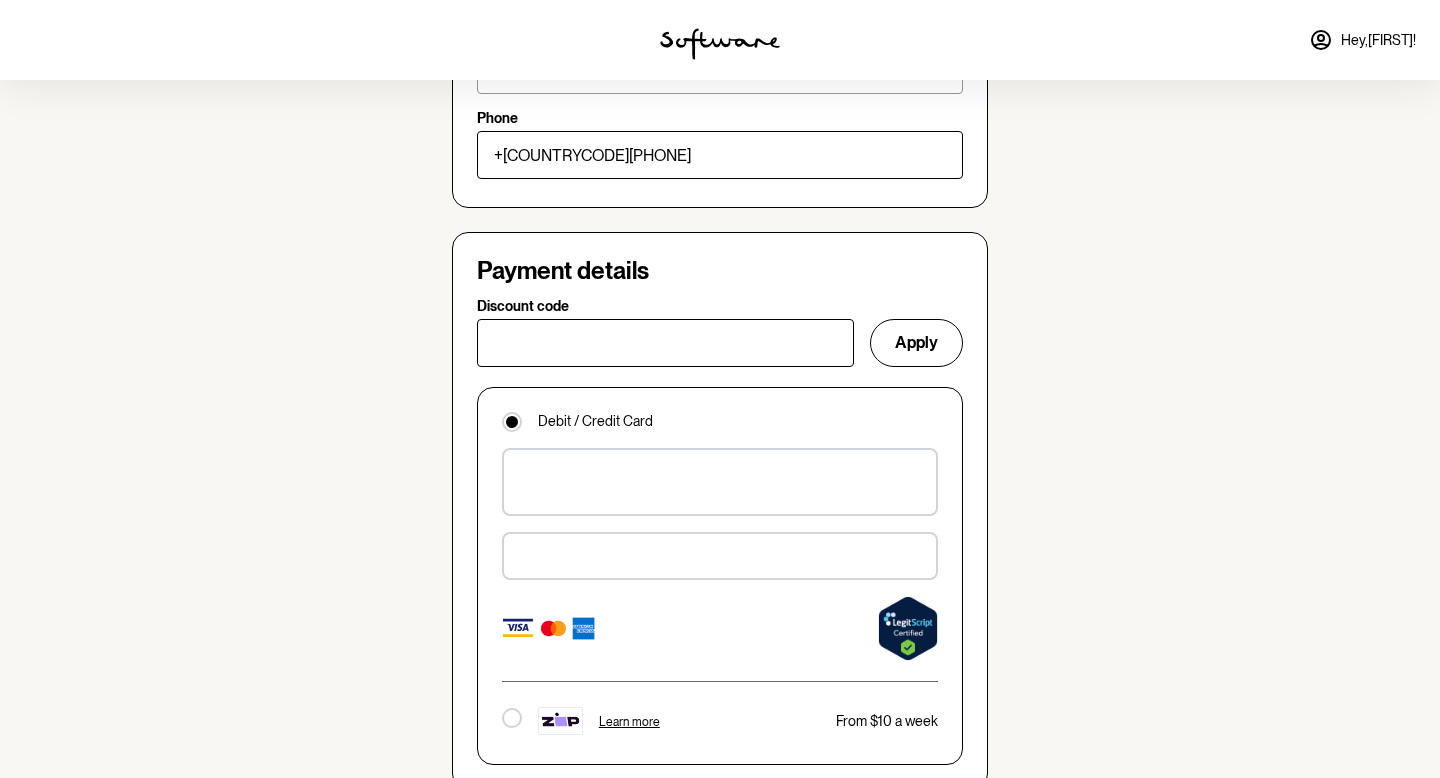 scroll, scrollTop: 1208, scrollLeft: 0, axis: vertical 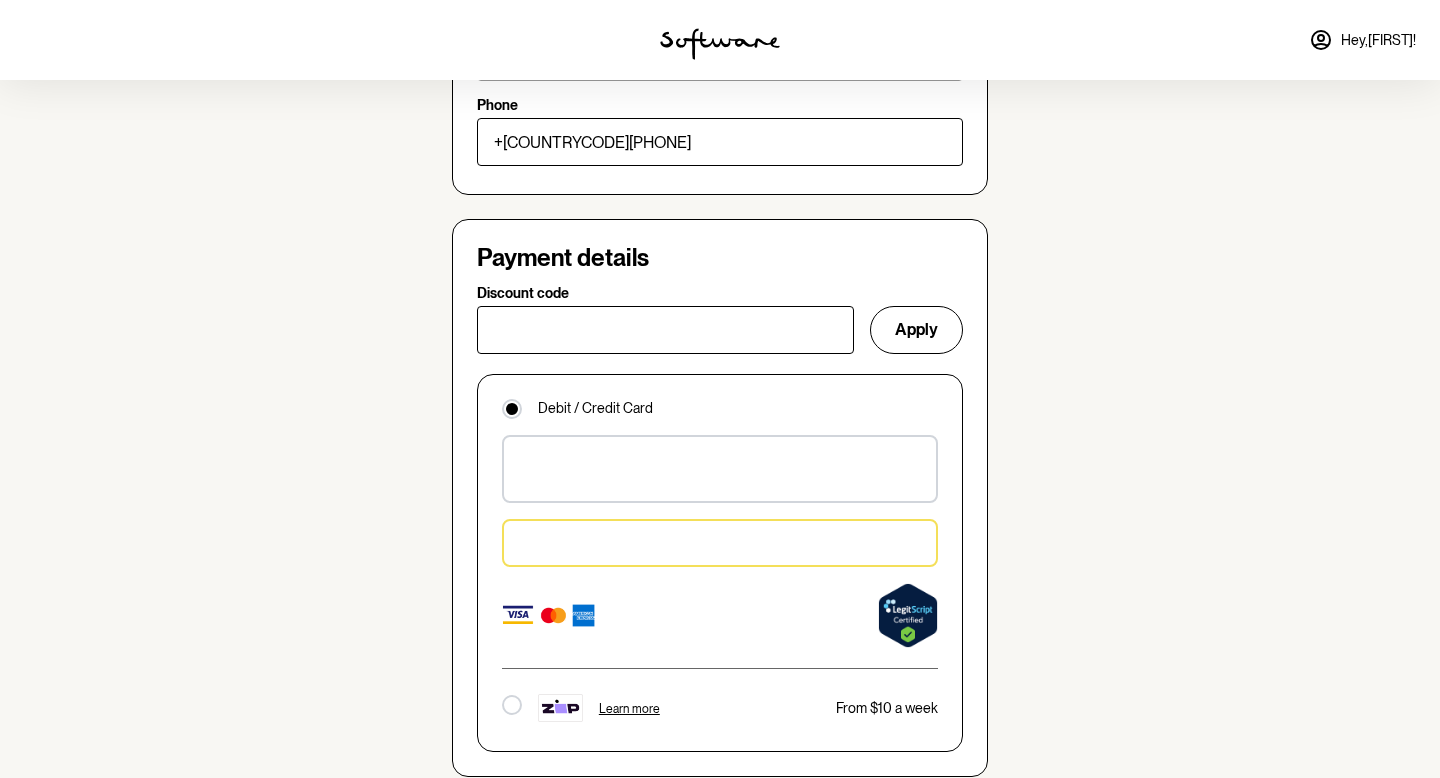 click at bounding box center [550, 615] 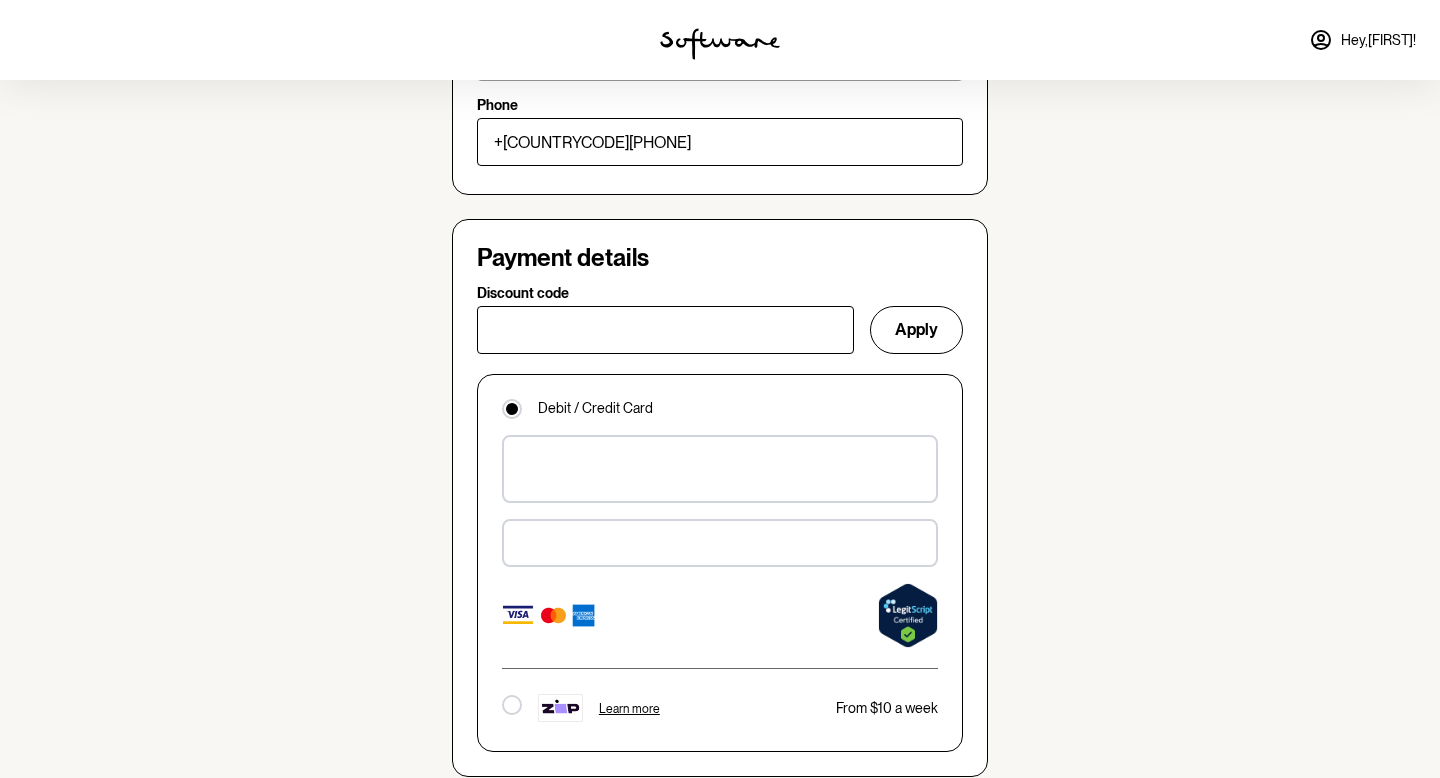 click at bounding box center (908, 615) 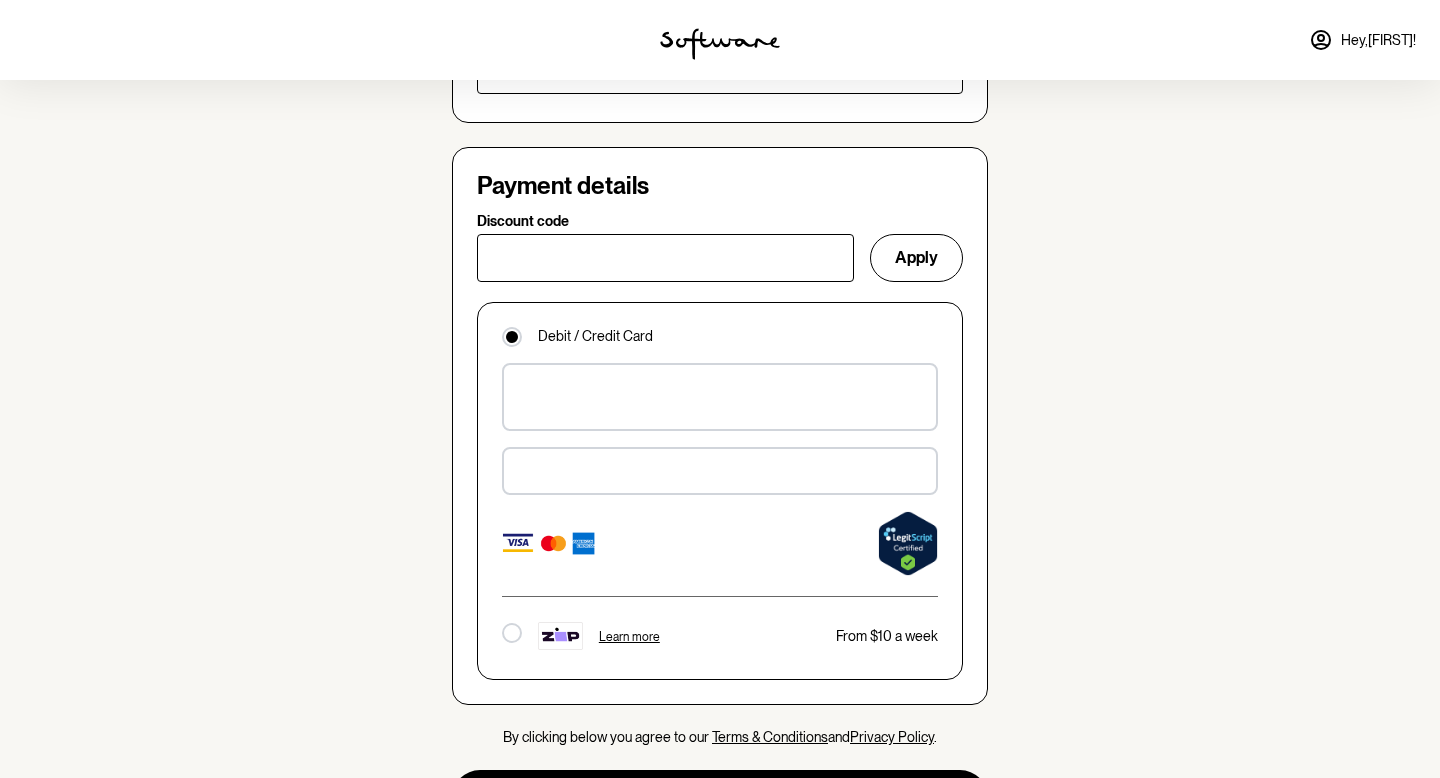 scroll, scrollTop: 1284, scrollLeft: 0, axis: vertical 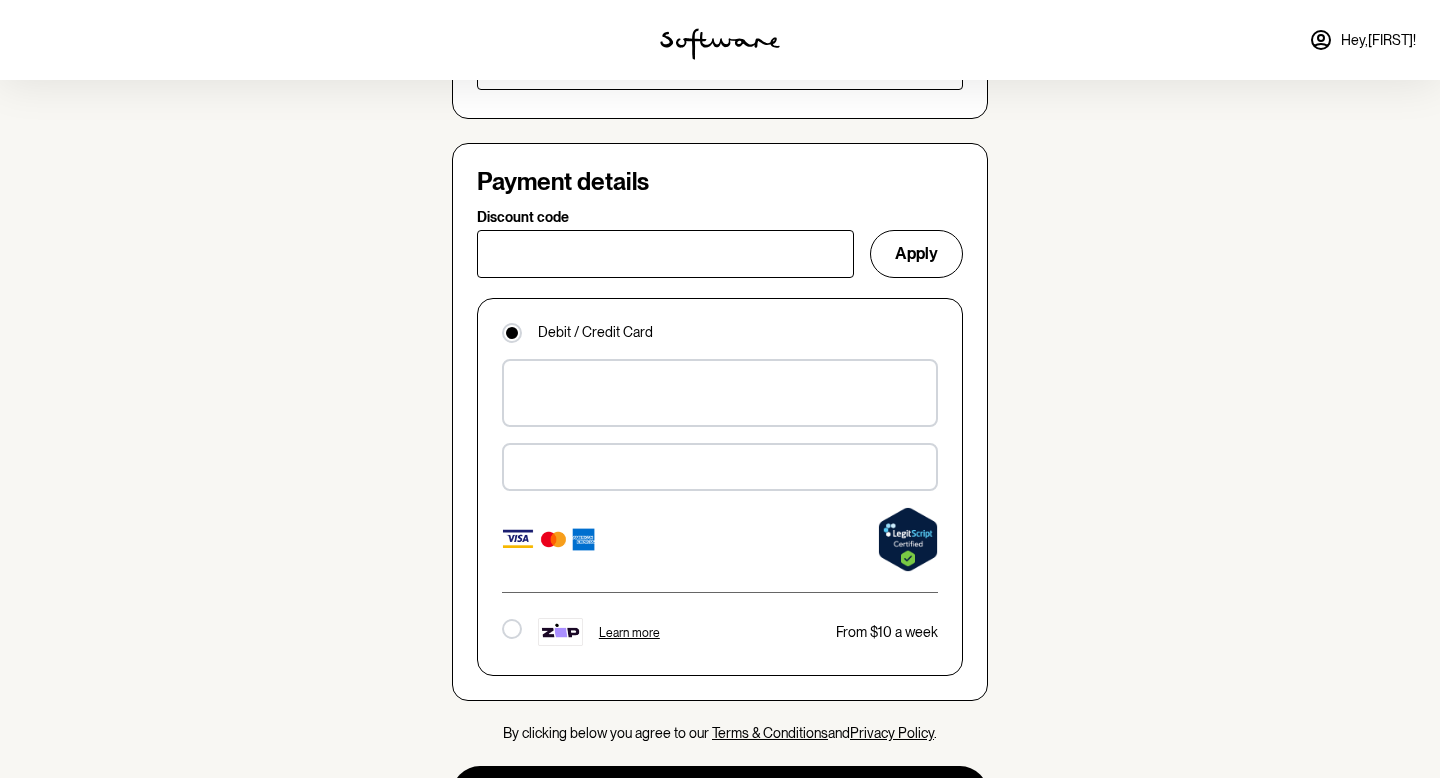 click at bounding box center (550, 539) 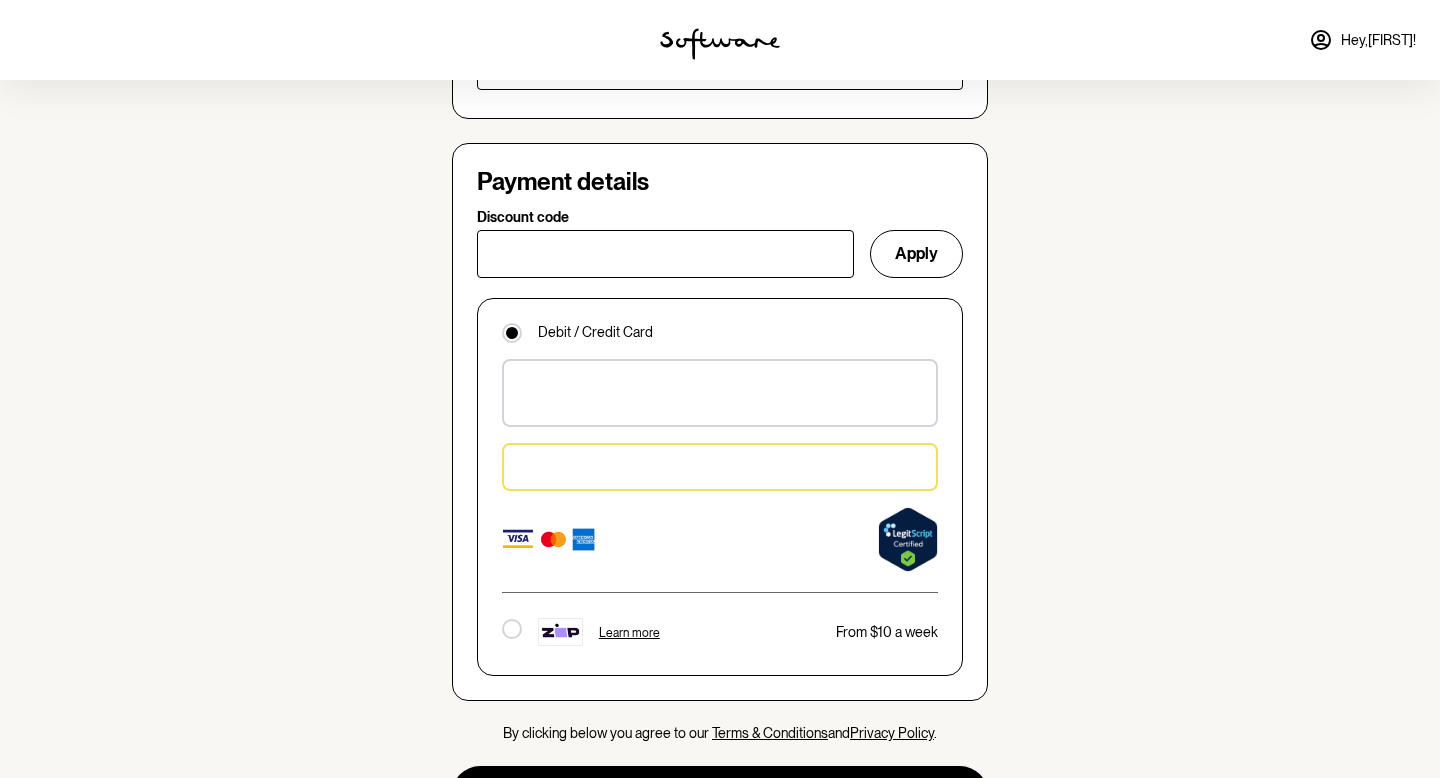 scroll, scrollTop: 1343, scrollLeft: 0, axis: vertical 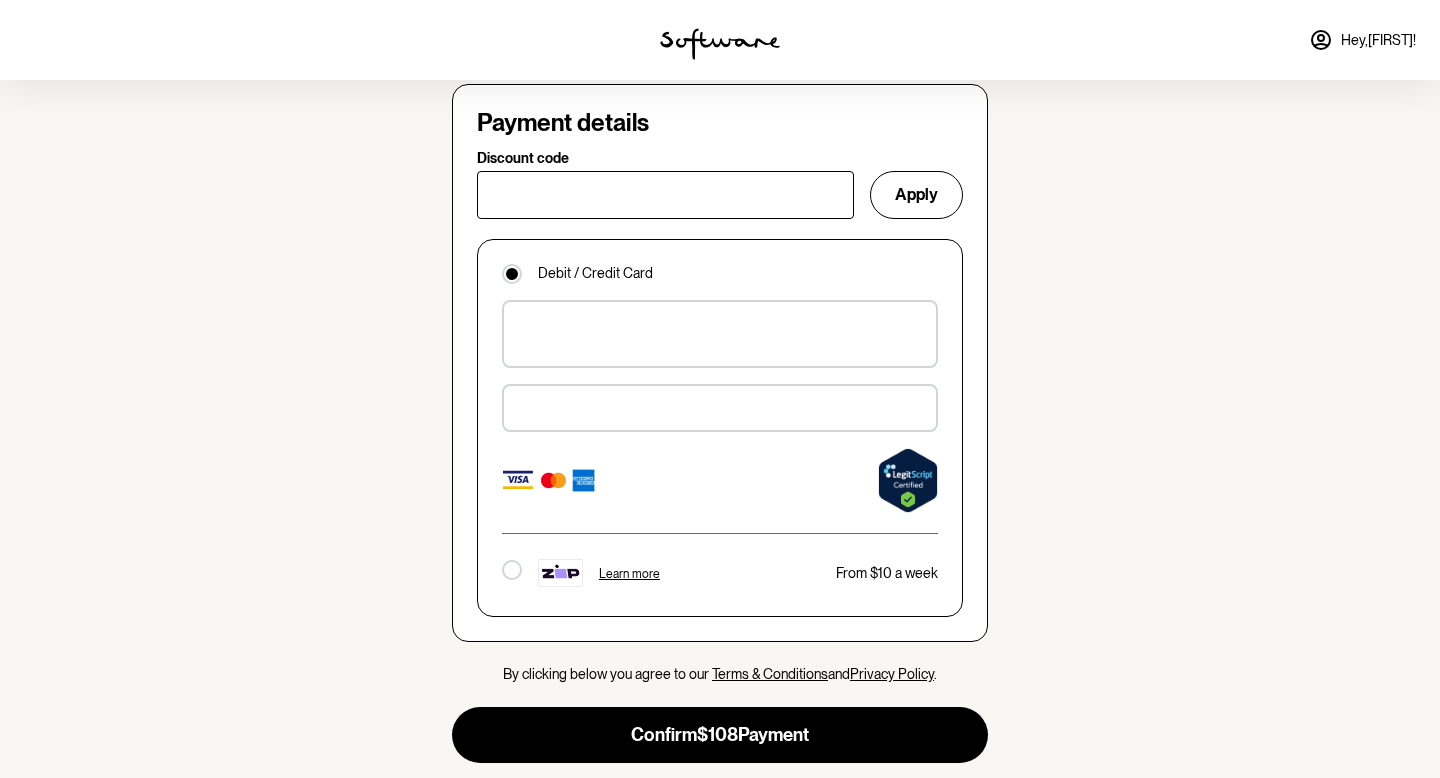 click at bounding box center [720, 408] 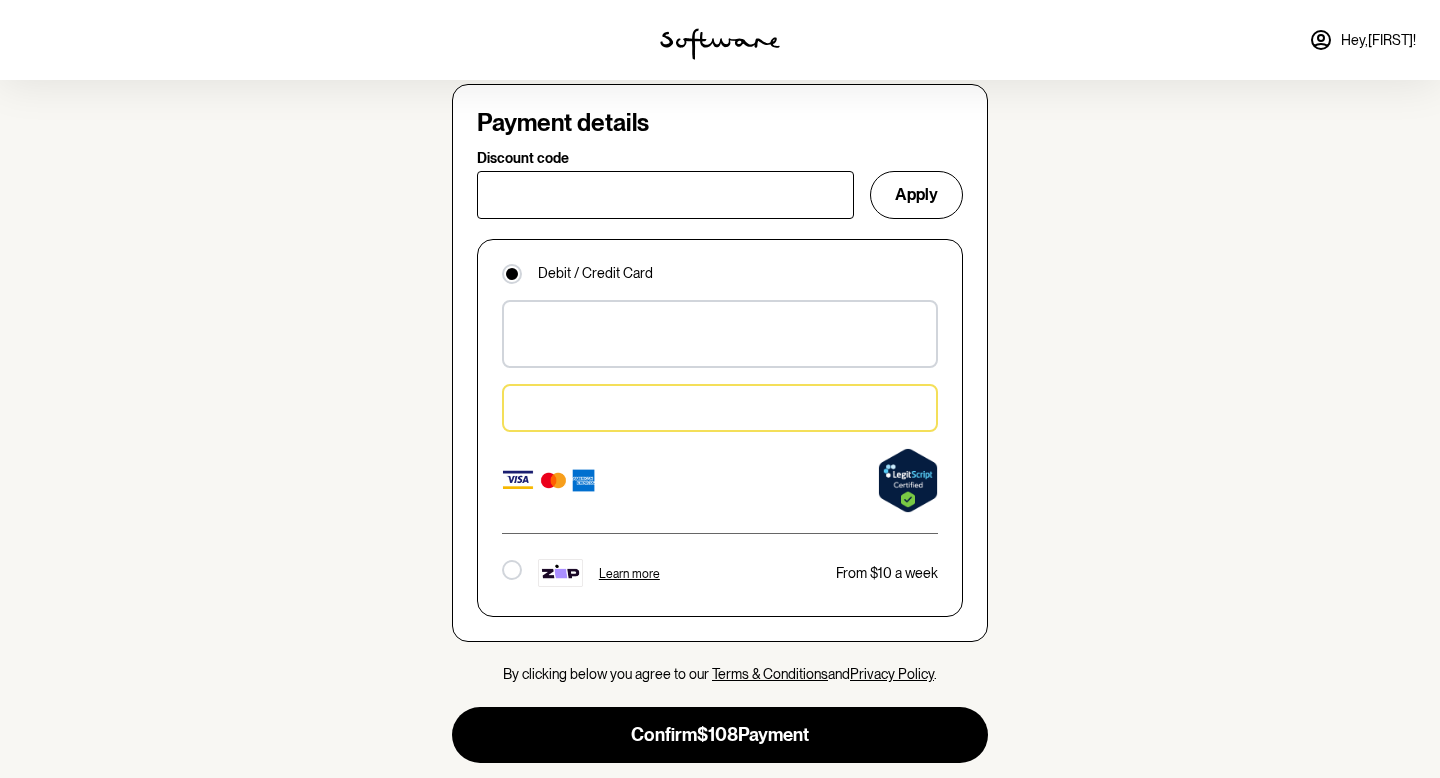click at bounding box center [908, 480] 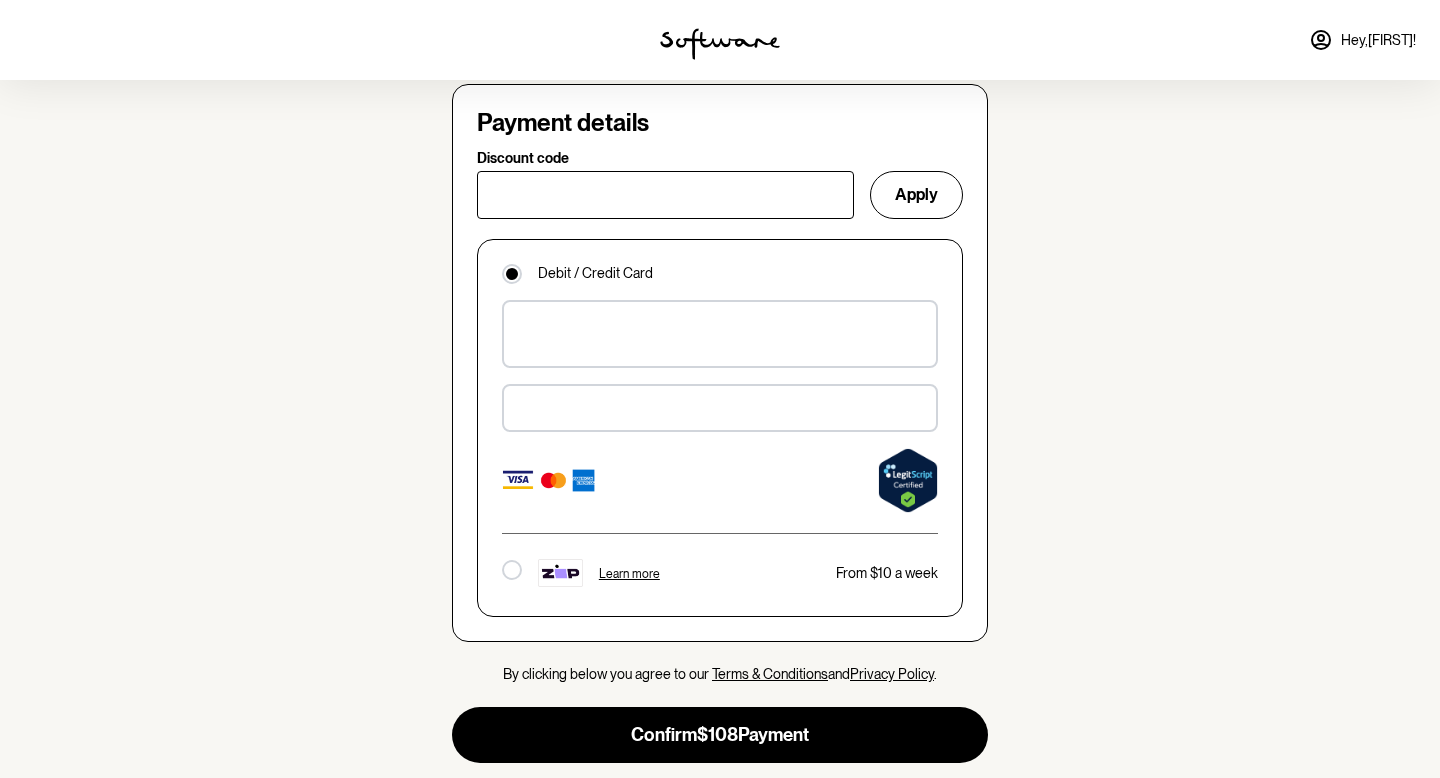 click at bounding box center [720, 408] 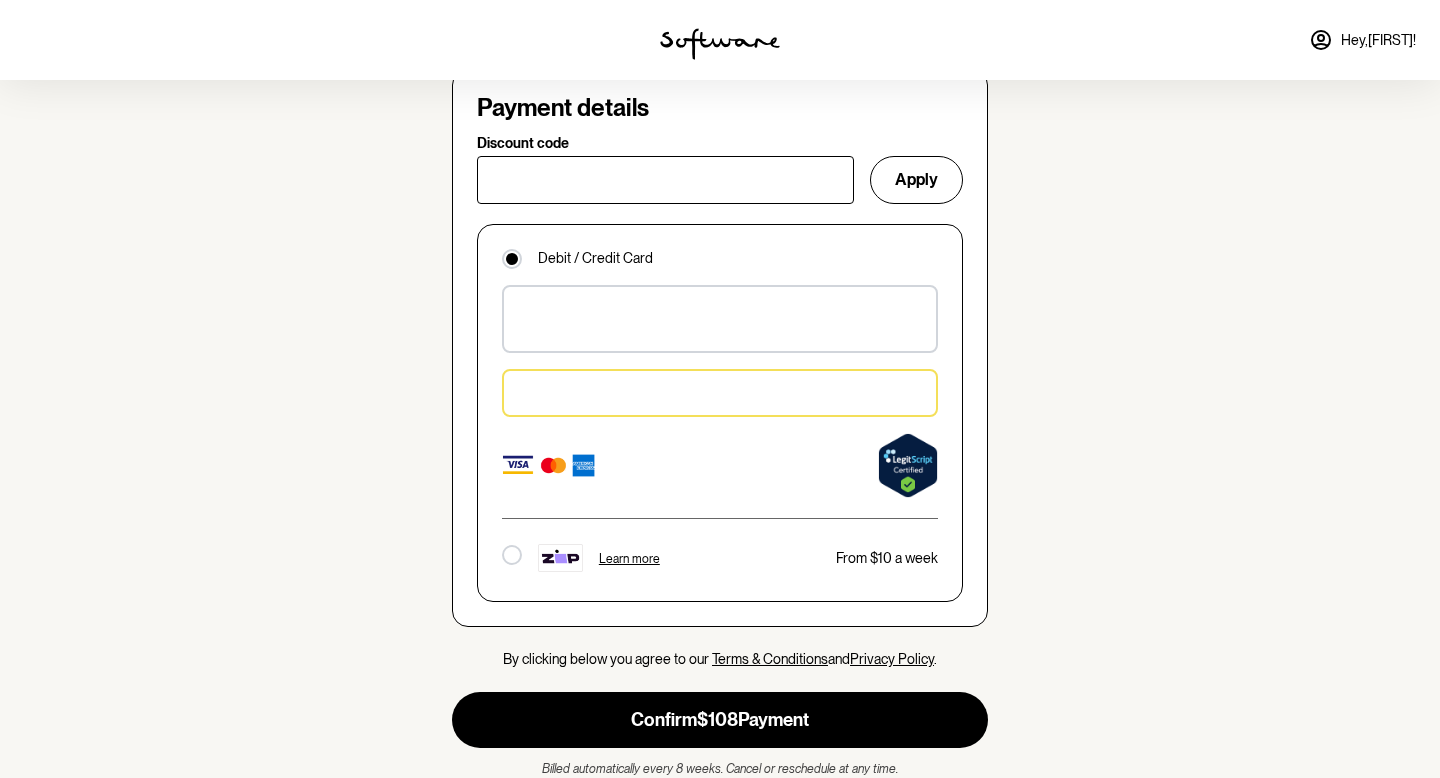 scroll, scrollTop: 1363, scrollLeft: 0, axis: vertical 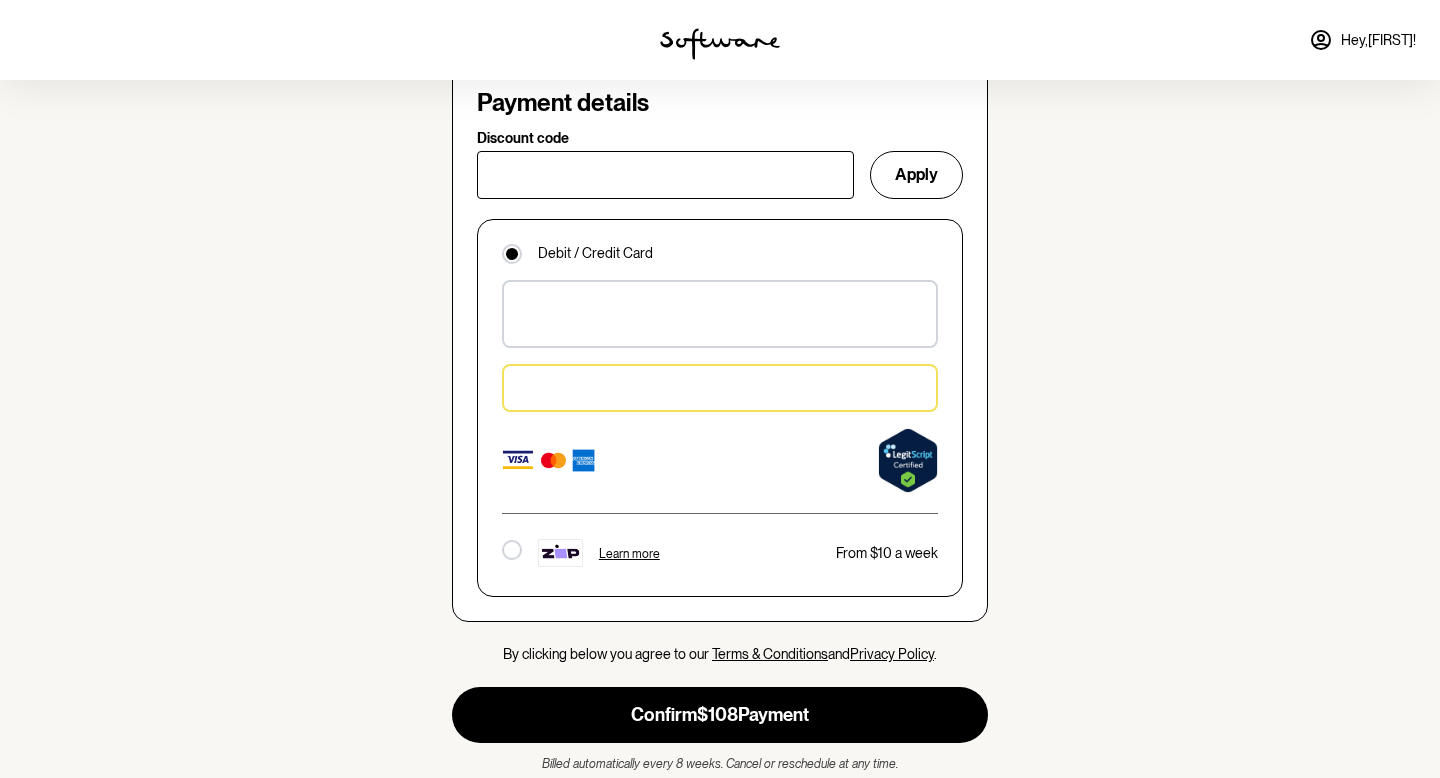 click at bounding box center [720, 460] 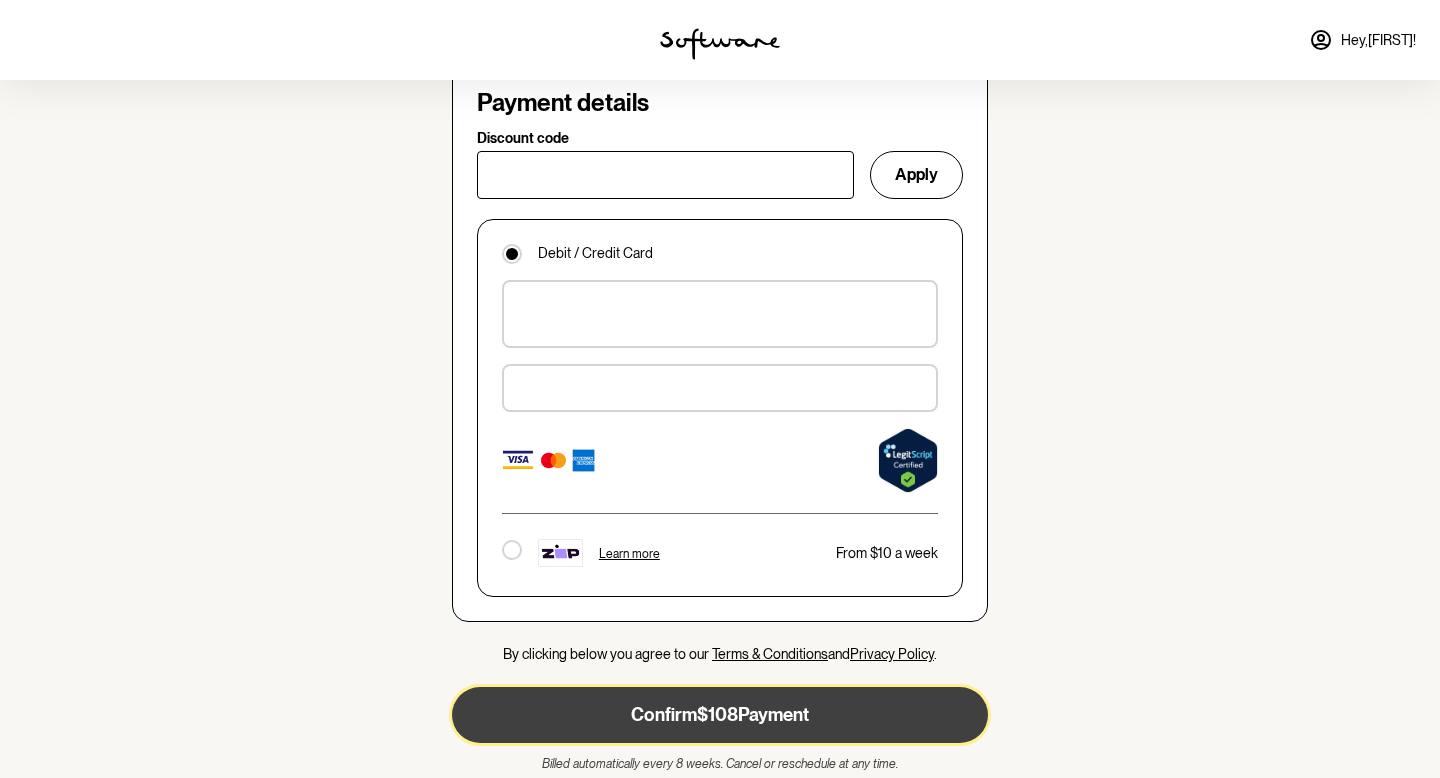 click on "Confirm  $108  Payment" at bounding box center [720, 715] 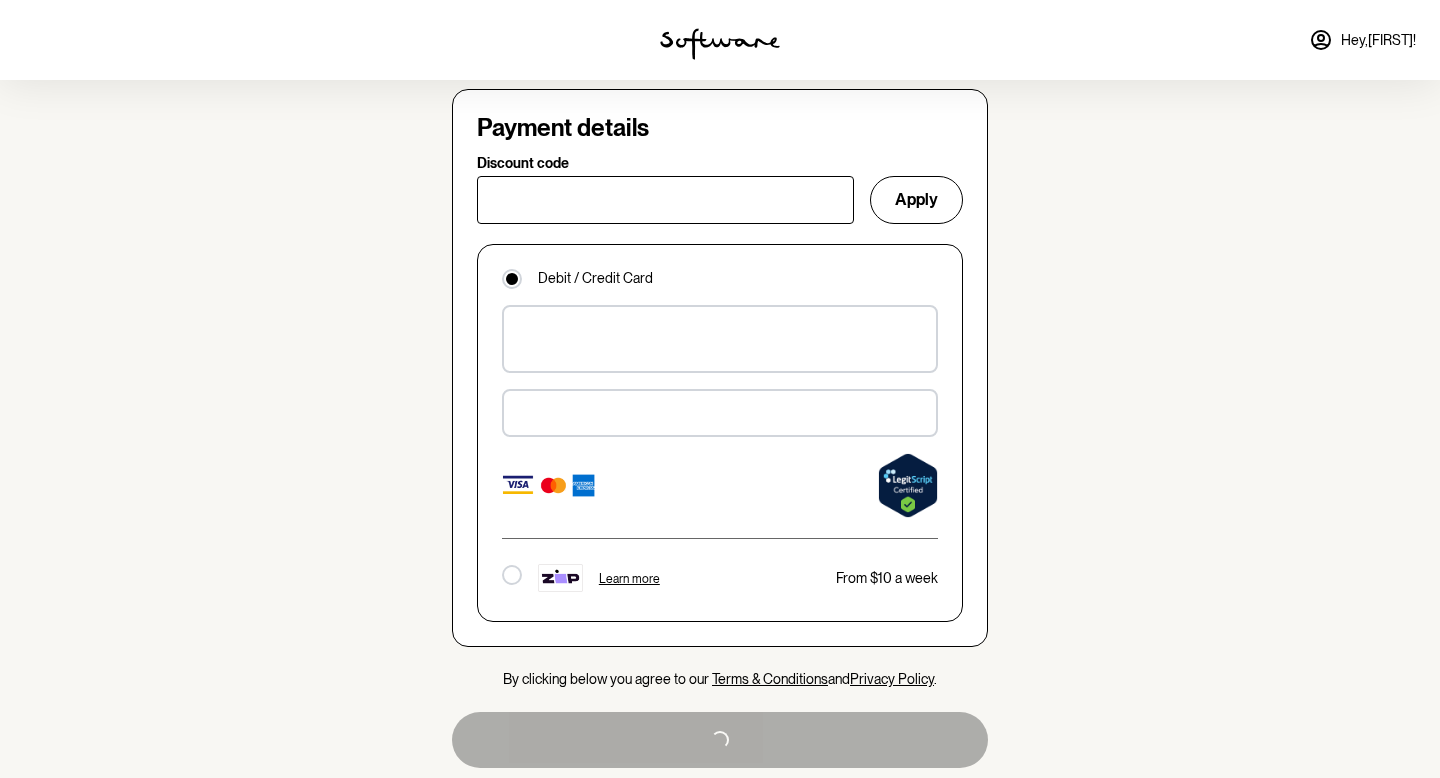 scroll, scrollTop: 1348, scrollLeft: 0, axis: vertical 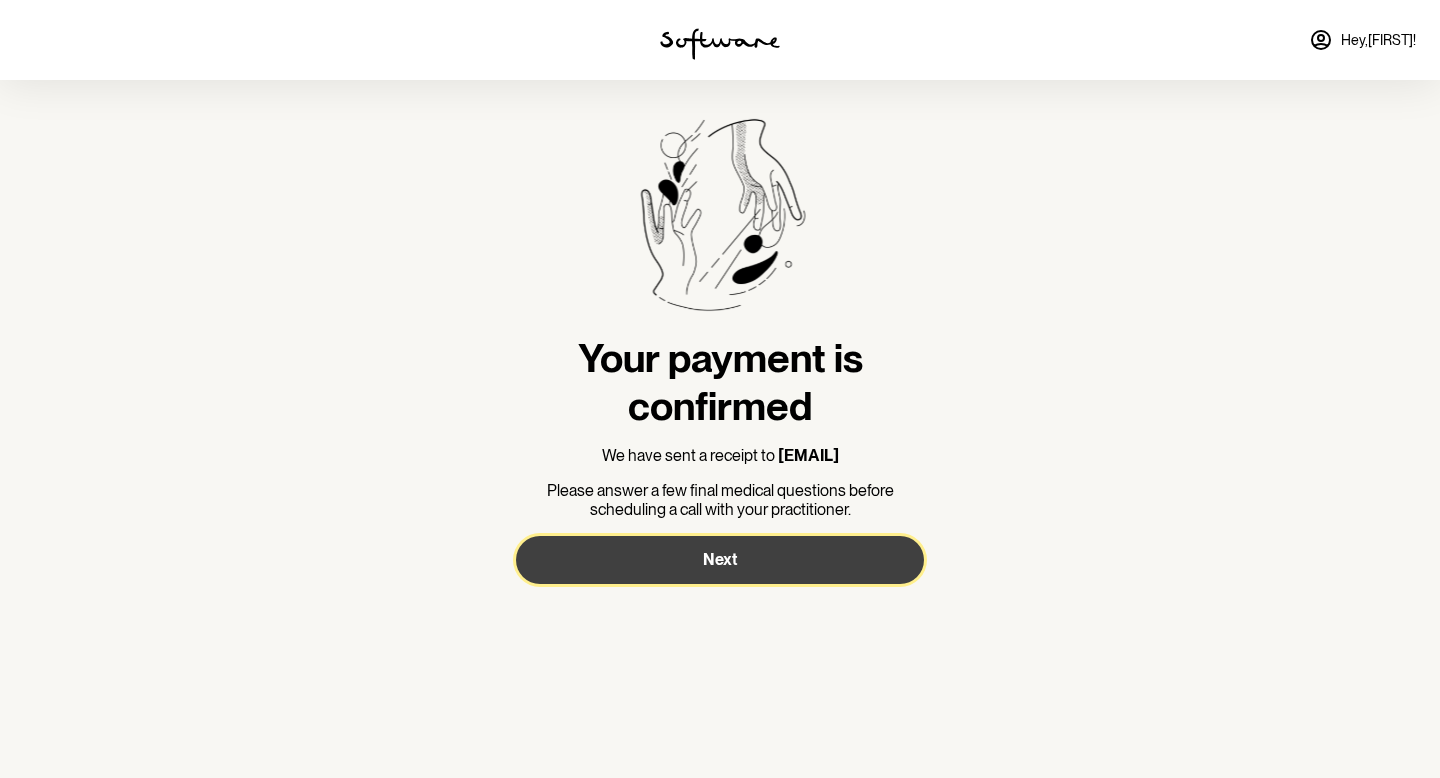 click on "Next" at bounding box center [720, 559] 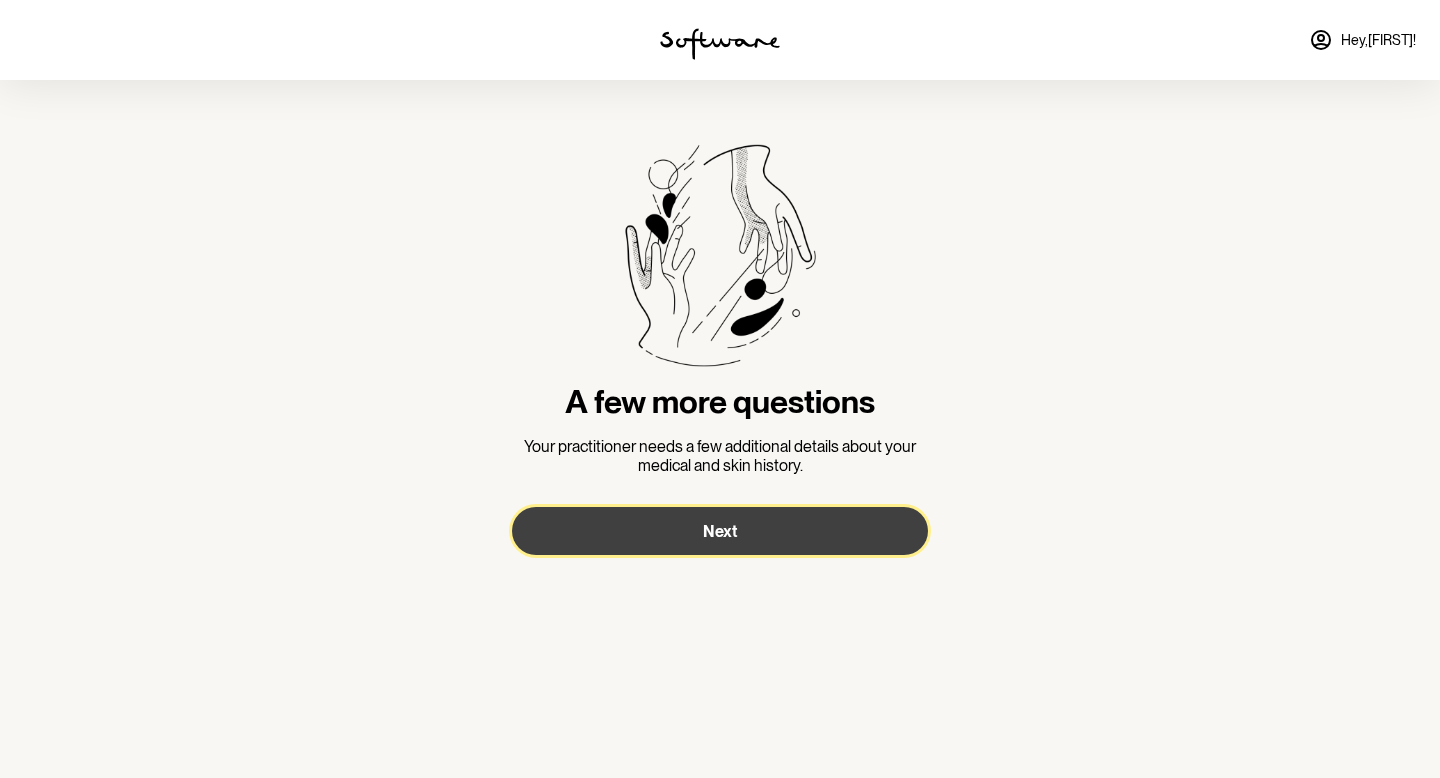 click on "Next" at bounding box center (720, 531) 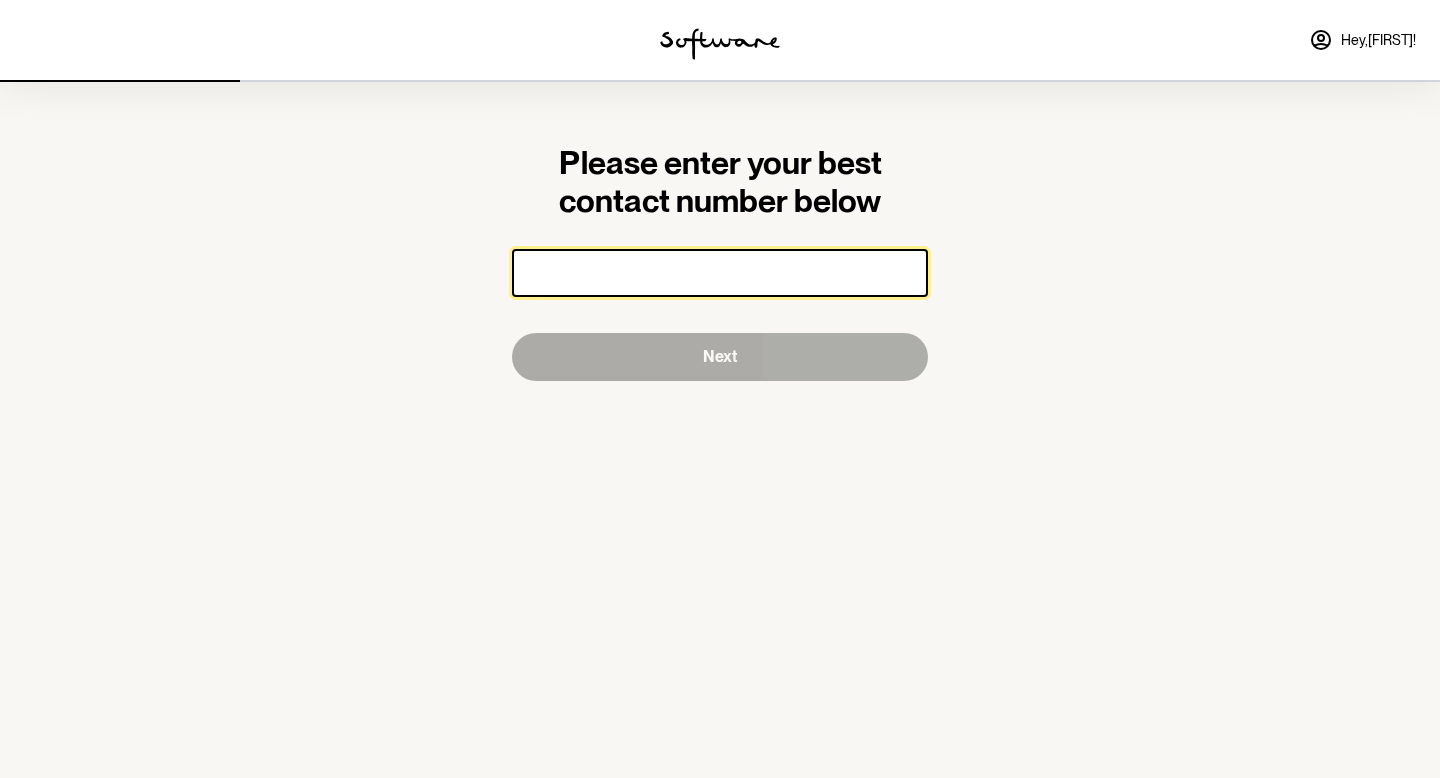 click on "Please enter your best contact number below Next" at bounding box center [720, 389] 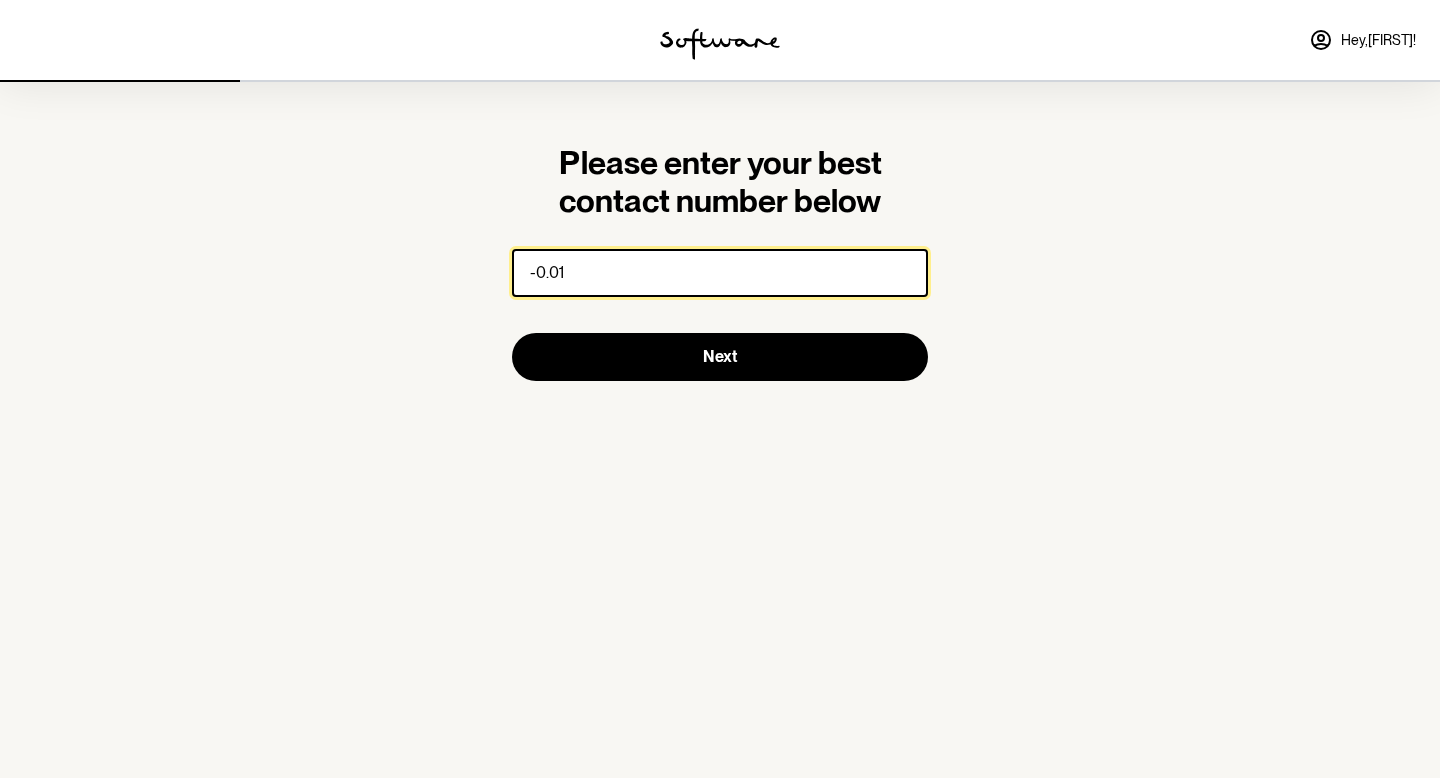 click on "-0.01" at bounding box center (720, 273) 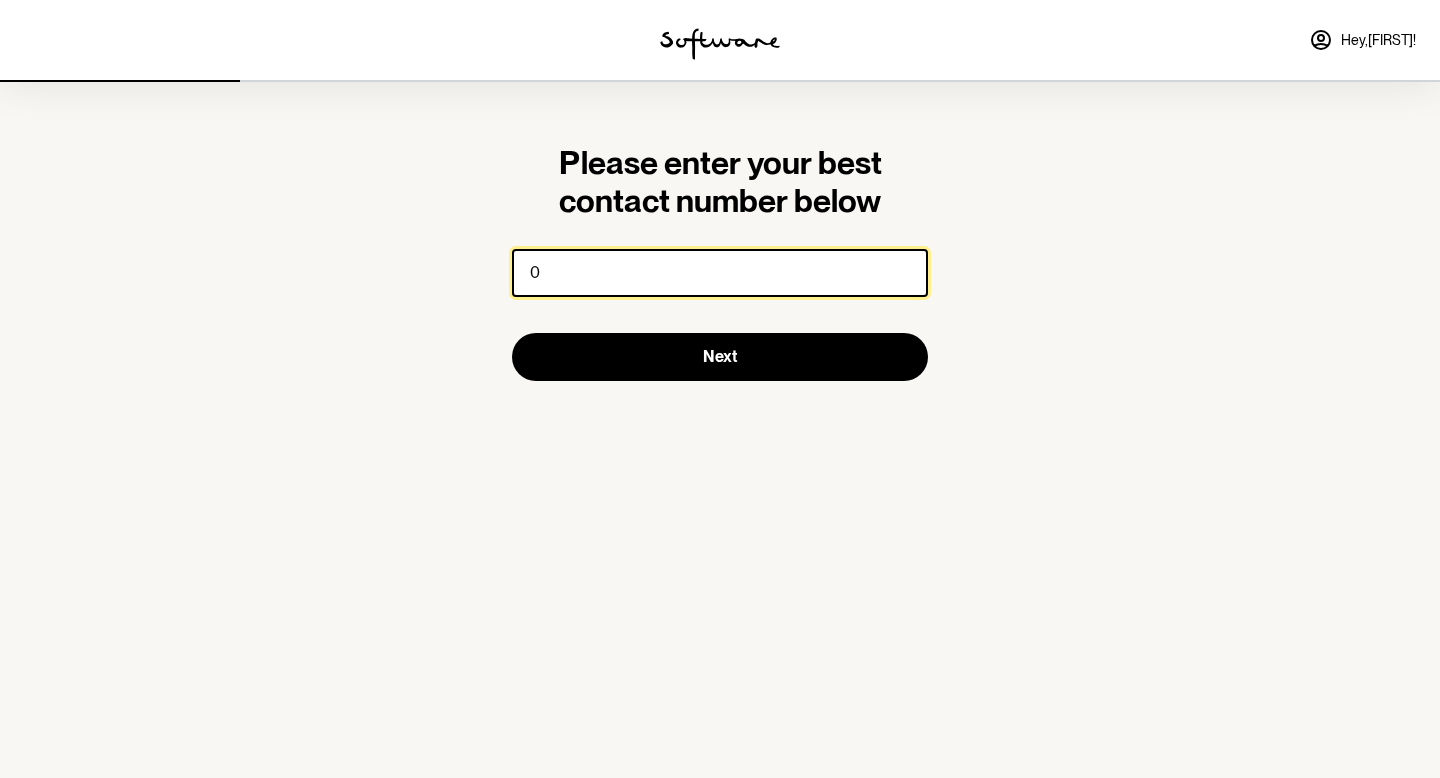 click on "0" at bounding box center [720, 273] 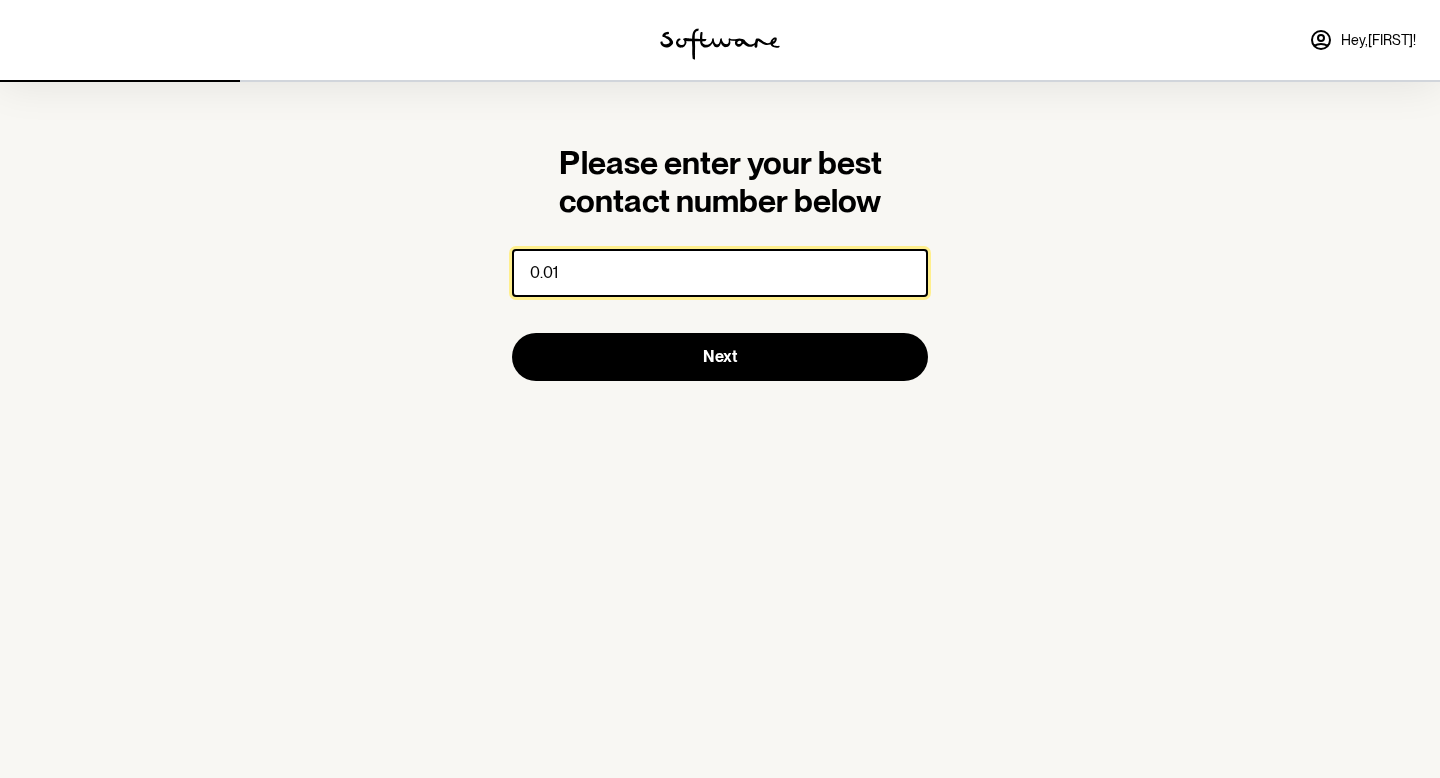 click on "0.01" at bounding box center (720, 273) 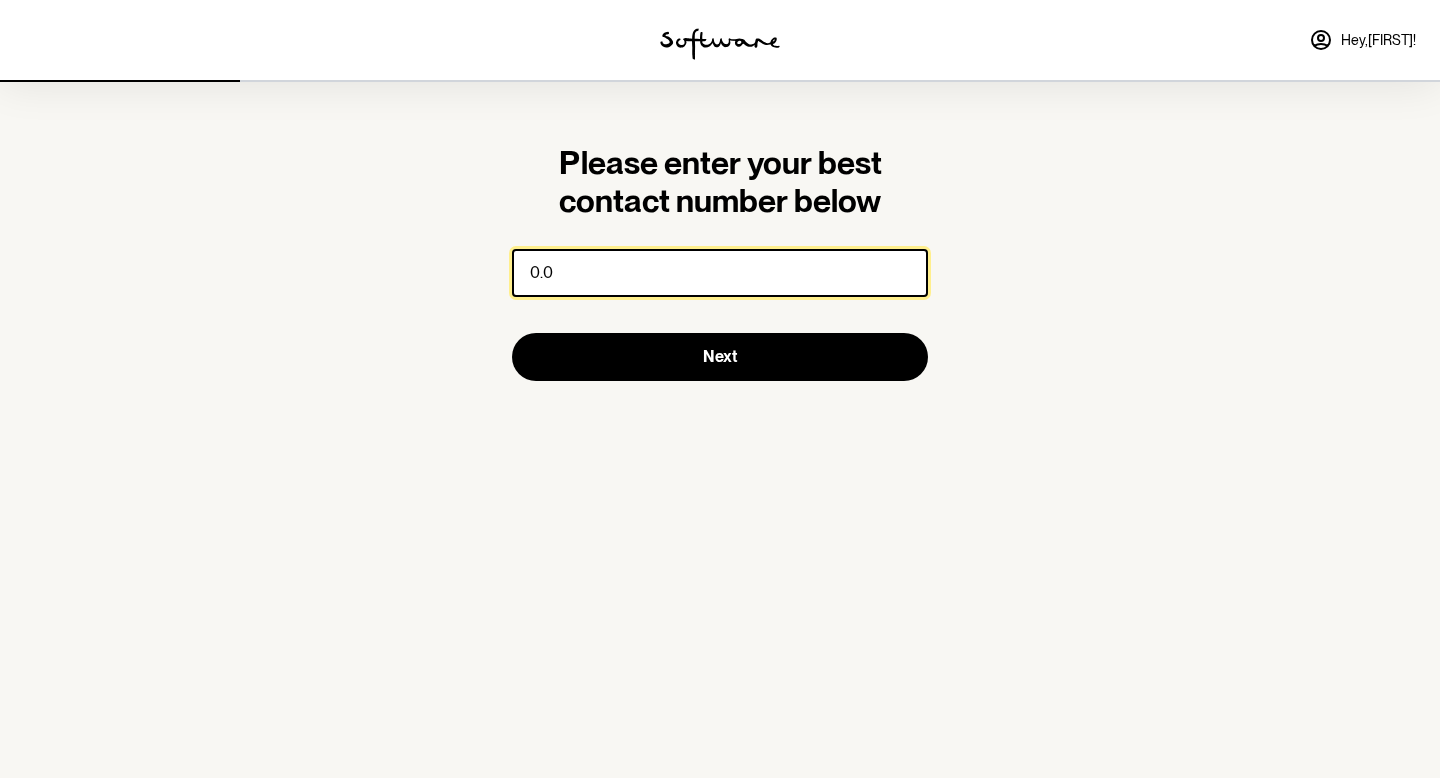 type on "0" 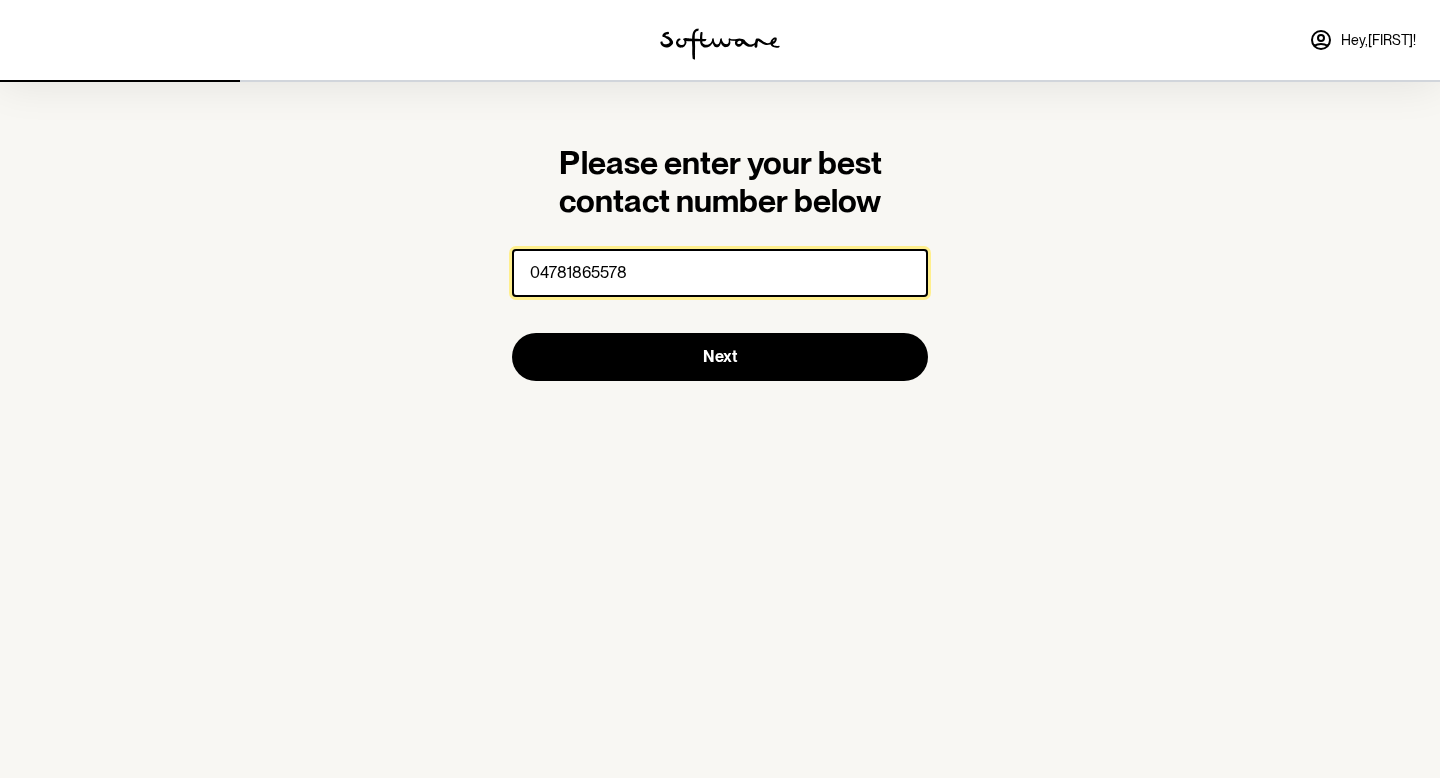 click on "04781865578" at bounding box center [720, 273] 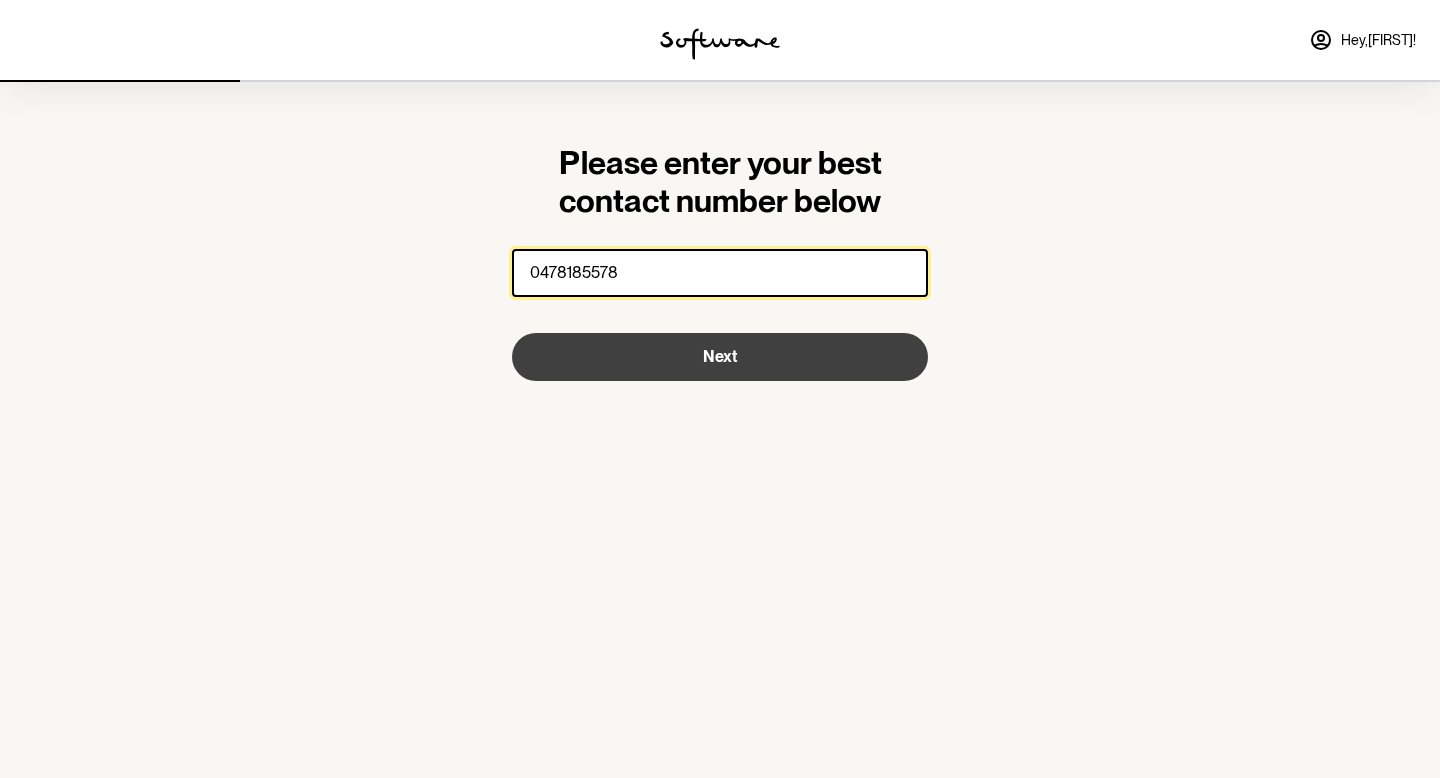 type on "0478185578" 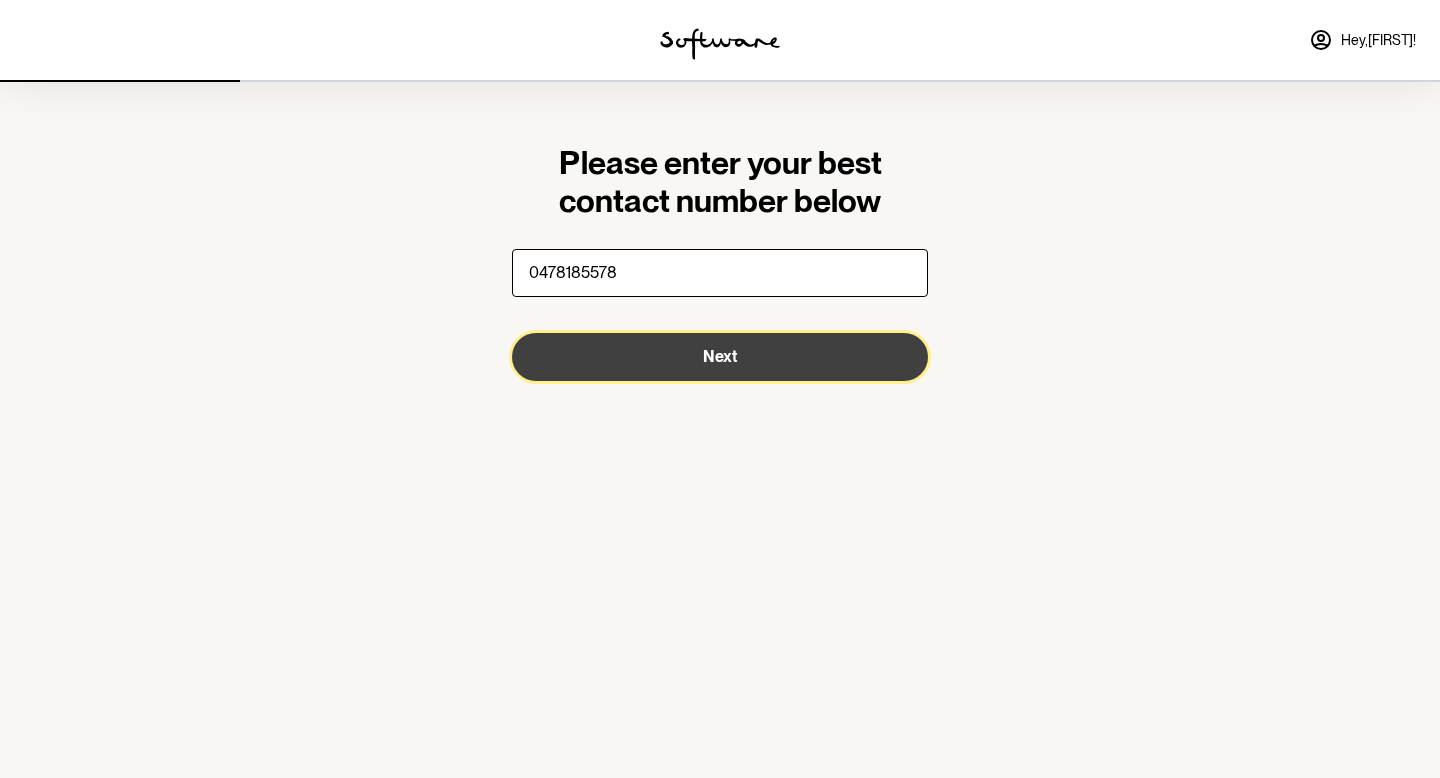 click on "Next" at bounding box center [720, 357] 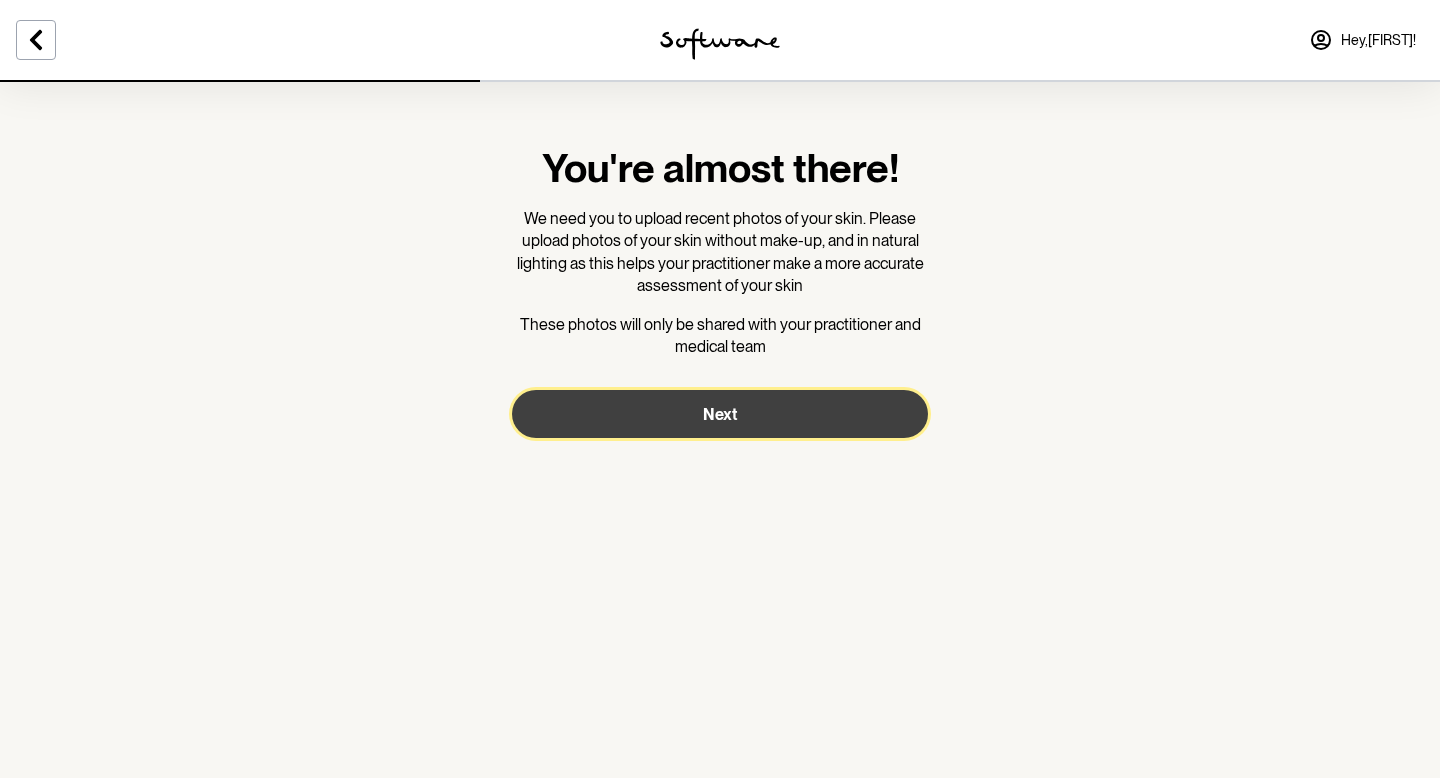 click on "Next" at bounding box center [720, 414] 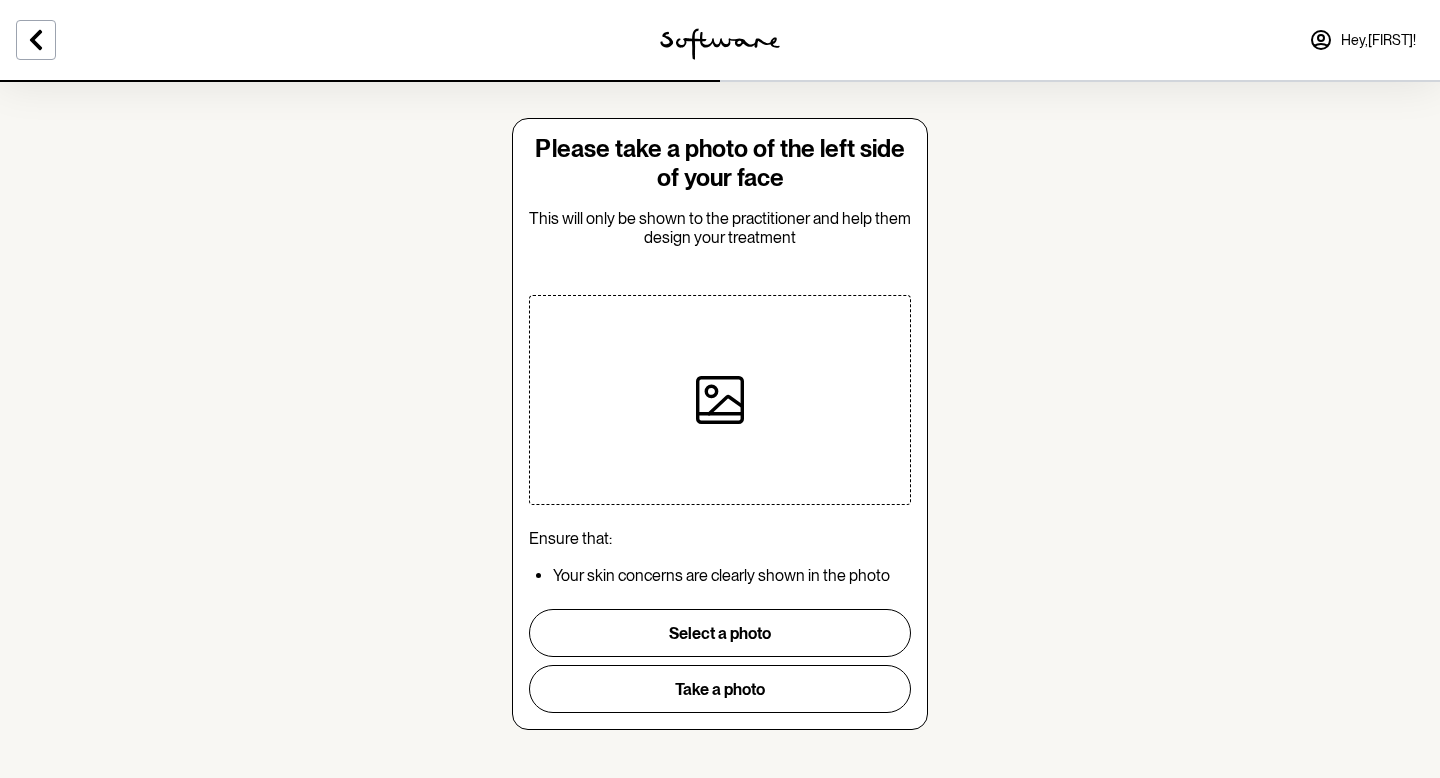 scroll, scrollTop: 43, scrollLeft: 0, axis: vertical 